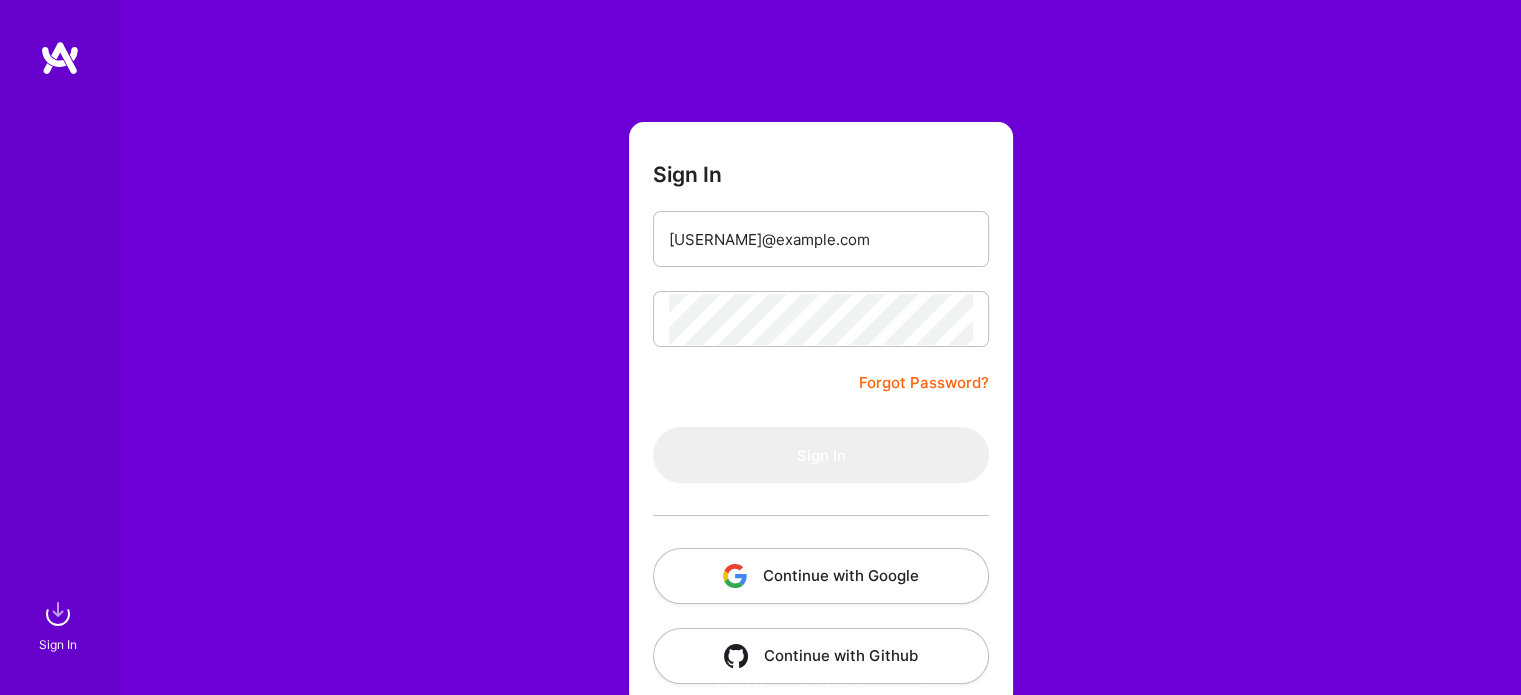 scroll, scrollTop: 56, scrollLeft: 0, axis: vertical 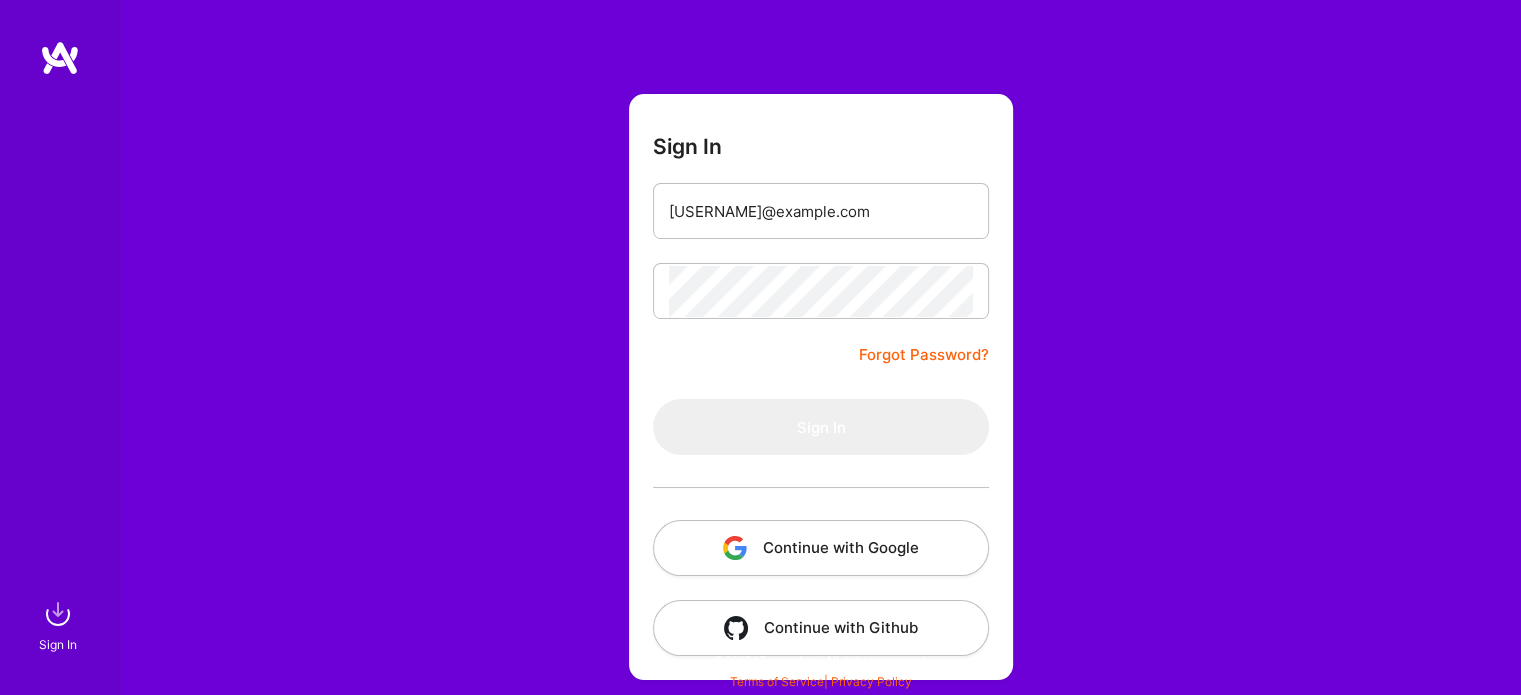 click on "Continue with Google" at bounding box center (821, 548) 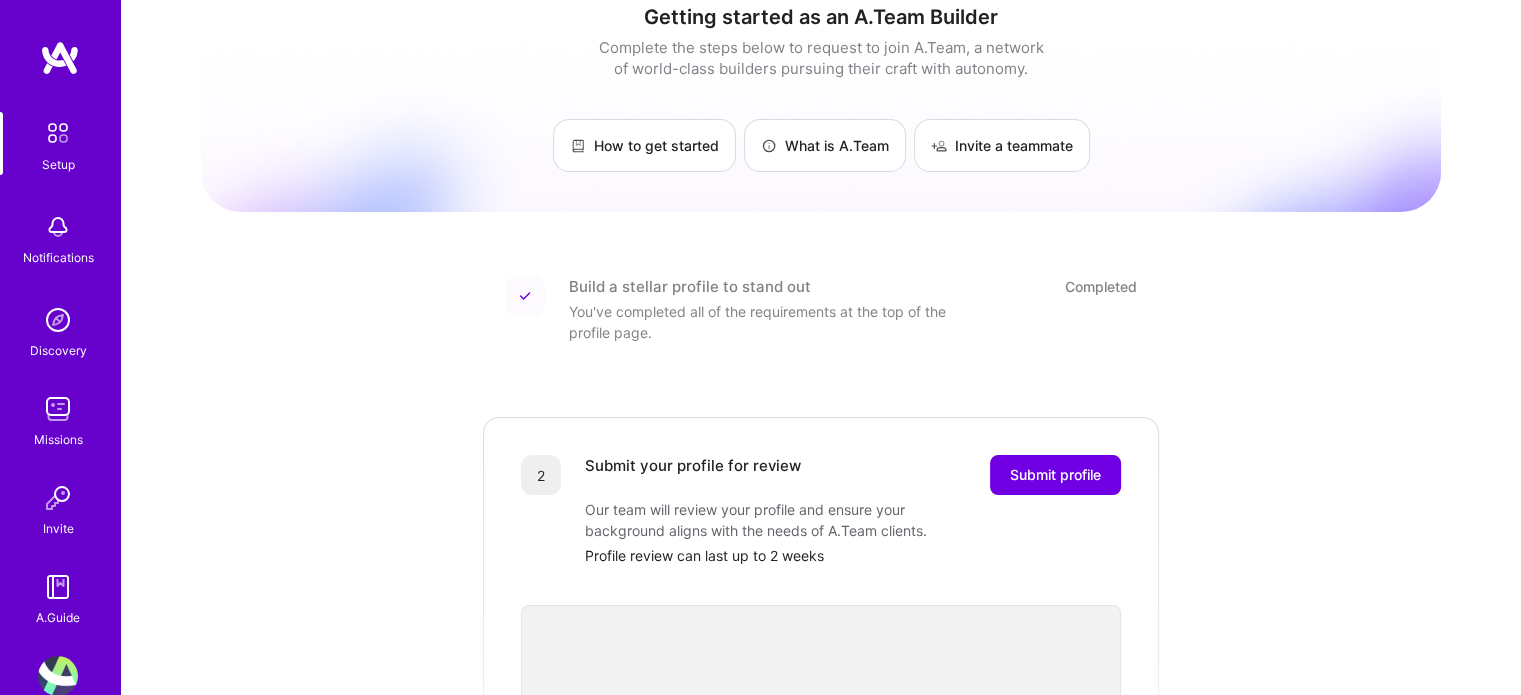 scroll, scrollTop: 0, scrollLeft: 0, axis: both 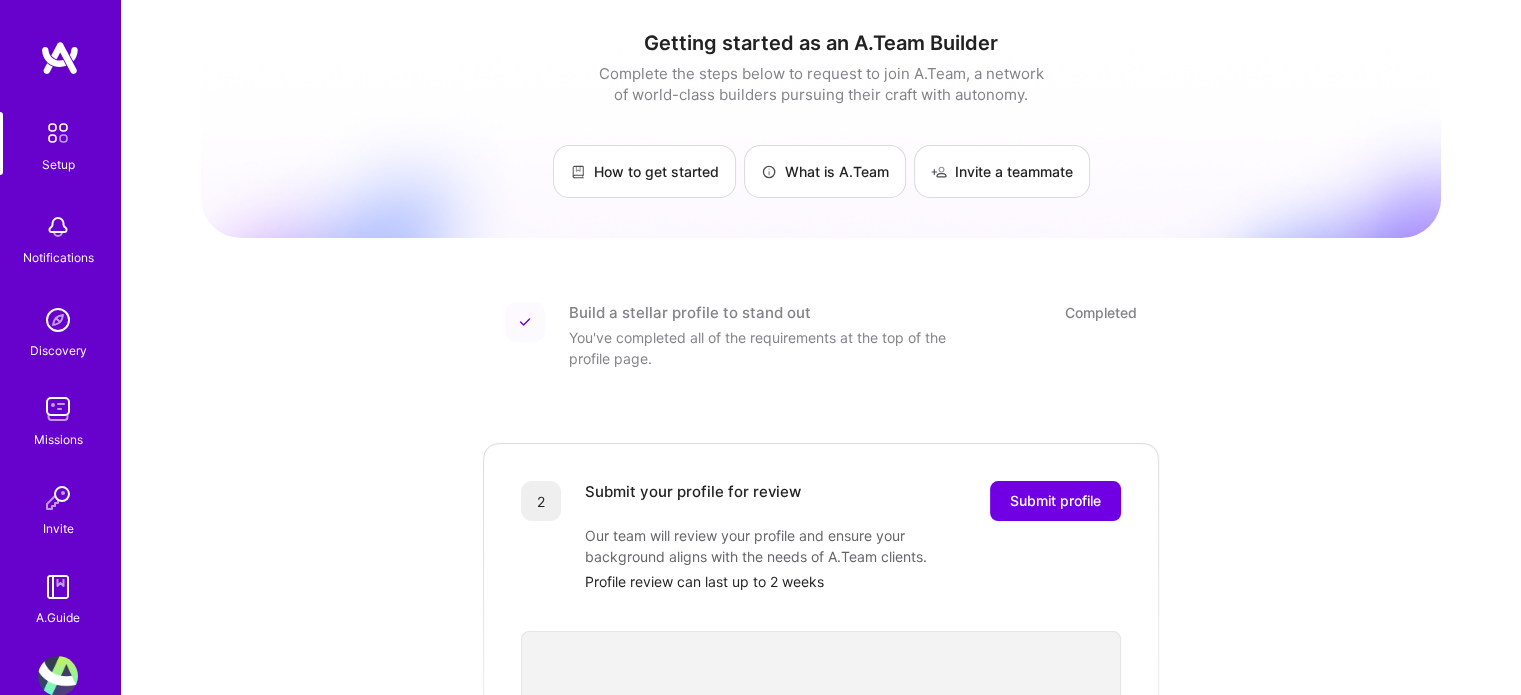 click at bounding box center [58, 133] 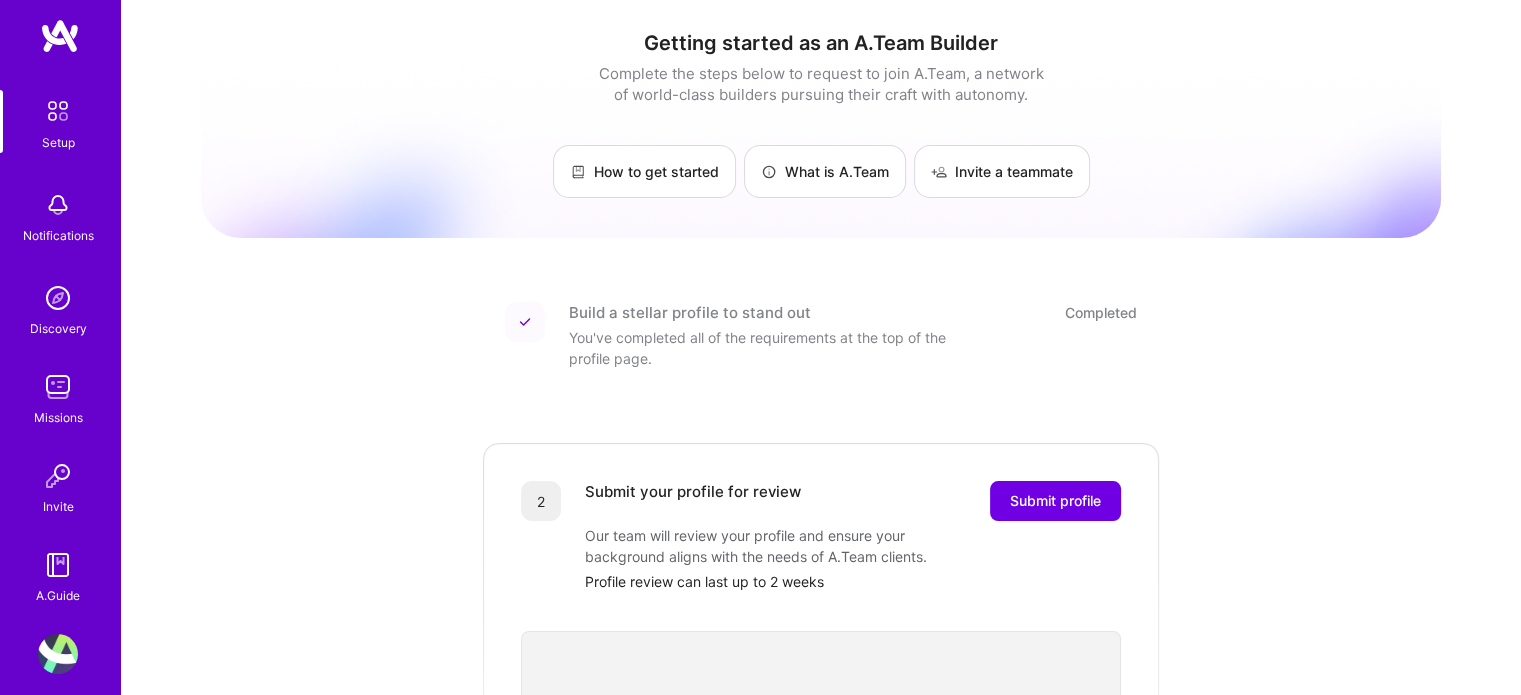 scroll, scrollTop: 40, scrollLeft: 0, axis: vertical 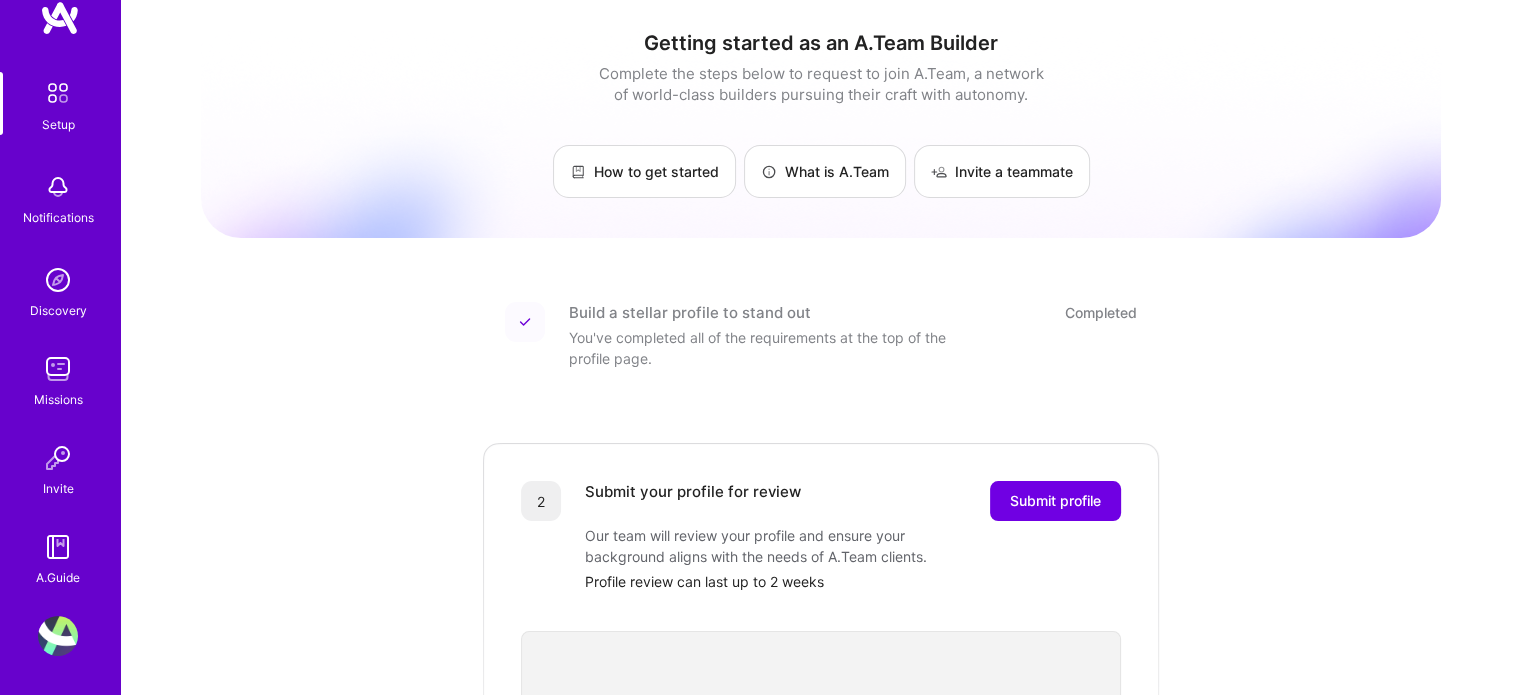 click at bounding box center (58, 93) 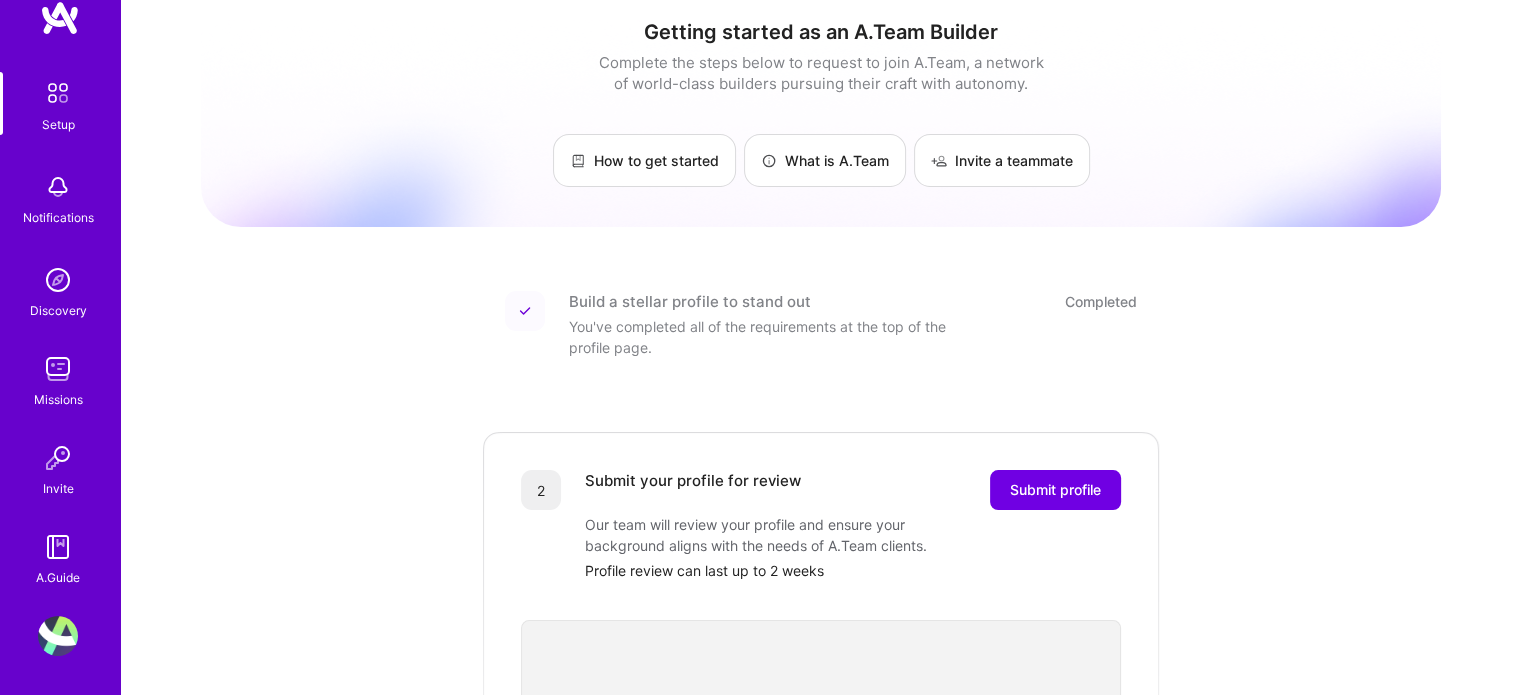 scroll, scrollTop: 0, scrollLeft: 0, axis: both 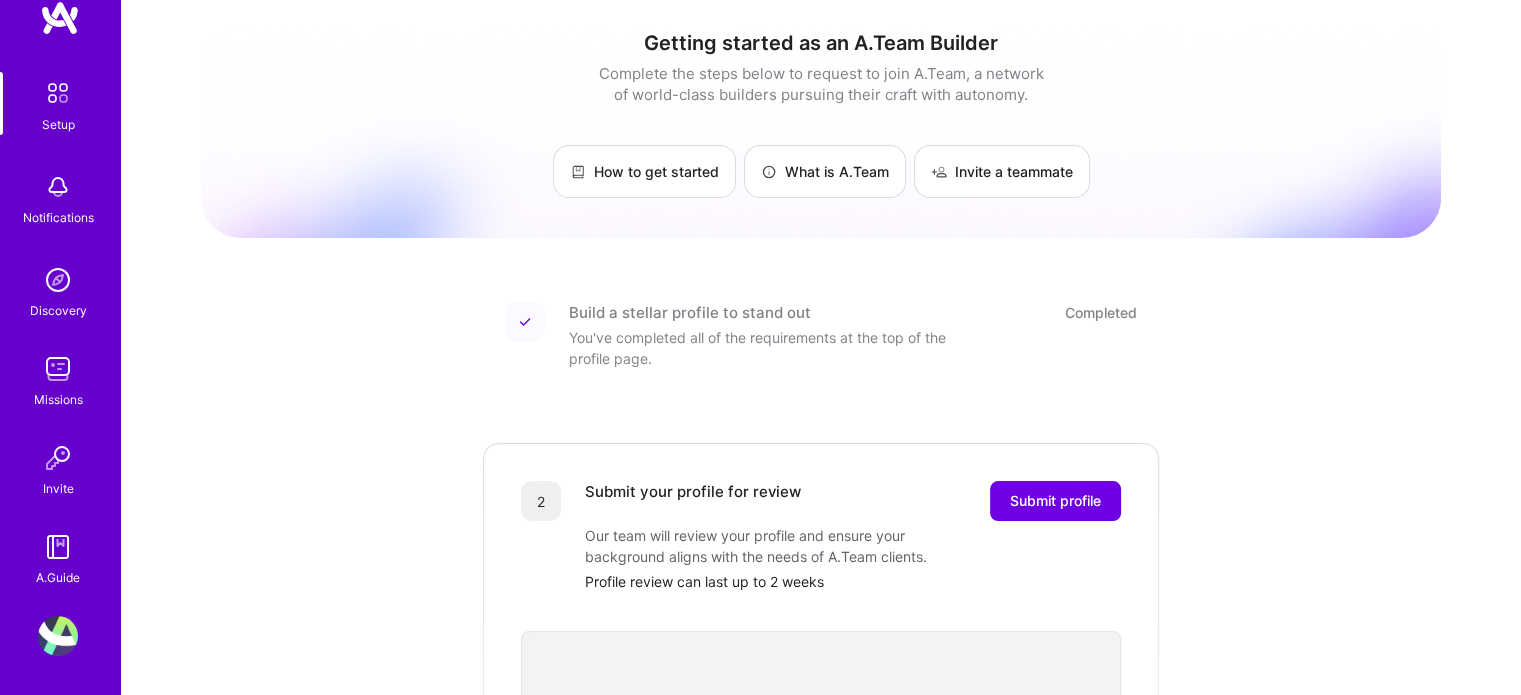 click at bounding box center (58, 93) 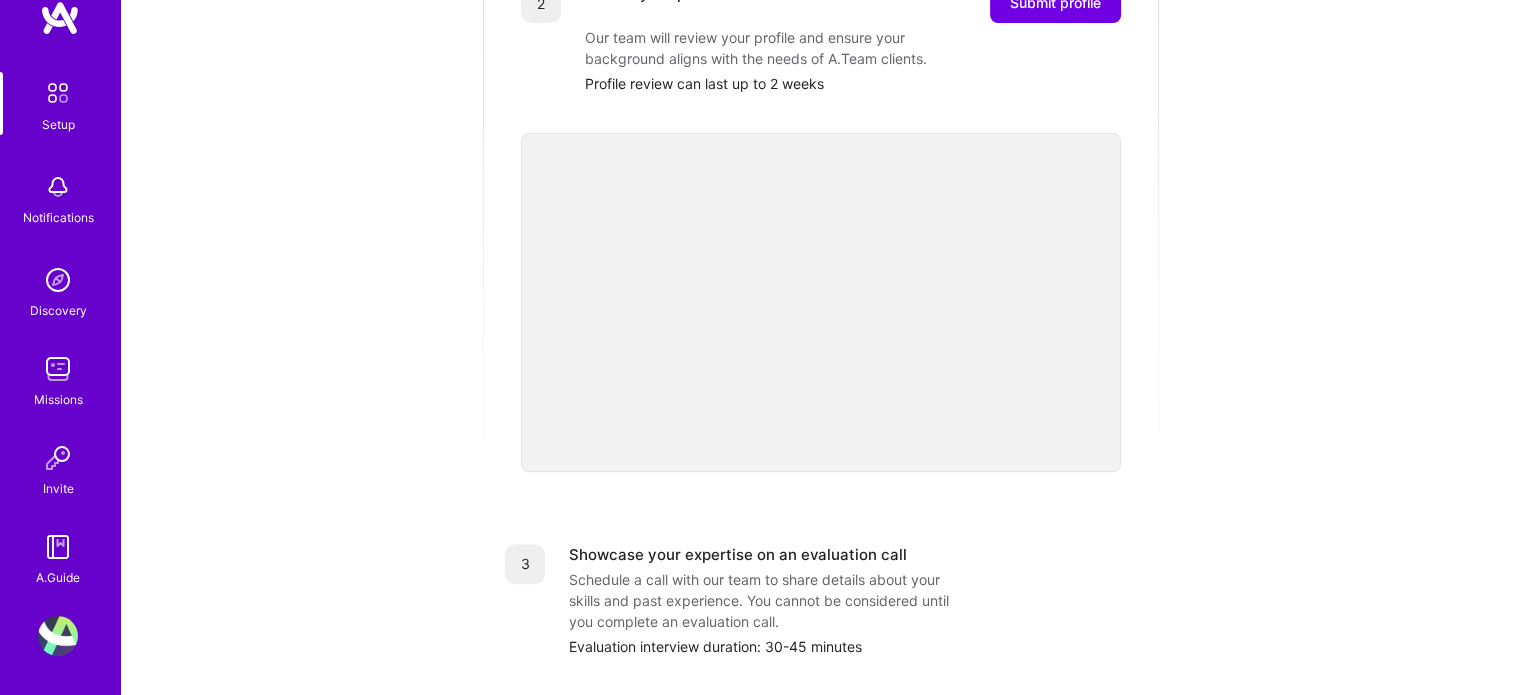 scroll, scrollTop: 600, scrollLeft: 0, axis: vertical 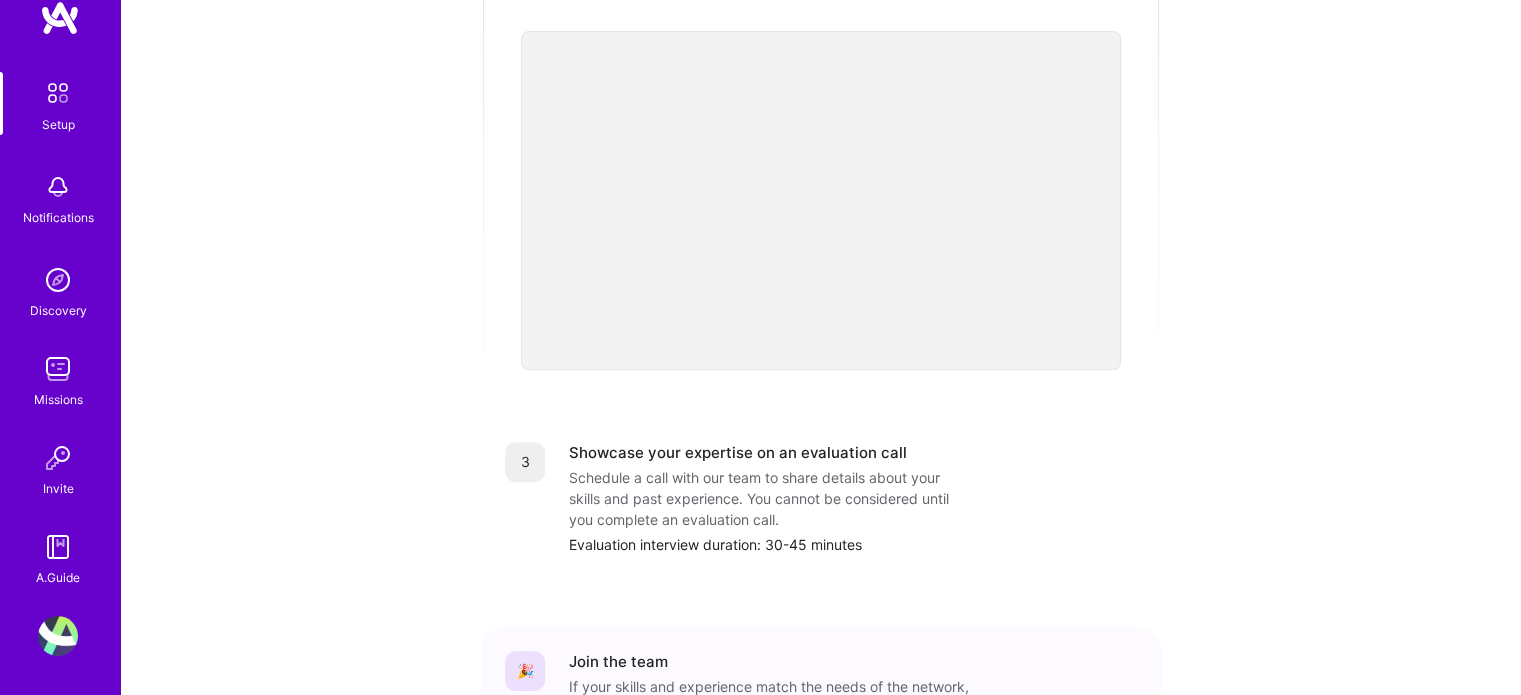 click at bounding box center (58, 93) 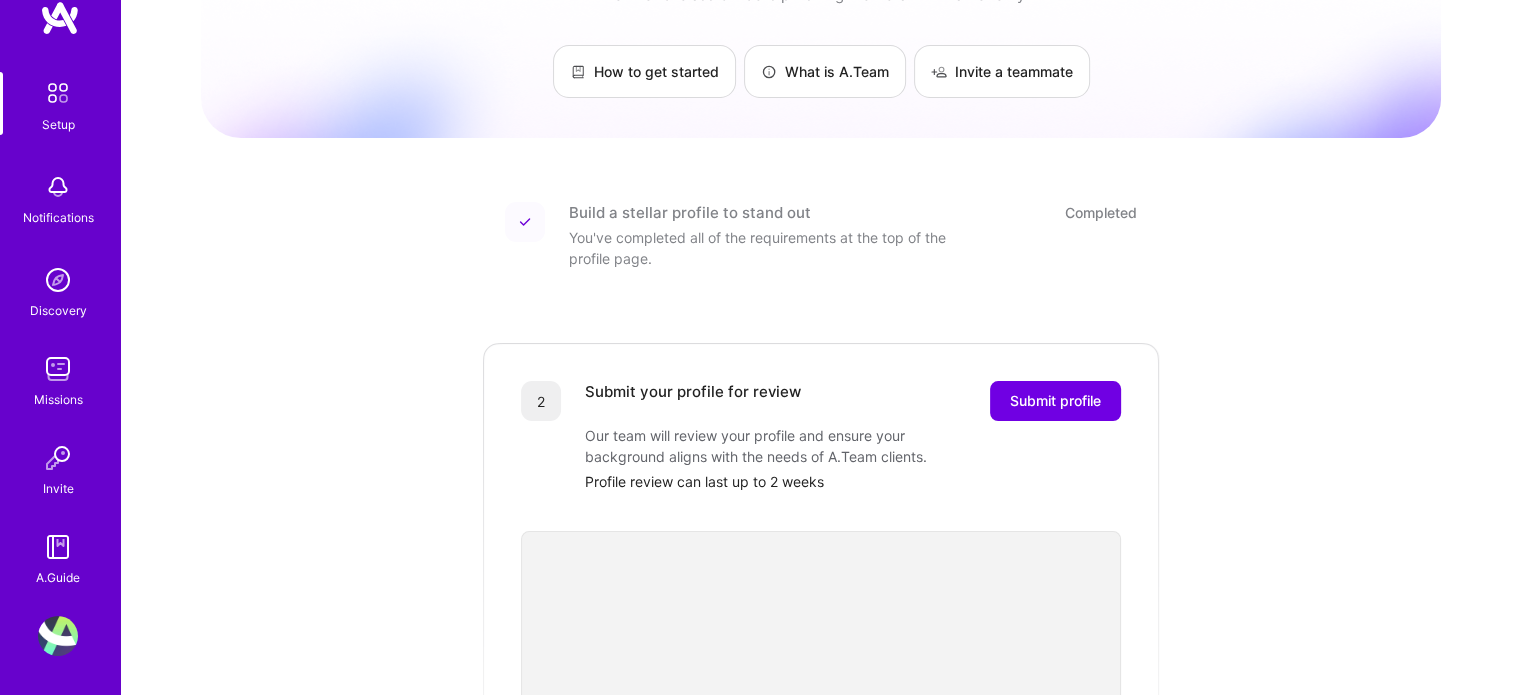scroll, scrollTop: 300, scrollLeft: 0, axis: vertical 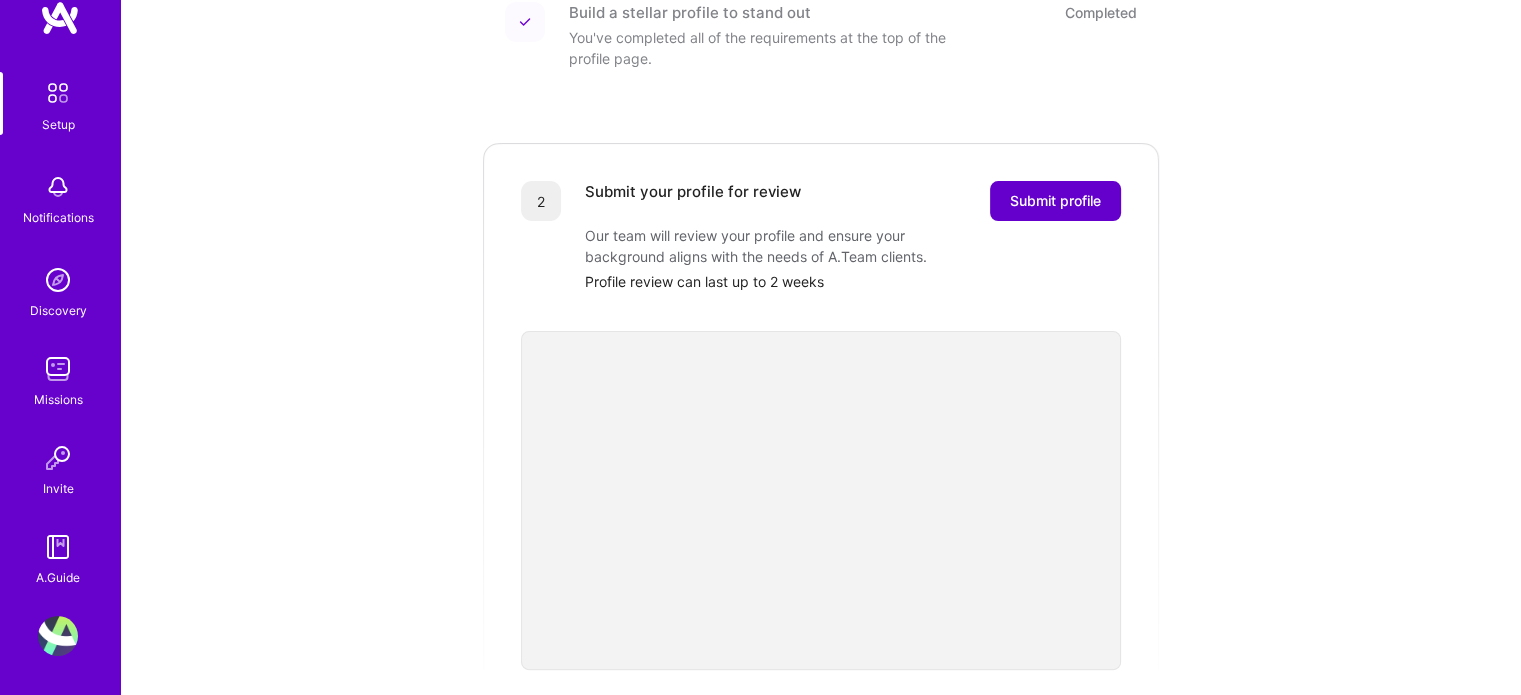 click on "Submit profile" at bounding box center [1055, 201] 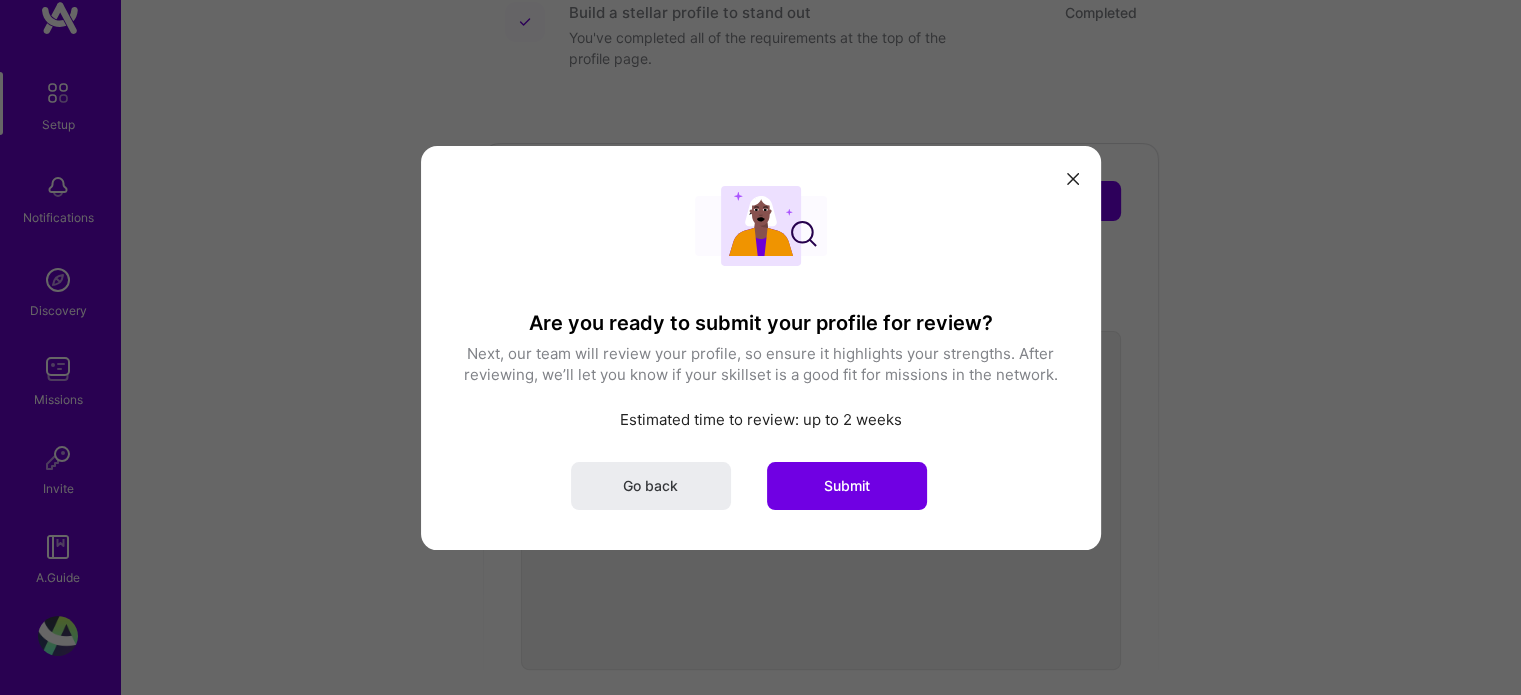 click at bounding box center (1073, 179) 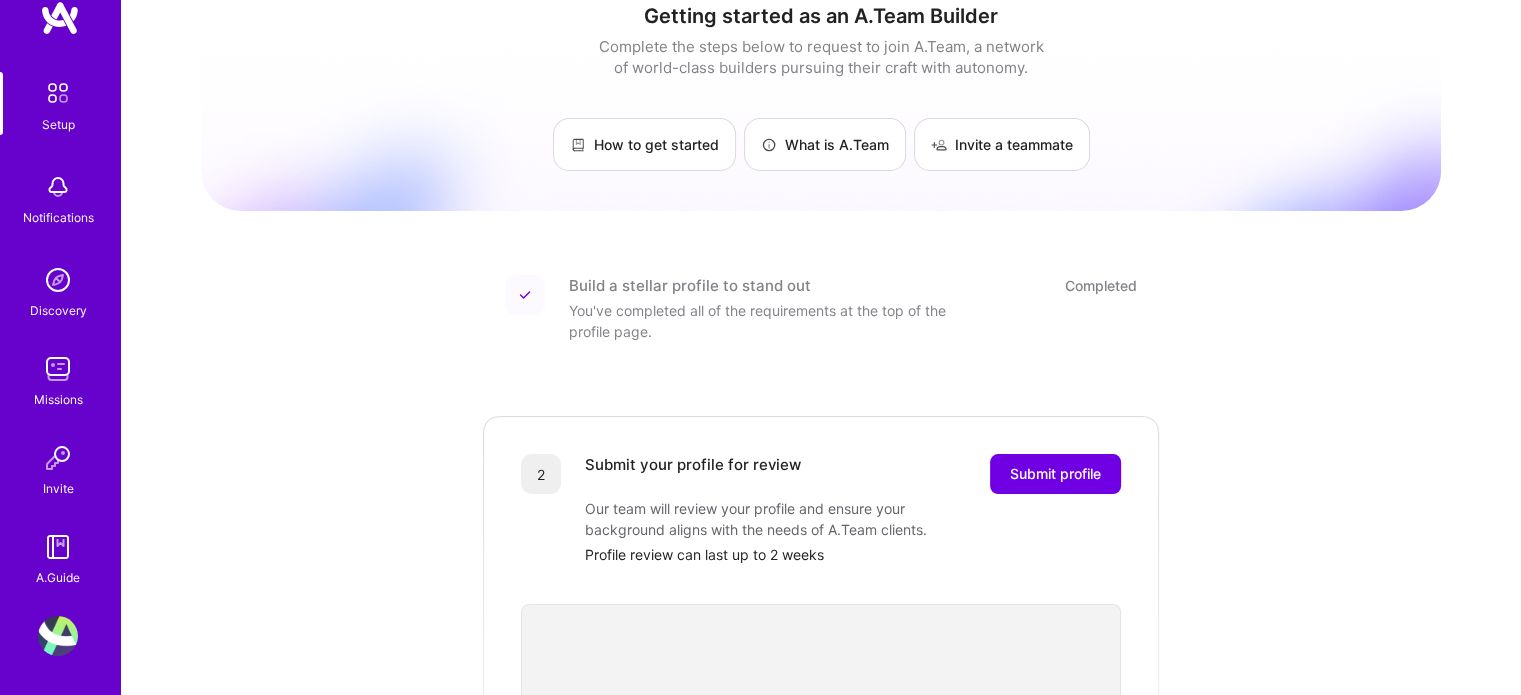 scroll, scrollTop: 0, scrollLeft: 0, axis: both 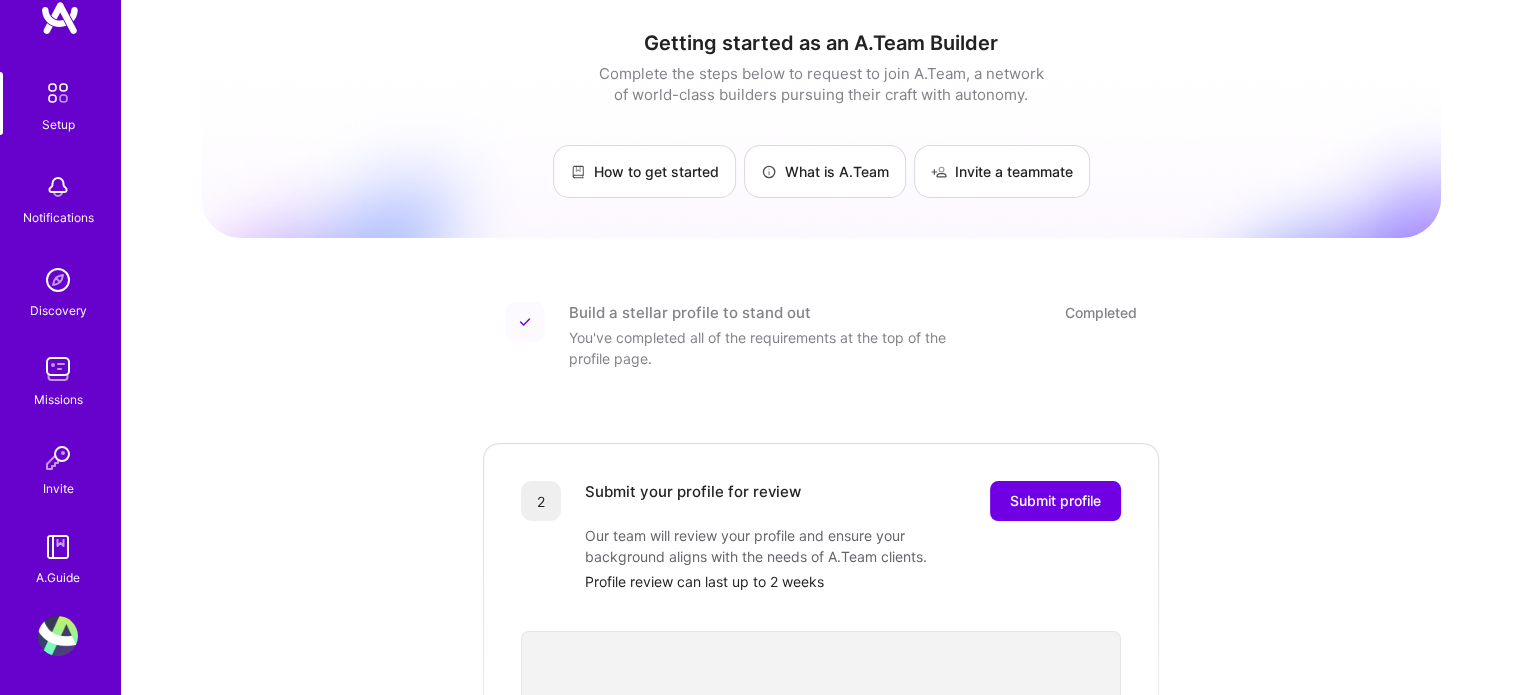click on "Notifications" at bounding box center [58, 217] 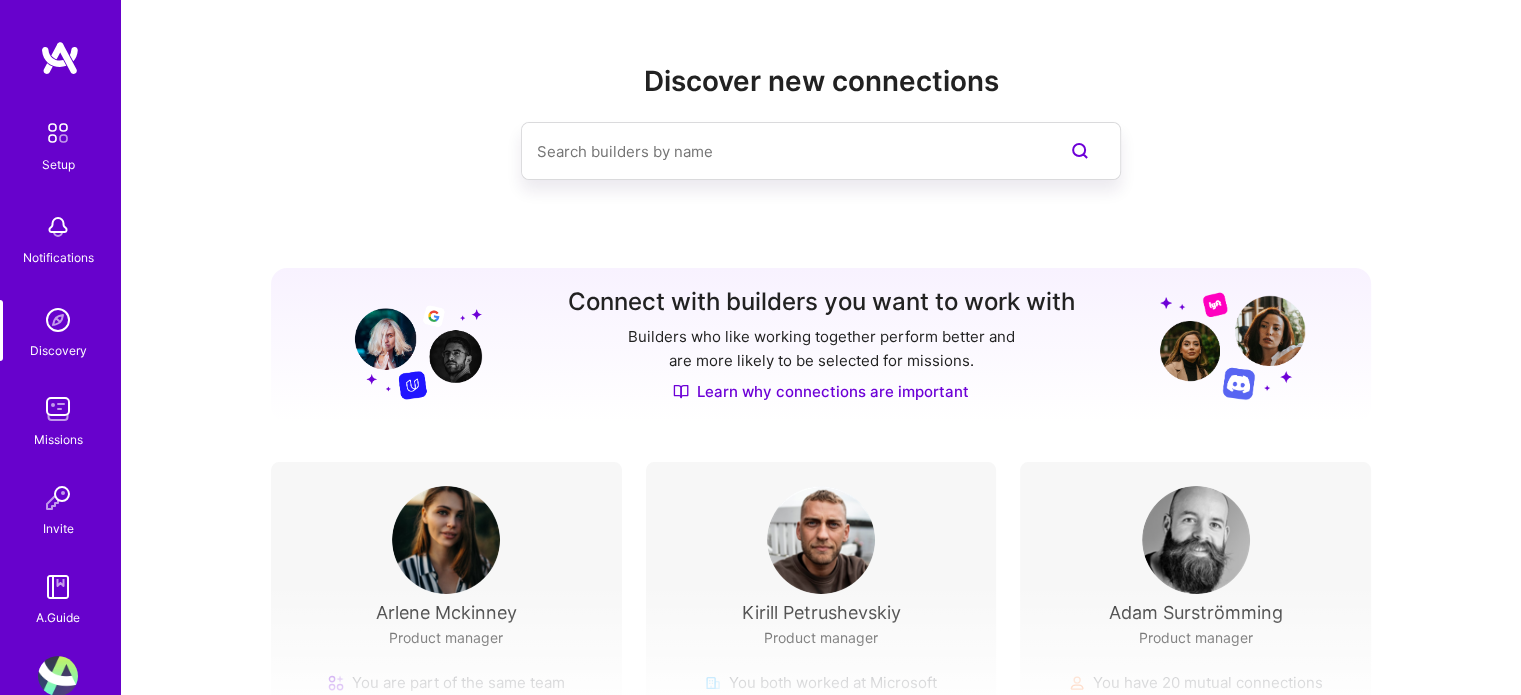 click at bounding box center (58, 133) 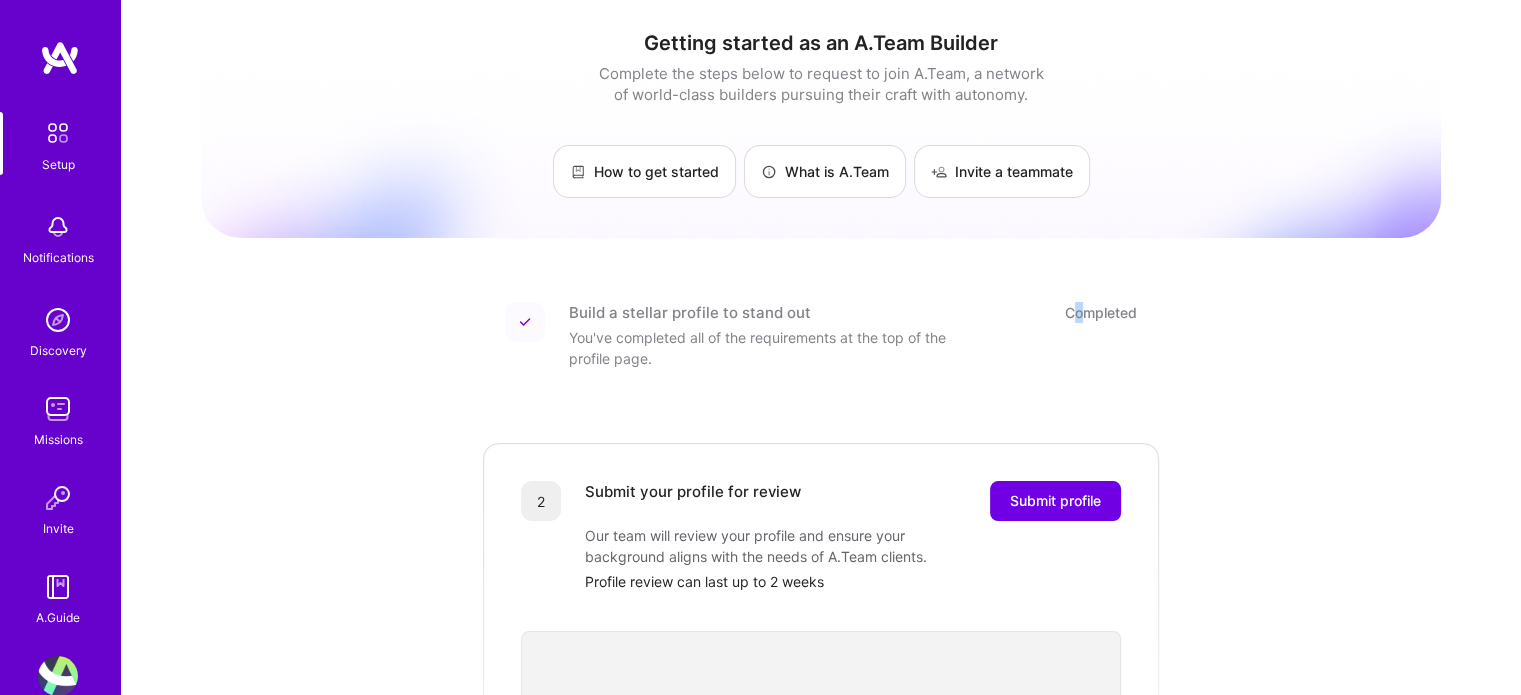 click on "Completed" at bounding box center [1101, 312] 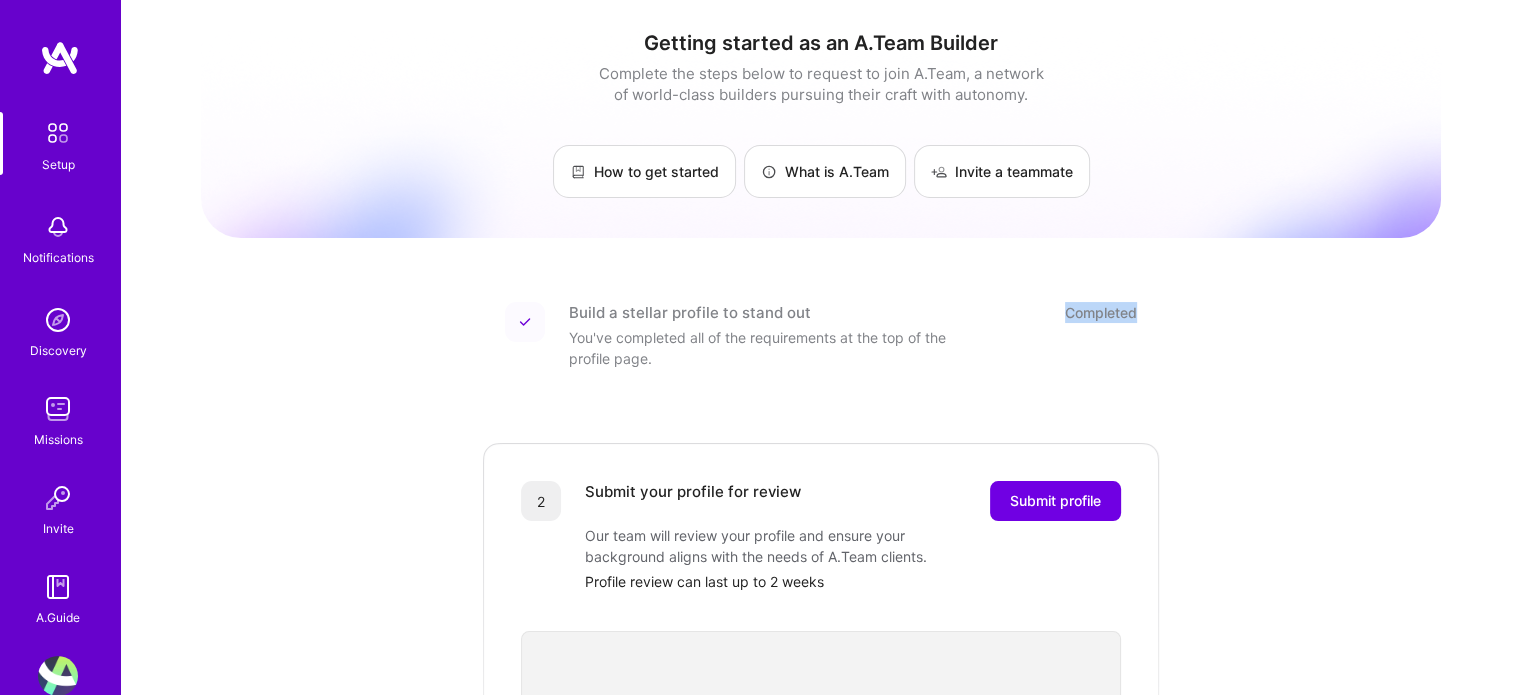 click on "Completed" at bounding box center [1101, 312] 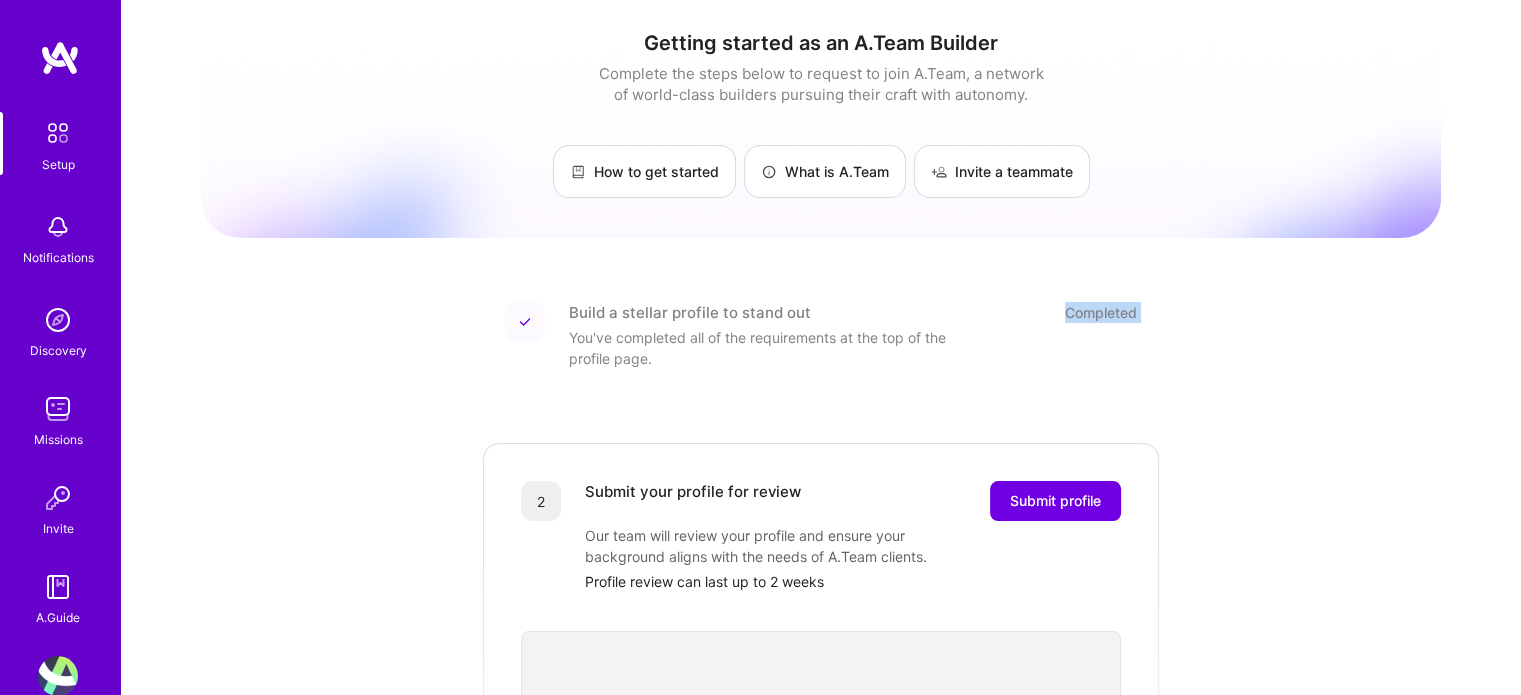 click on "Completed" at bounding box center (1101, 312) 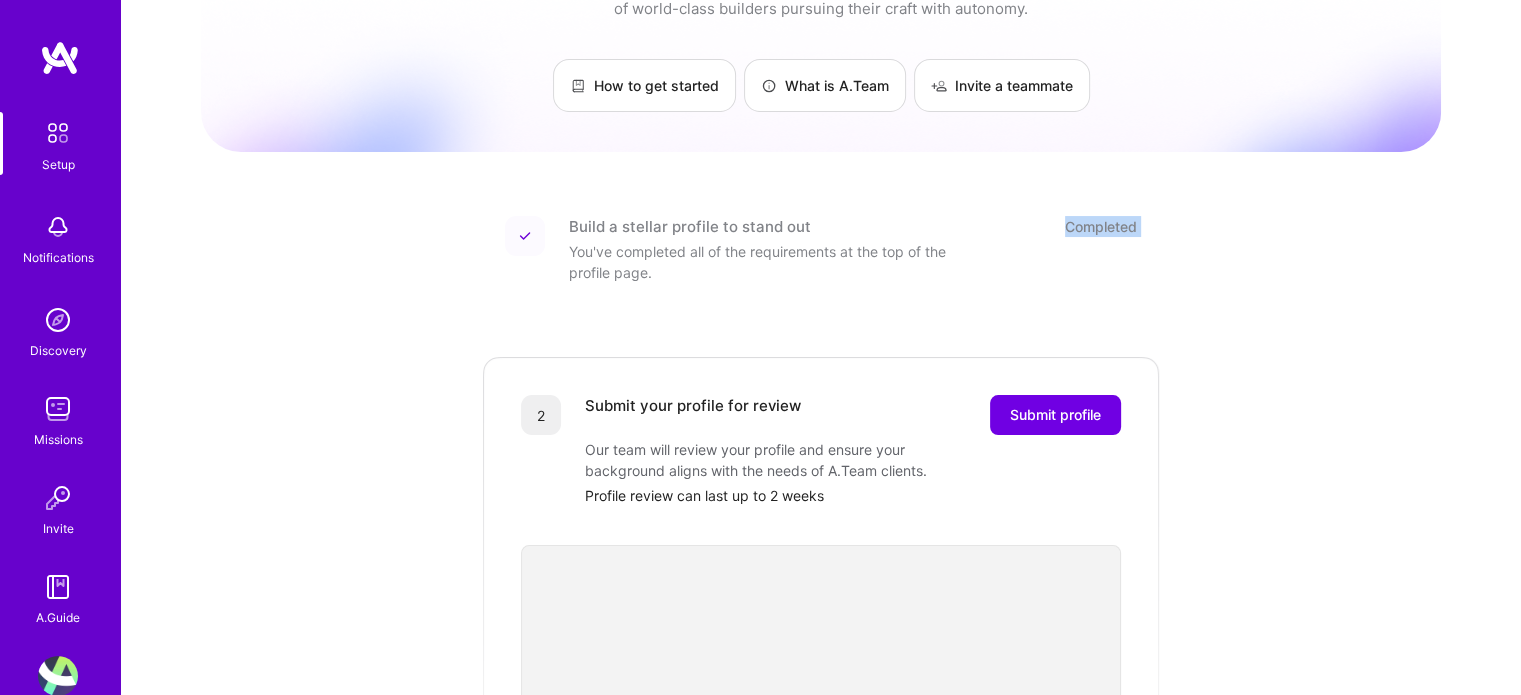 scroll, scrollTop: 0, scrollLeft: 0, axis: both 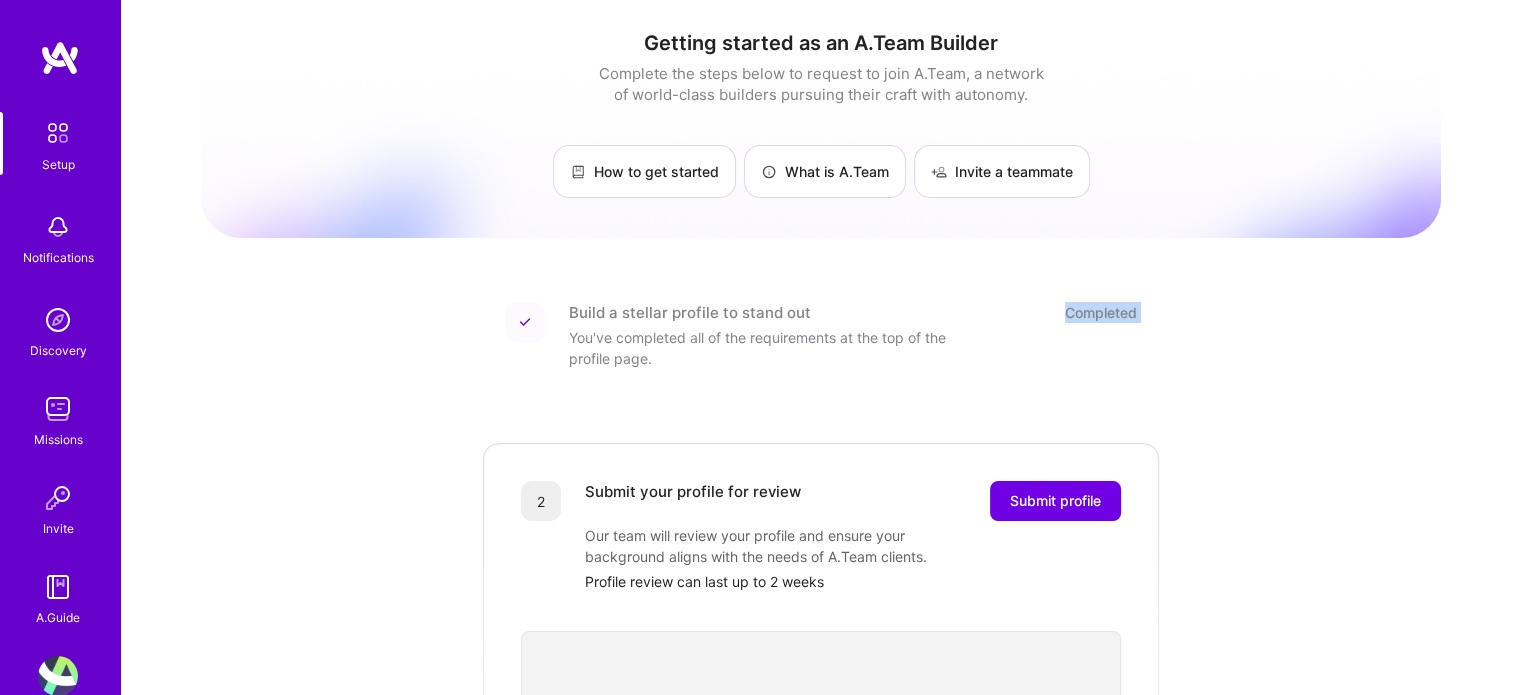 click at bounding box center [58, 320] 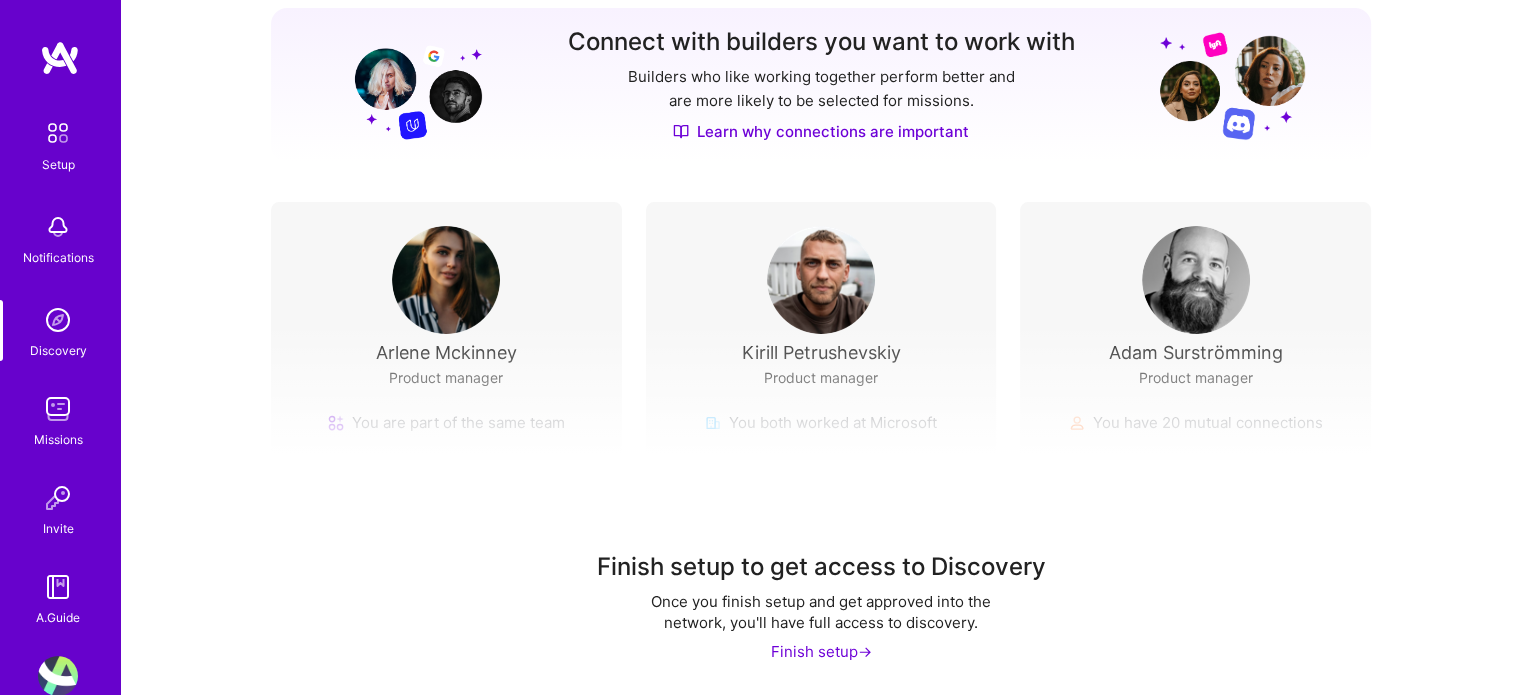 scroll, scrollTop: 260, scrollLeft: 0, axis: vertical 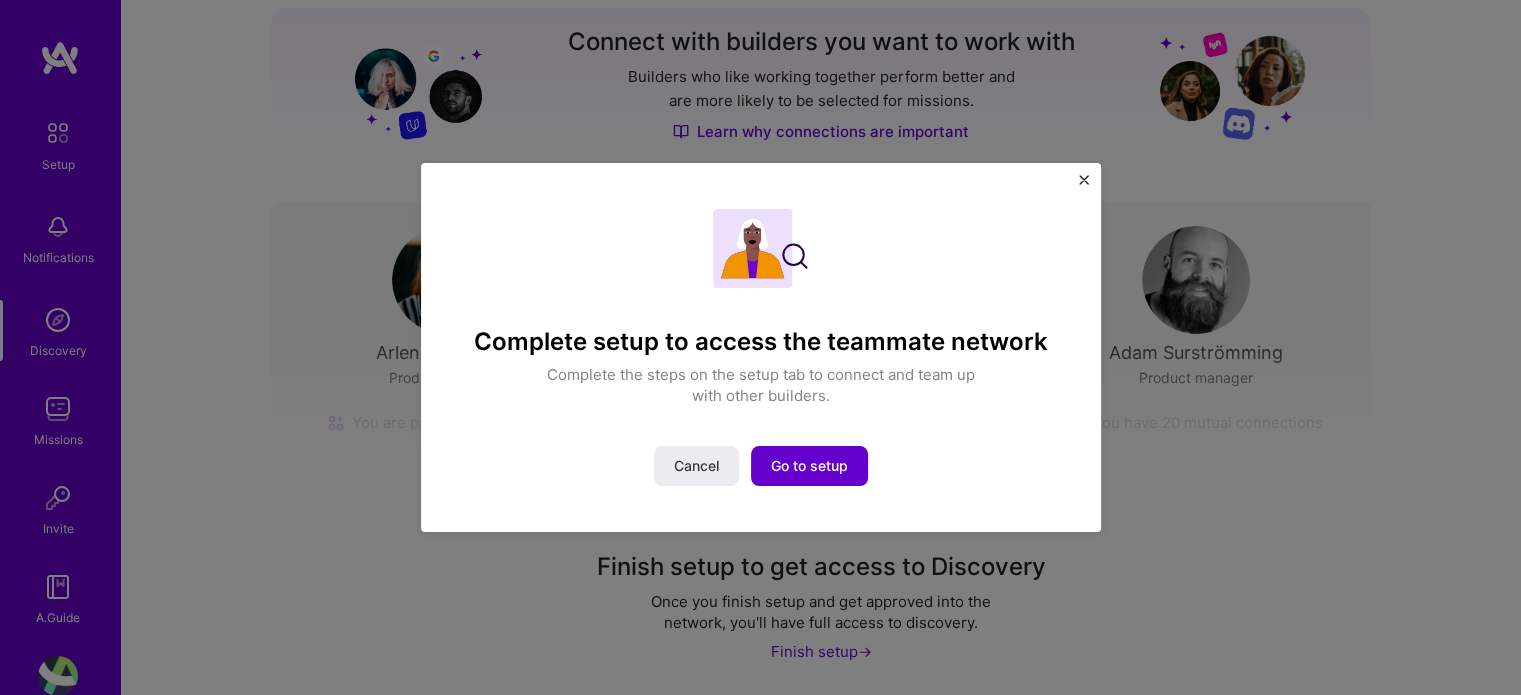 click on "Go to setup" at bounding box center (809, 466) 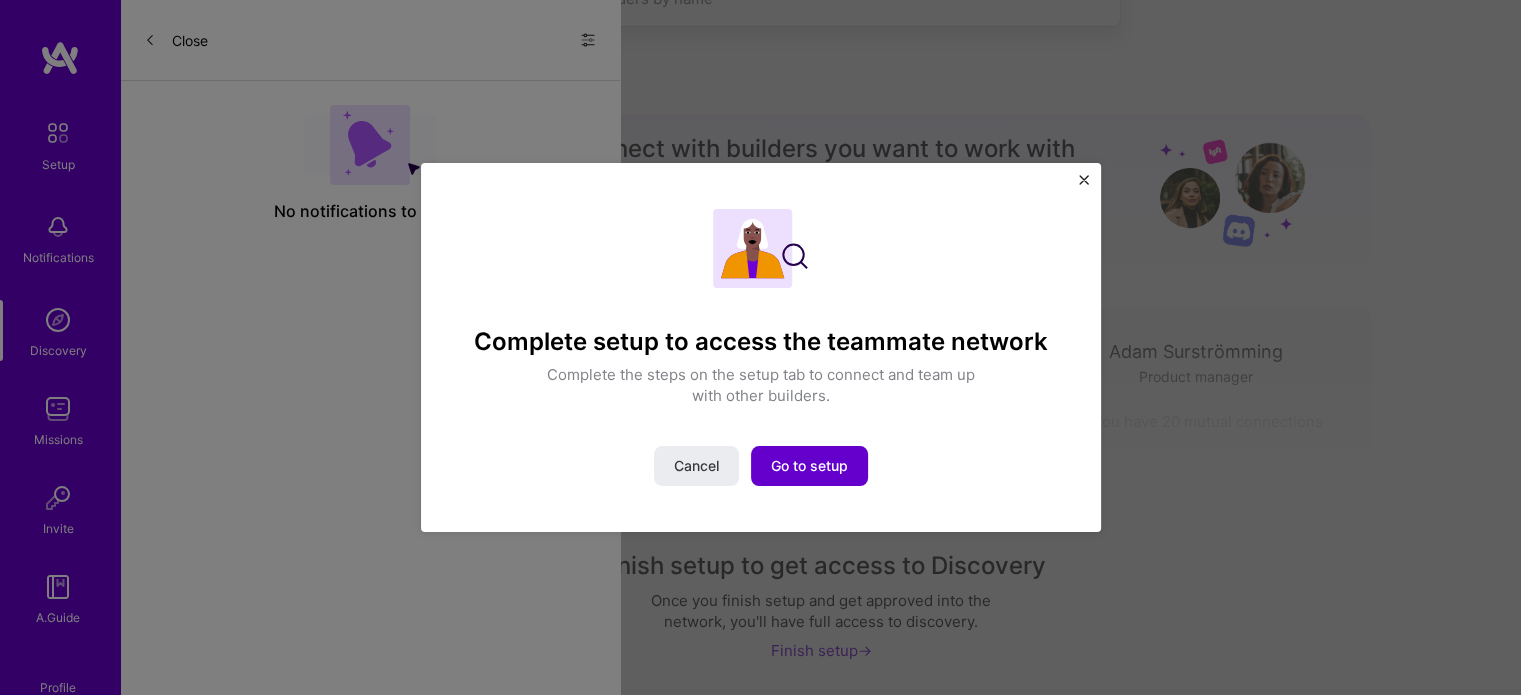scroll, scrollTop: 0, scrollLeft: 0, axis: both 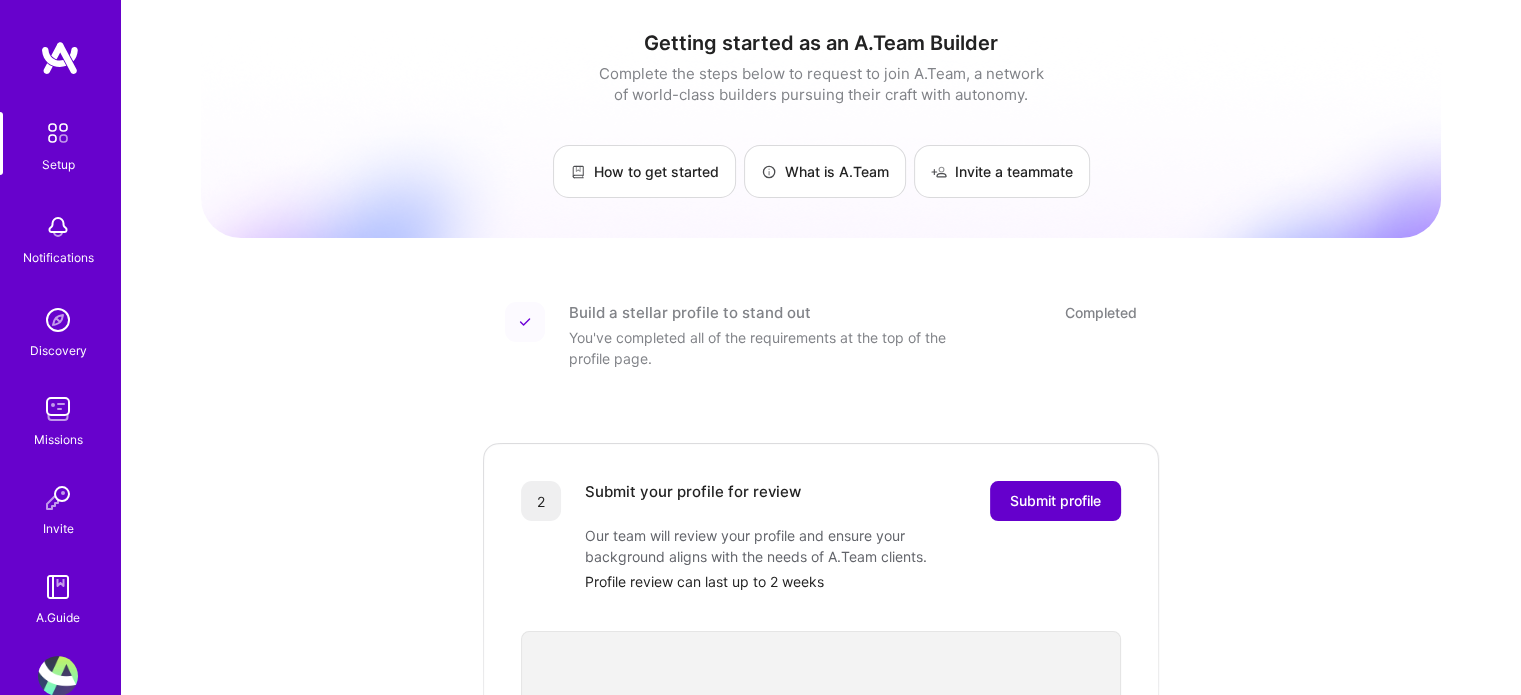 click on "Submit profile" at bounding box center (1055, 501) 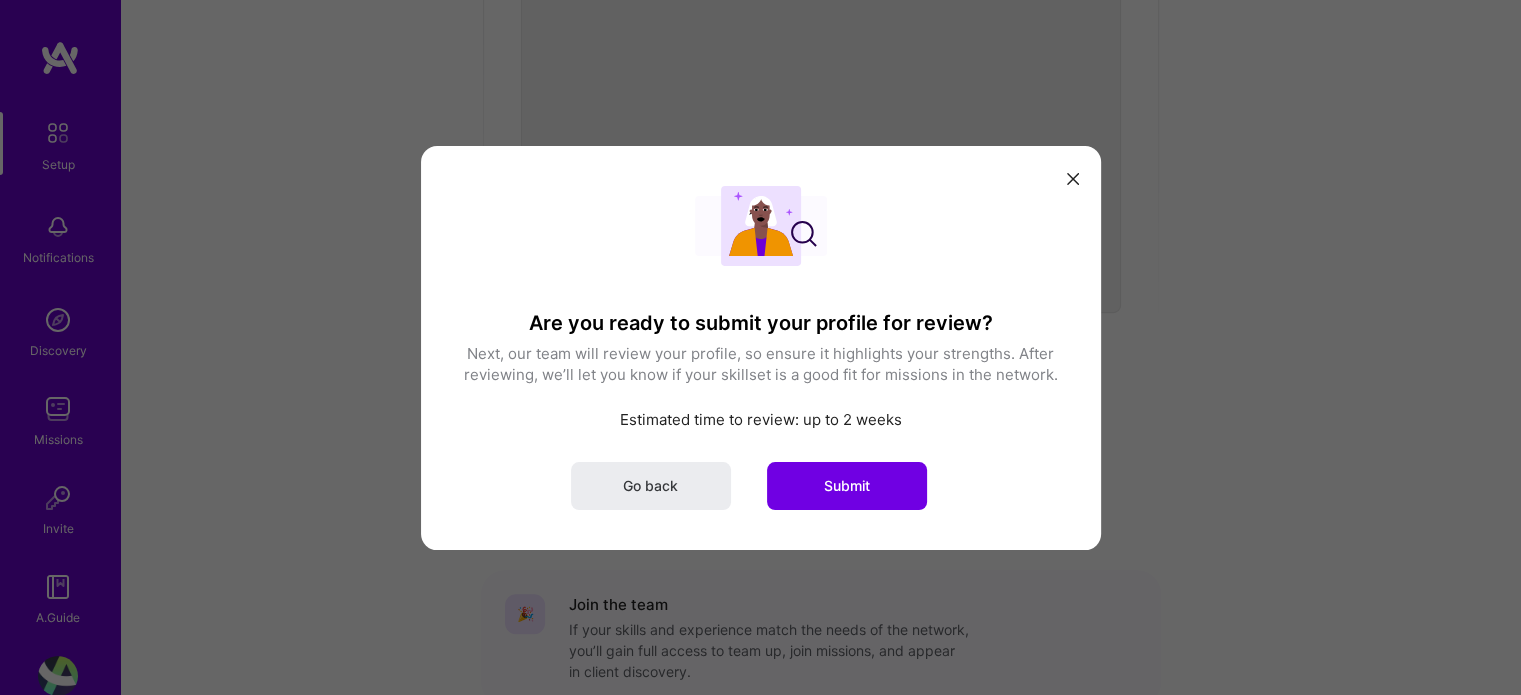scroll, scrollTop: 777, scrollLeft: 0, axis: vertical 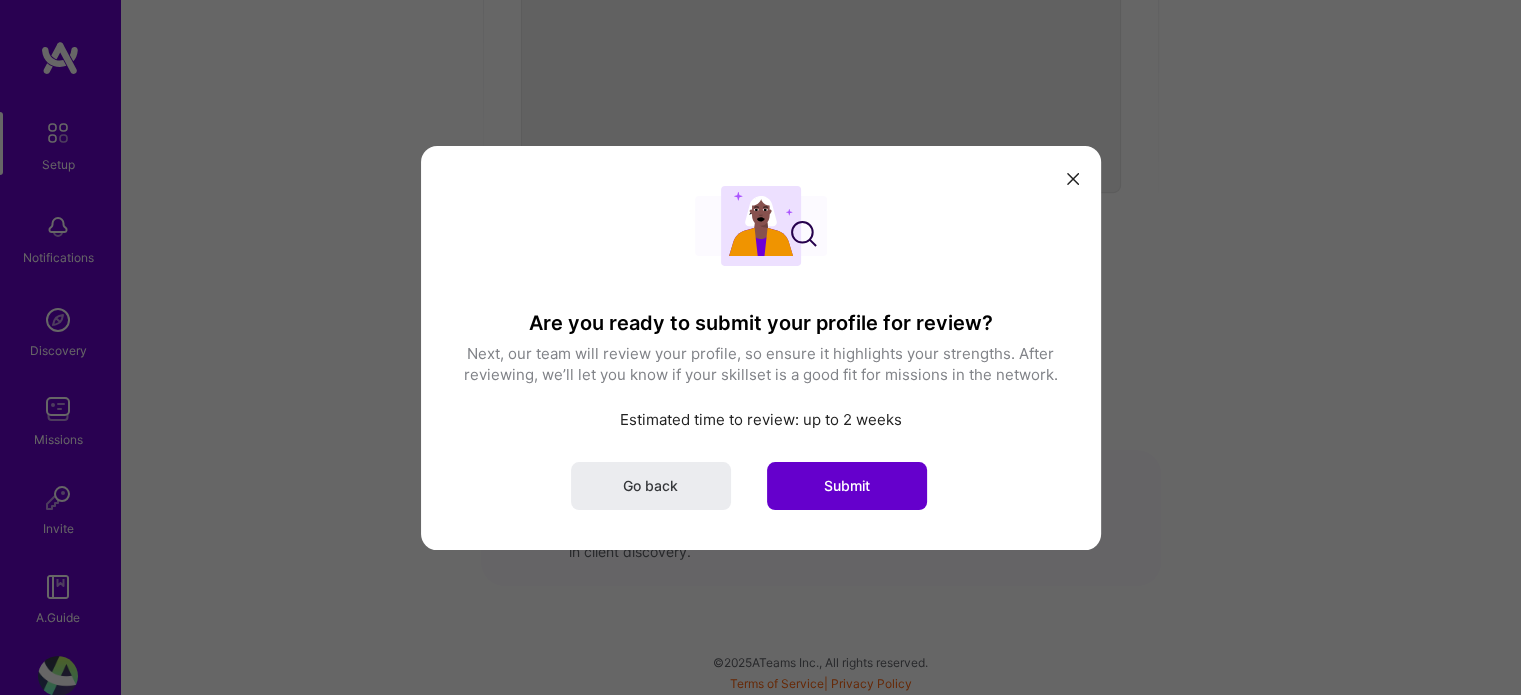 click on "Submit" at bounding box center [847, 485] 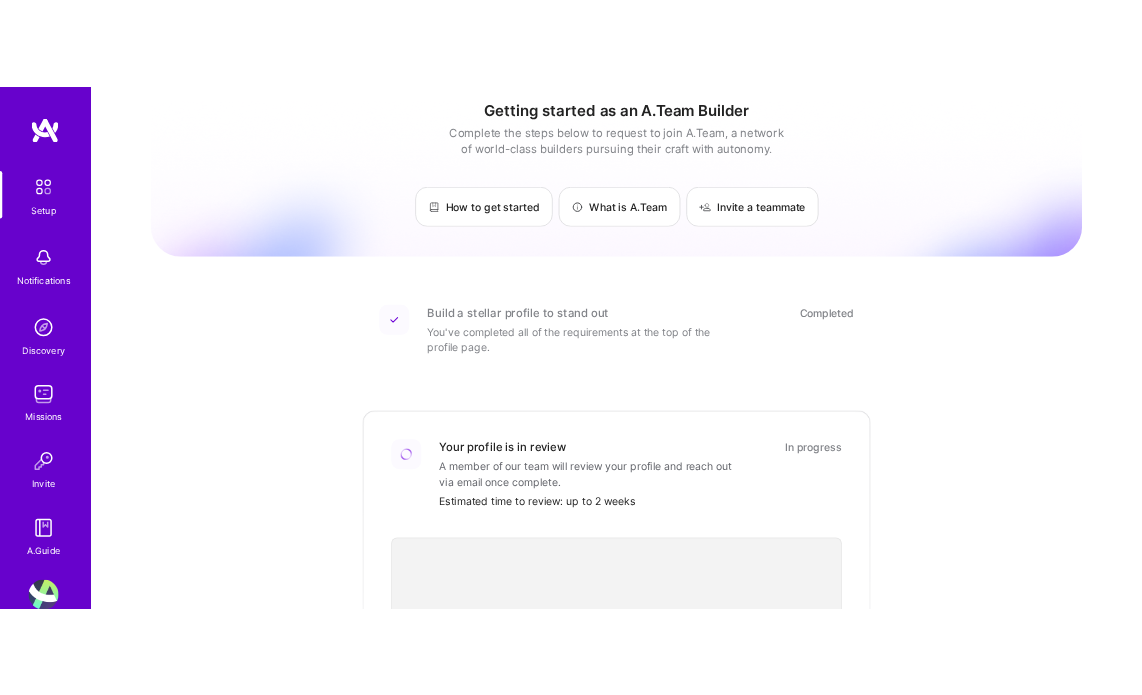 scroll, scrollTop: 0, scrollLeft: 0, axis: both 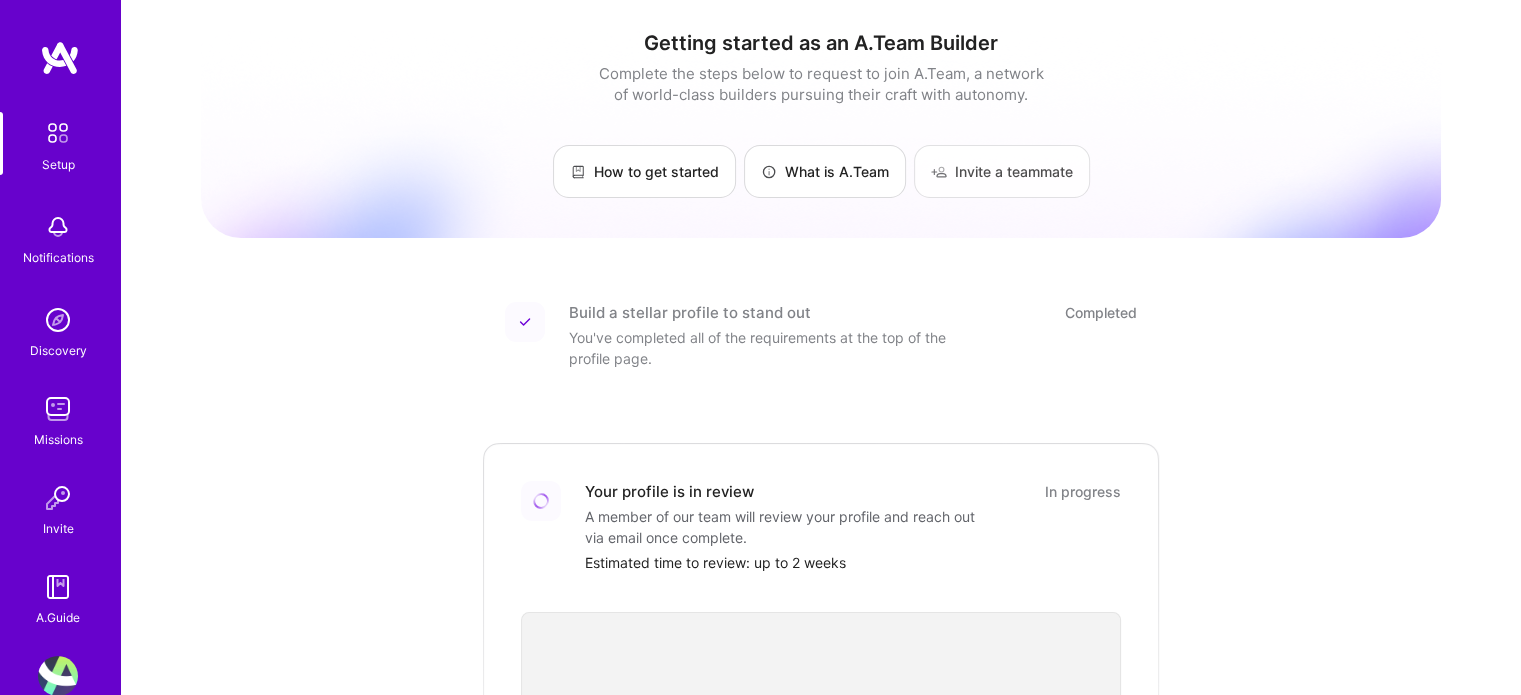 click on "Invite a teammate" at bounding box center (1002, 171) 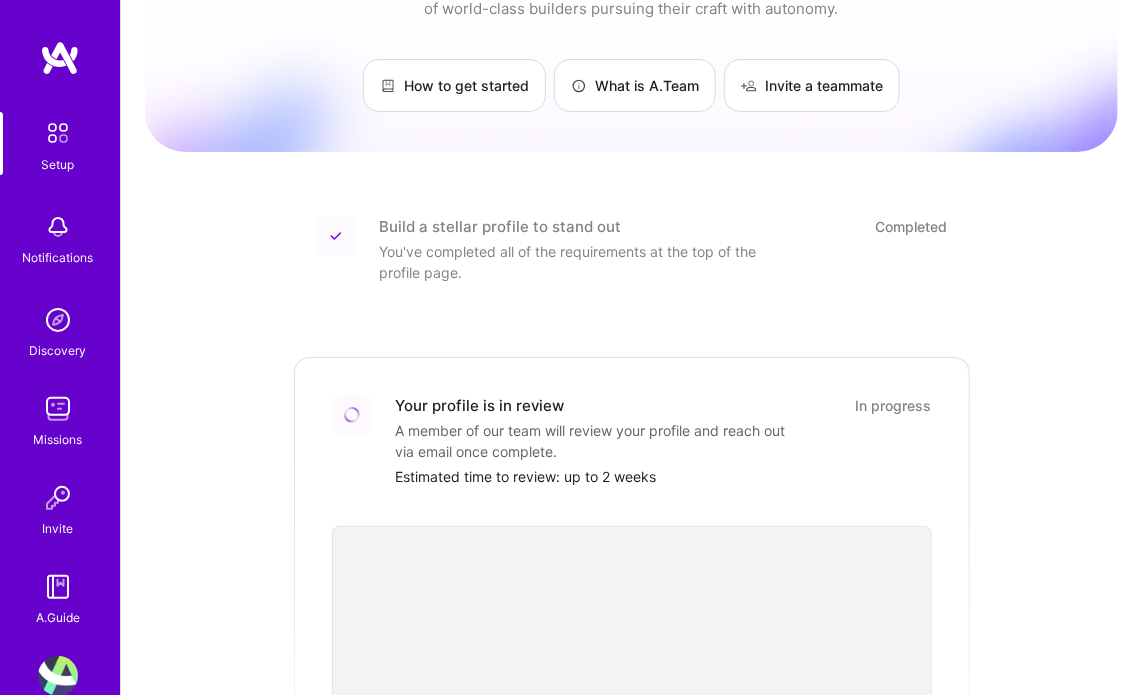 scroll, scrollTop: 0, scrollLeft: 0, axis: both 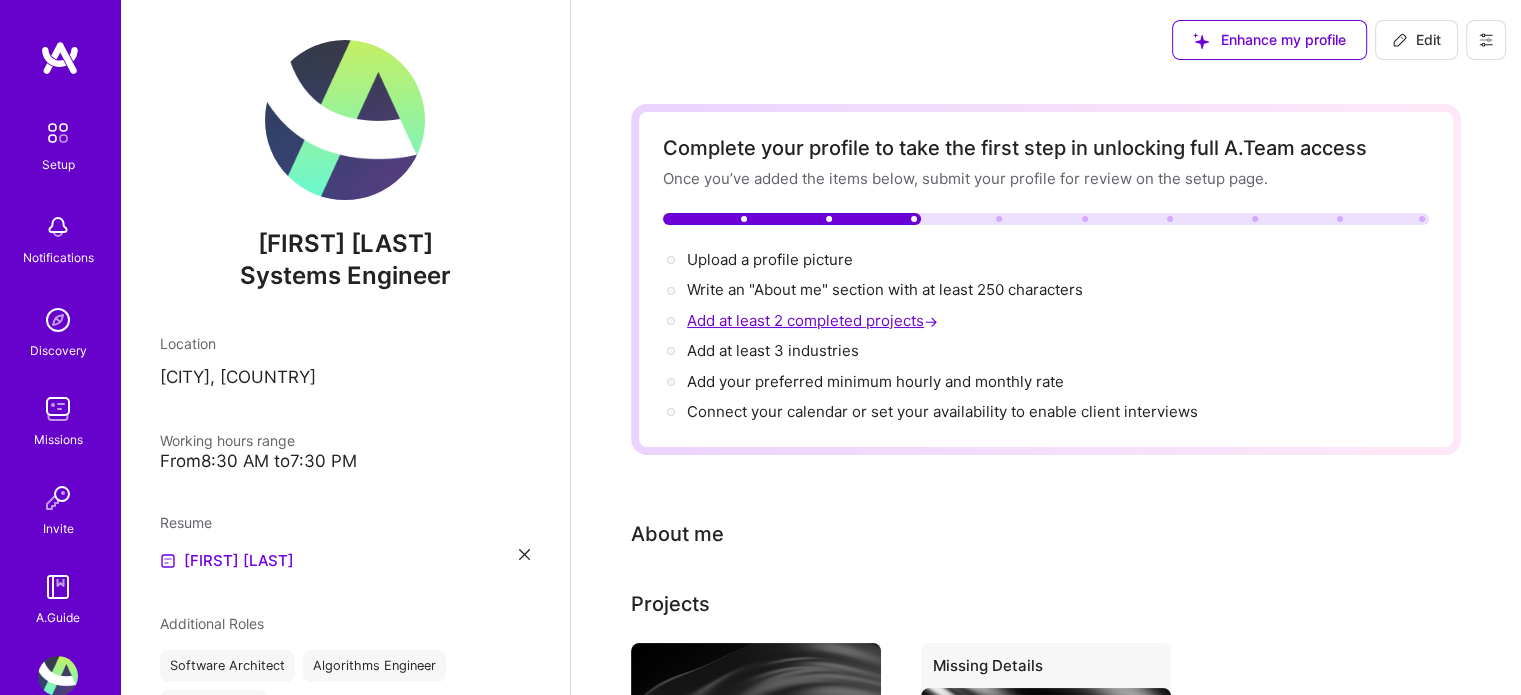 click on "Add at least 2 completed projects  →" at bounding box center [814, 320] 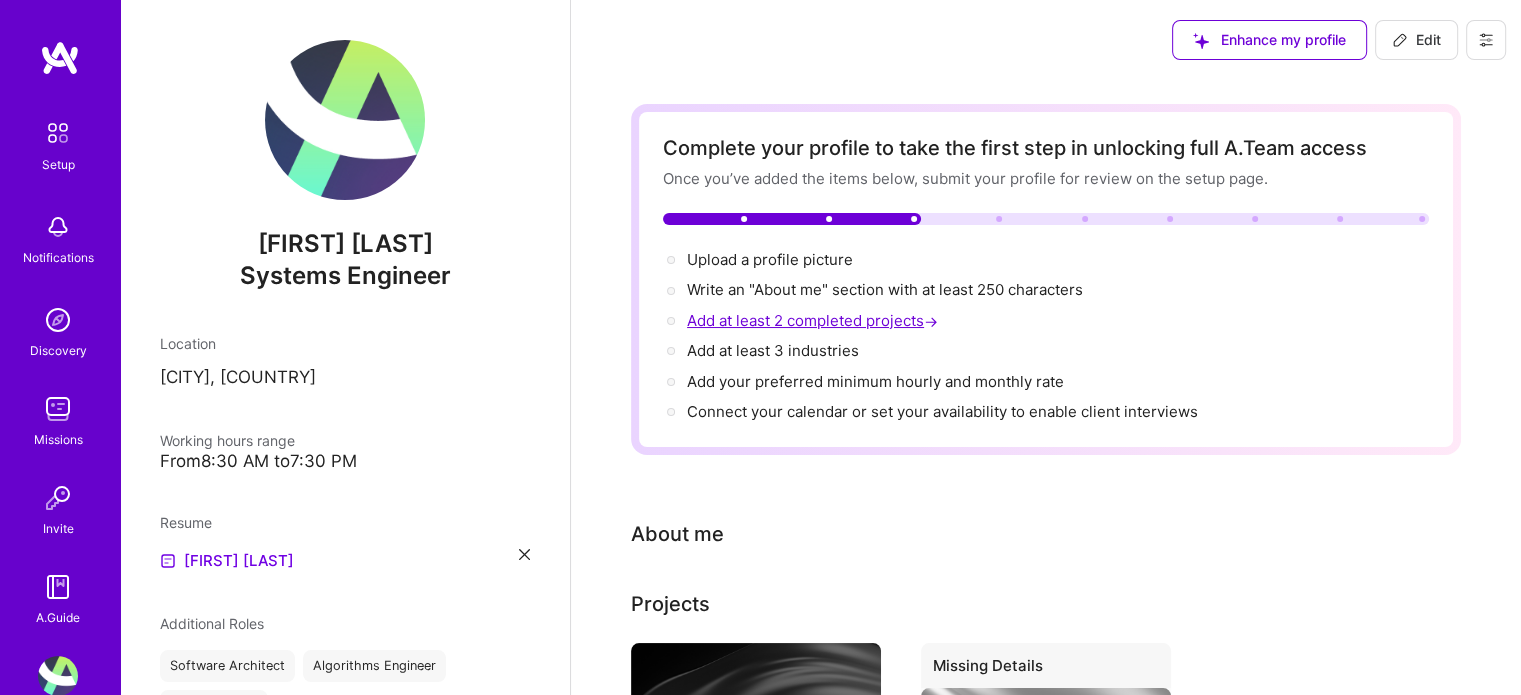 select on "US" 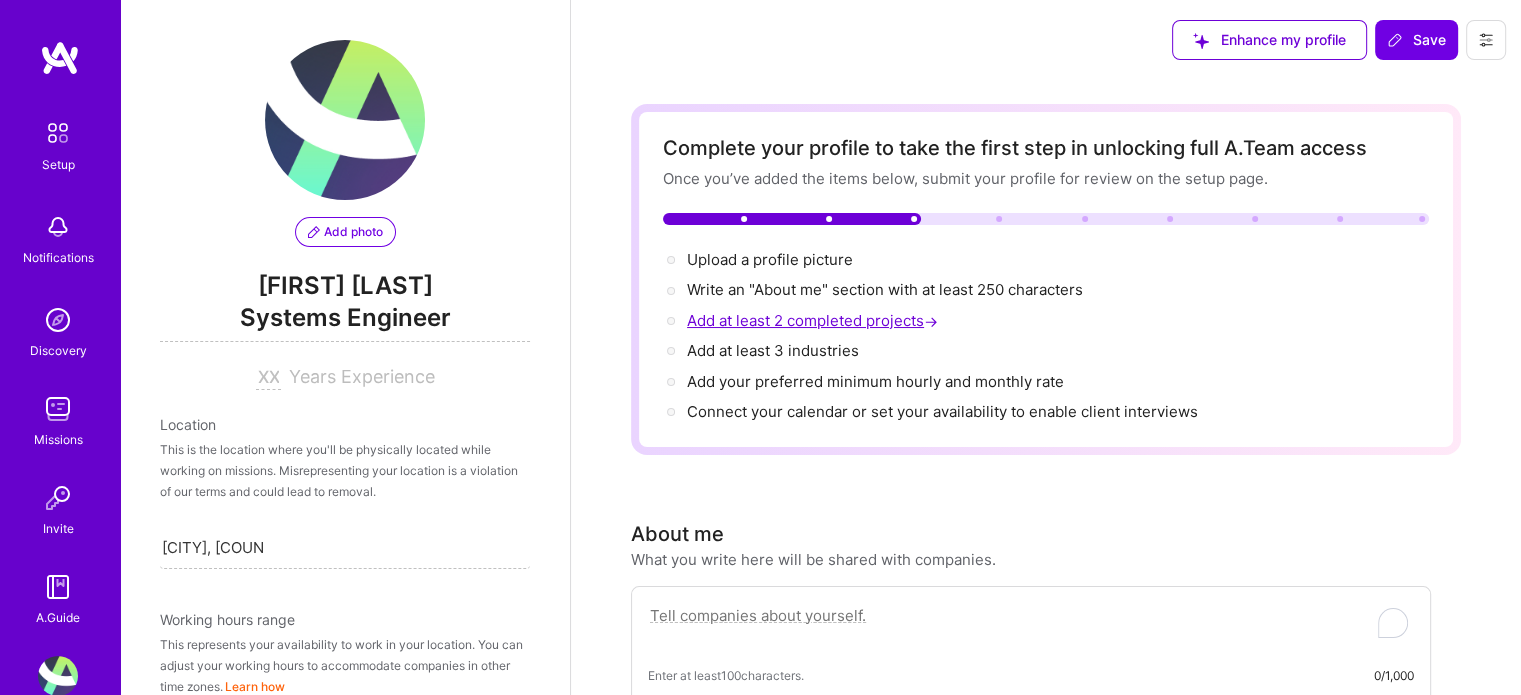 scroll, scrollTop: 789, scrollLeft: 0, axis: vertical 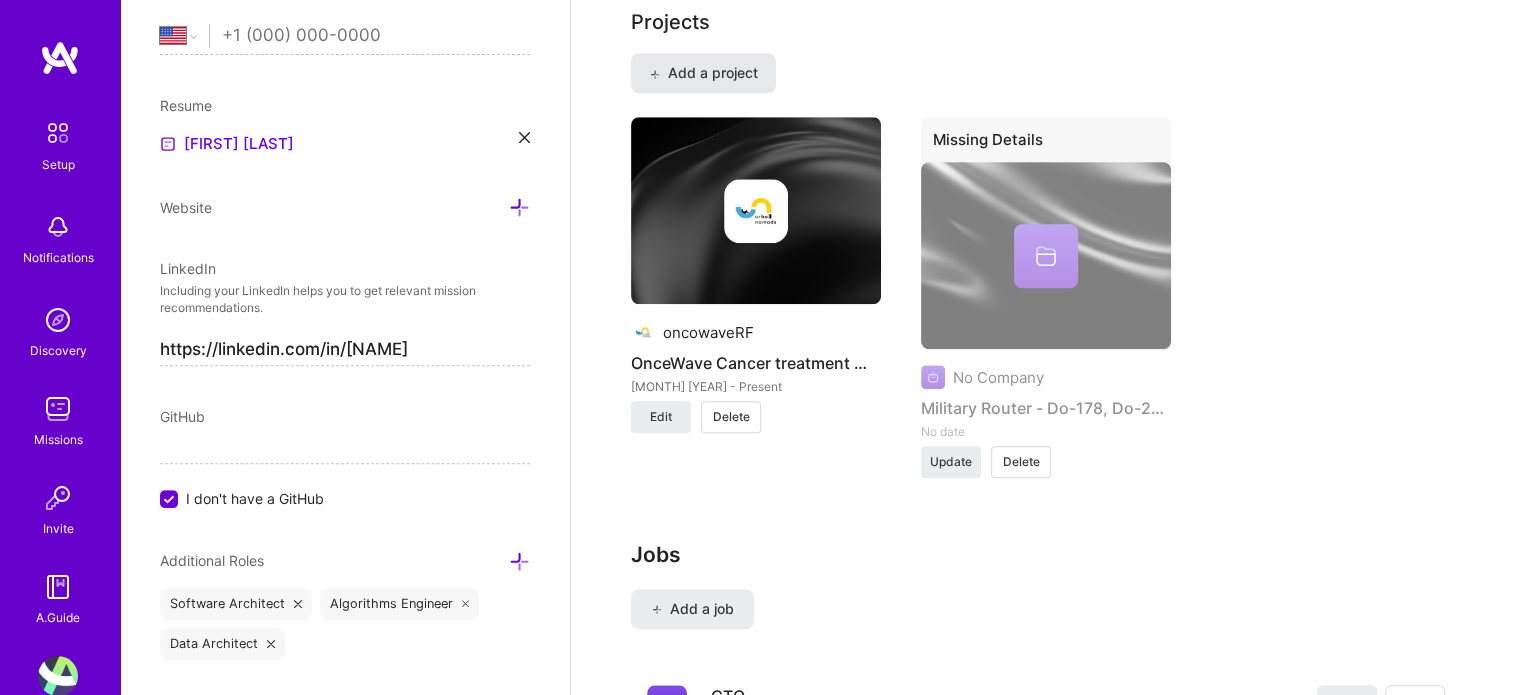 click on "Add a project" at bounding box center [703, 73] 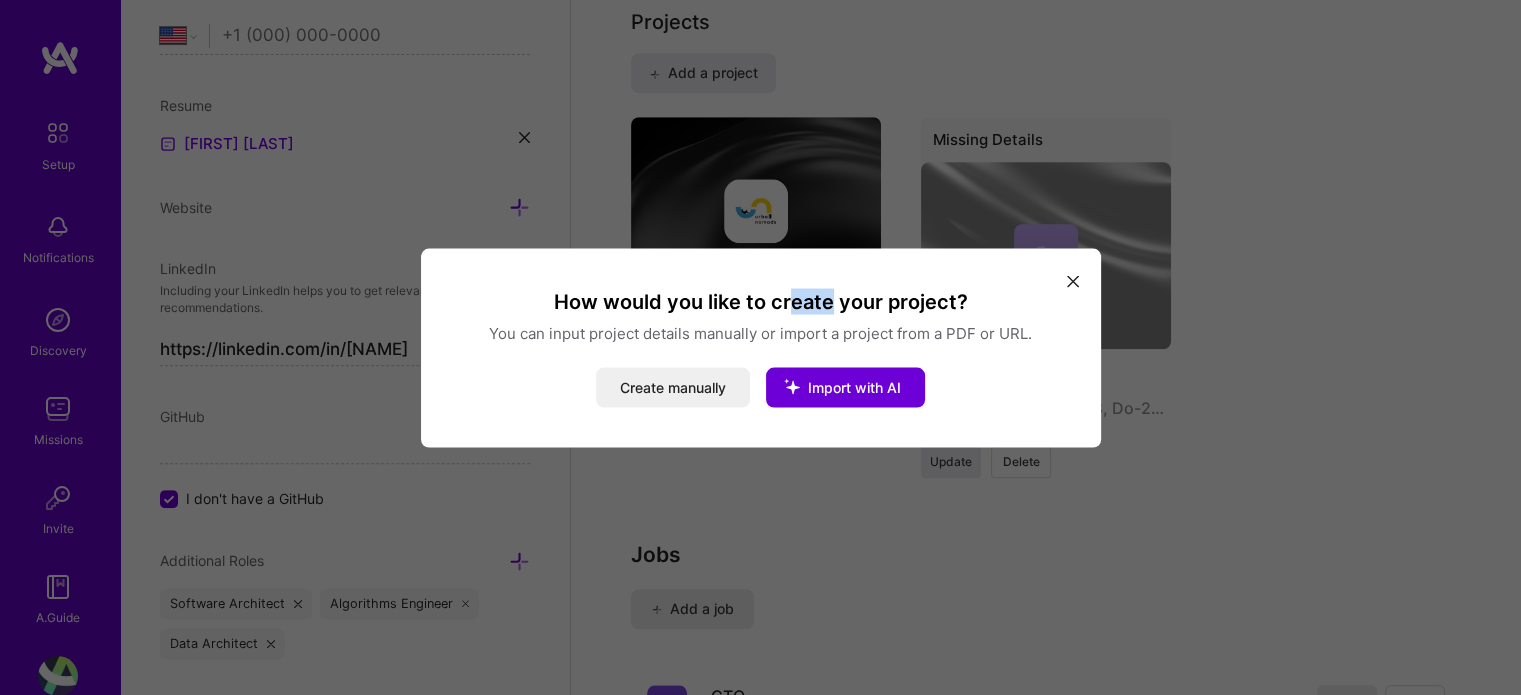 drag, startPoint x: 786, startPoint y: 265, endPoint x: 828, endPoint y: 268, distance: 42.107006 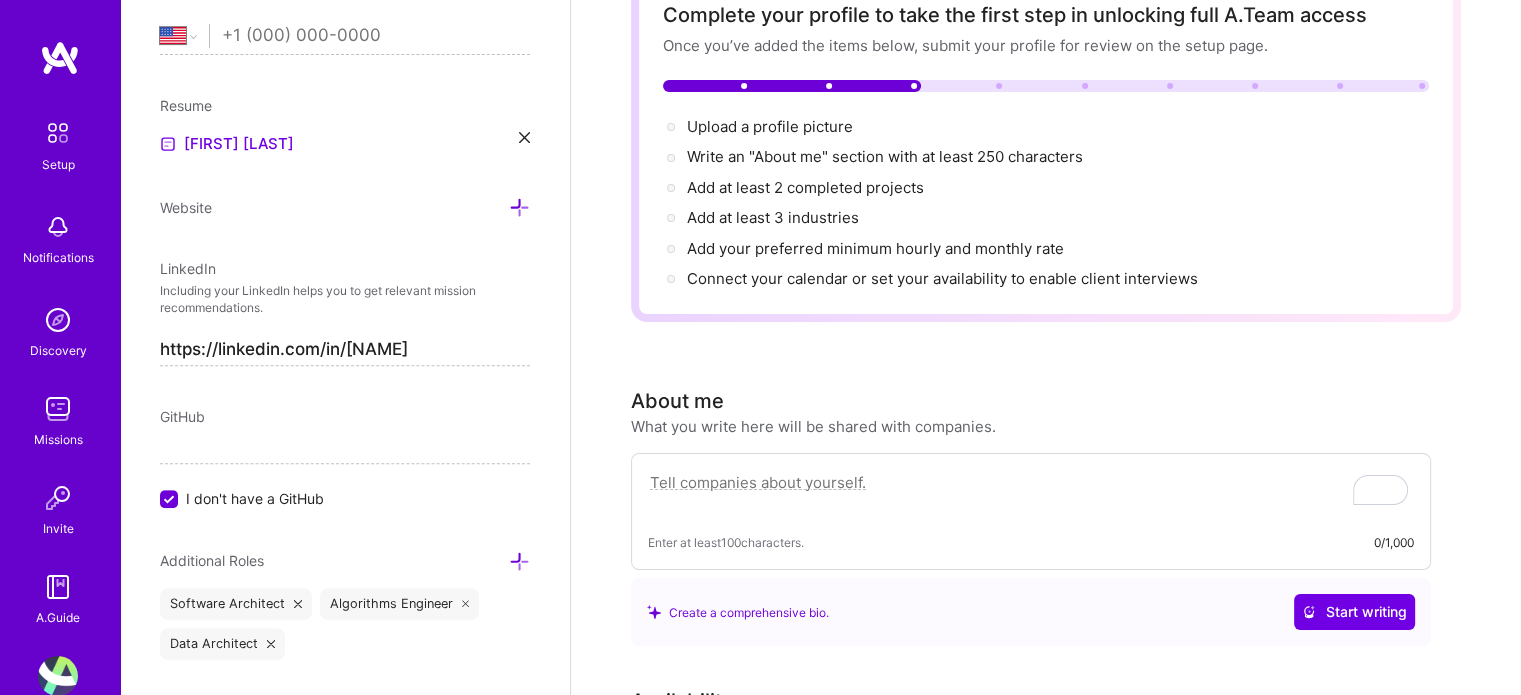 scroll, scrollTop: 0, scrollLeft: 0, axis: both 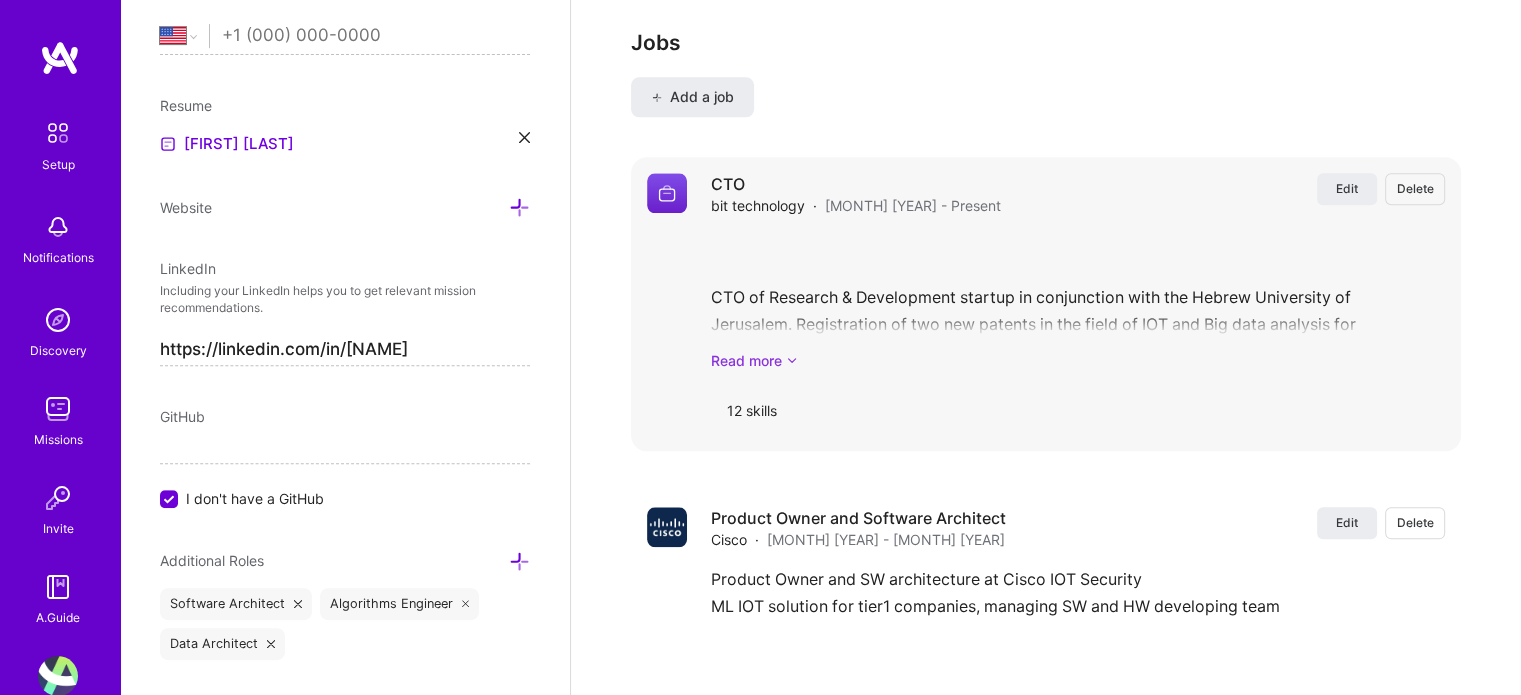 click at bounding box center (792, 360) 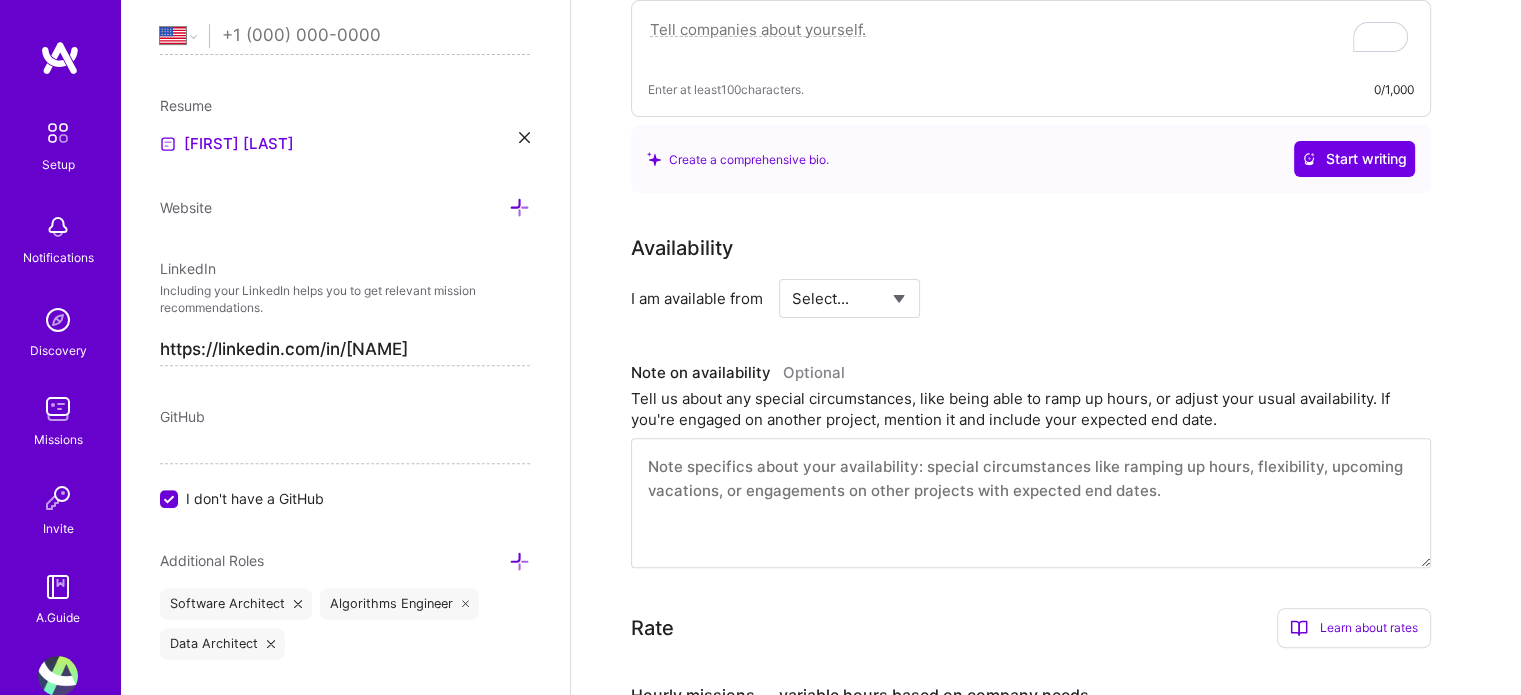 scroll, scrollTop: 700, scrollLeft: 0, axis: vertical 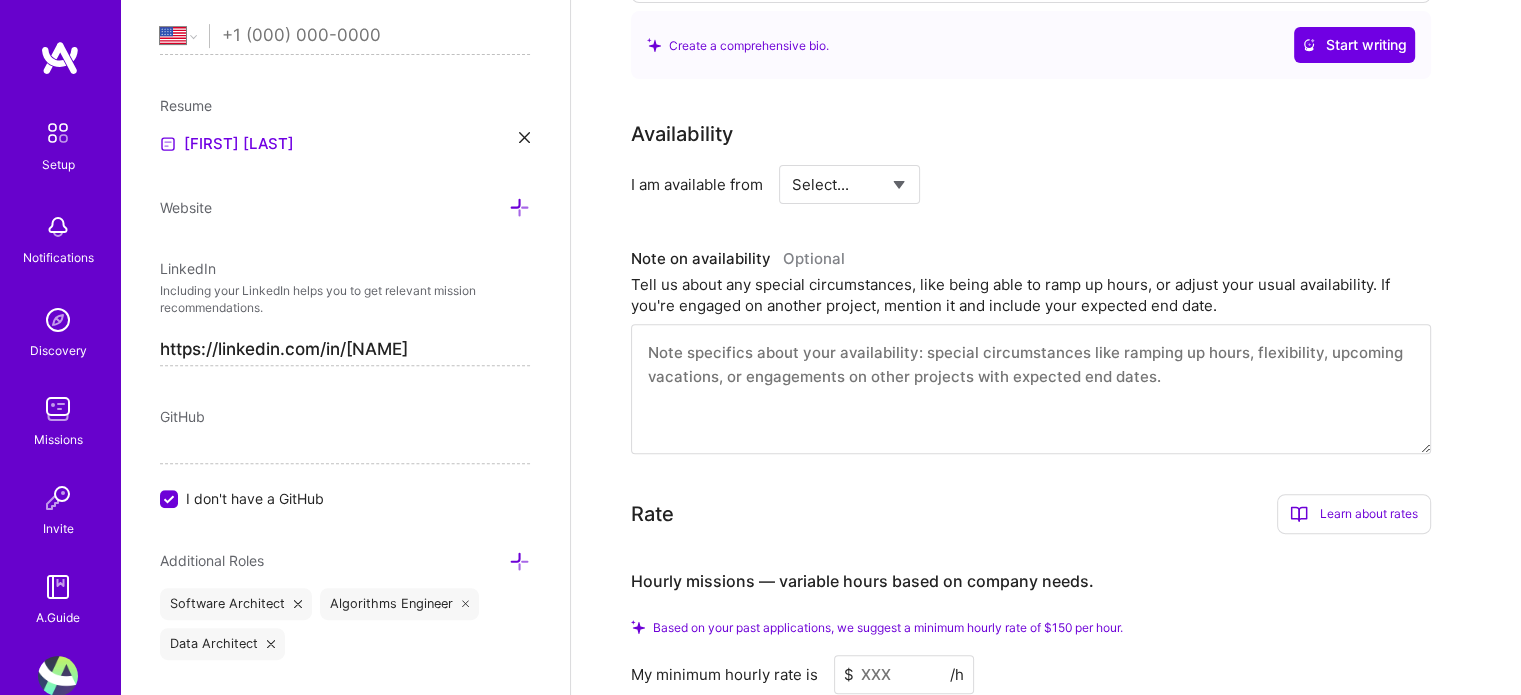 click on "Select... Right Now Future Date Not Available" at bounding box center (849, 184) 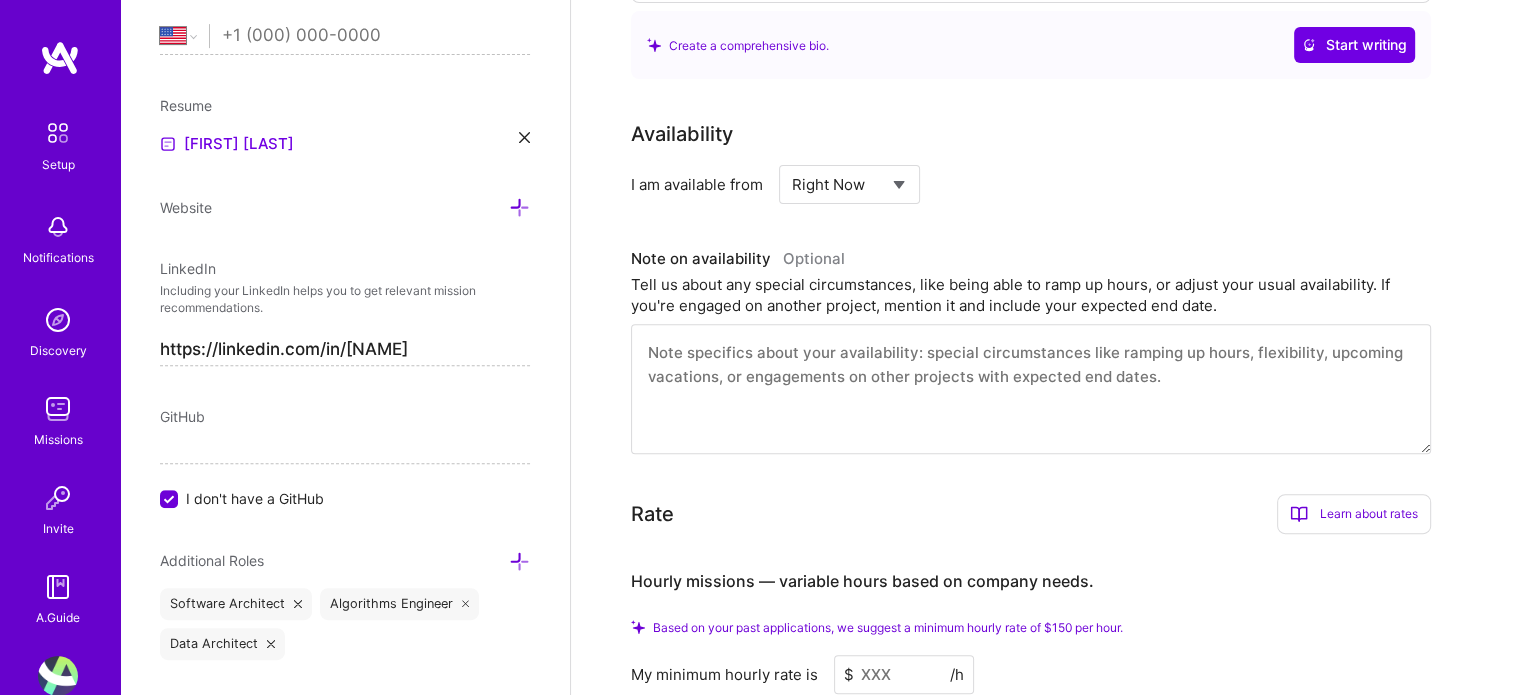 click on "Select... Right Now Future Date Not Available" at bounding box center [849, 184] 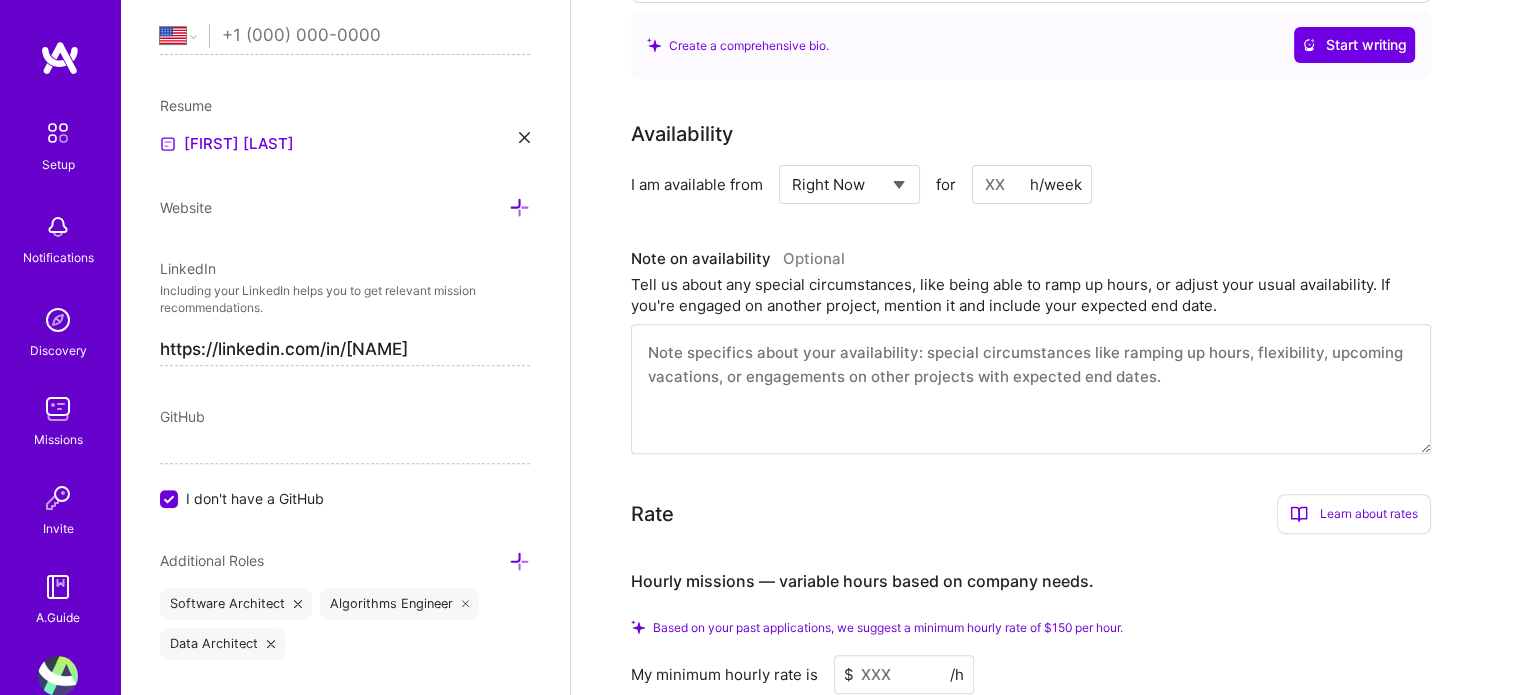 click at bounding box center (1032, 184) 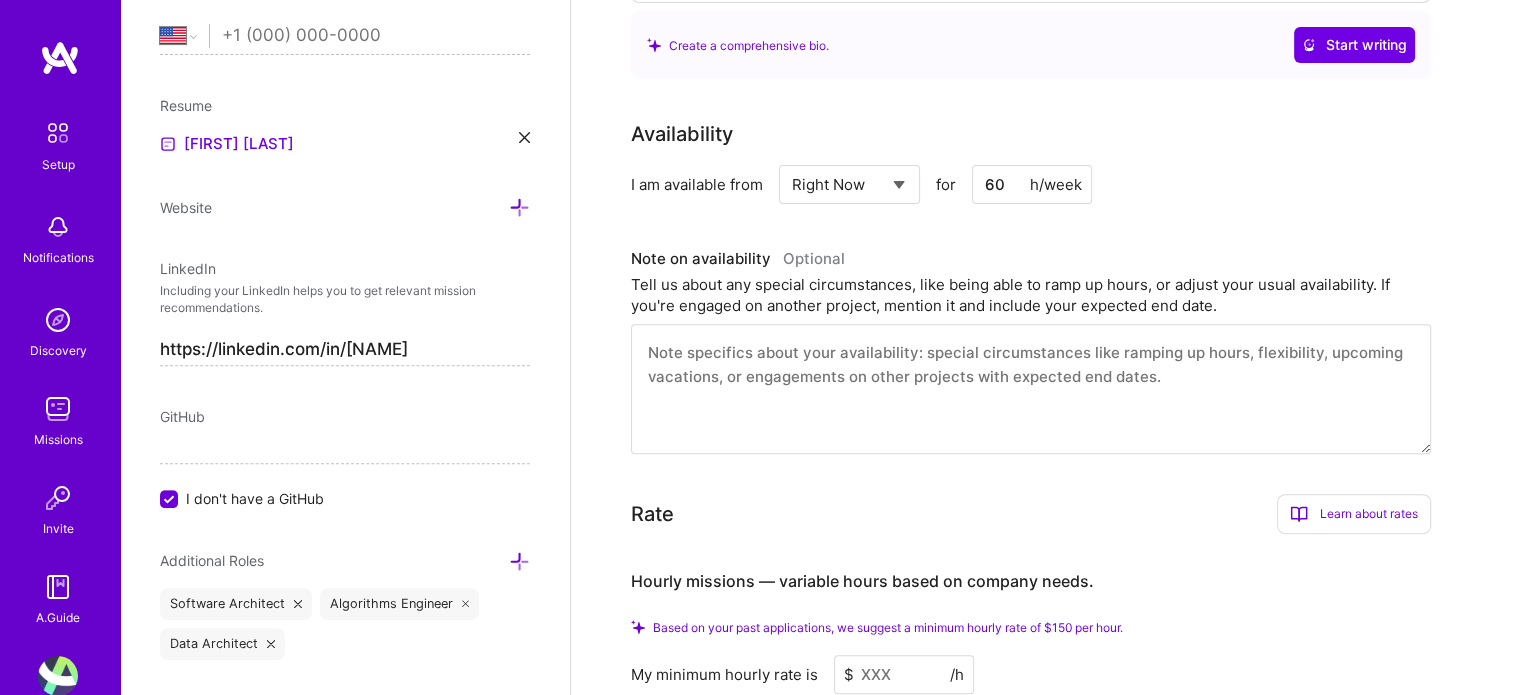type on "6" 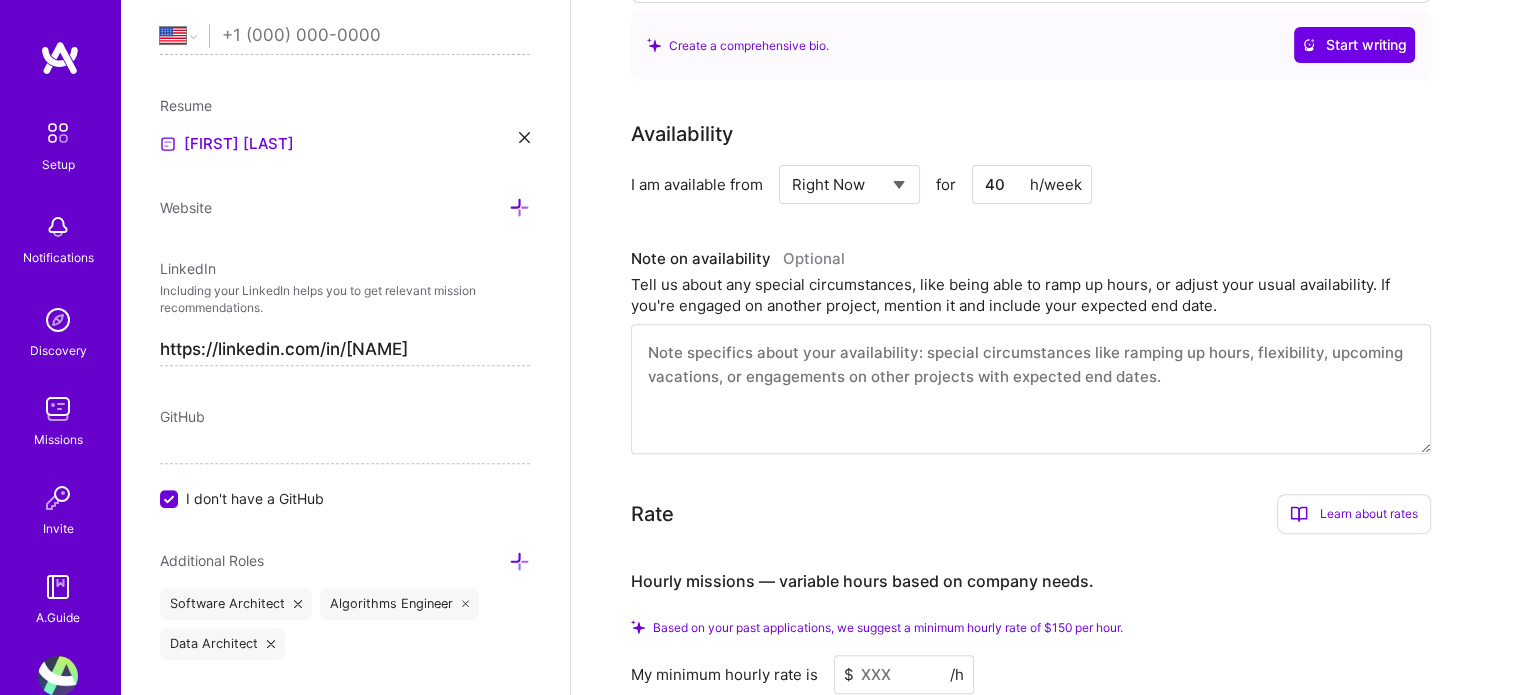 type on "40" 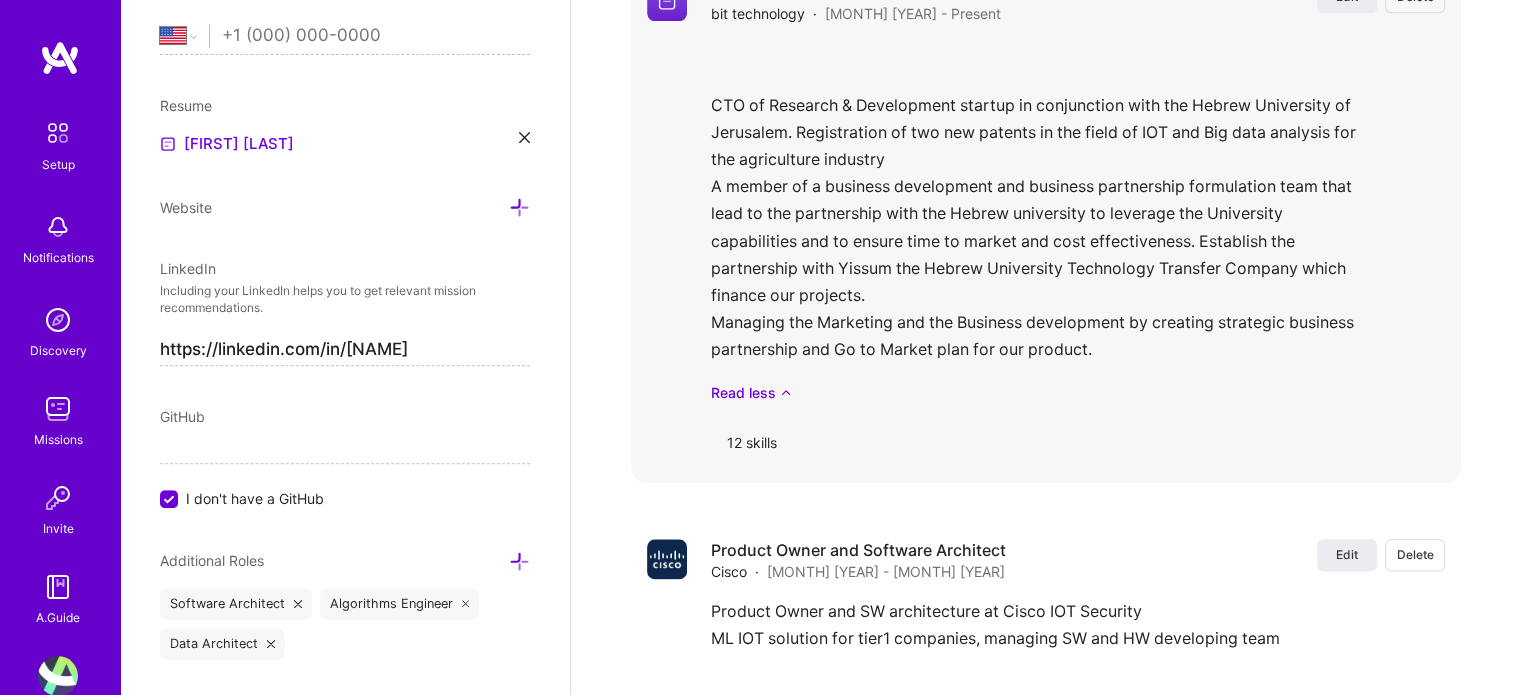 scroll, scrollTop: 2300, scrollLeft: 0, axis: vertical 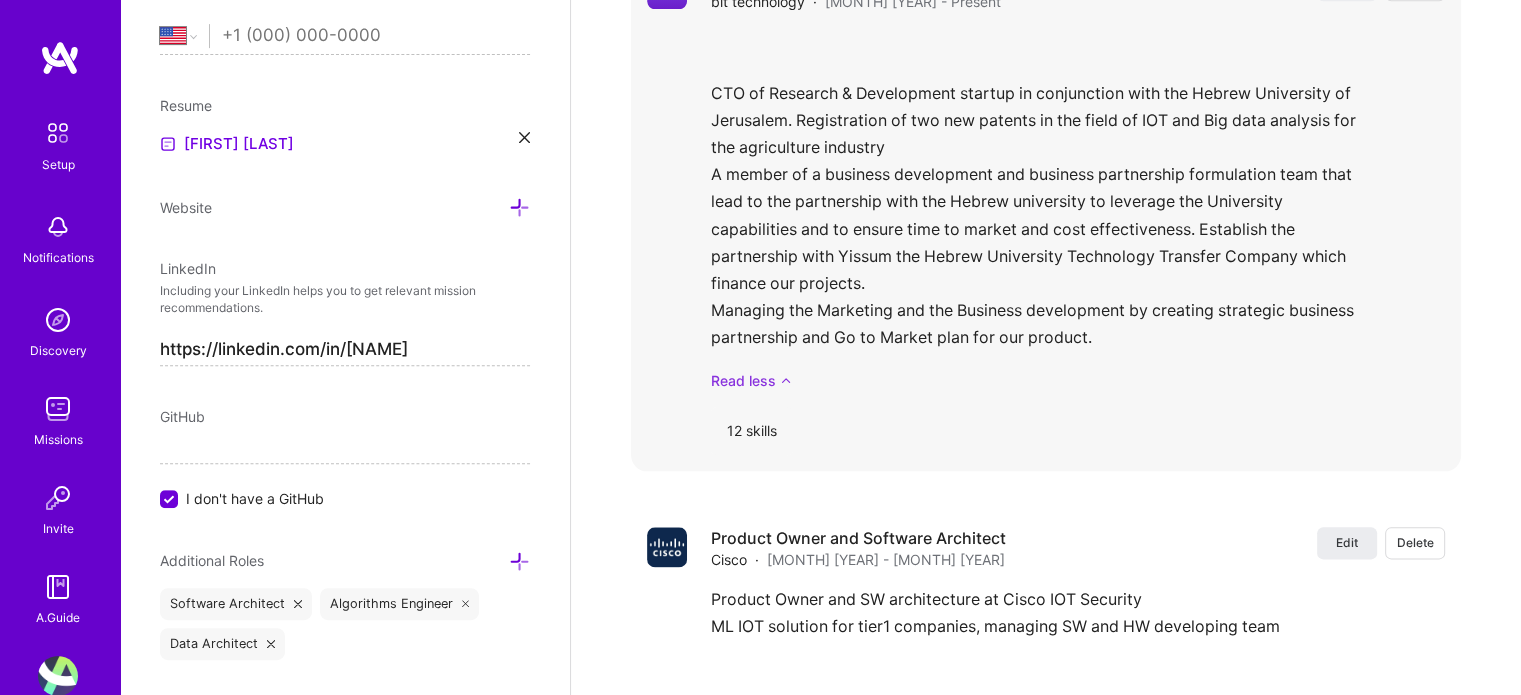 click at bounding box center [786, 380] 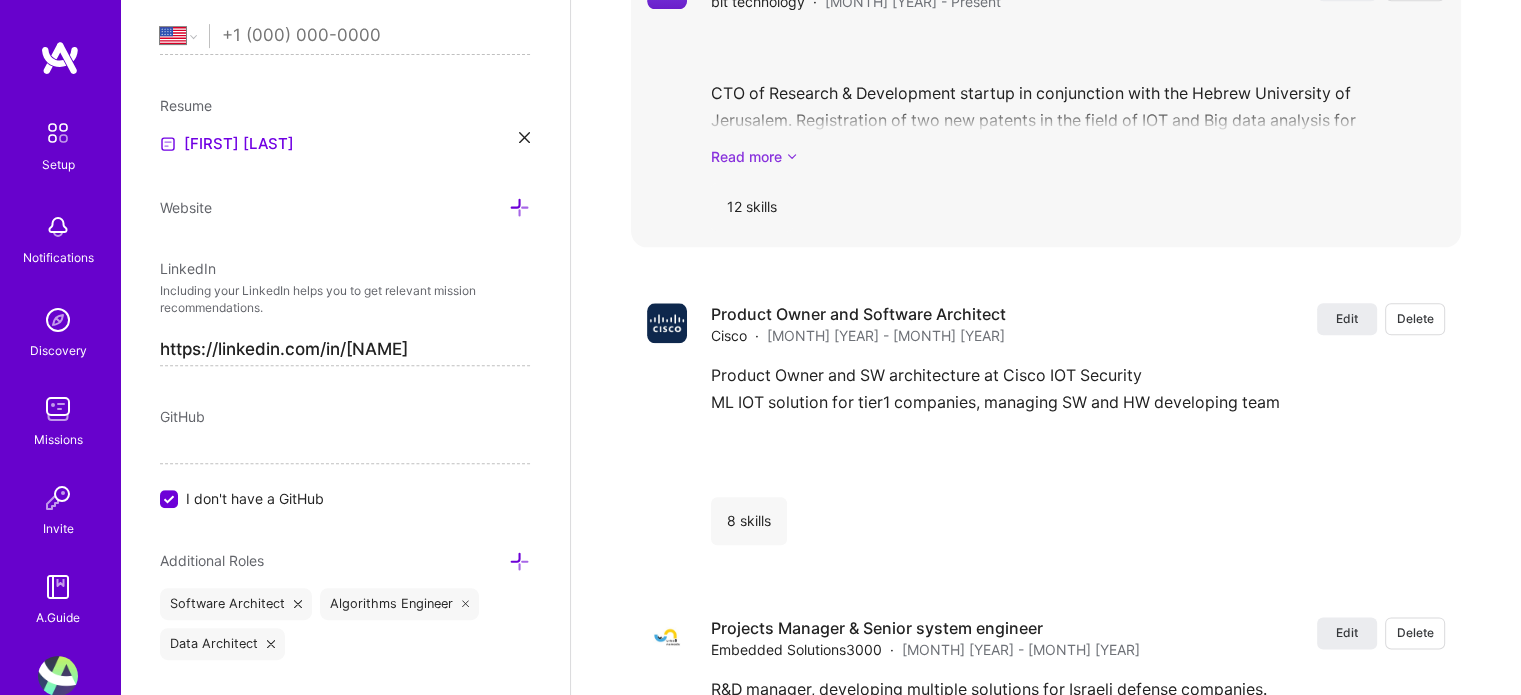 click on "Read more" at bounding box center (1078, 156) 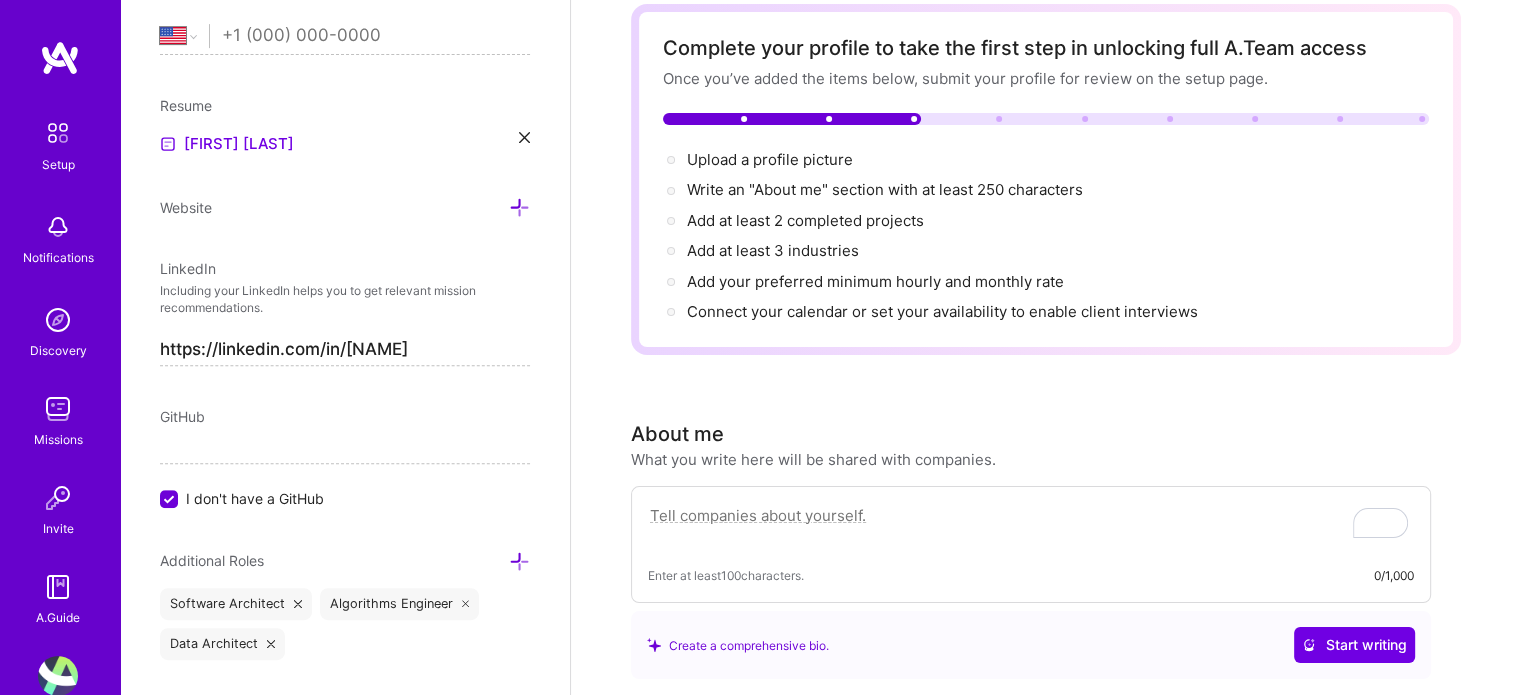 scroll, scrollTop: 0, scrollLeft: 0, axis: both 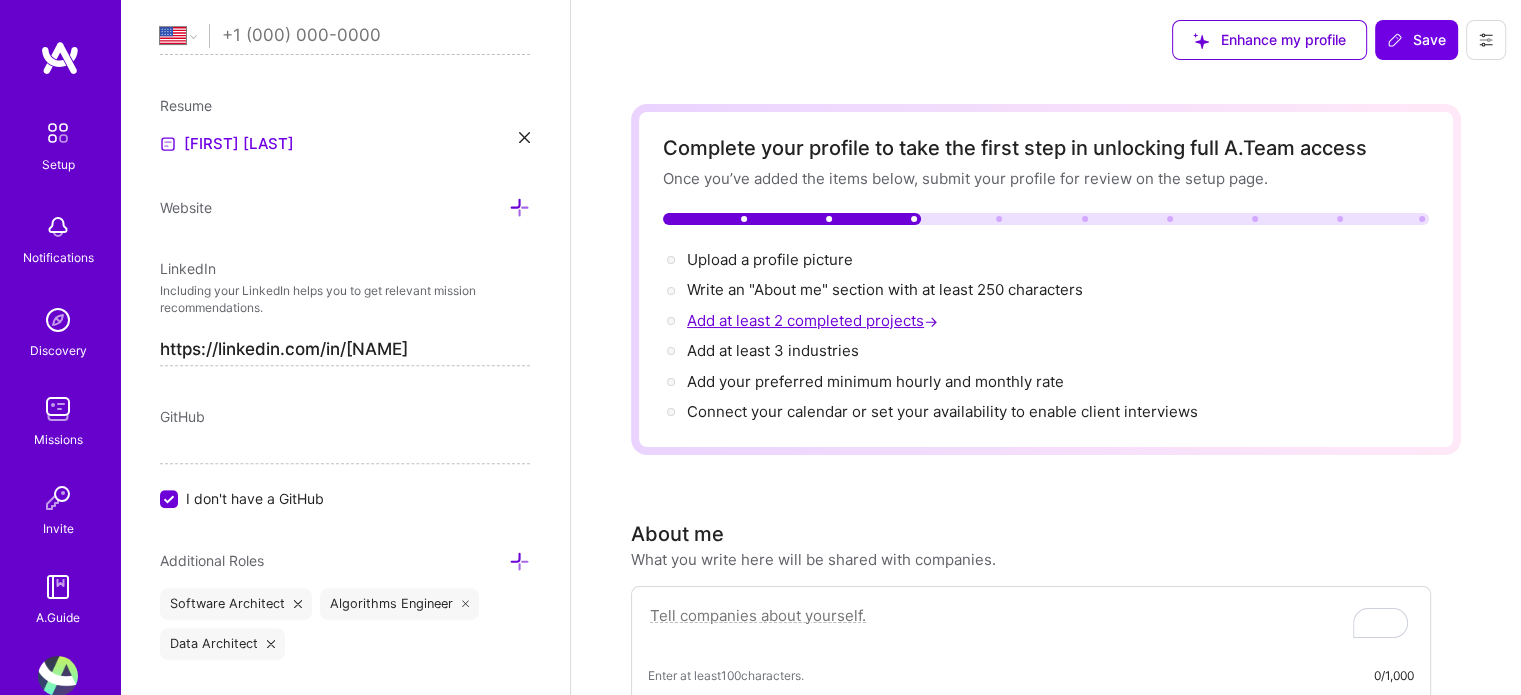 click on "Add at least 2 completed projects  →" at bounding box center [814, 320] 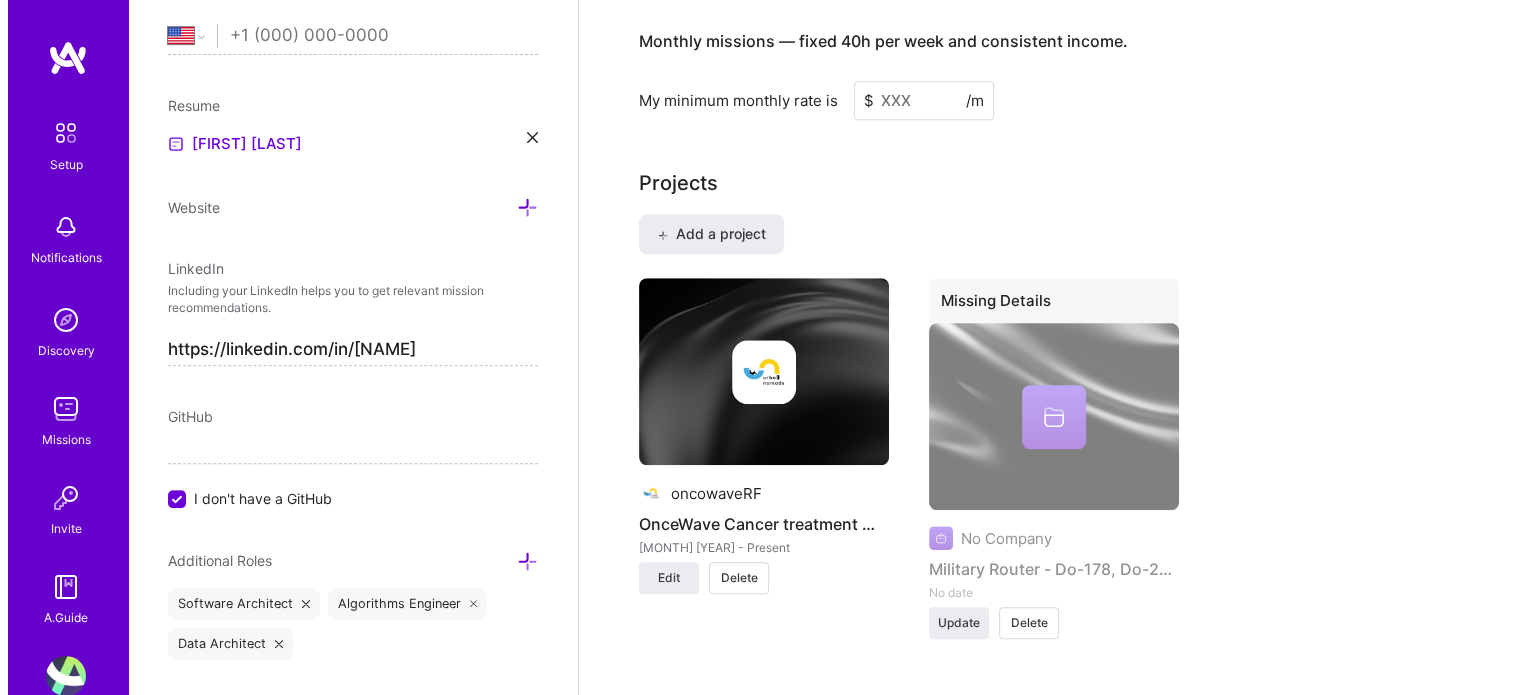 scroll, scrollTop: 1384, scrollLeft: 0, axis: vertical 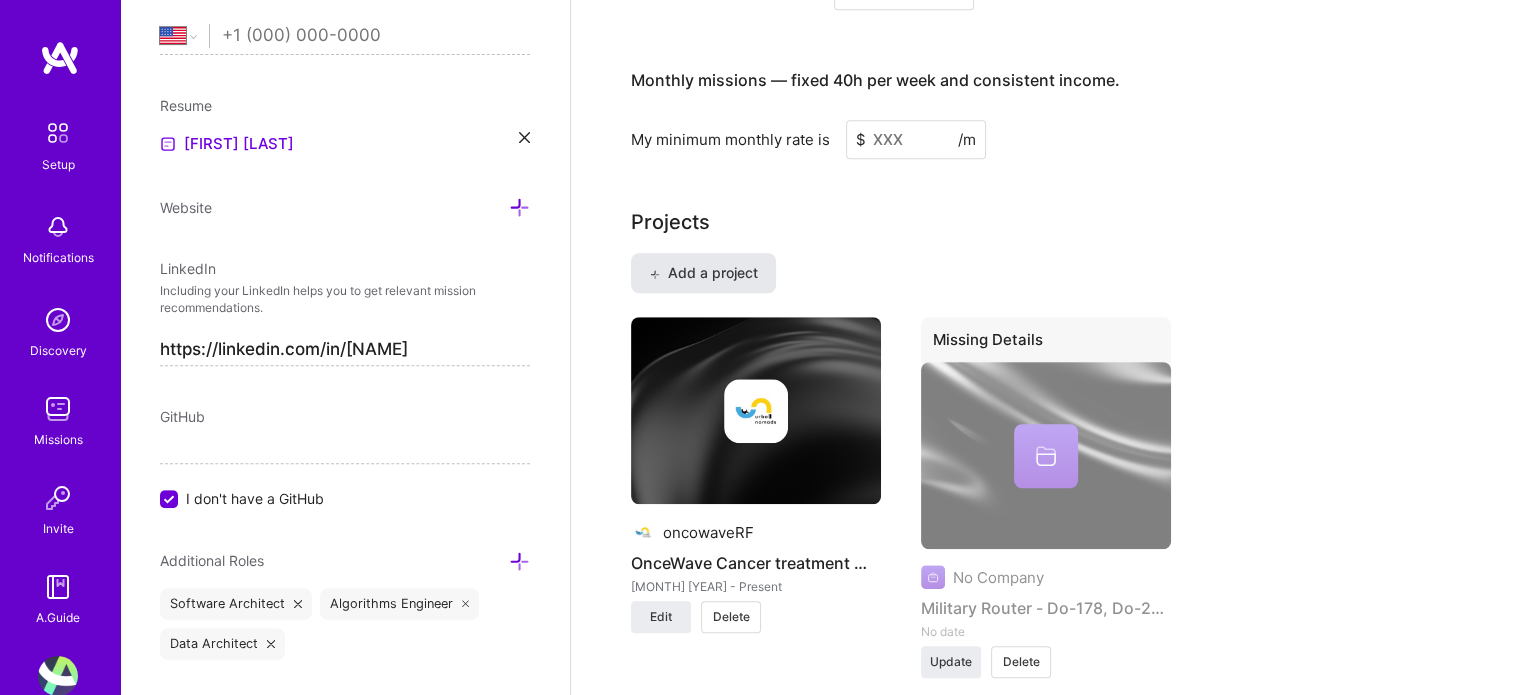 click on "Add a project" at bounding box center [703, 273] 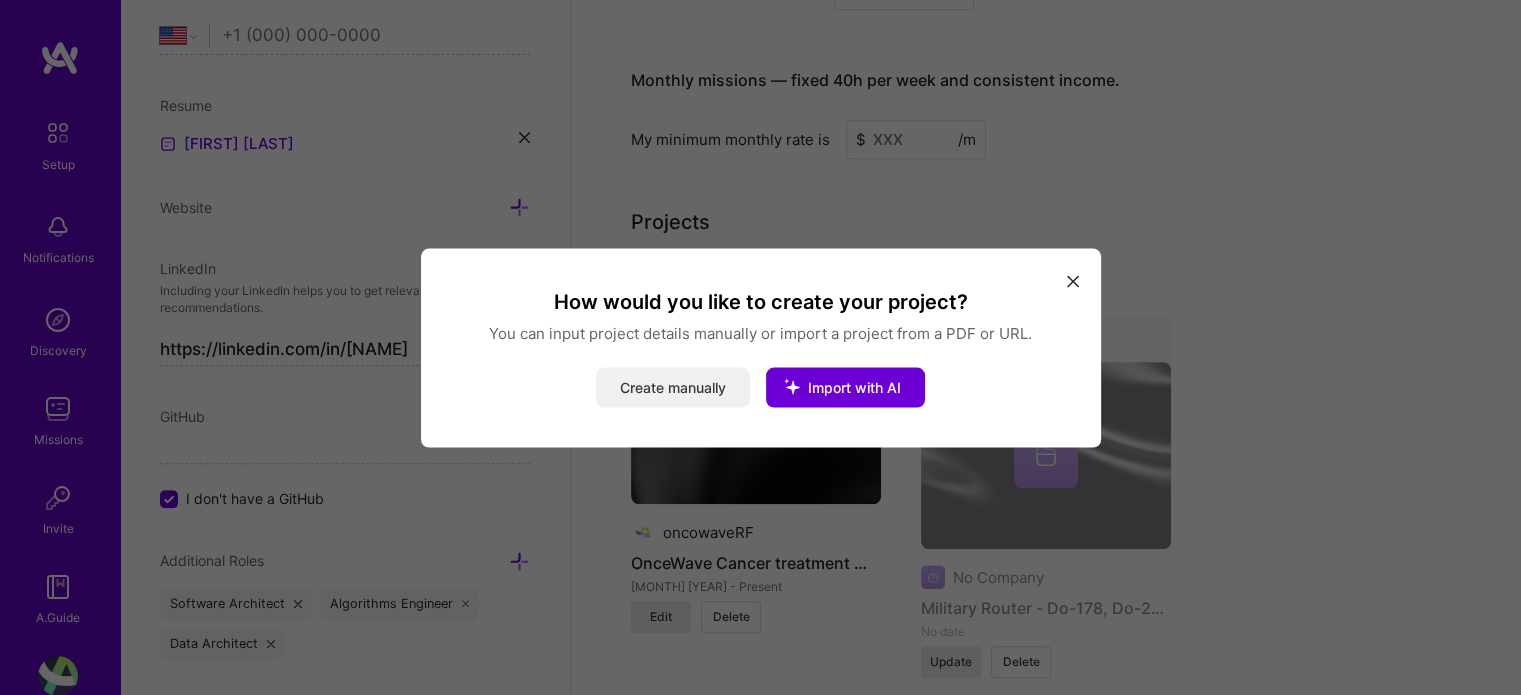 click on "Create manually" at bounding box center (673, 387) 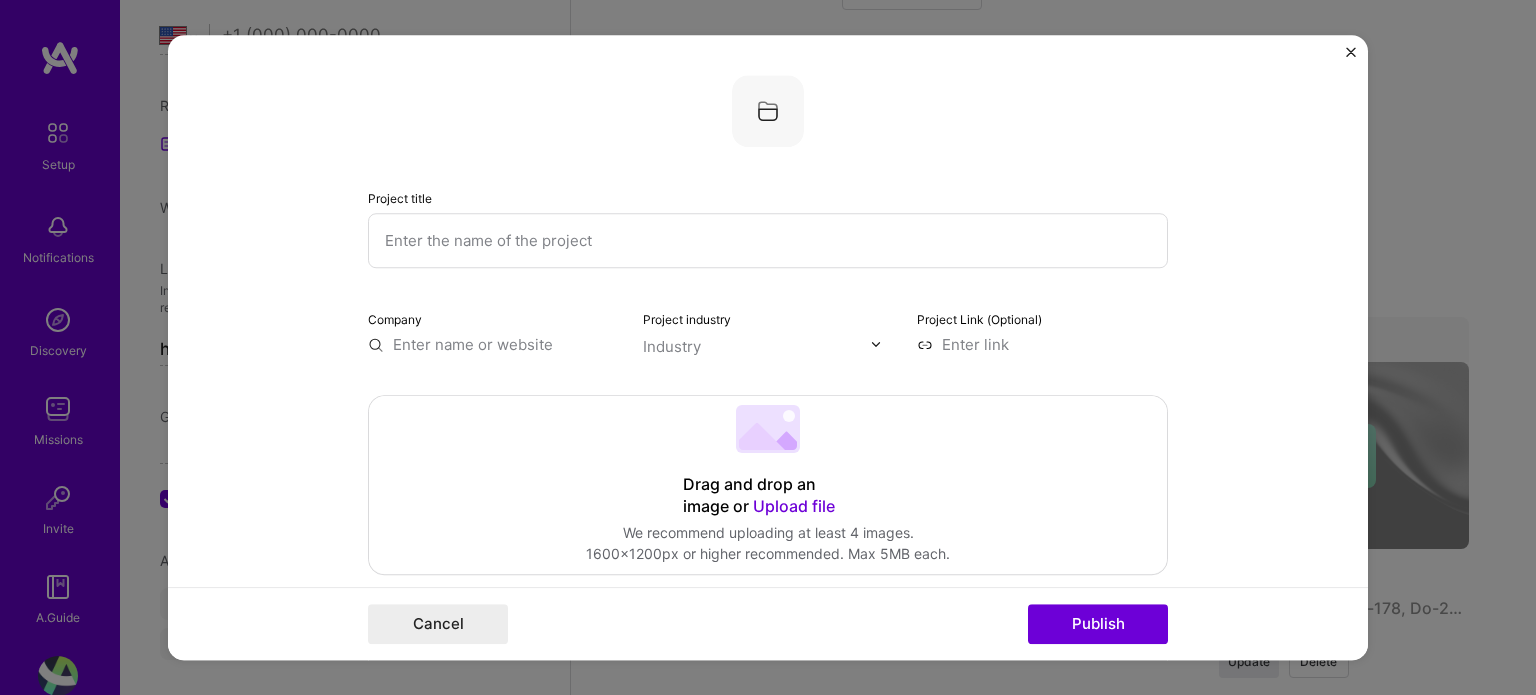 click at bounding box center (768, 240) 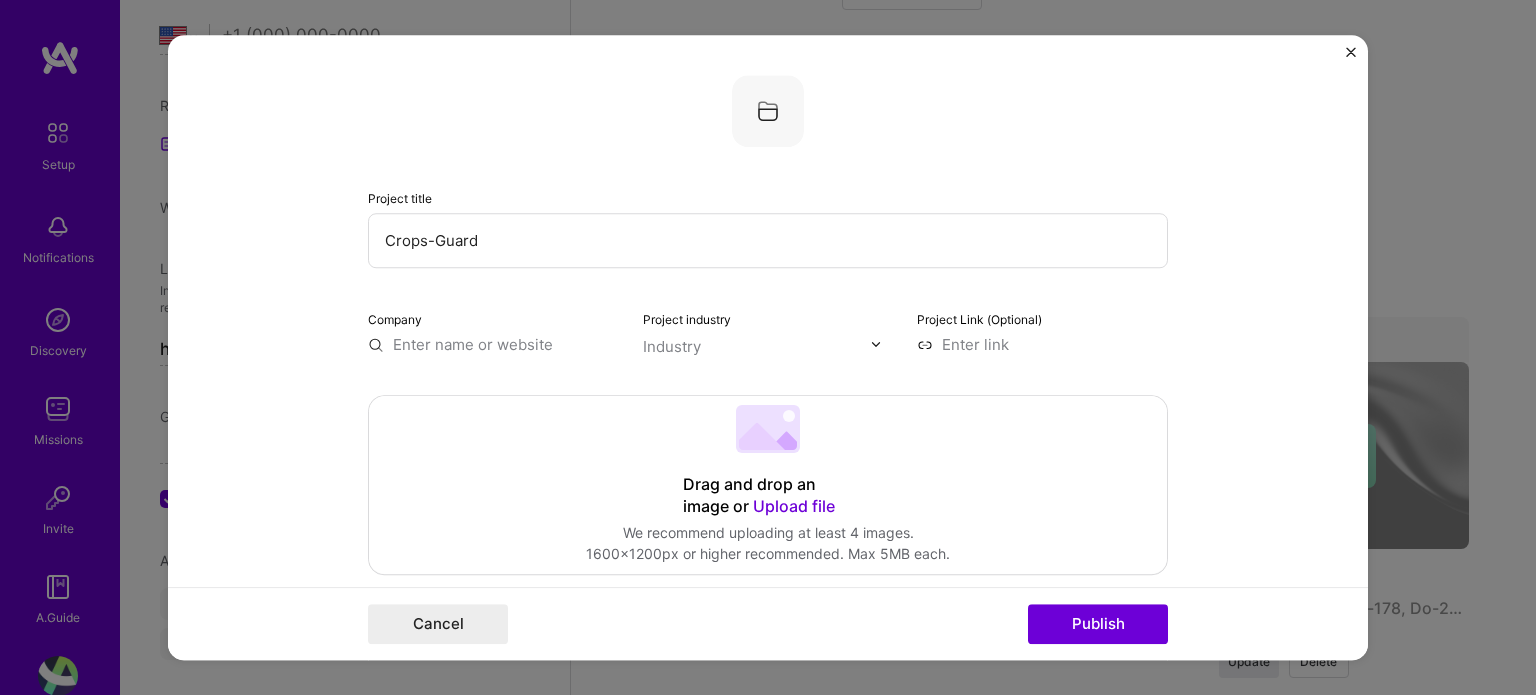 type on "Crops-Guard" 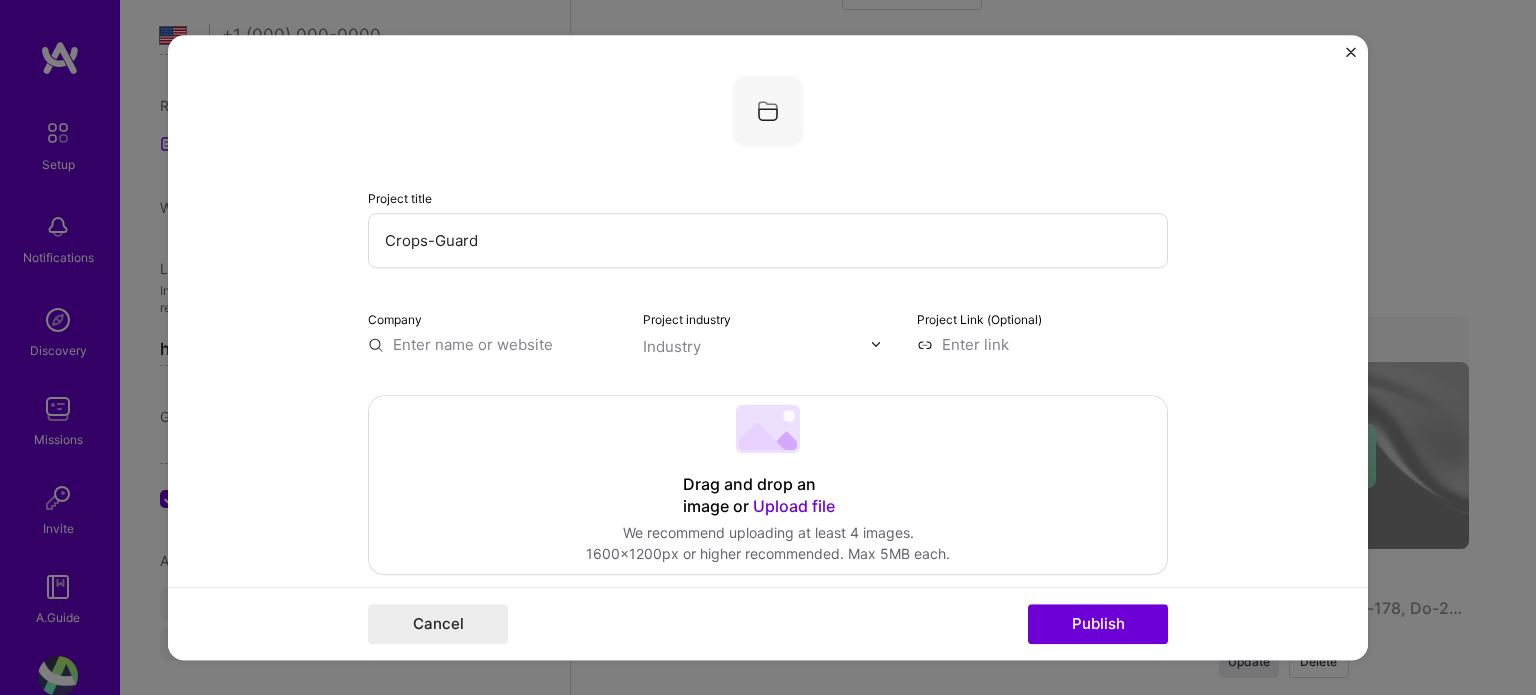 click at bounding box center [493, 344] 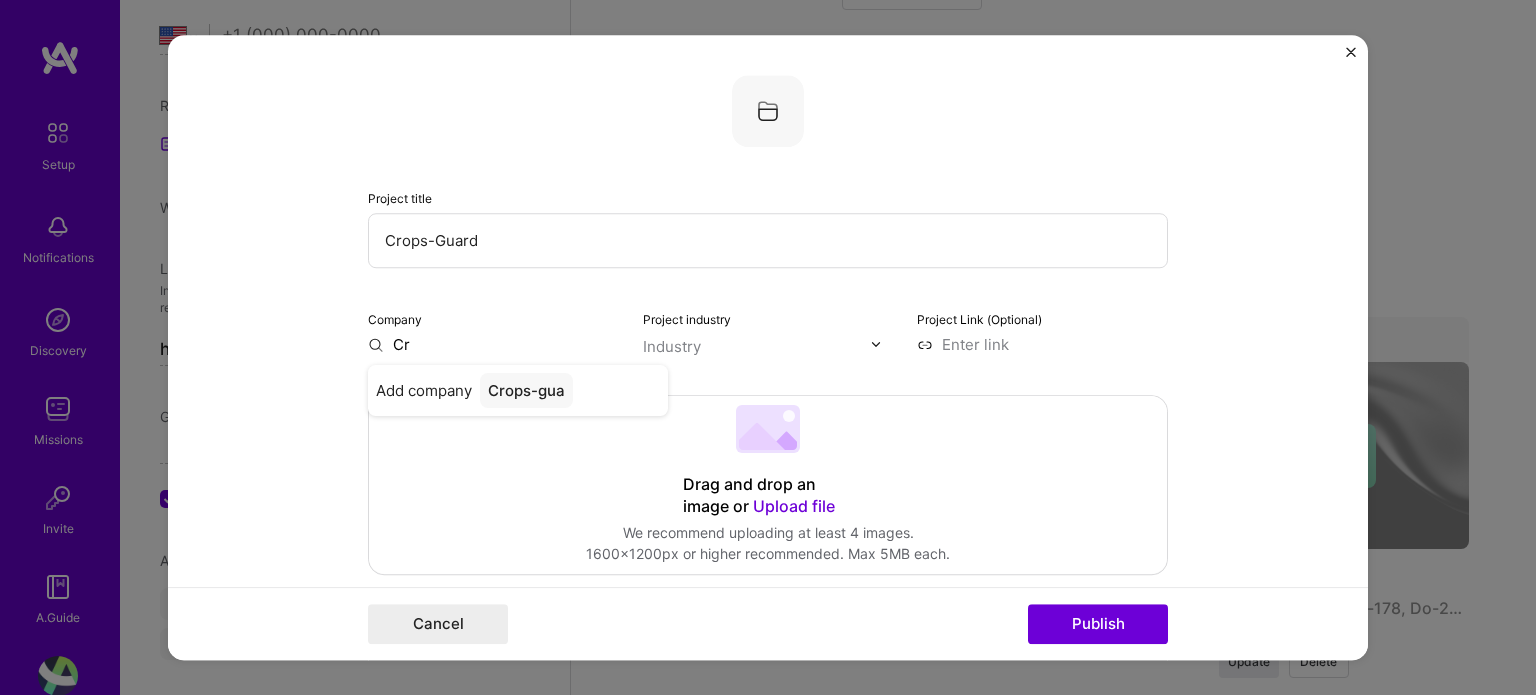 type on "C" 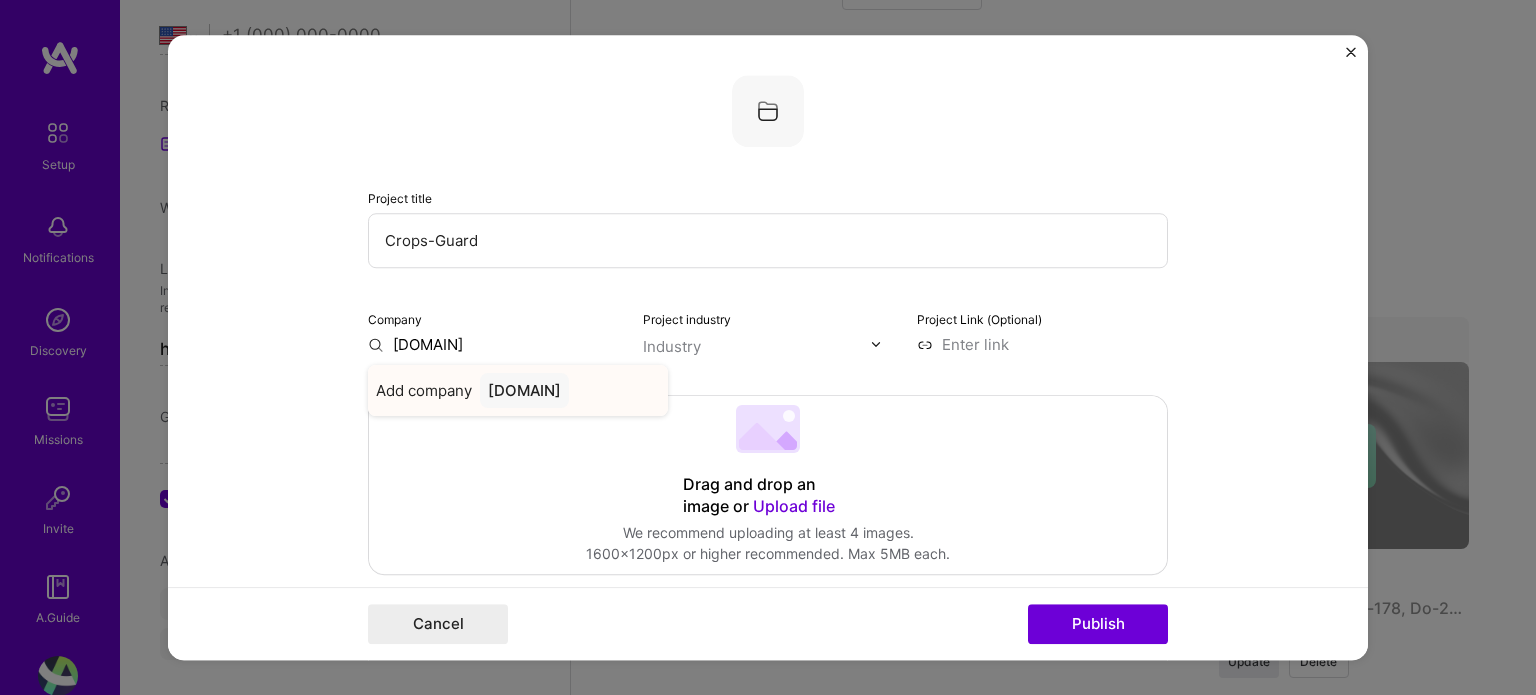 type on "[DOMAIN]" 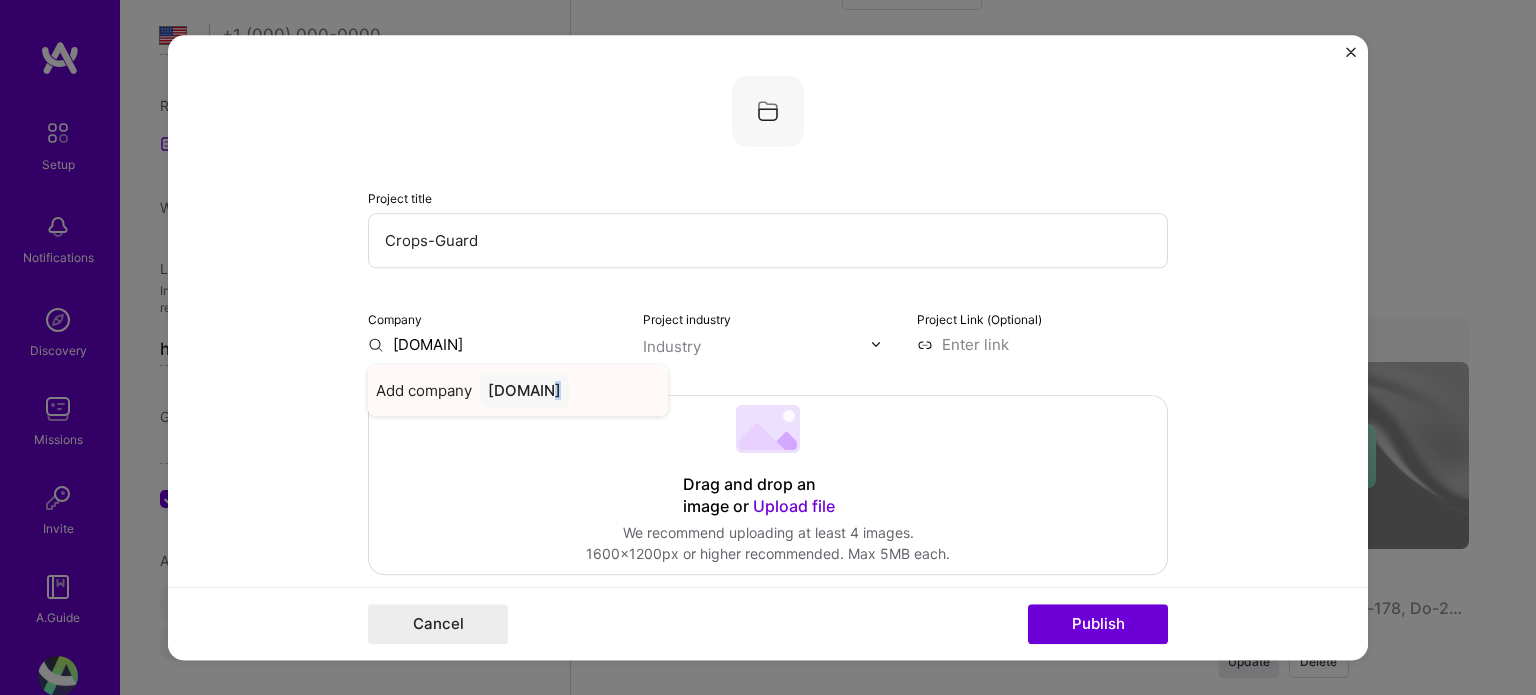 click on "[DOMAIN]" at bounding box center (524, 390) 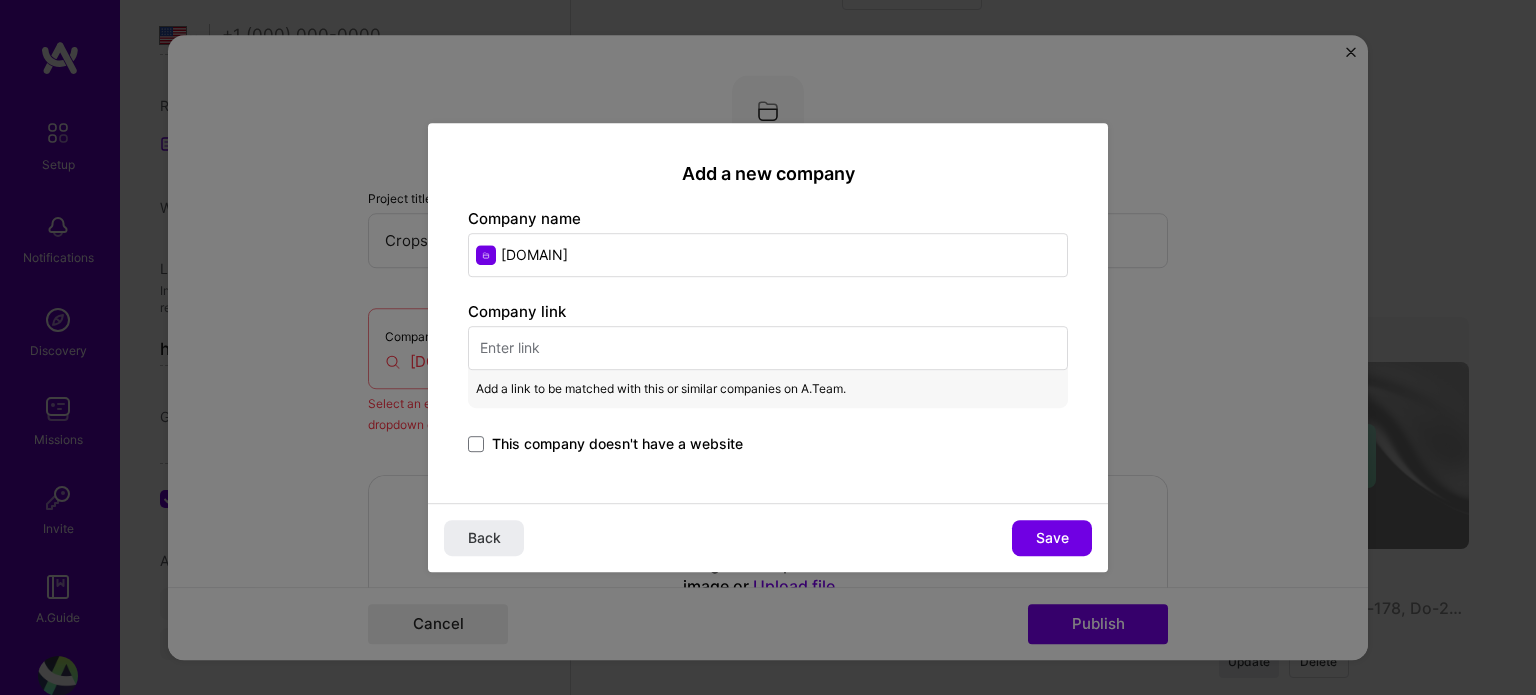 click on "[DOMAIN]" at bounding box center (768, 255) 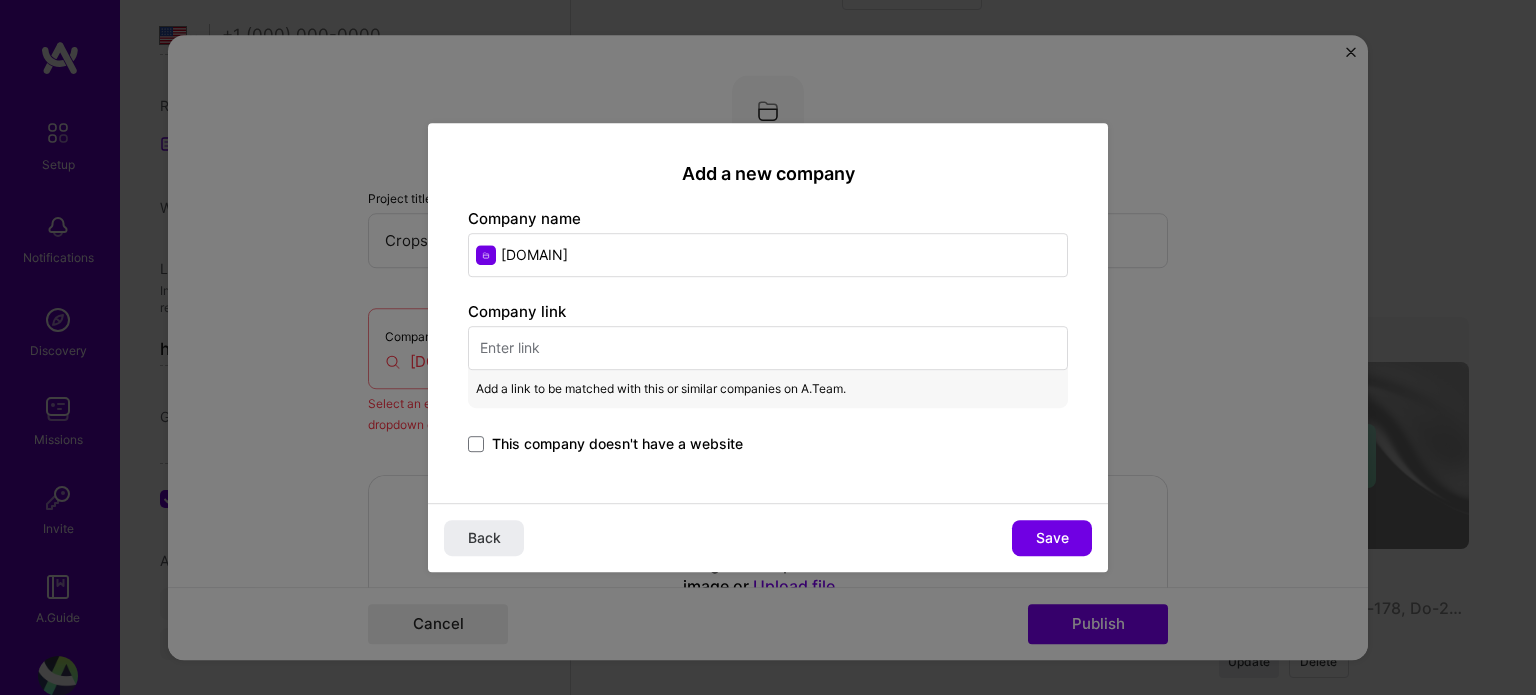 click on "[DOMAIN]" at bounding box center (768, 255) 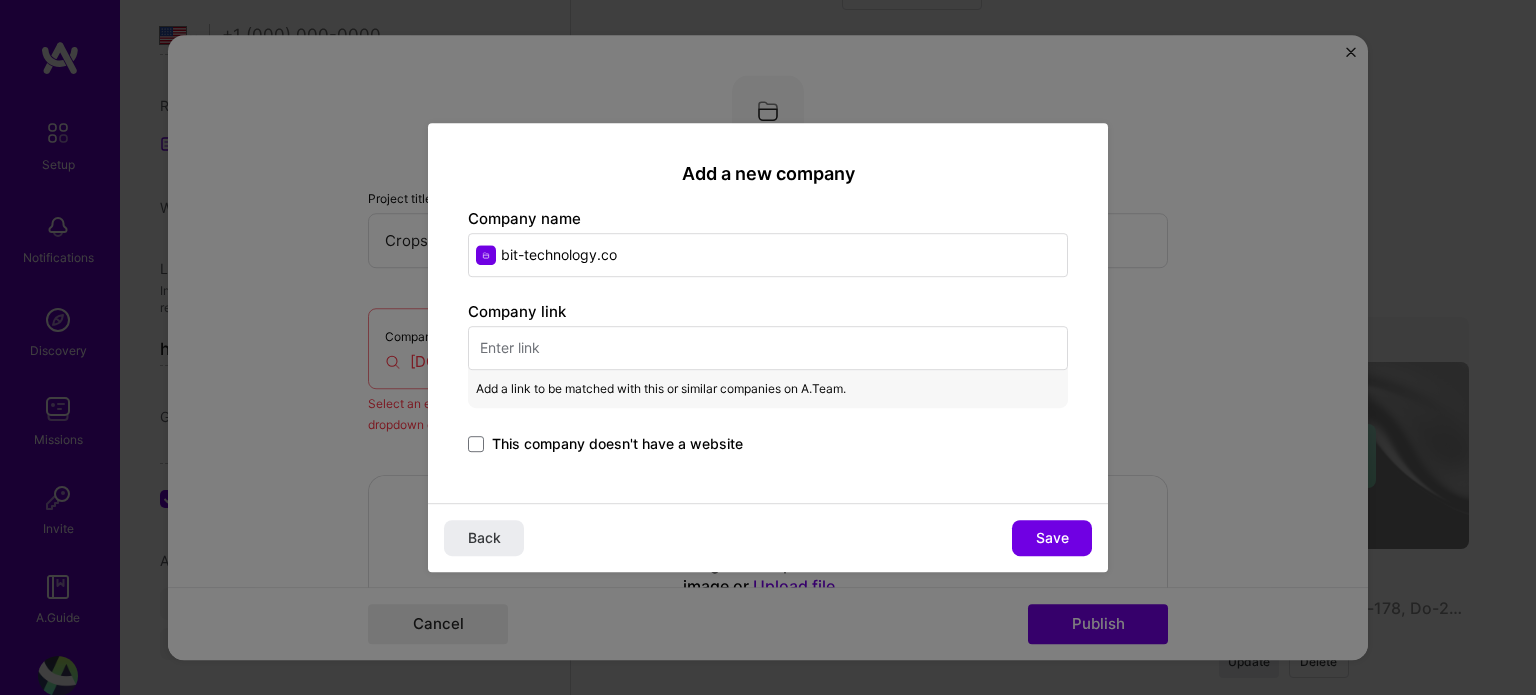 type on "bit-technology.co" 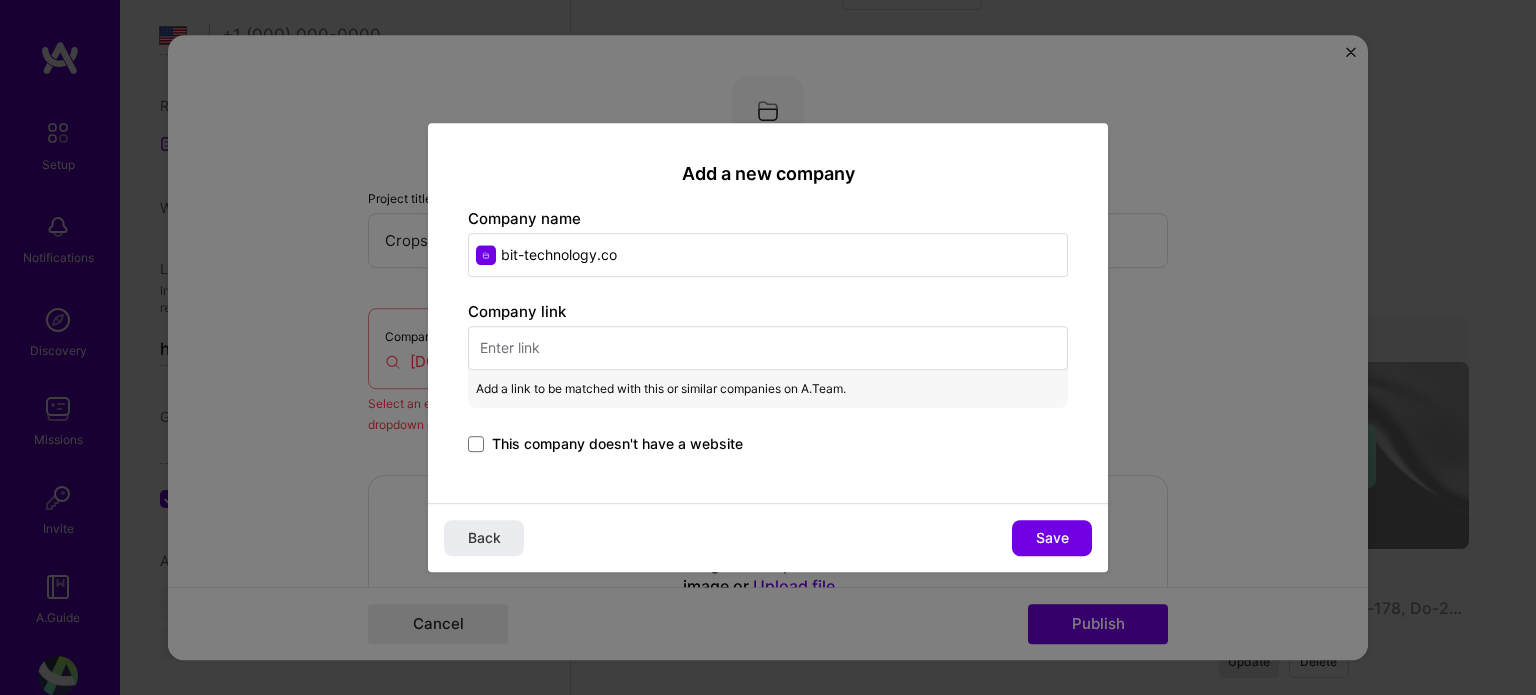 click at bounding box center [768, 348] 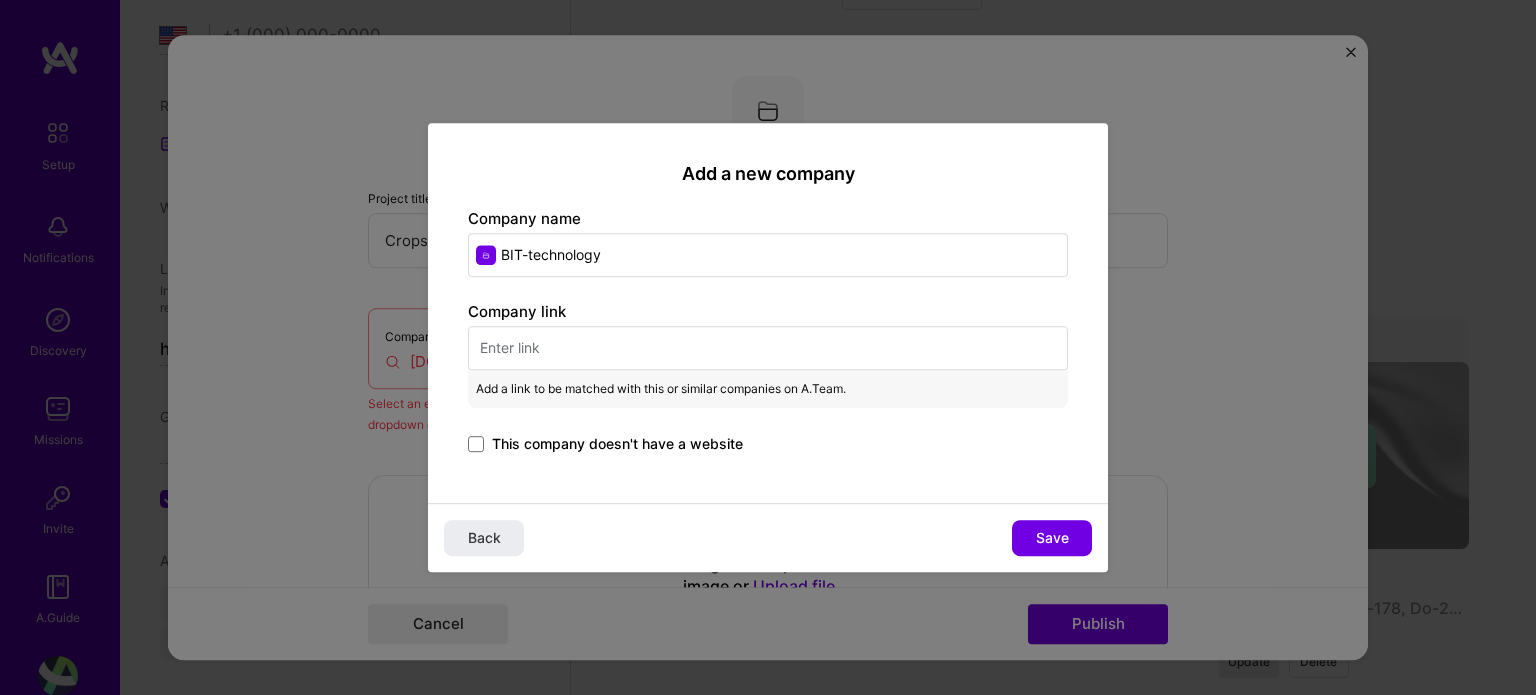 type on "BIT-technology" 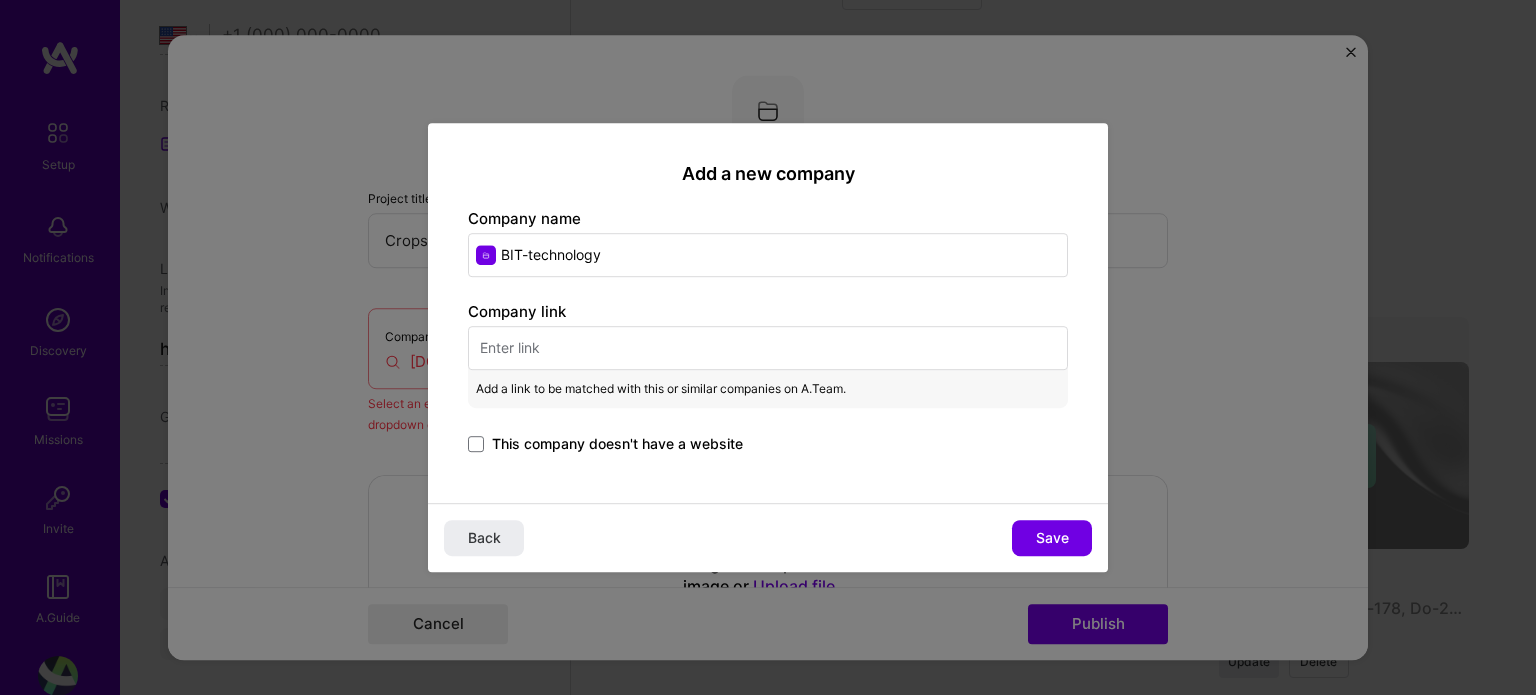 click at bounding box center (768, 348) 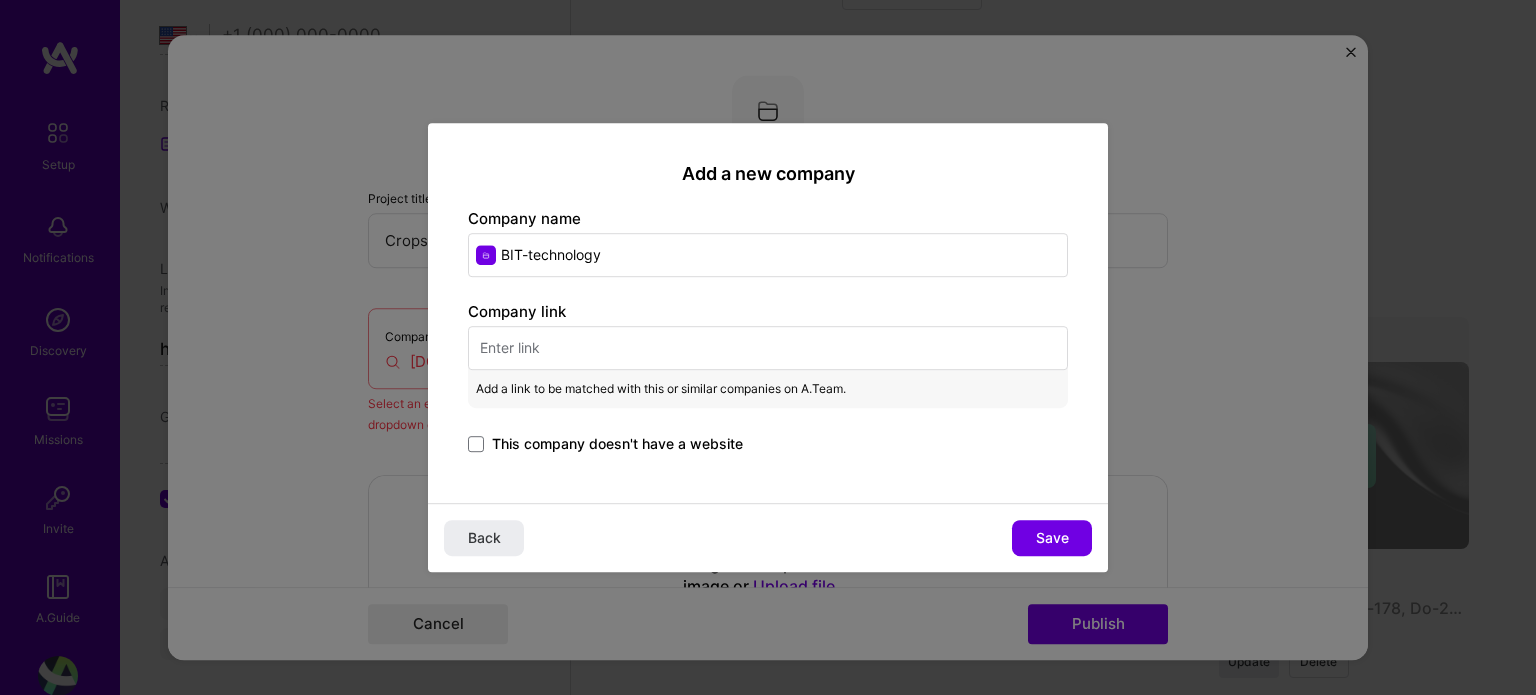 paste on "bit-technology.co" 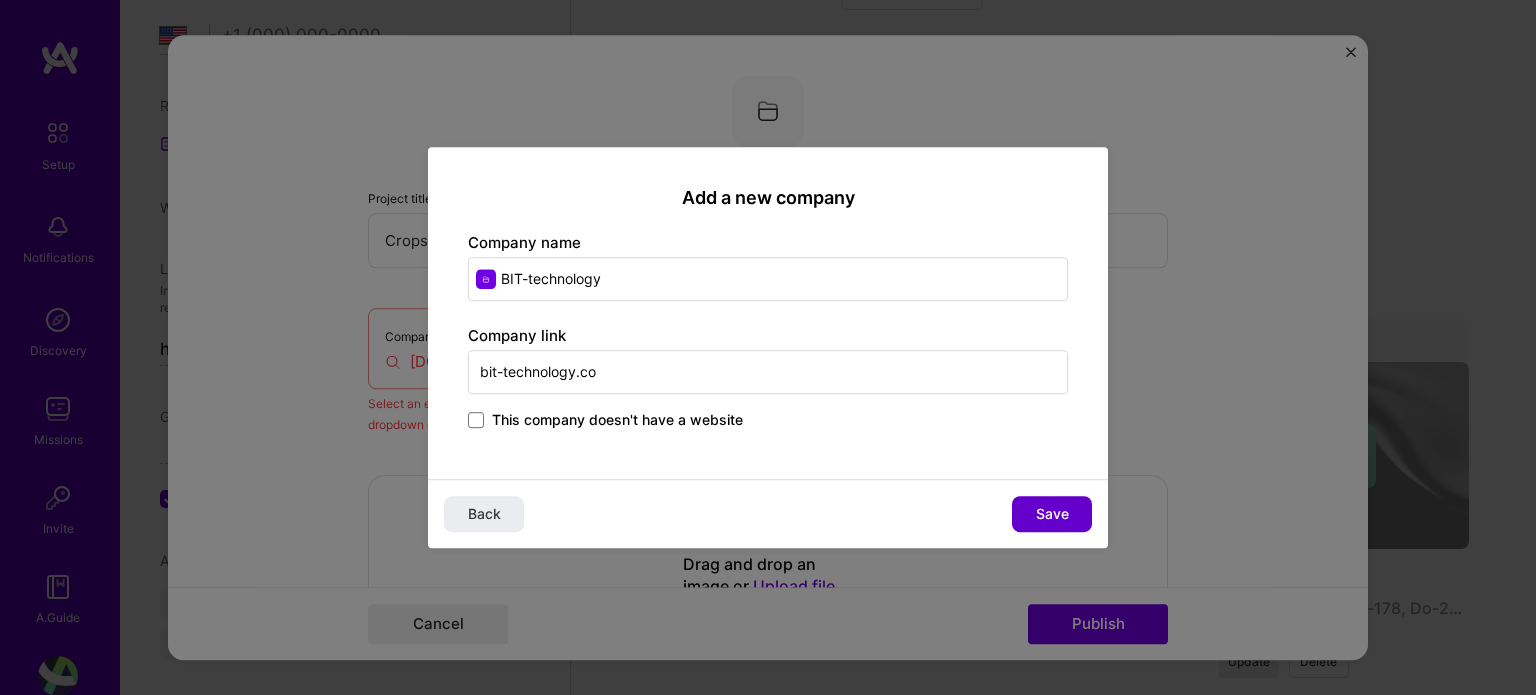 type on "bit-technology.co" 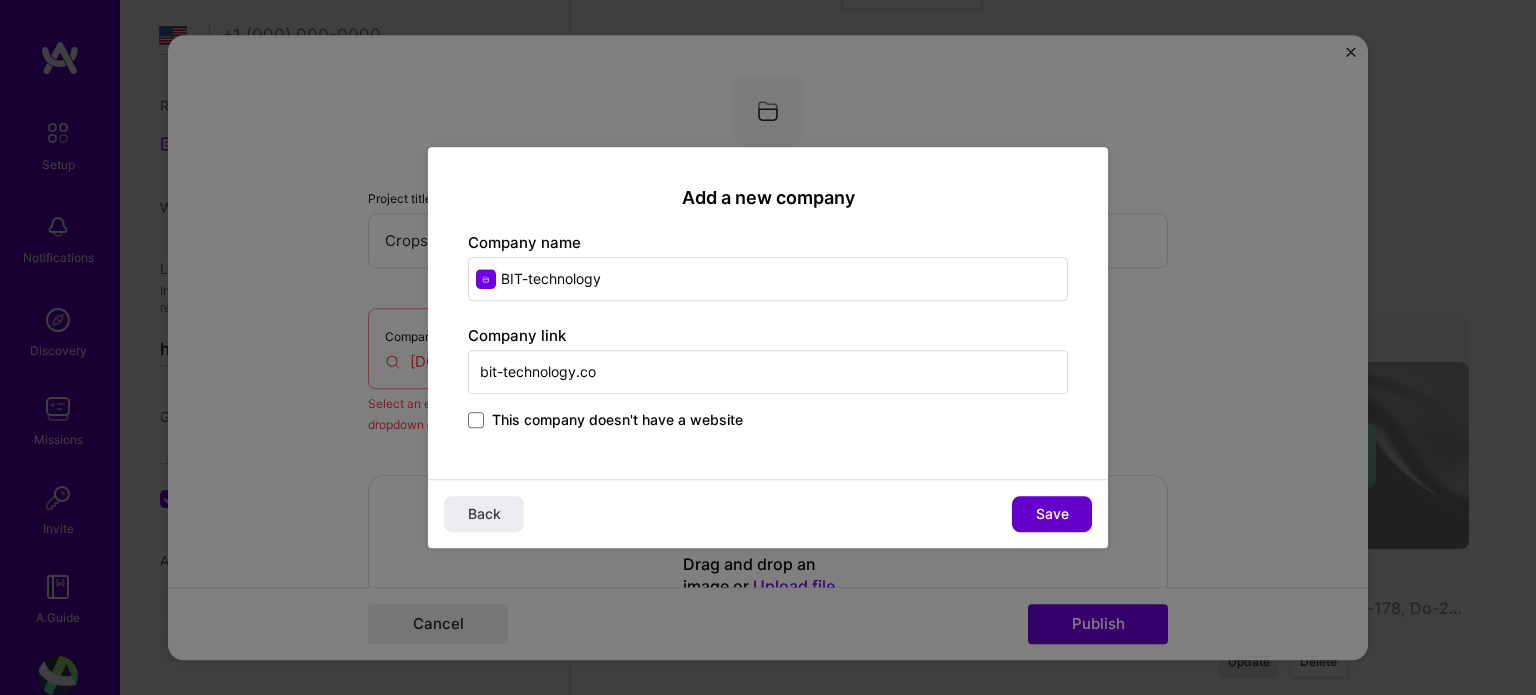 click on "Save" at bounding box center [1052, 514] 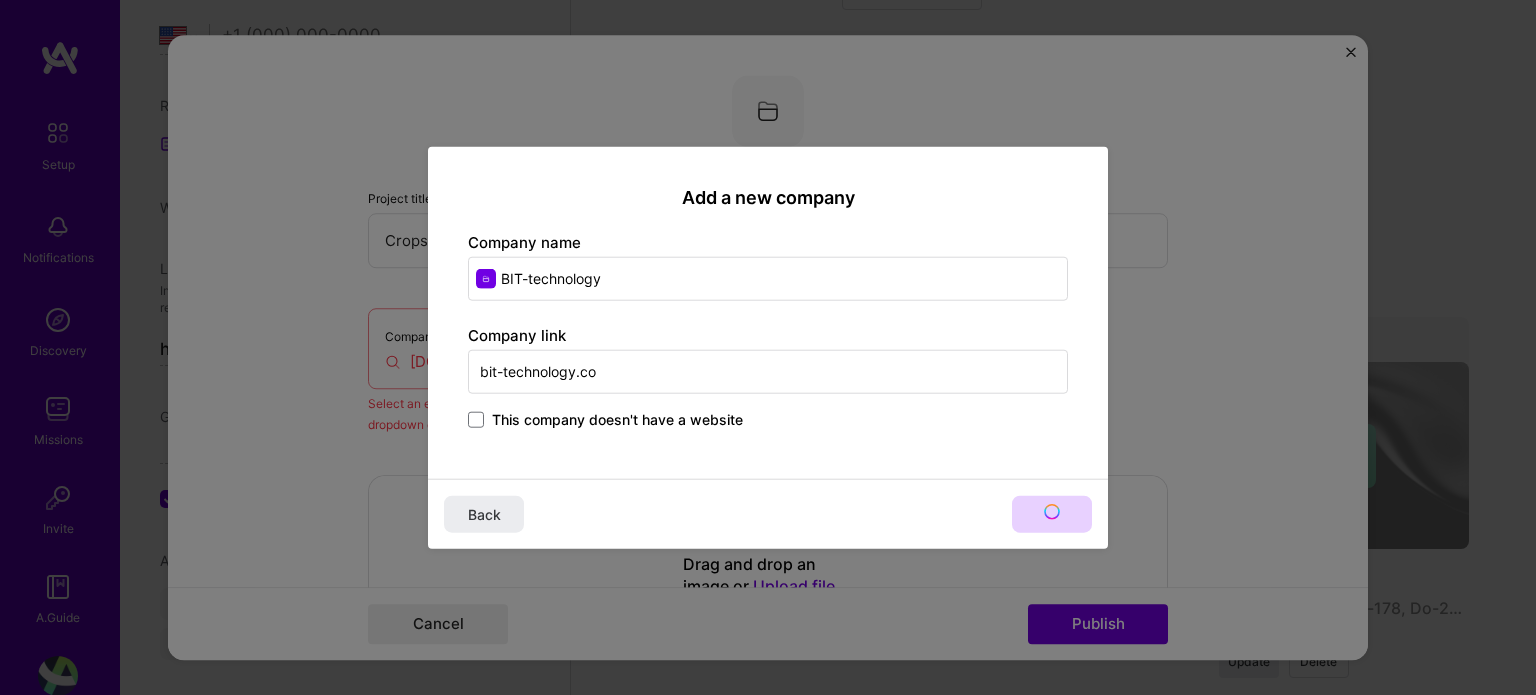 type on "BIT-technology" 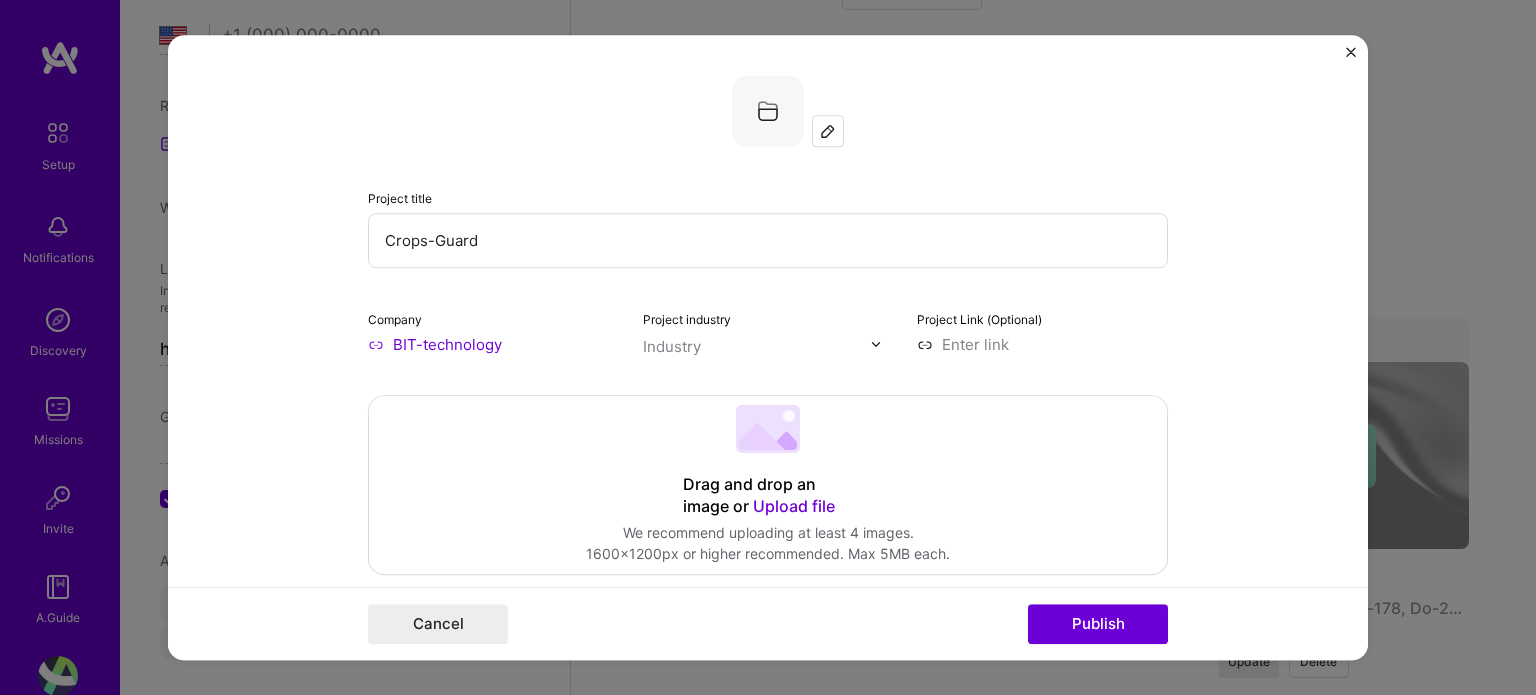 click on "Industry" at bounding box center [672, 346] 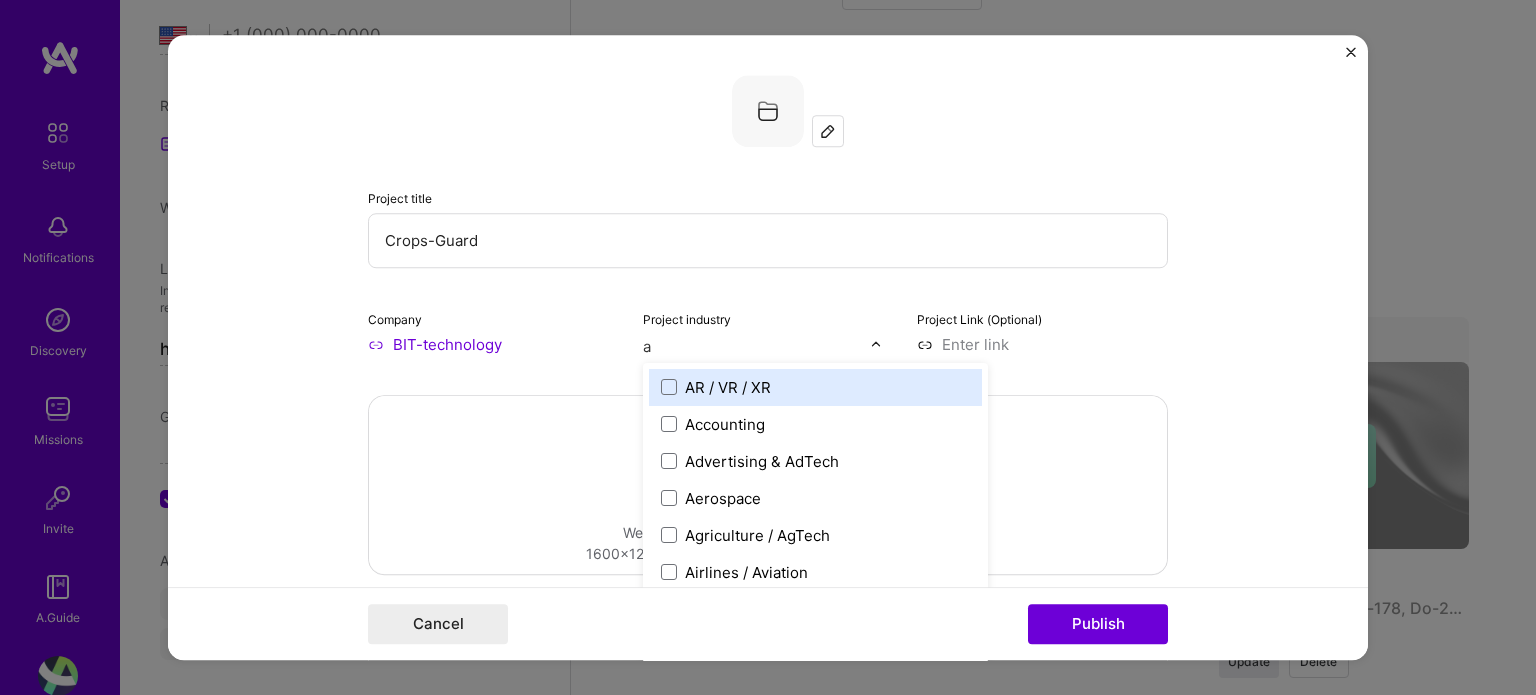 type on "ag" 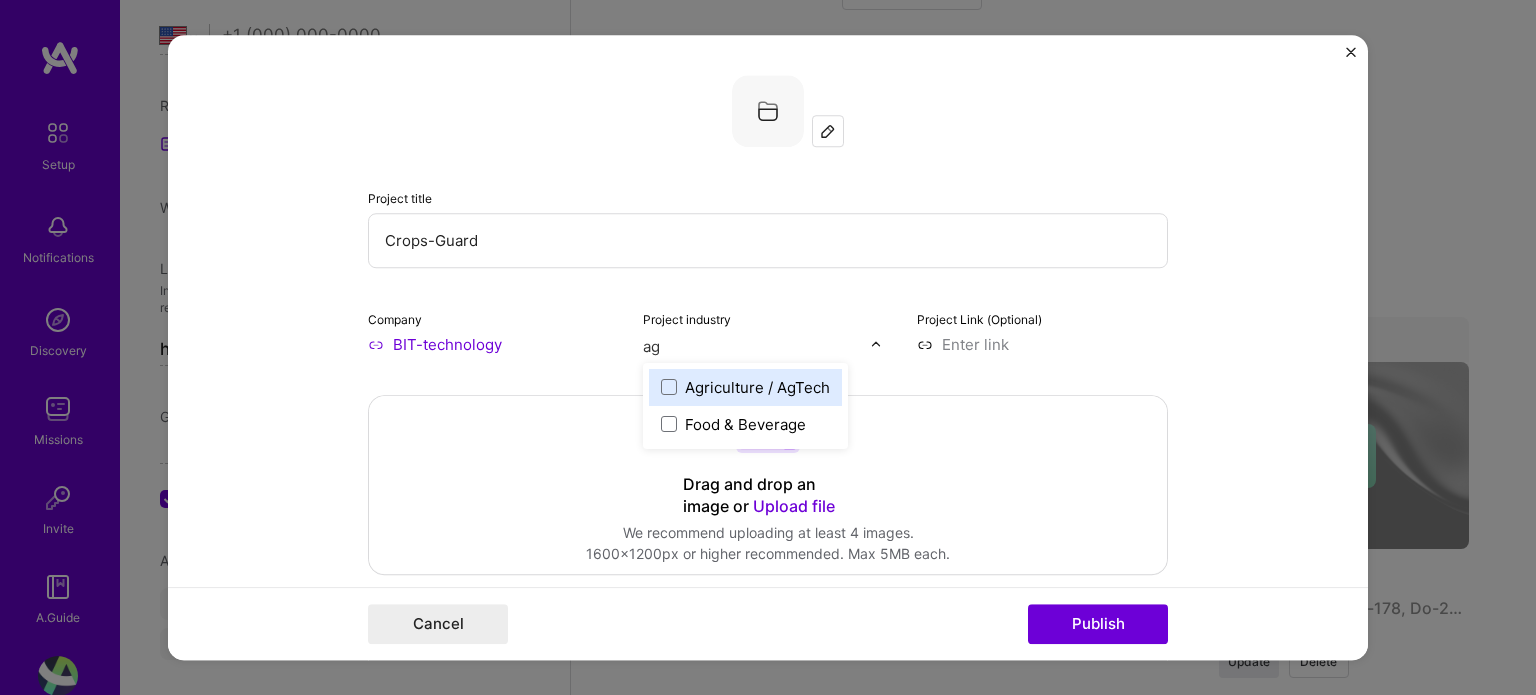 click on "Agriculture / AgTech" at bounding box center (757, 387) 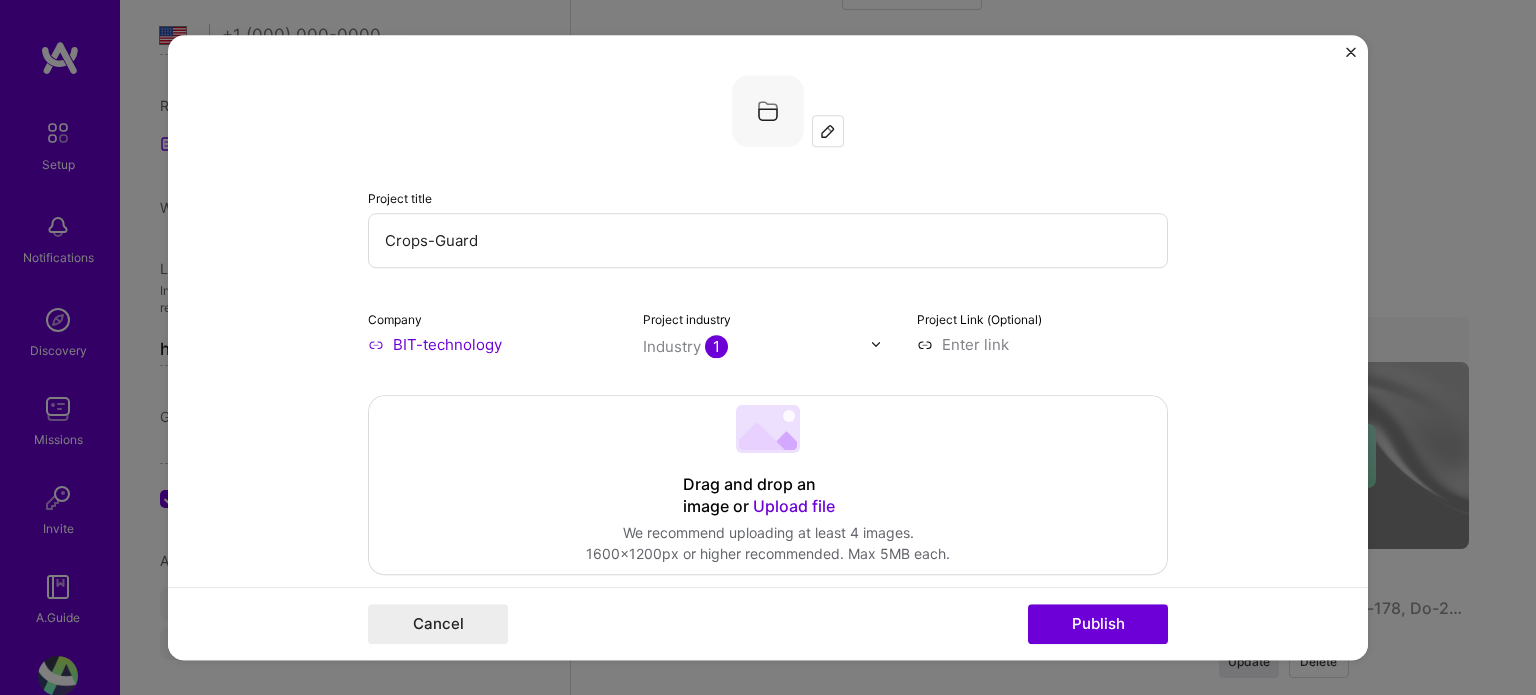 click on "Project title Crops-Guard Company [COMPANY]
Project industry Industry 1 Project Link (Optional)
Drag and drop an image or   Upload file Upload file We recommend uploading at least 4 images. 1600x1200px or higher recommended. Max 5MB each. Role Systems Engineer
to
I’m still working on this project Skills used — Add up to 12 skills Any new skills will be added to your profile. Enter skills... Did this role require you to manage team members? (Optional) Yes, I managed — team members. Were you involved from inception to launch (0  ->  1)? (Optional) Zero to one is creation and development of a unique product from the ground up. I was involved in zero to one with this project Add metrics (Optional) Metrics help you visually show the outcome of a project. You can add up to 3 metrics. Project details   100 characters minimum 0 / 1,000  characters Highlight the company's mission or purpose, and then transition into the specific project you contributed to." at bounding box center [768, 1049] 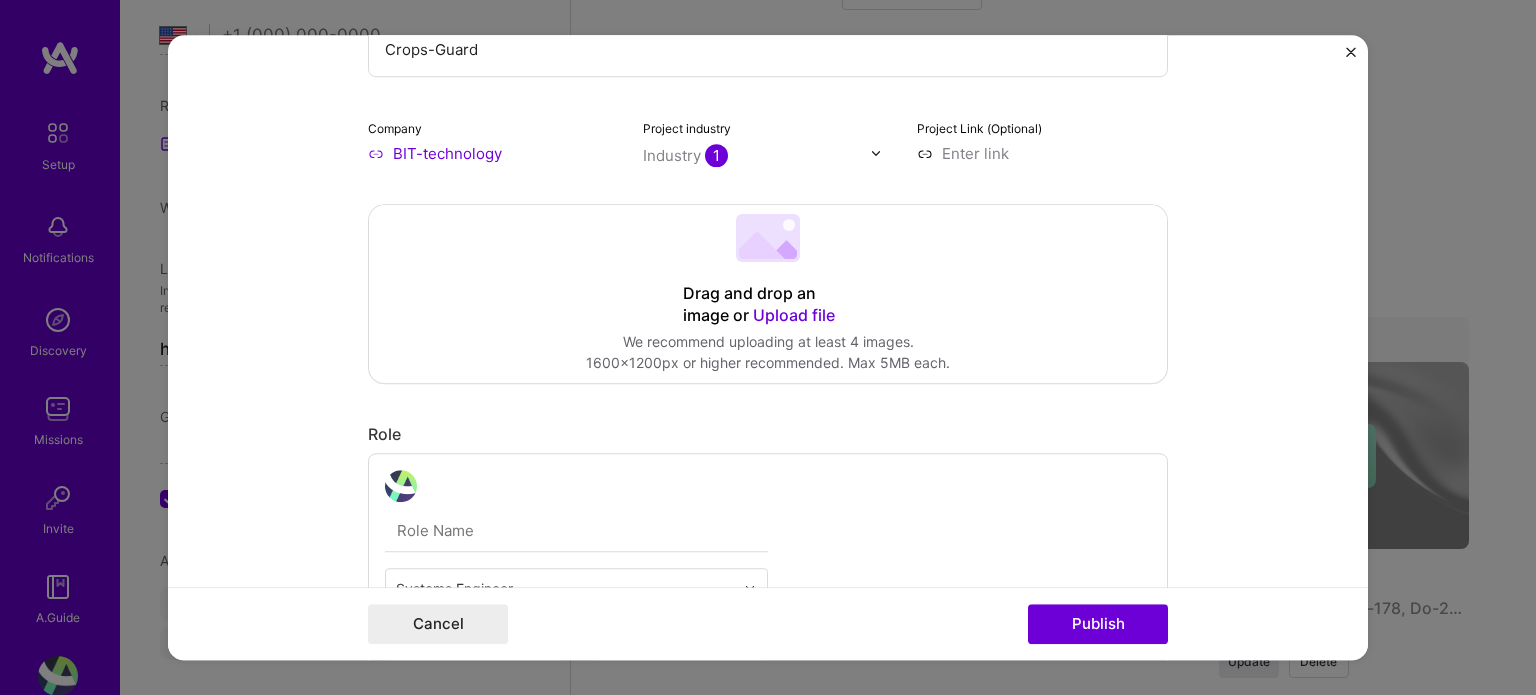 scroll, scrollTop: 200, scrollLeft: 0, axis: vertical 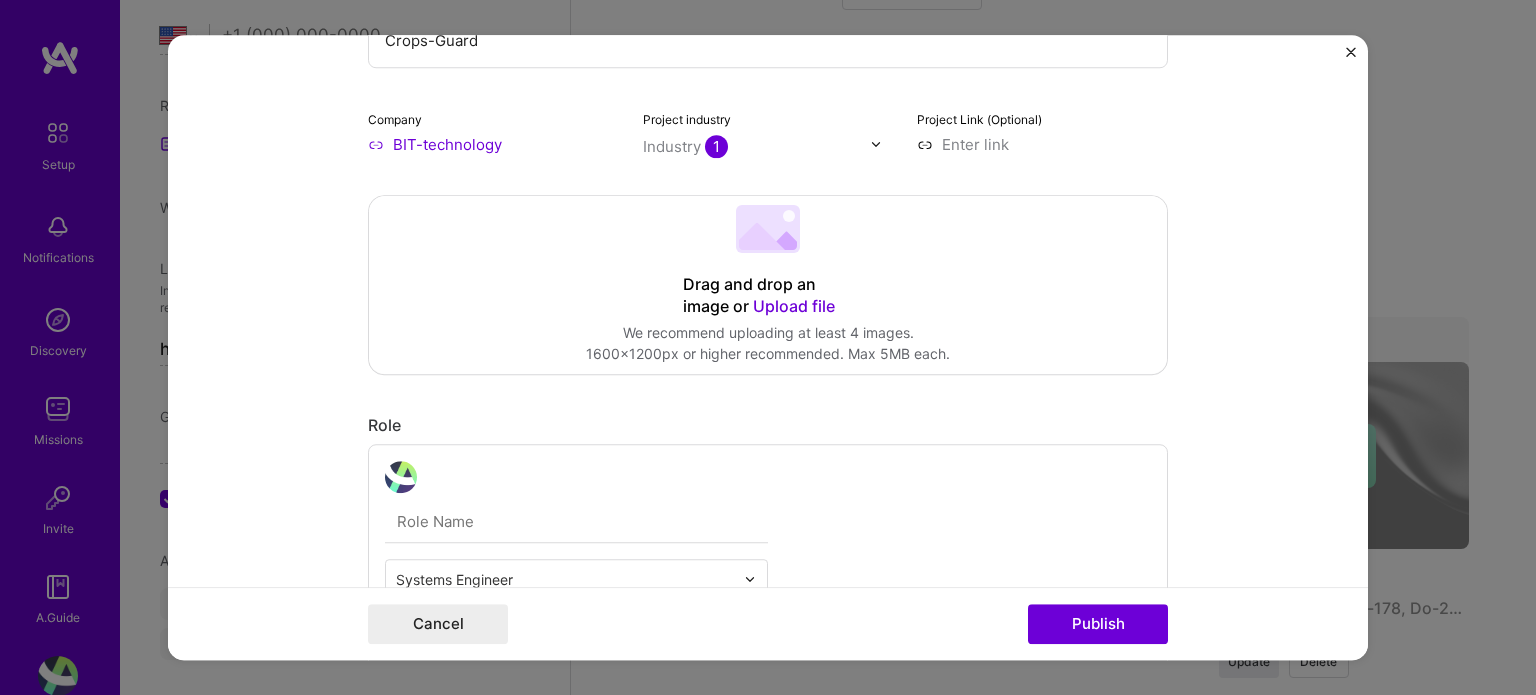 click on "Drag and drop an image or   Upload file" at bounding box center (768, 296) 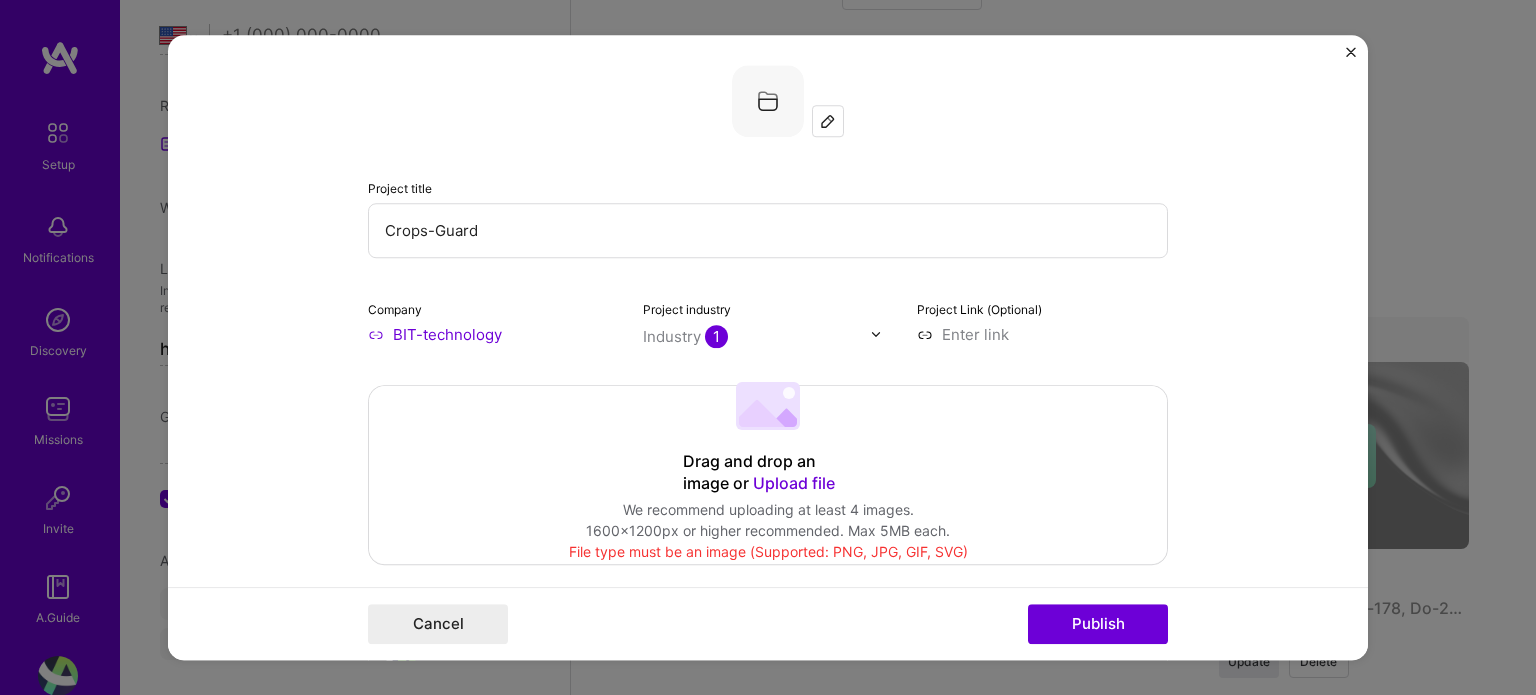 scroll, scrollTop: 0, scrollLeft: 0, axis: both 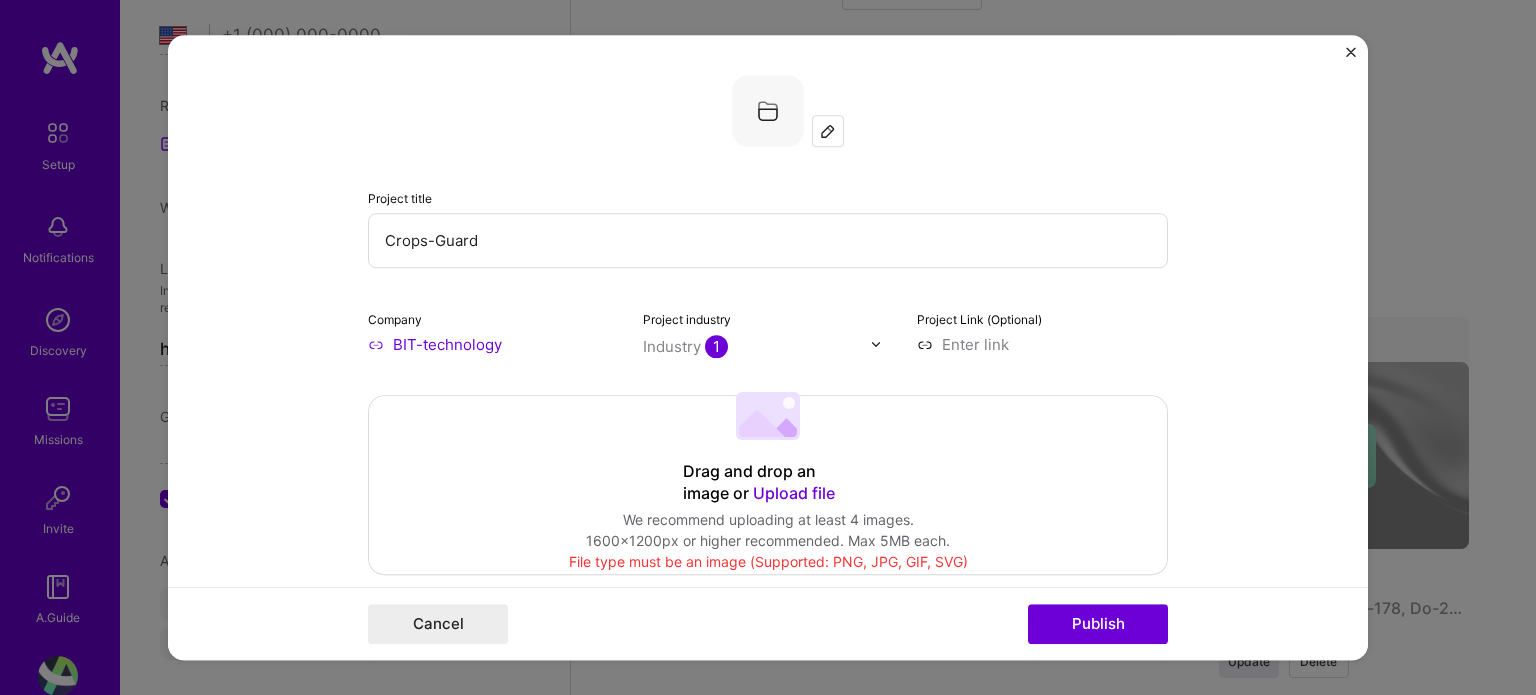 click at bounding box center (768, 111) 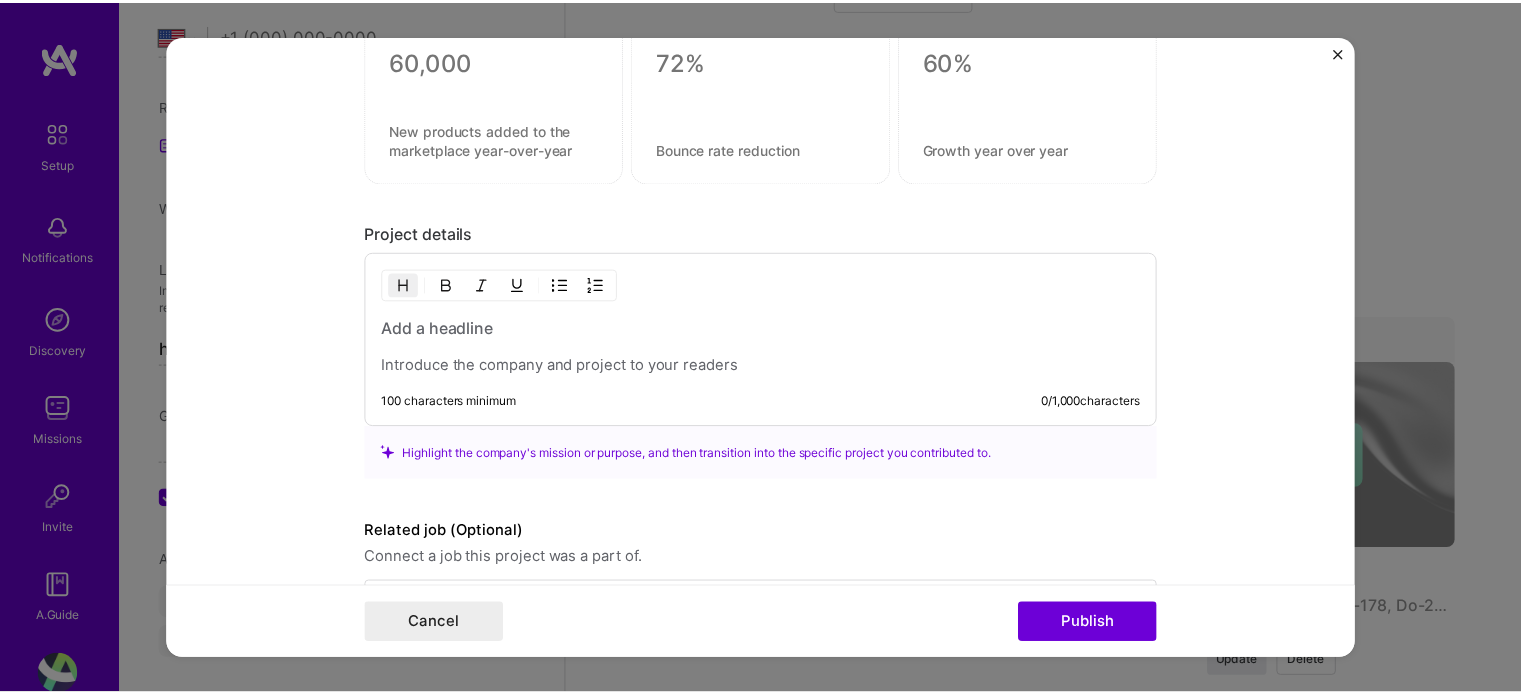 scroll, scrollTop: 1468, scrollLeft: 0, axis: vertical 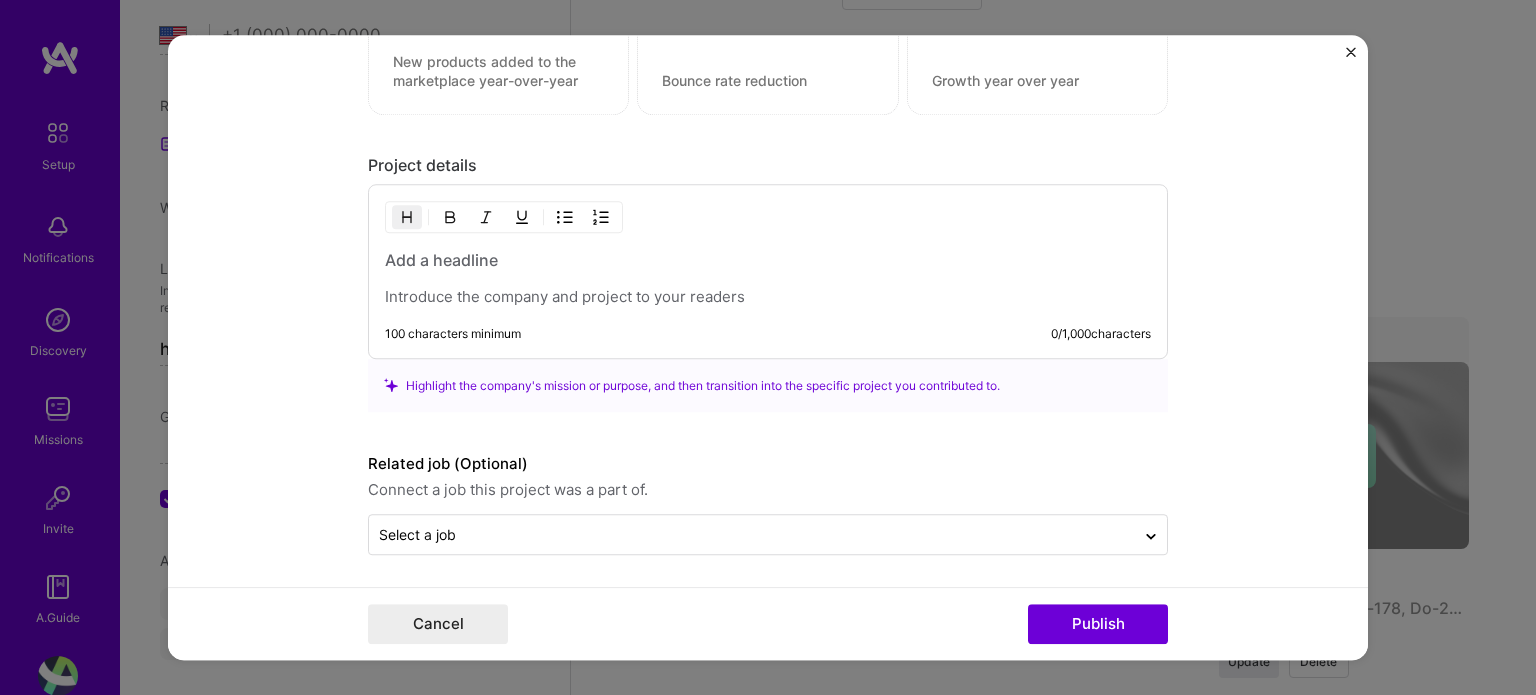 click at bounding box center [1351, 52] 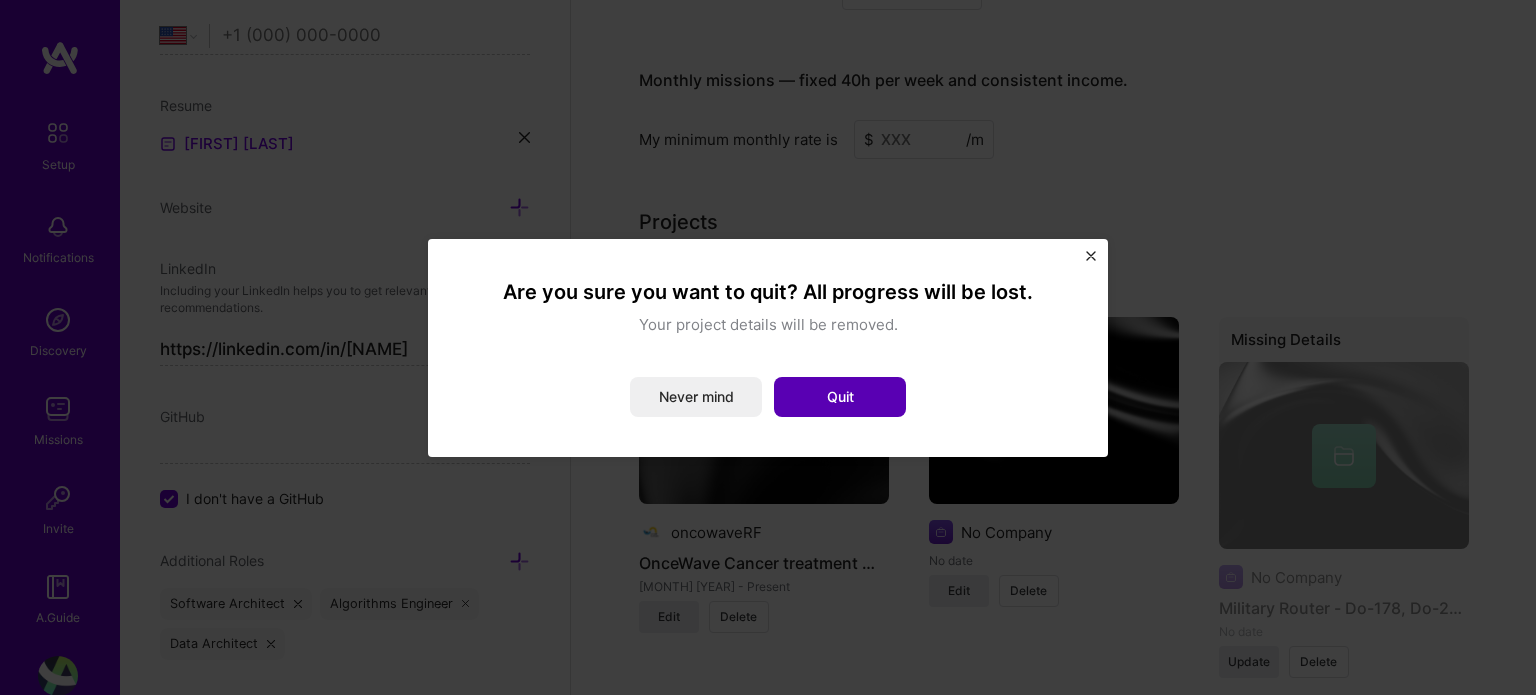 click on "Quit" at bounding box center (840, 397) 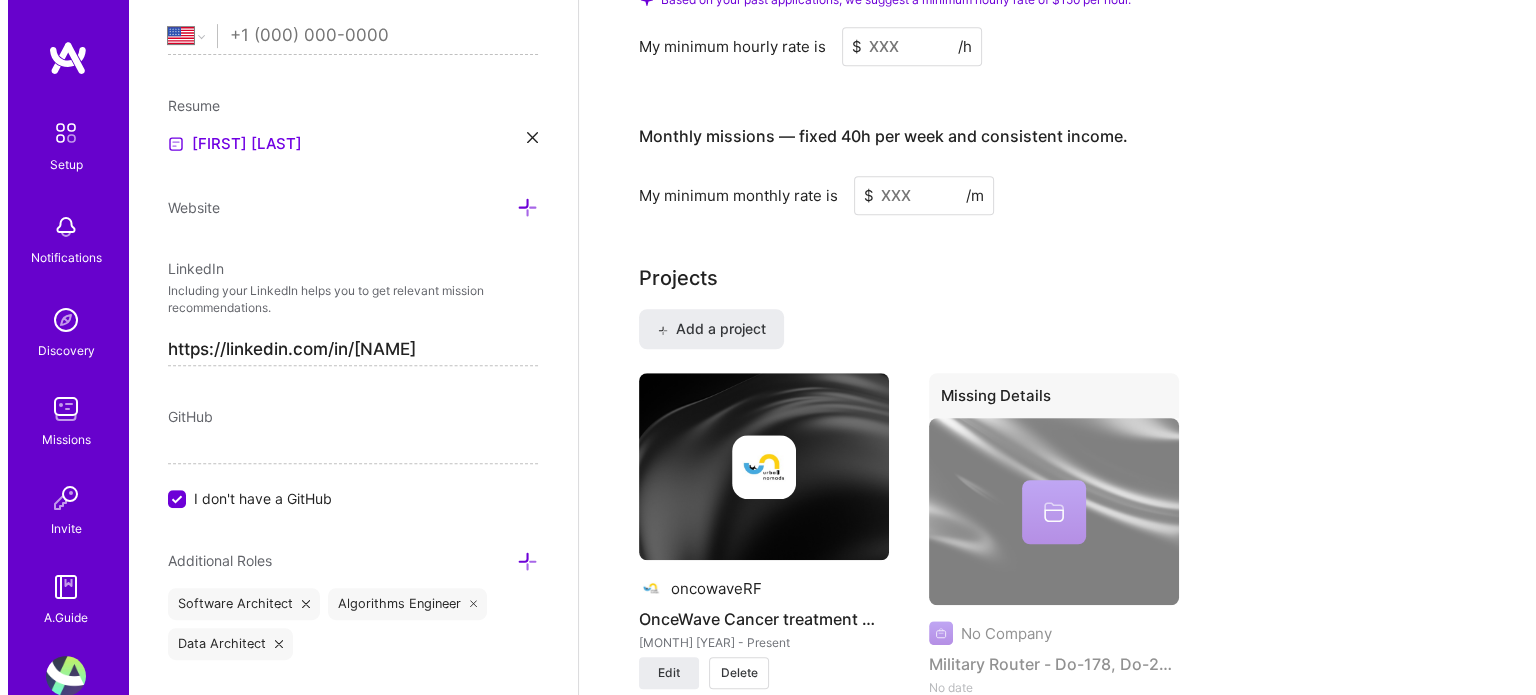 scroll, scrollTop: 1284, scrollLeft: 0, axis: vertical 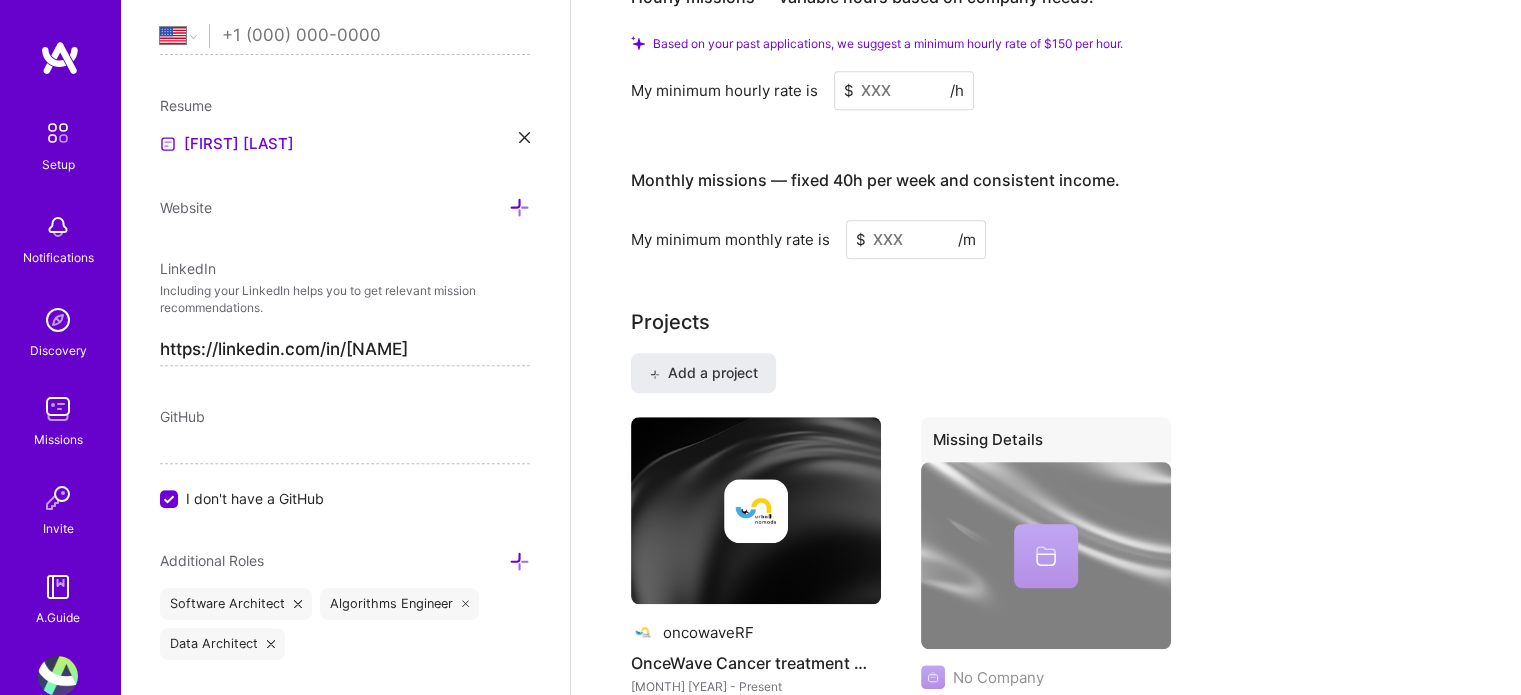 click at bounding box center (756, 511) 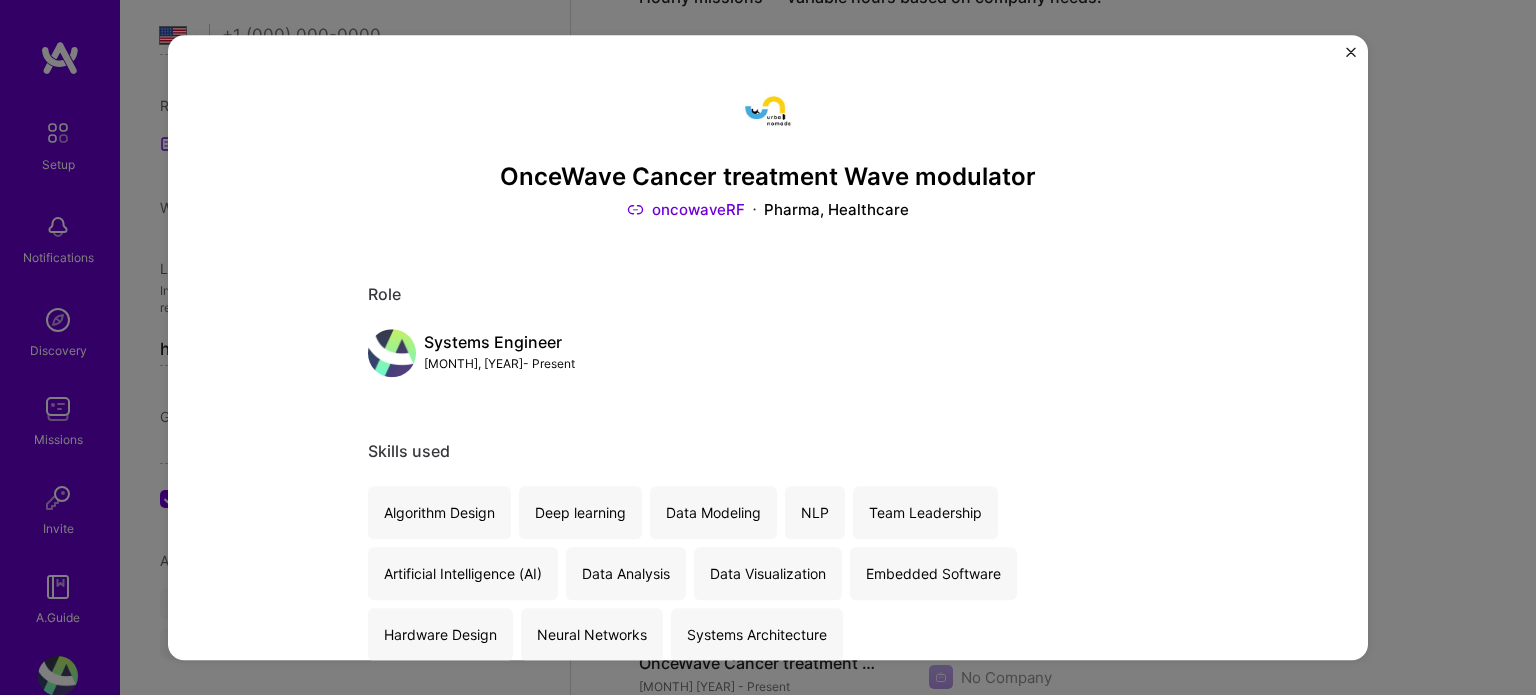 click on "Role" at bounding box center (768, 295) 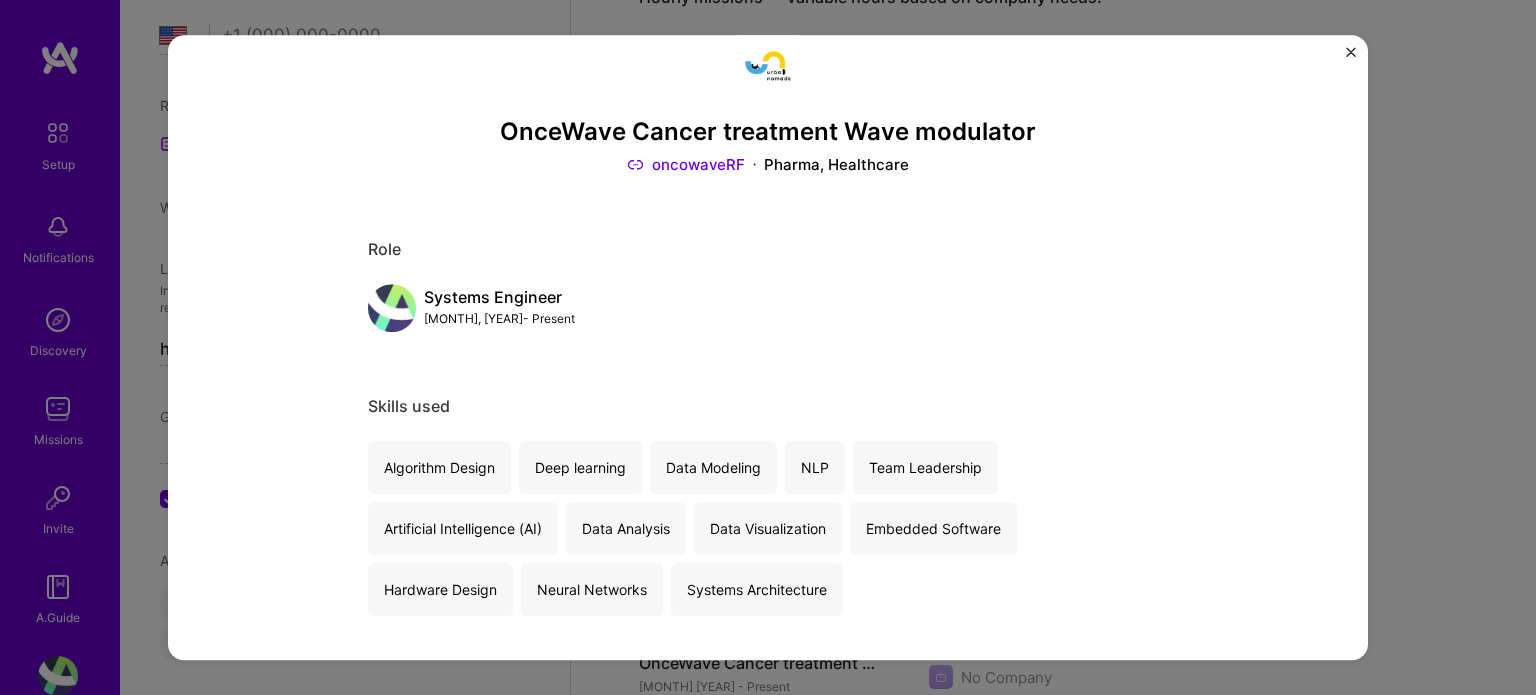 scroll, scrollTop: 0, scrollLeft: 0, axis: both 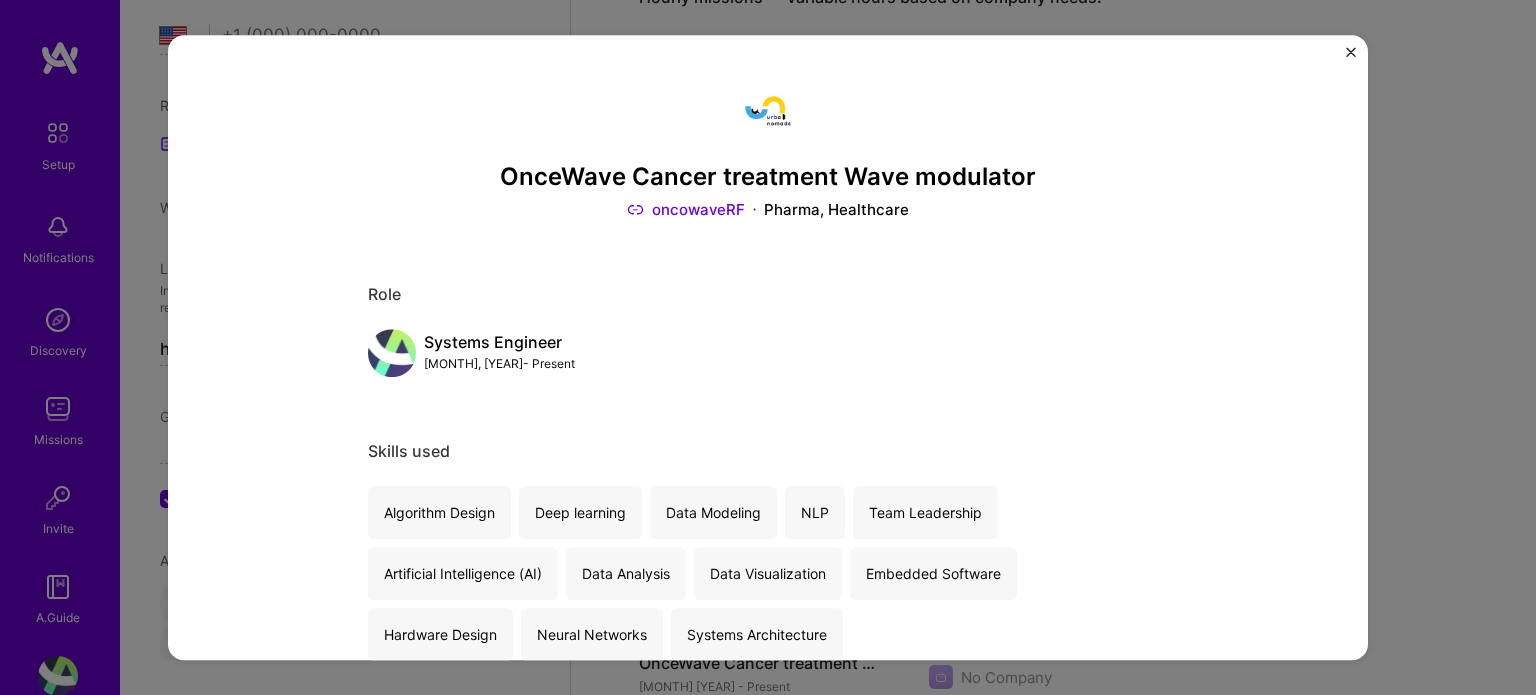 click on "[MONTH], [YEAR] - Present" at bounding box center [499, 364] 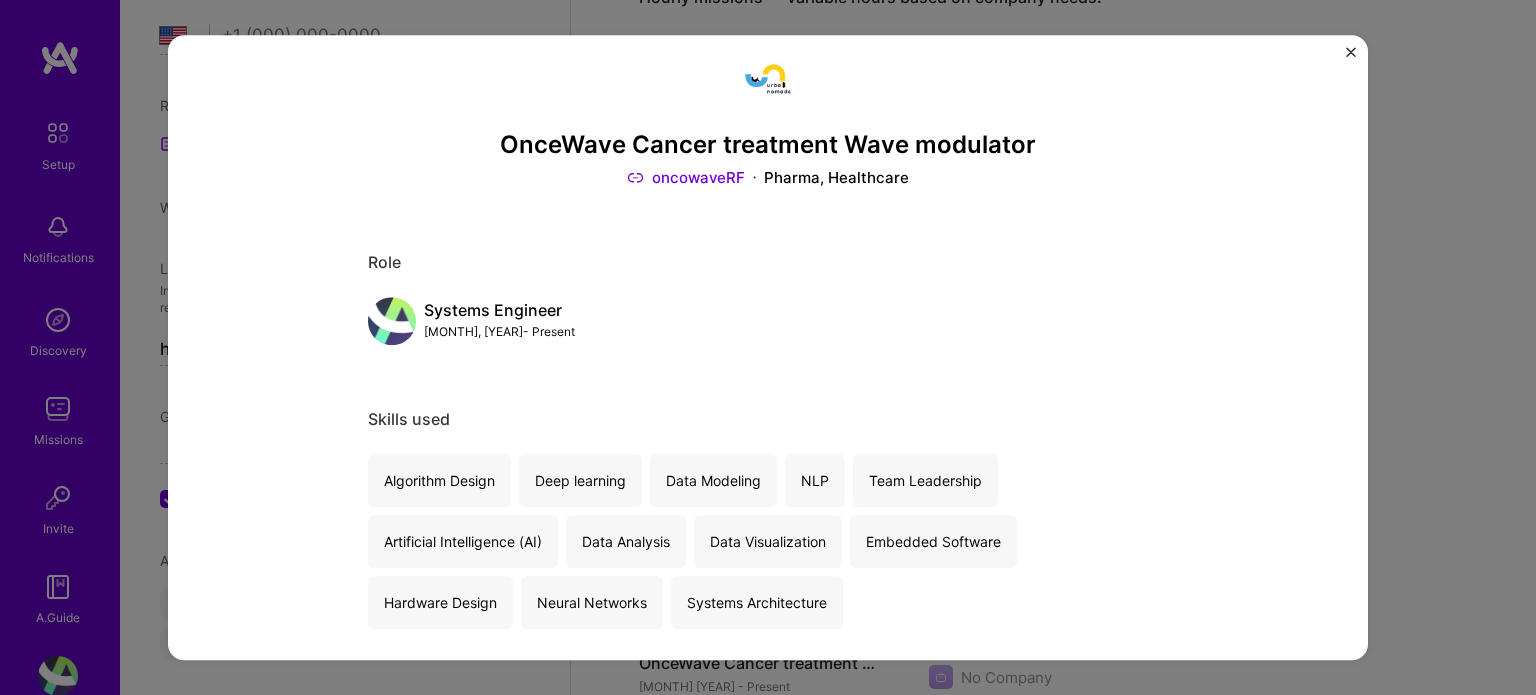 scroll, scrollTop: 0, scrollLeft: 0, axis: both 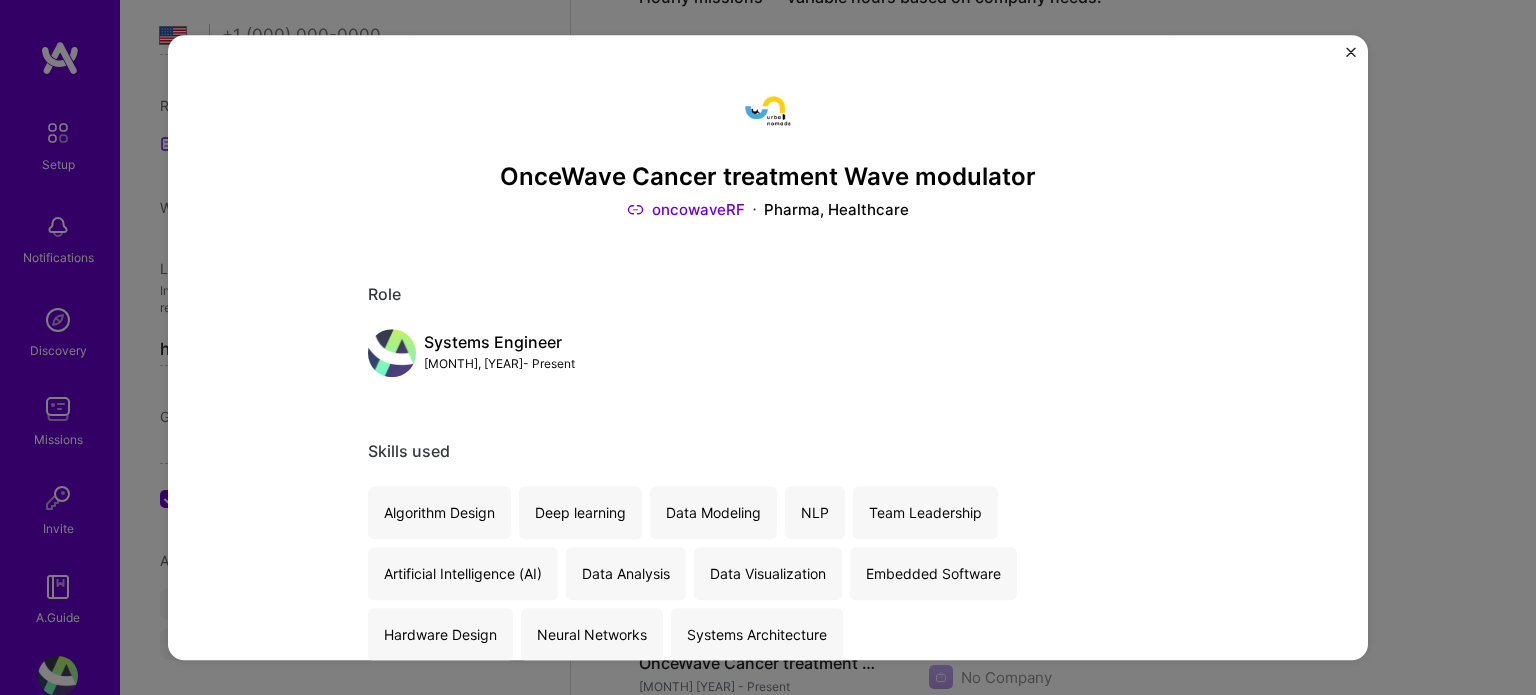 click on "Role" at bounding box center (768, 295) 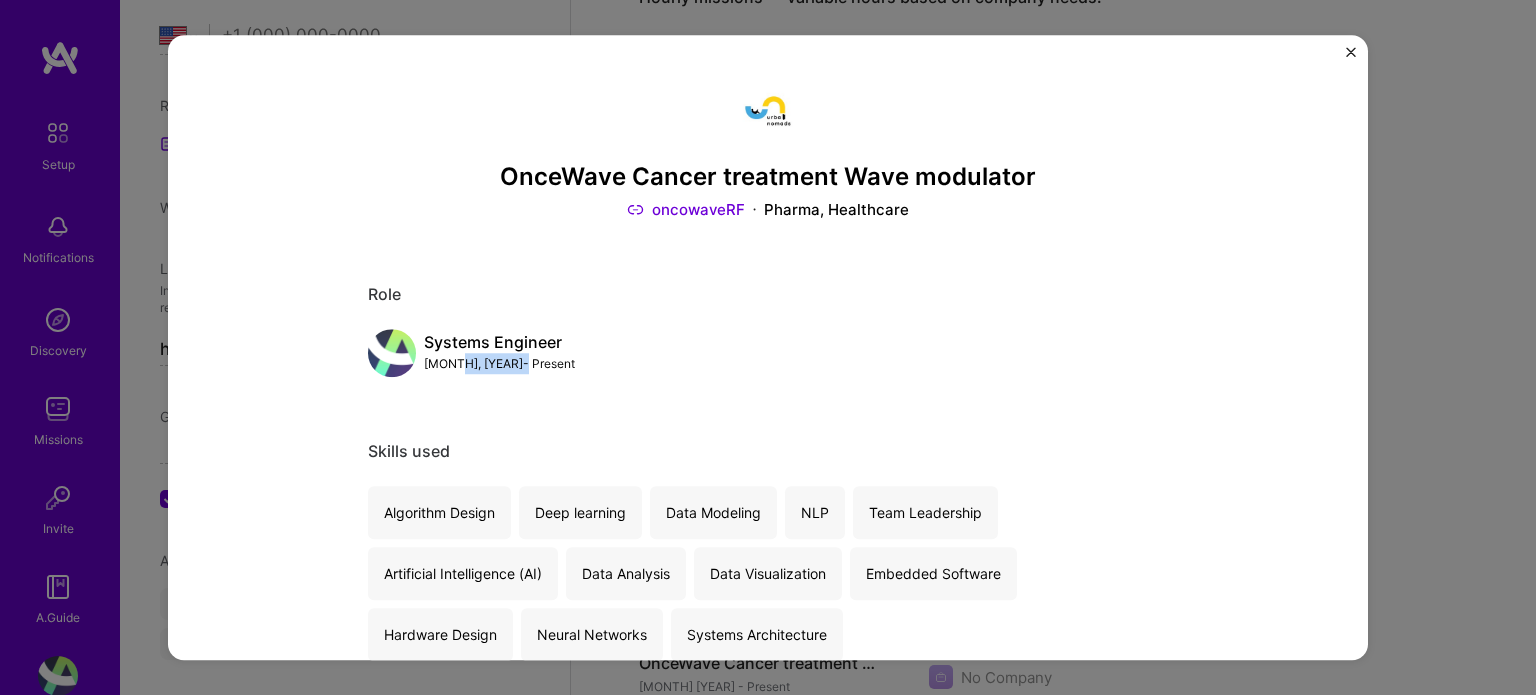 click on "[MONTH], [YEAR] - Present" at bounding box center (499, 364) 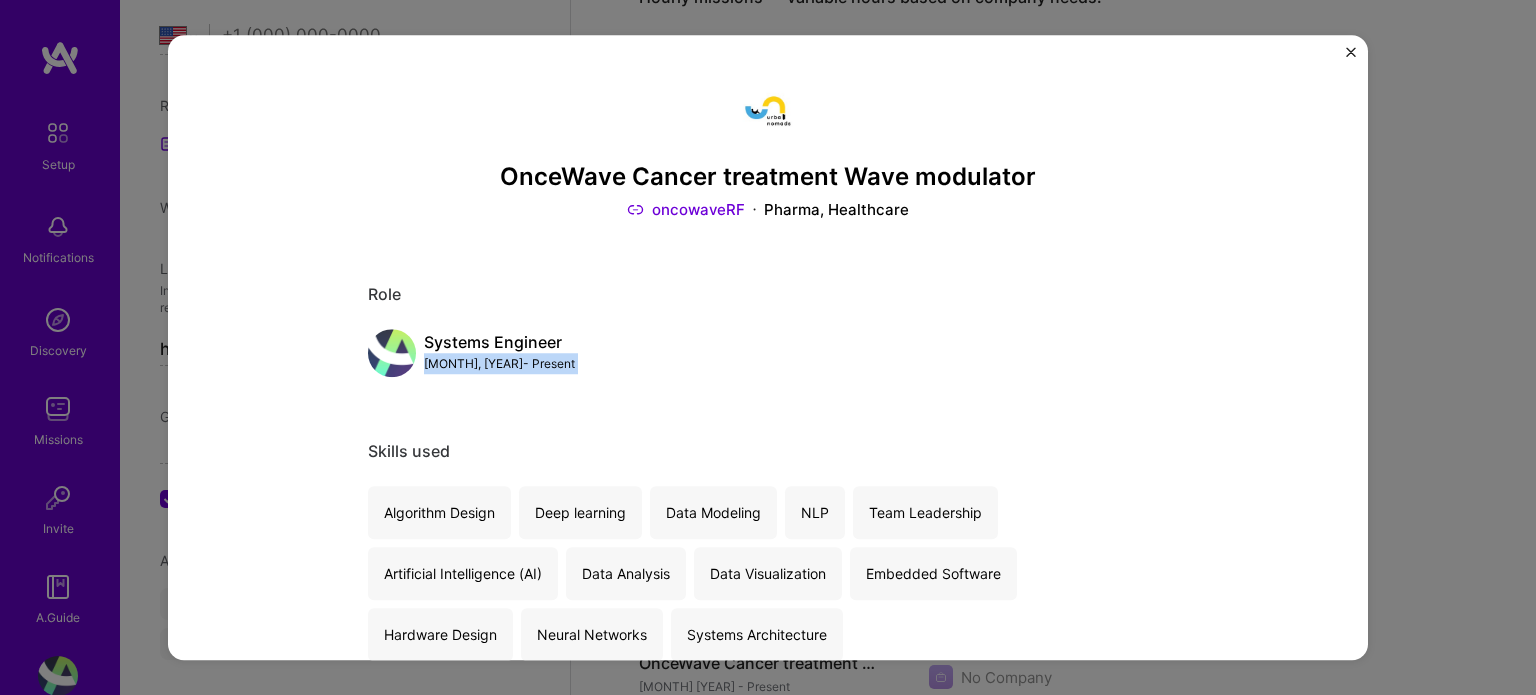 click on "[MONTH], [YEAR] - Present" at bounding box center [499, 364] 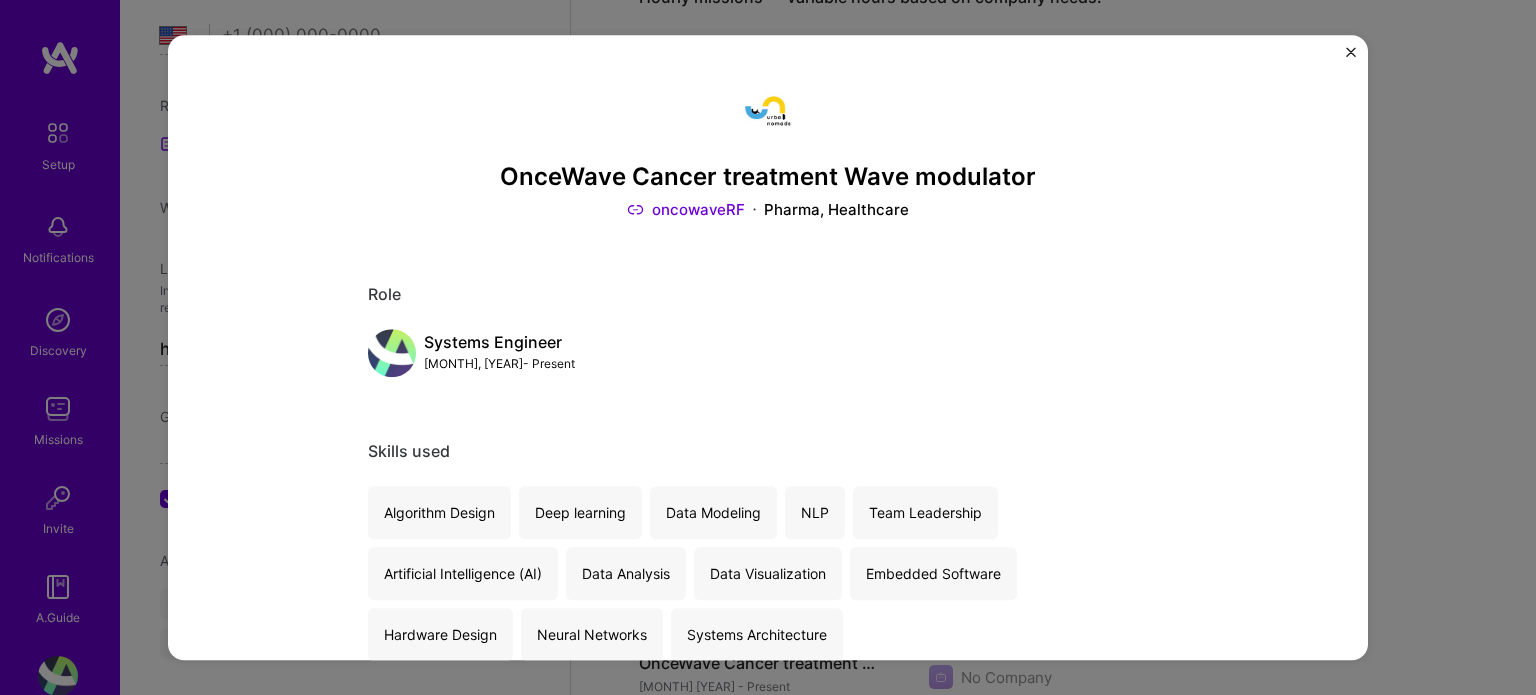 click on "Systems Engineer" at bounding box center [499, 343] 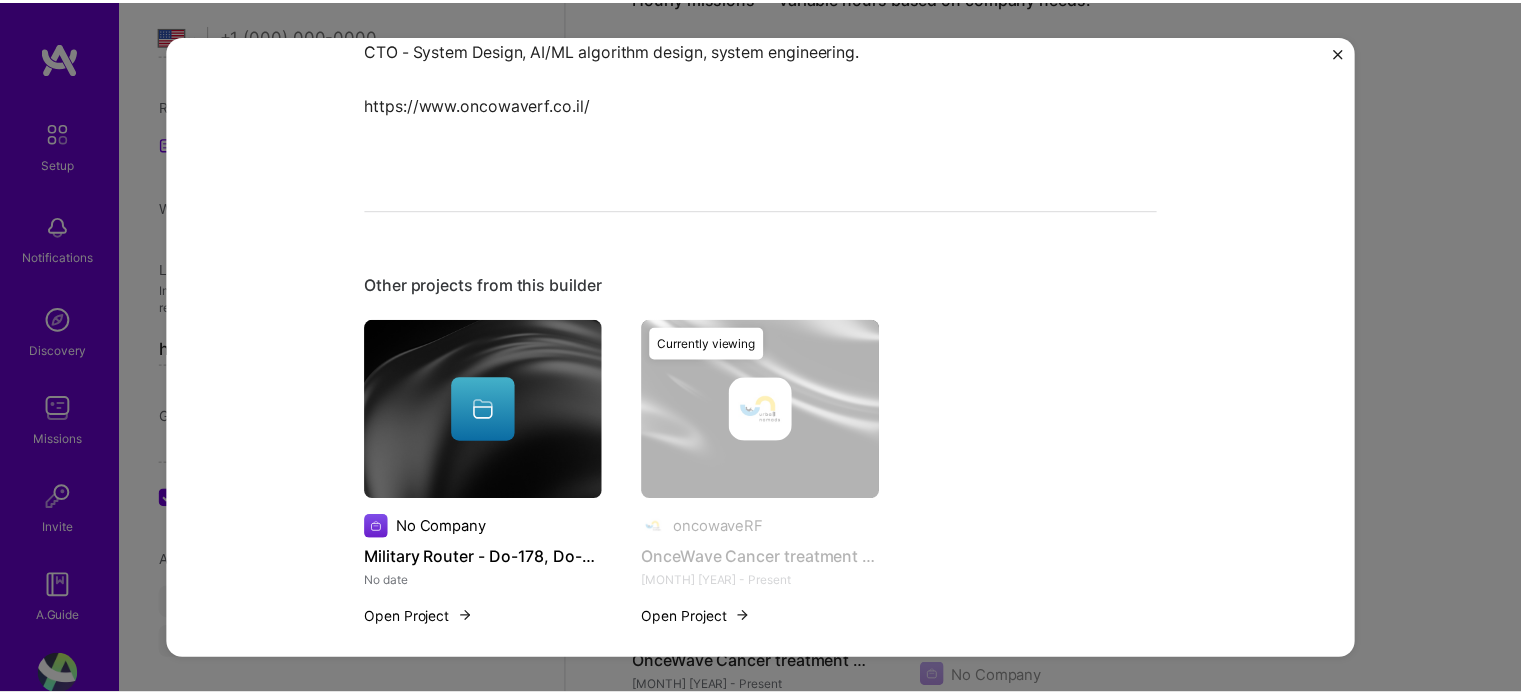 scroll, scrollTop: 988, scrollLeft: 0, axis: vertical 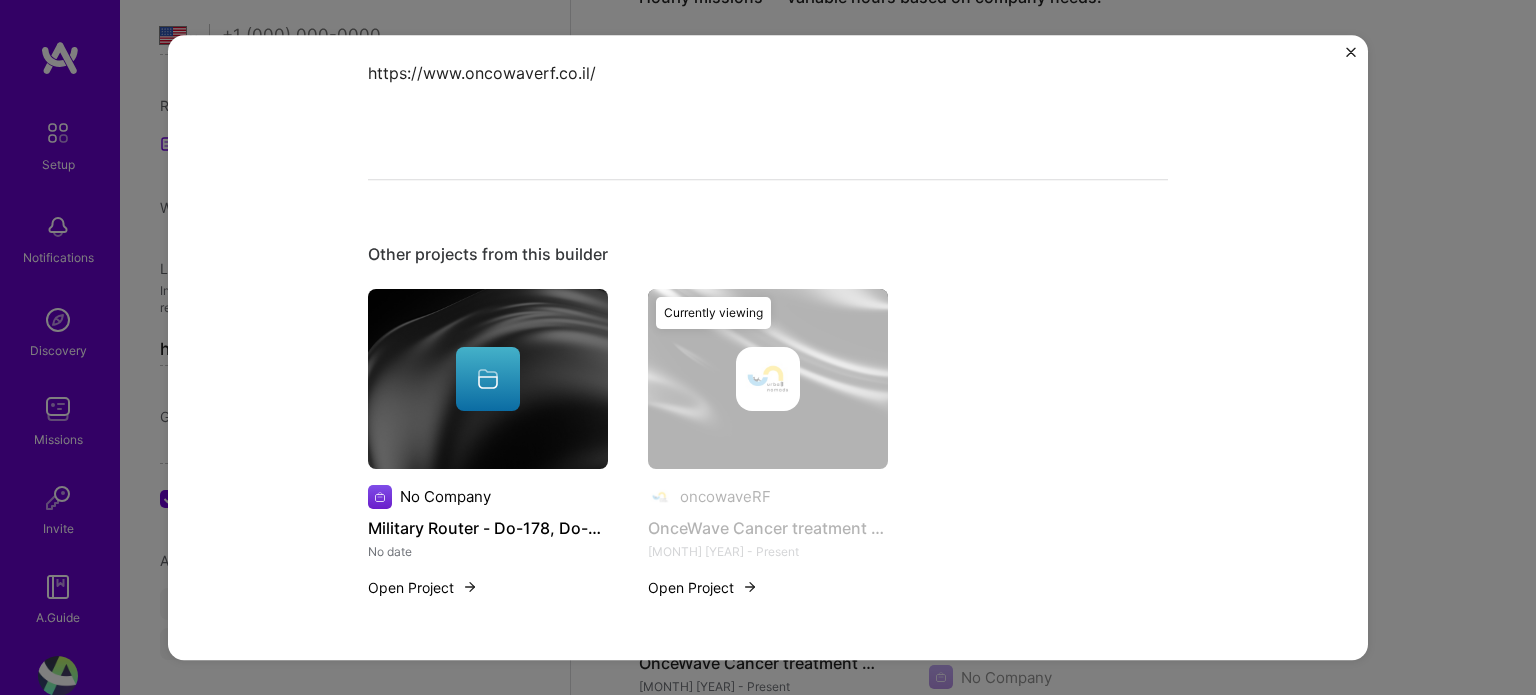 click at bounding box center [1351, 52] 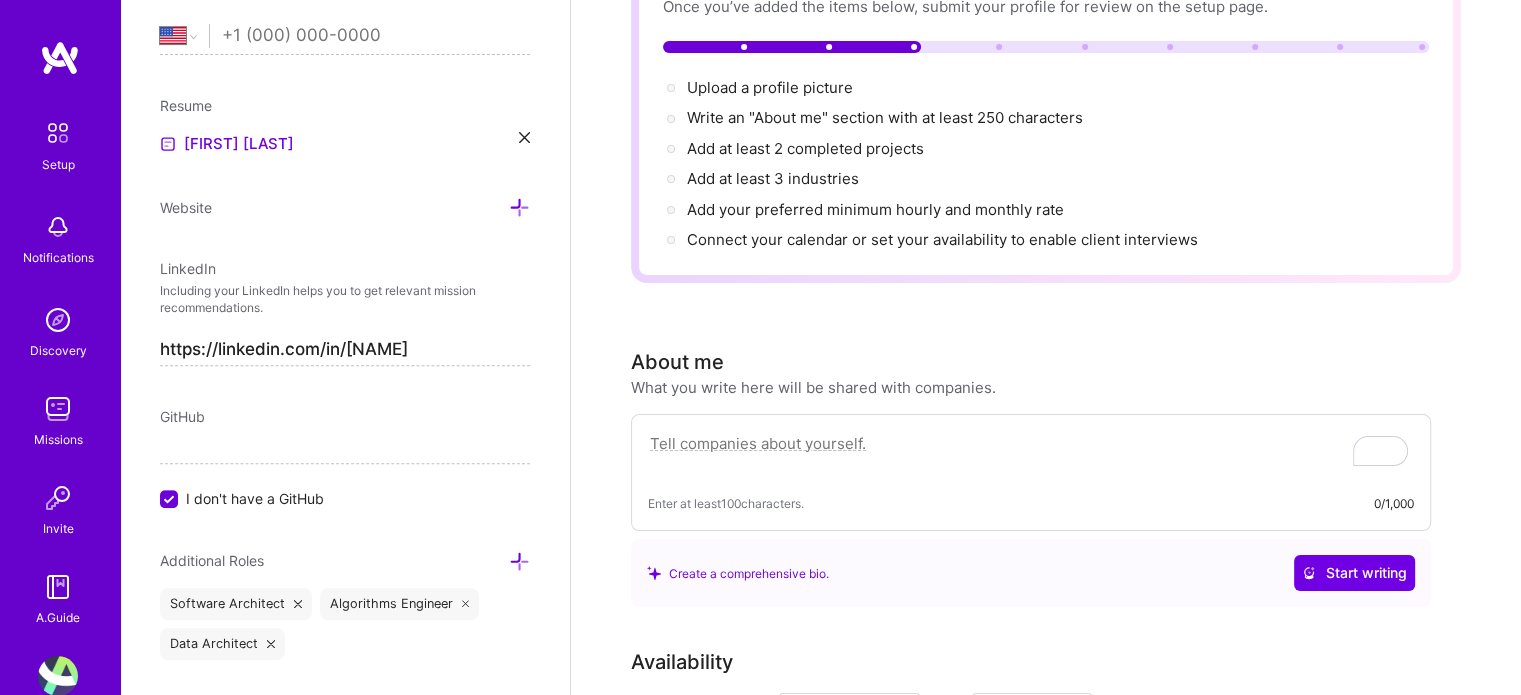 scroll, scrollTop: 0, scrollLeft: 0, axis: both 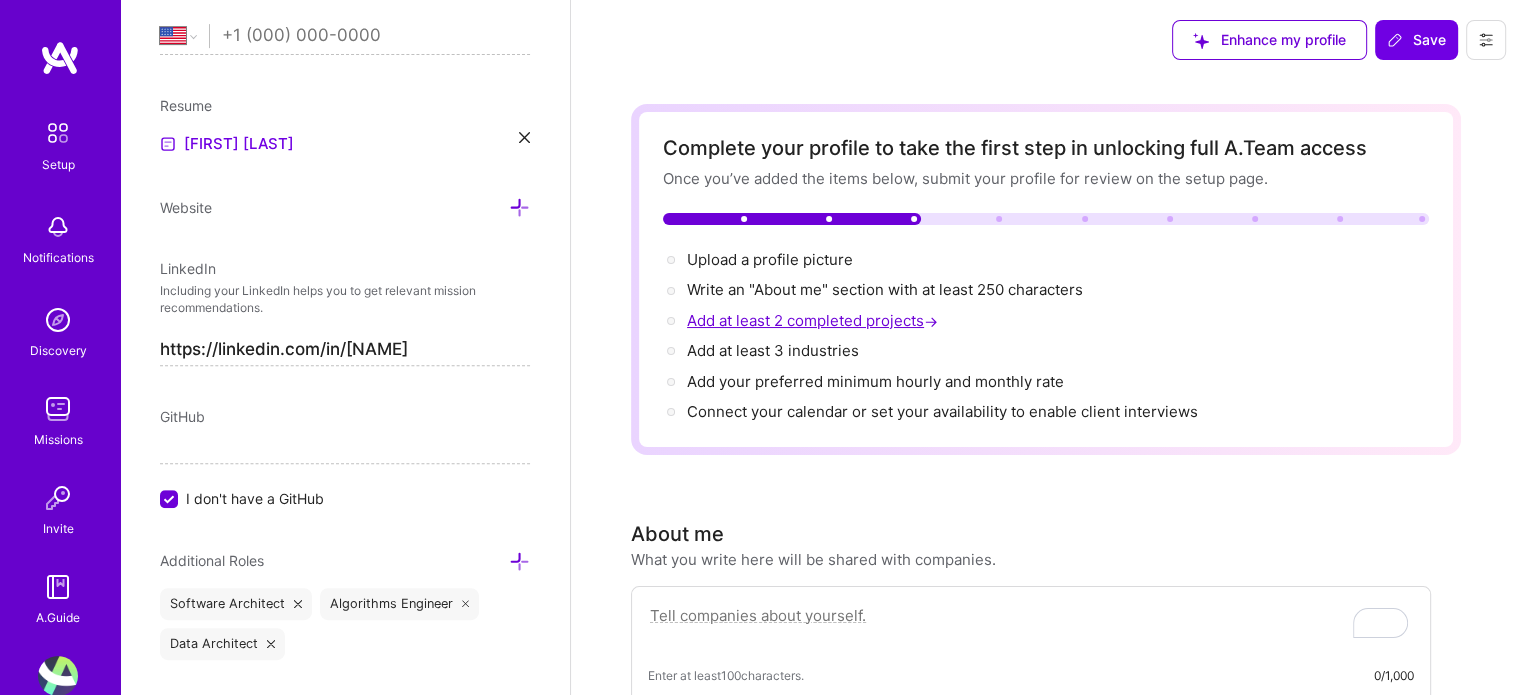click on "Add at least 2 completed projects  →" at bounding box center [814, 320] 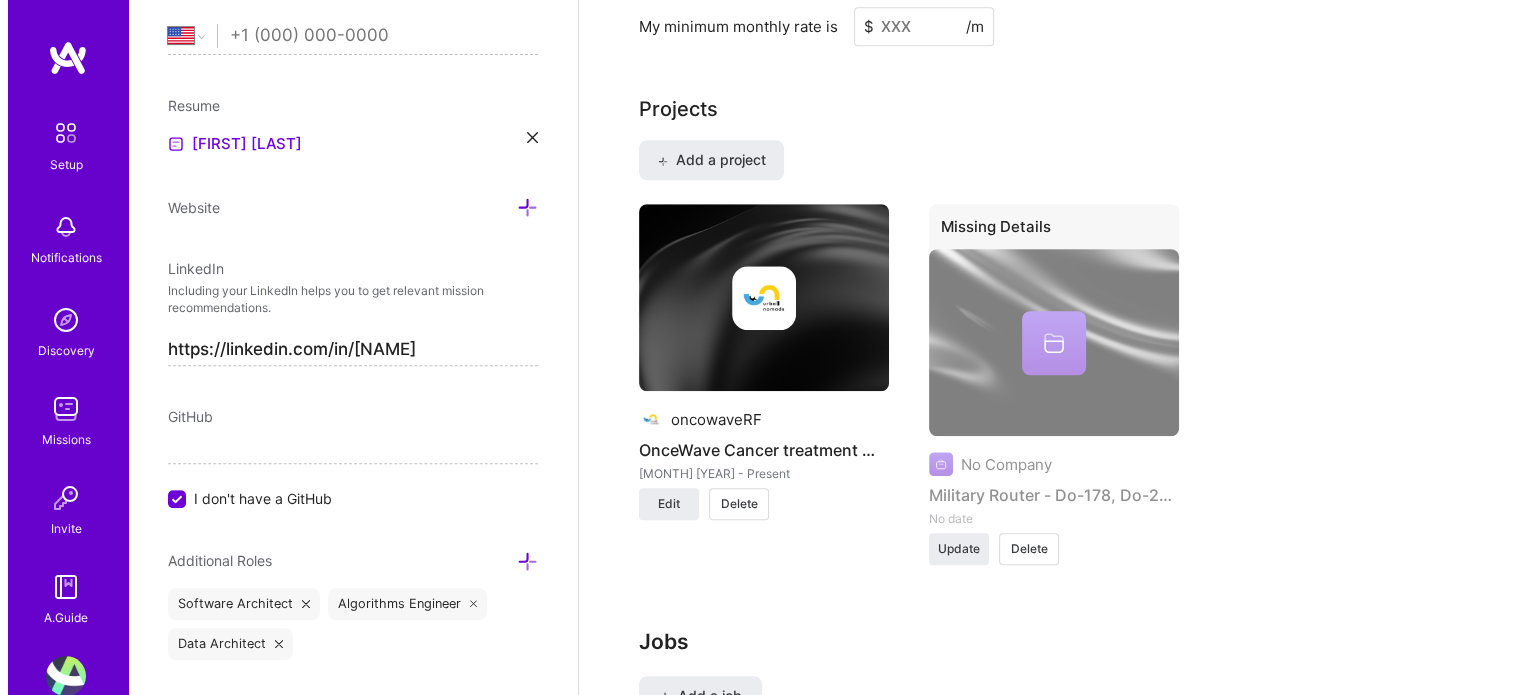 scroll, scrollTop: 1584, scrollLeft: 0, axis: vertical 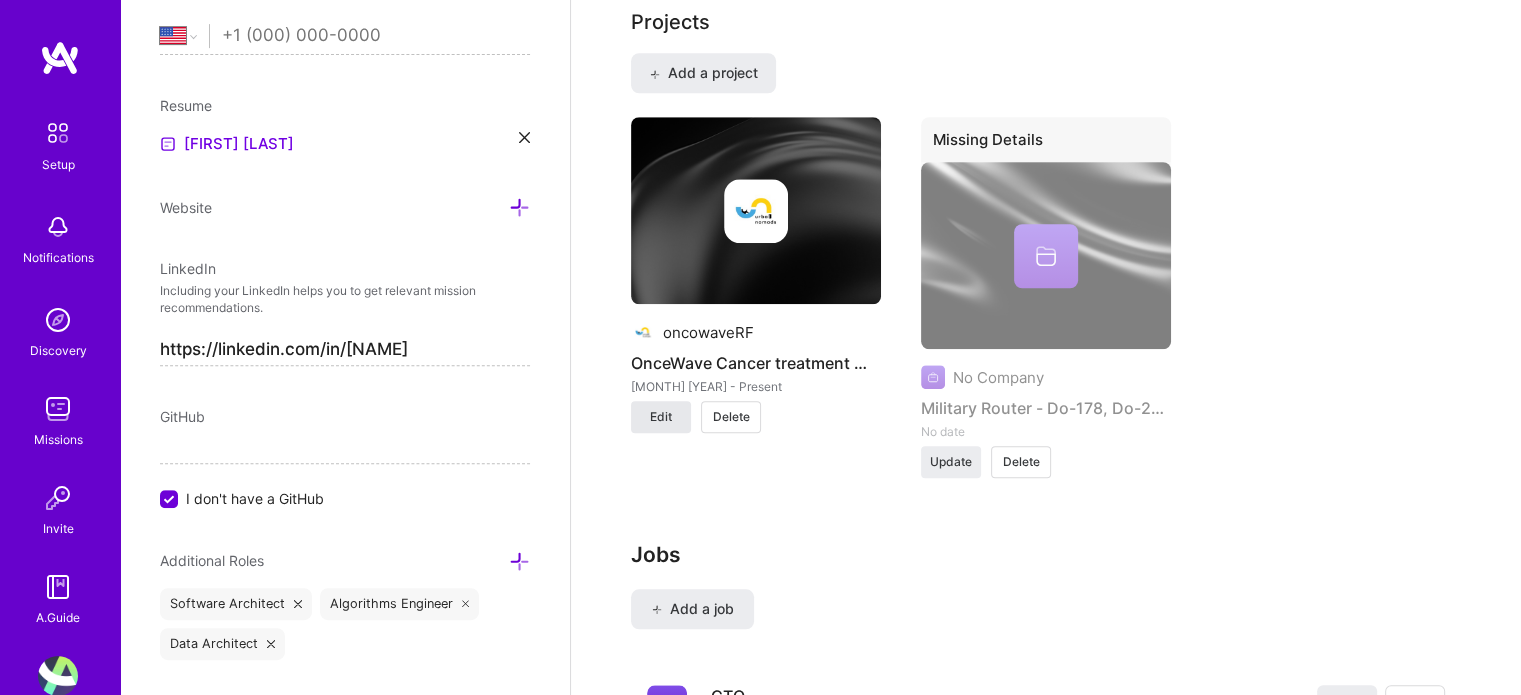 click on "Edit" at bounding box center [661, 417] 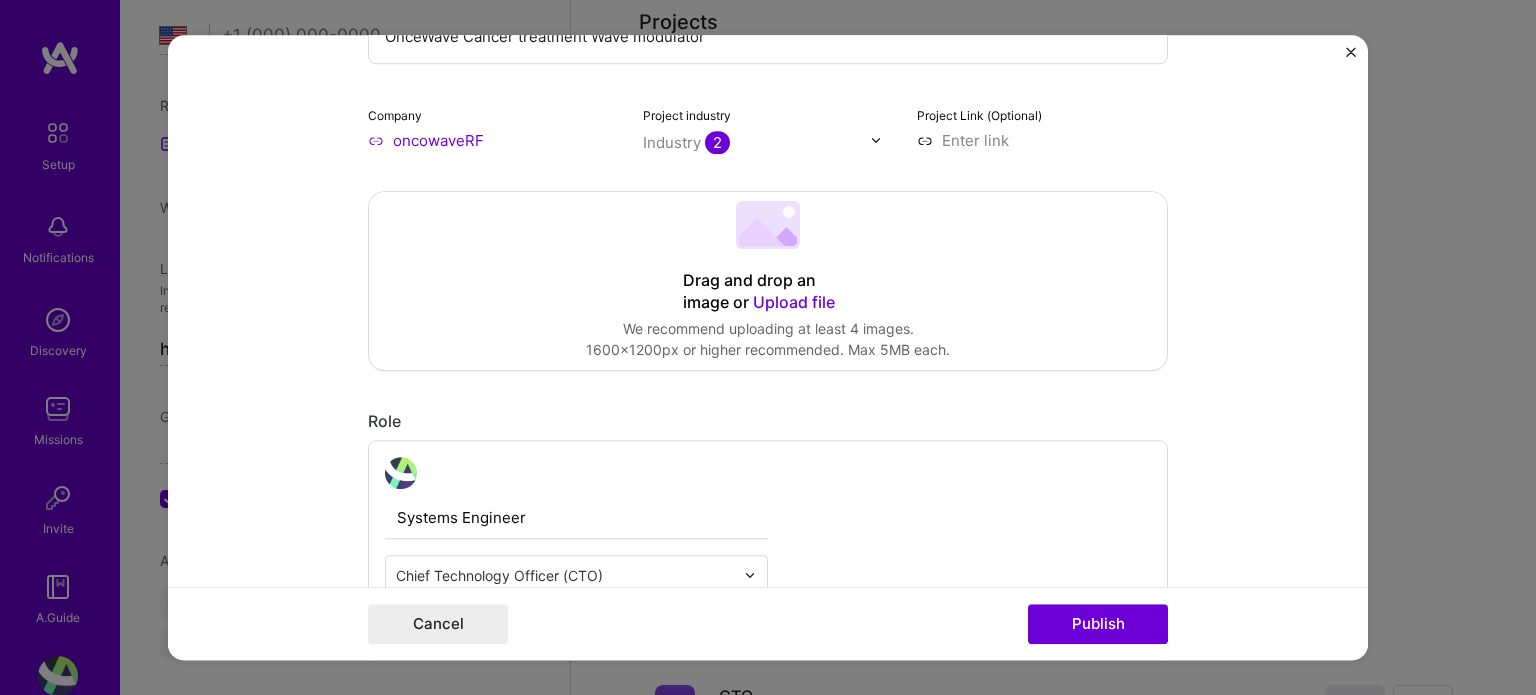 scroll, scrollTop: 300, scrollLeft: 0, axis: vertical 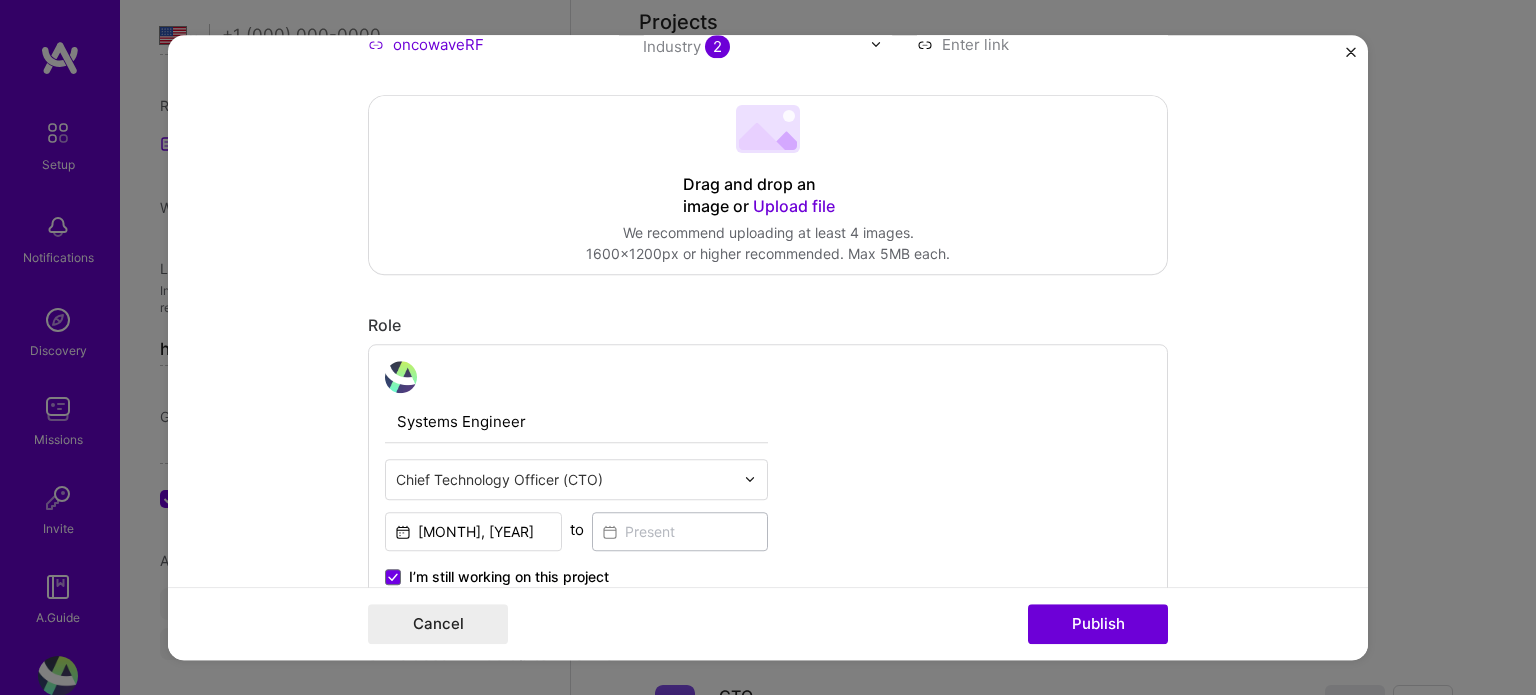 click on "Systems Engineer" at bounding box center [576, 422] 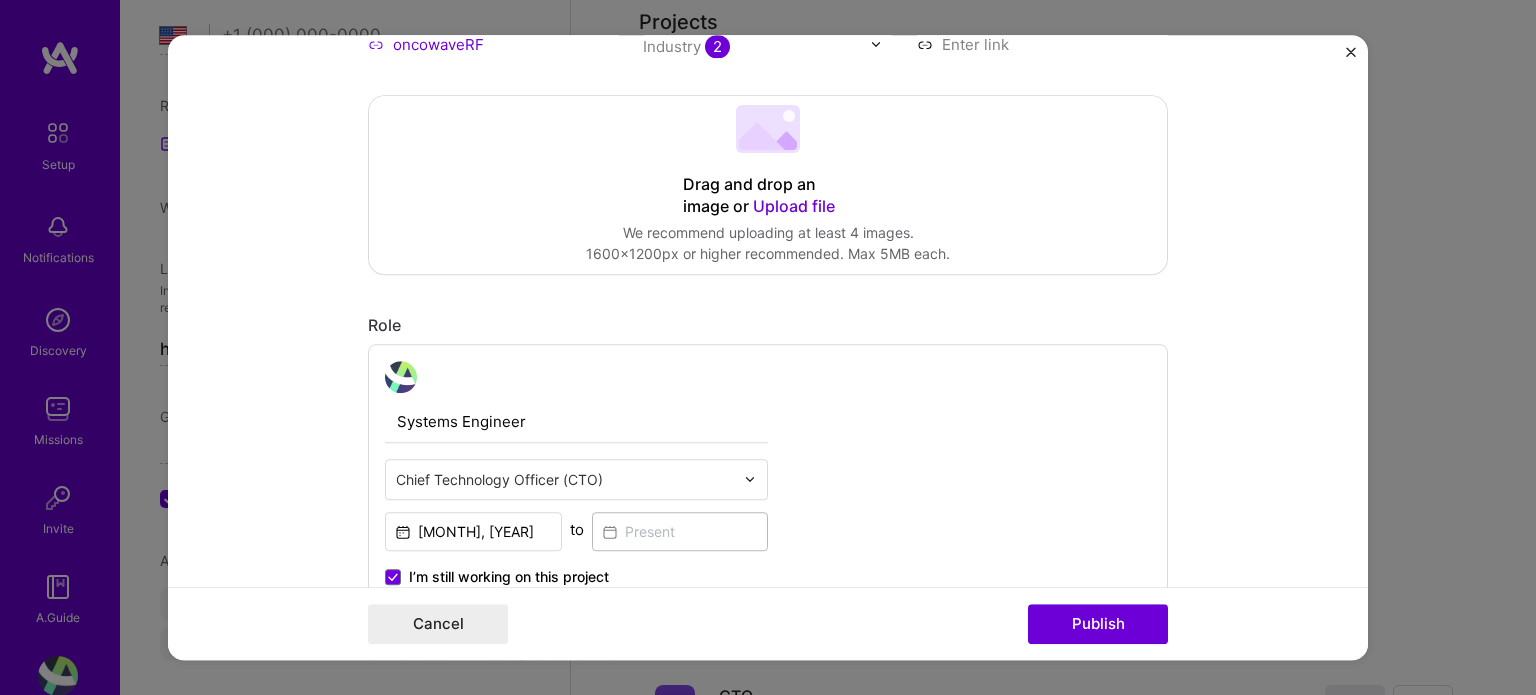 click on "Systems Engineer" at bounding box center (576, 422) 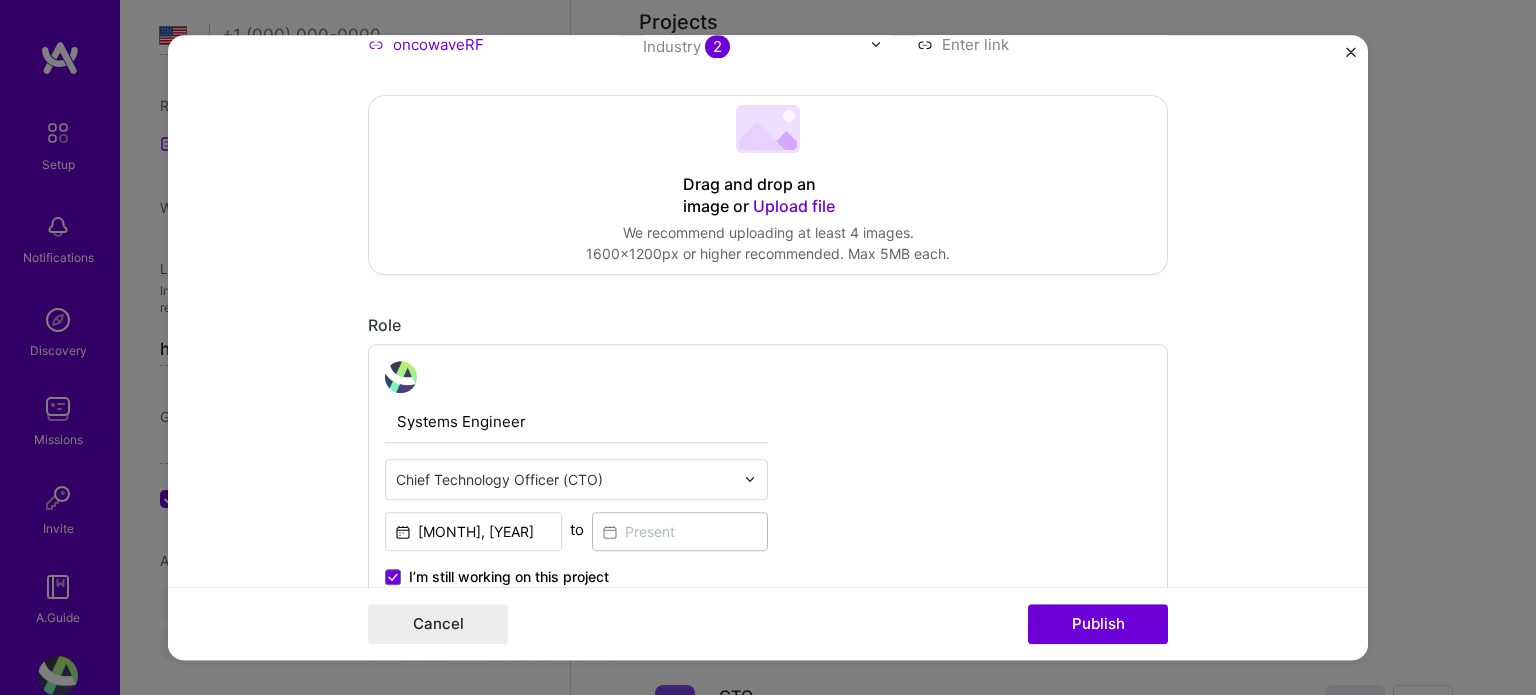 click on "Systems Engineer" at bounding box center (576, 422) 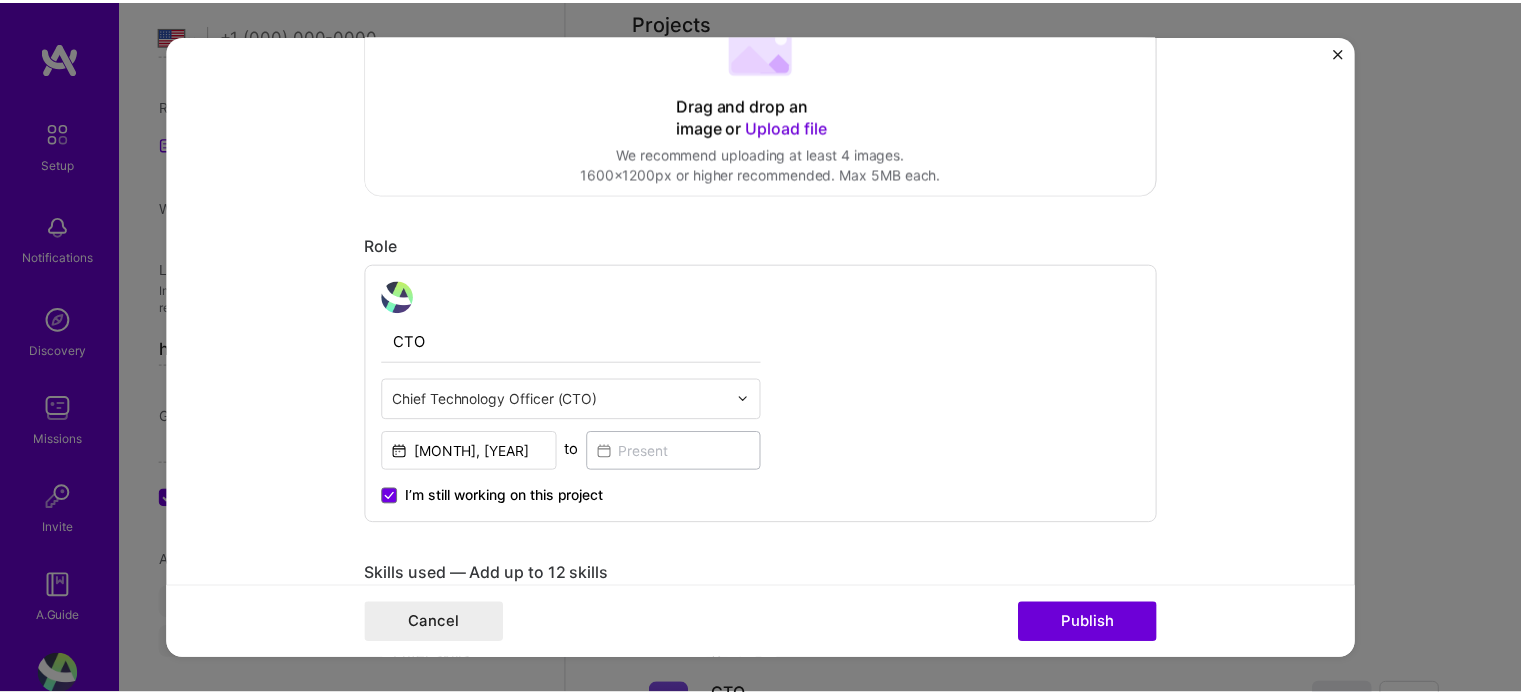 scroll, scrollTop: 500, scrollLeft: 0, axis: vertical 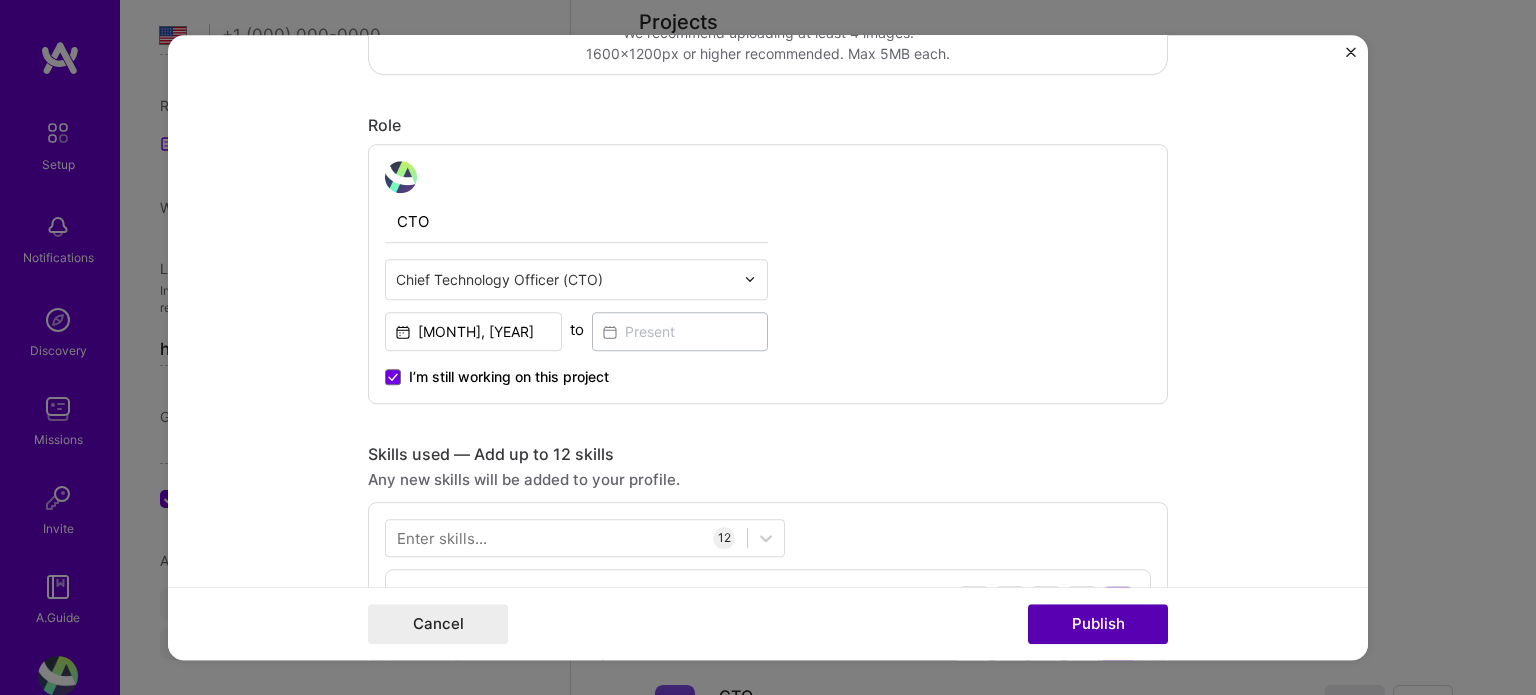 type on "CTO" 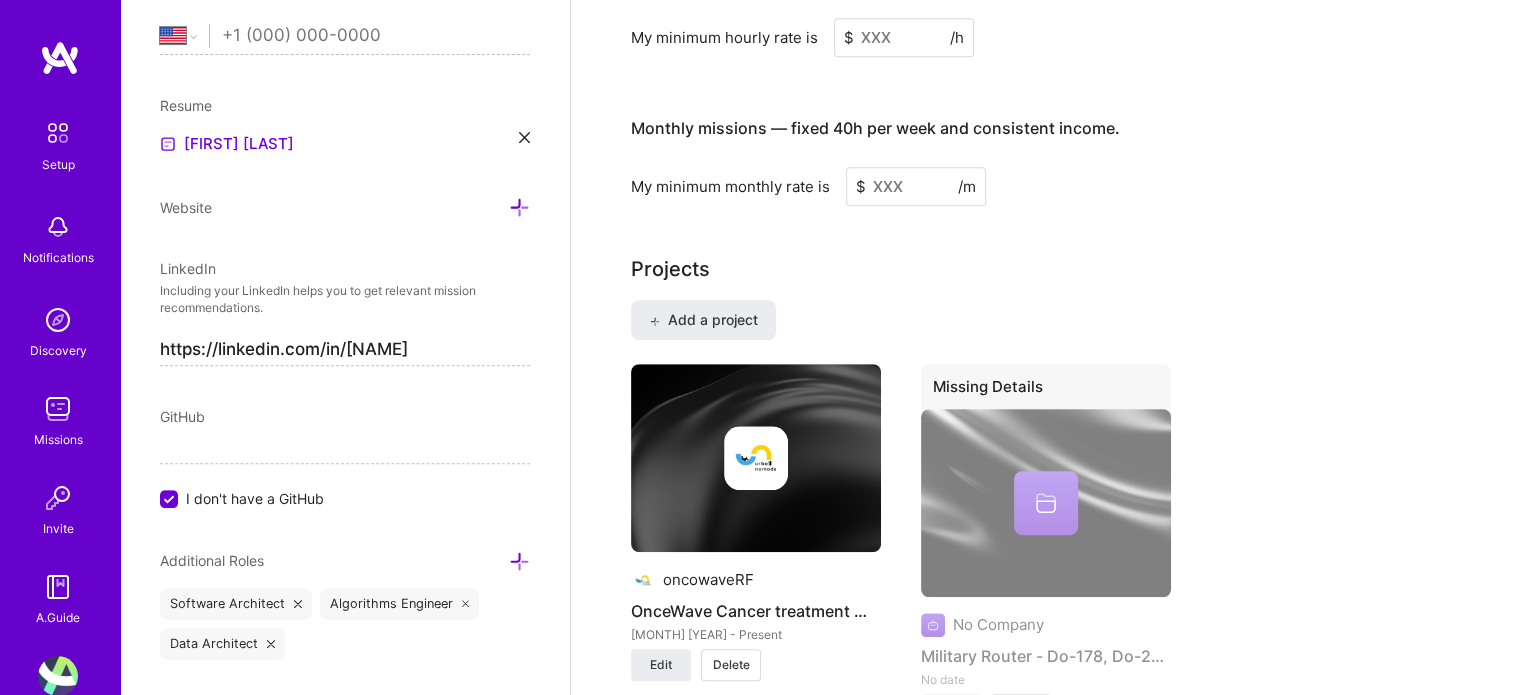 scroll, scrollTop: 1084, scrollLeft: 0, axis: vertical 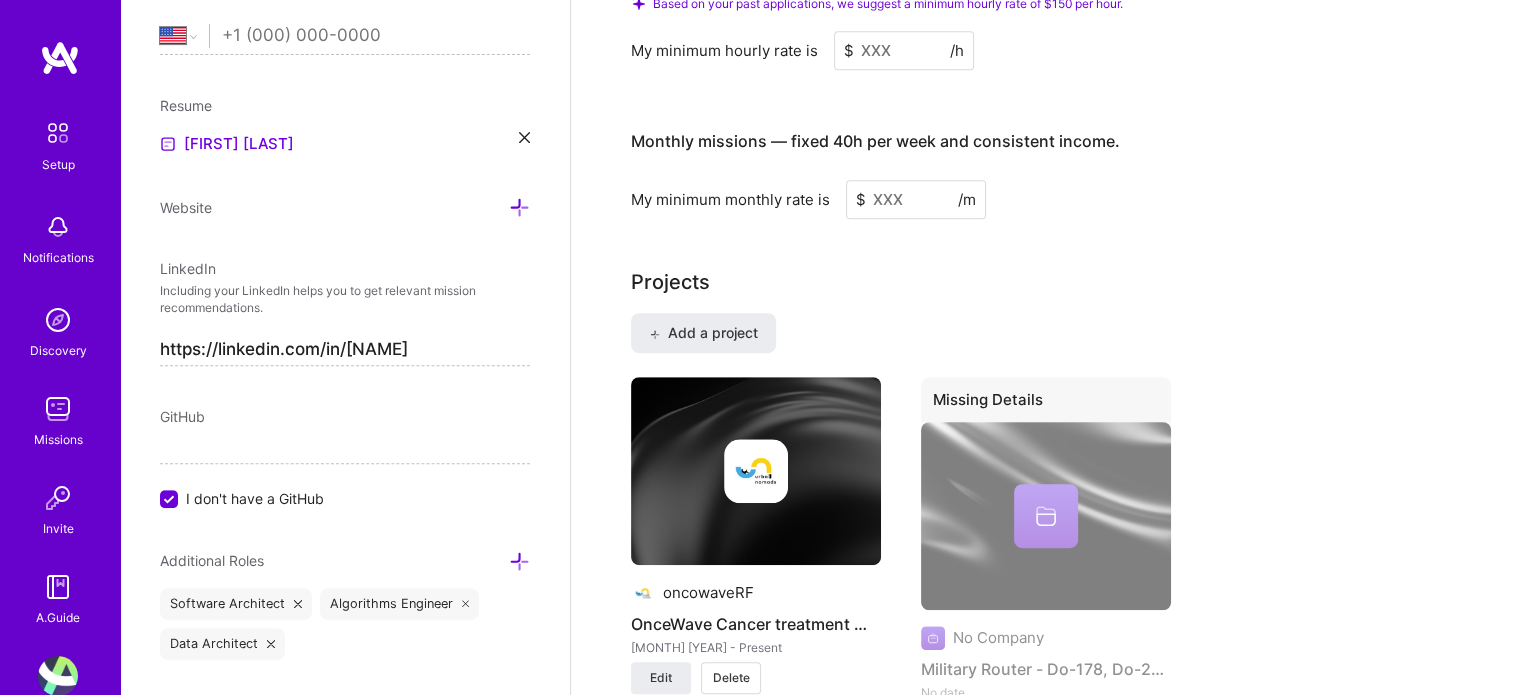 click on "Missing Details" at bounding box center [1046, 403] 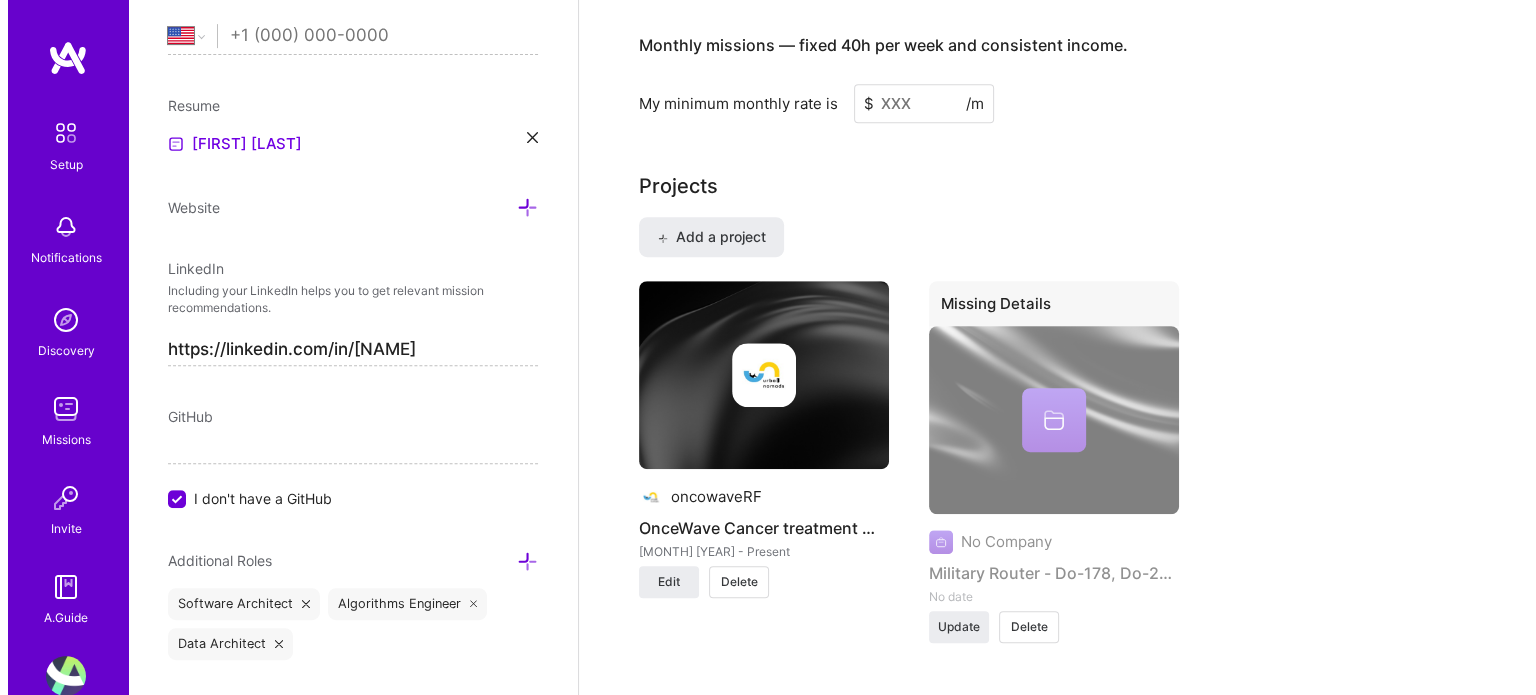 scroll, scrollTop: 1284, scrollLeft: 0, axis: vertical 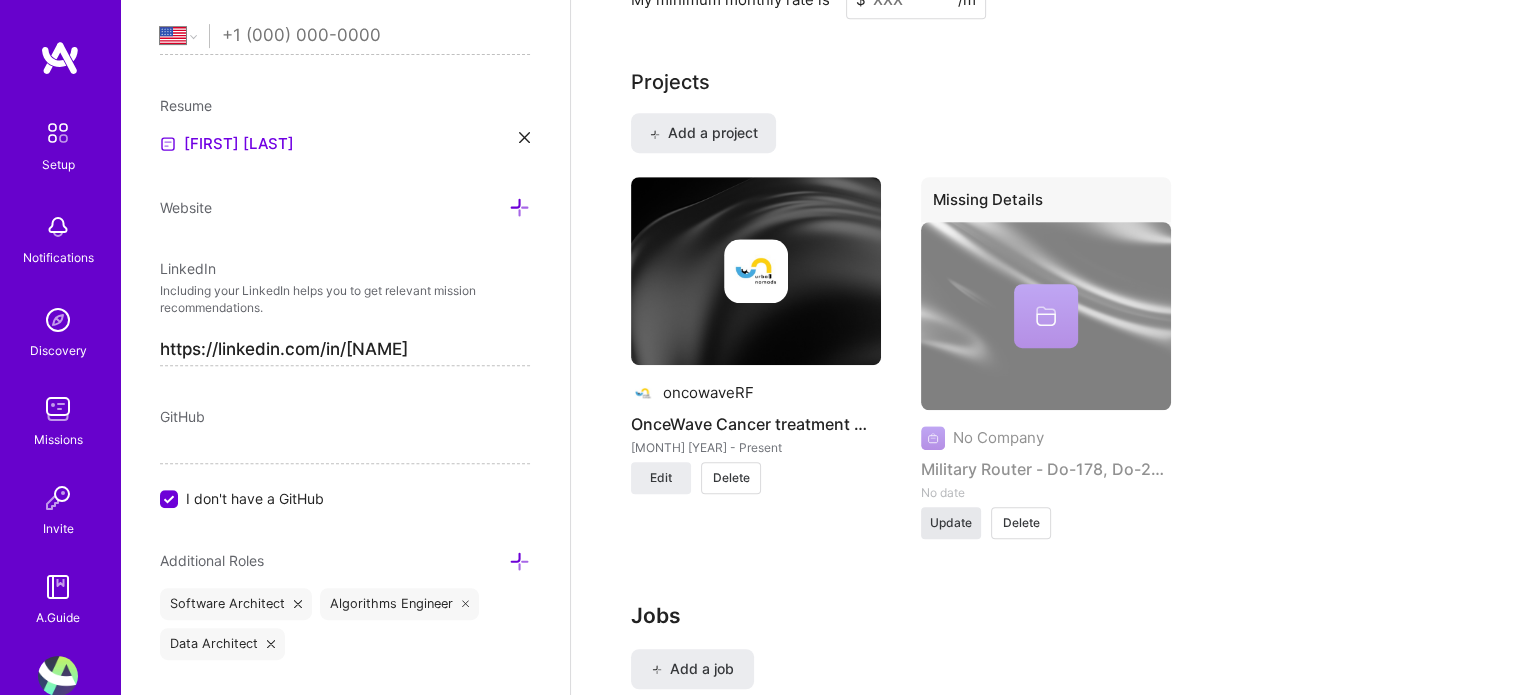 click on "Update" at bounding box center (951, 523) 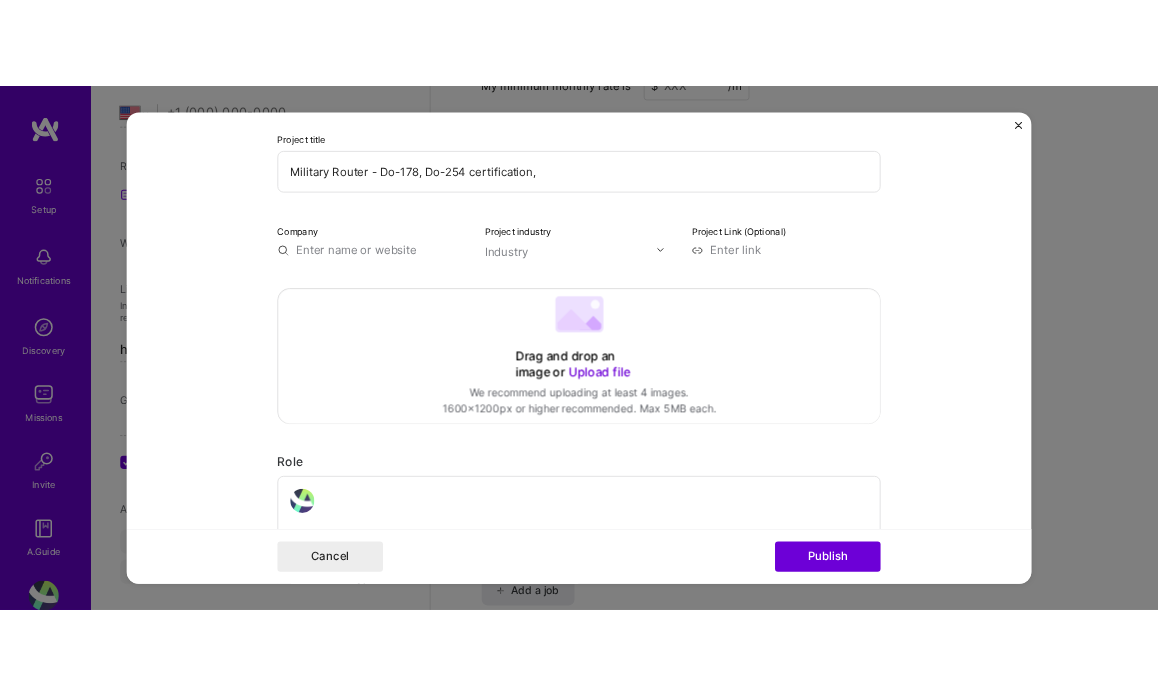 scroll, scrollTop: 257, scrollLeft: 0, axis: vertical 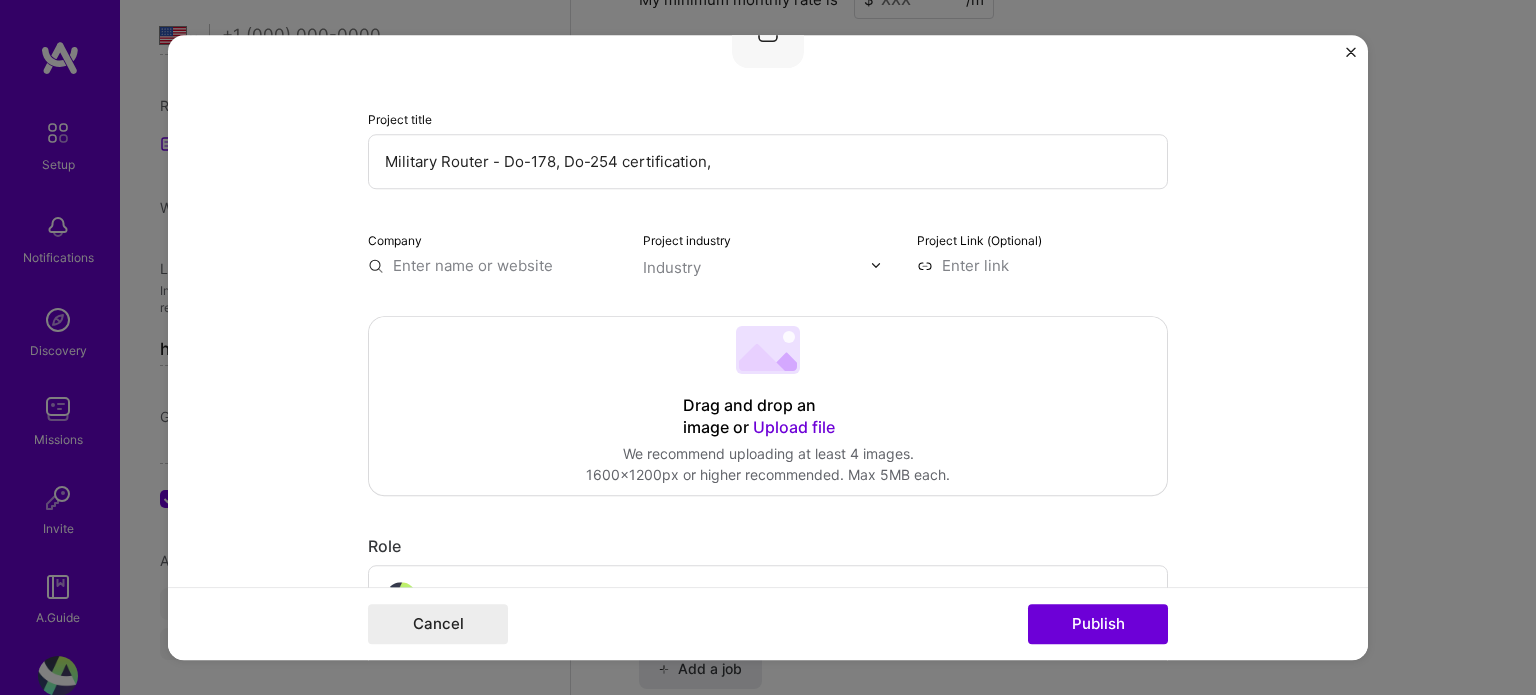 click at bounding box center [493, 265] 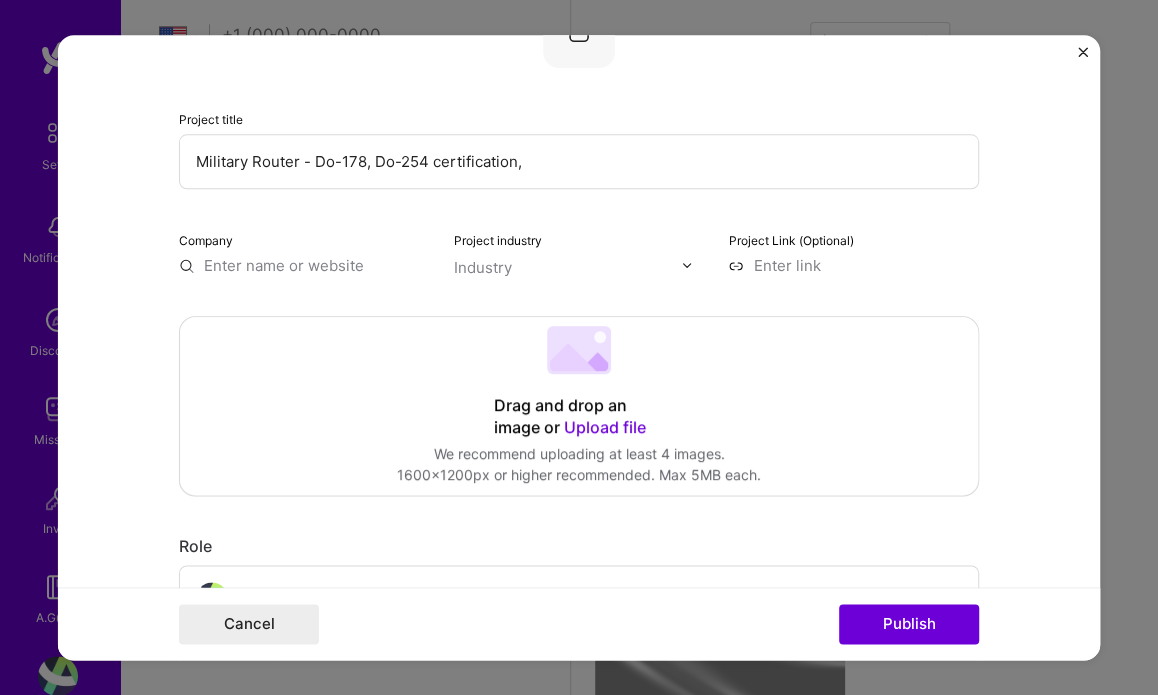 click at bounding box center [304, 265] 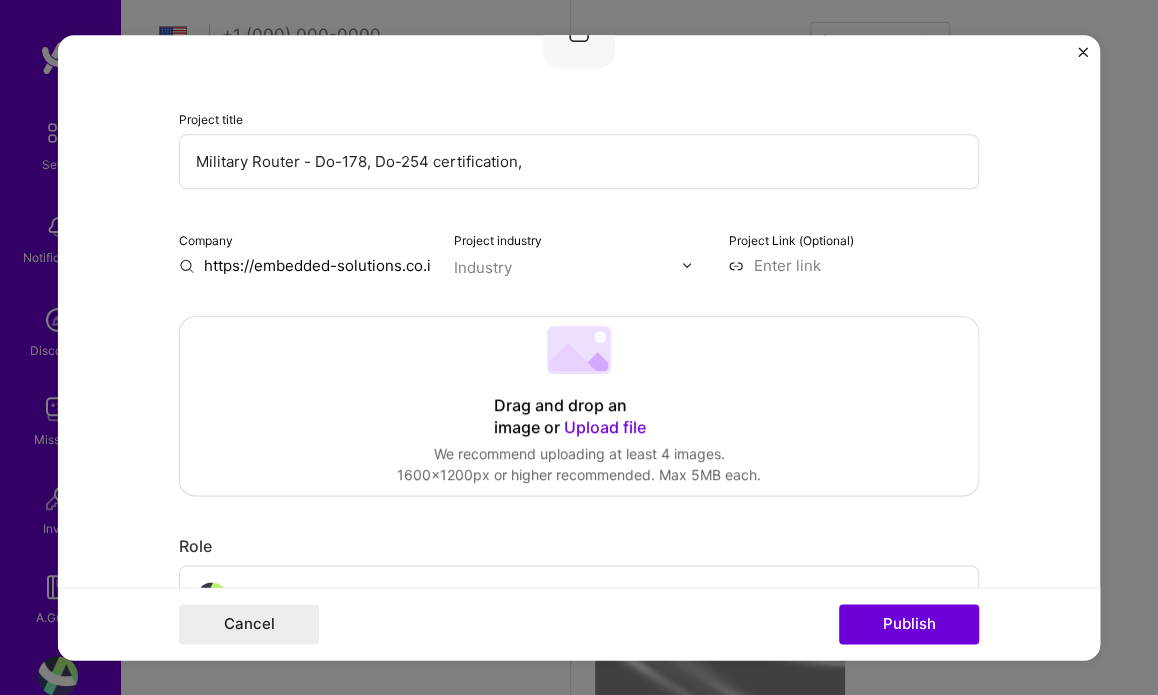 scroll, scrollTop: 0, scrollLeft: 11, axis: horizontal 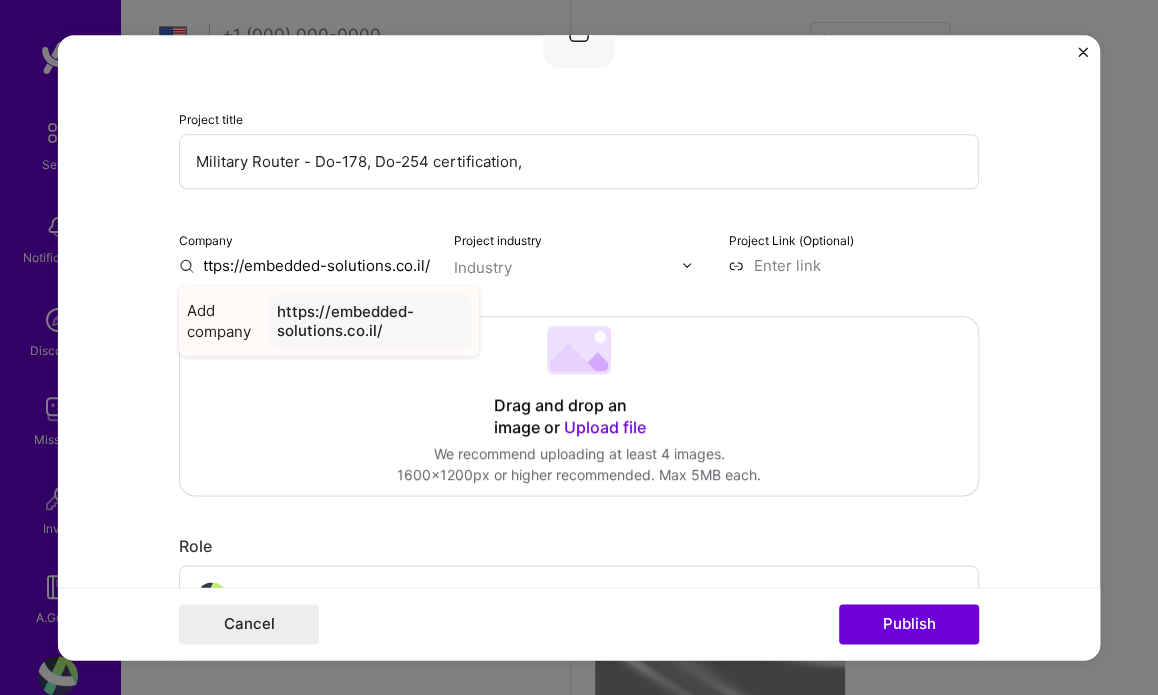 type on "https://embedded-solutions.co.il/" 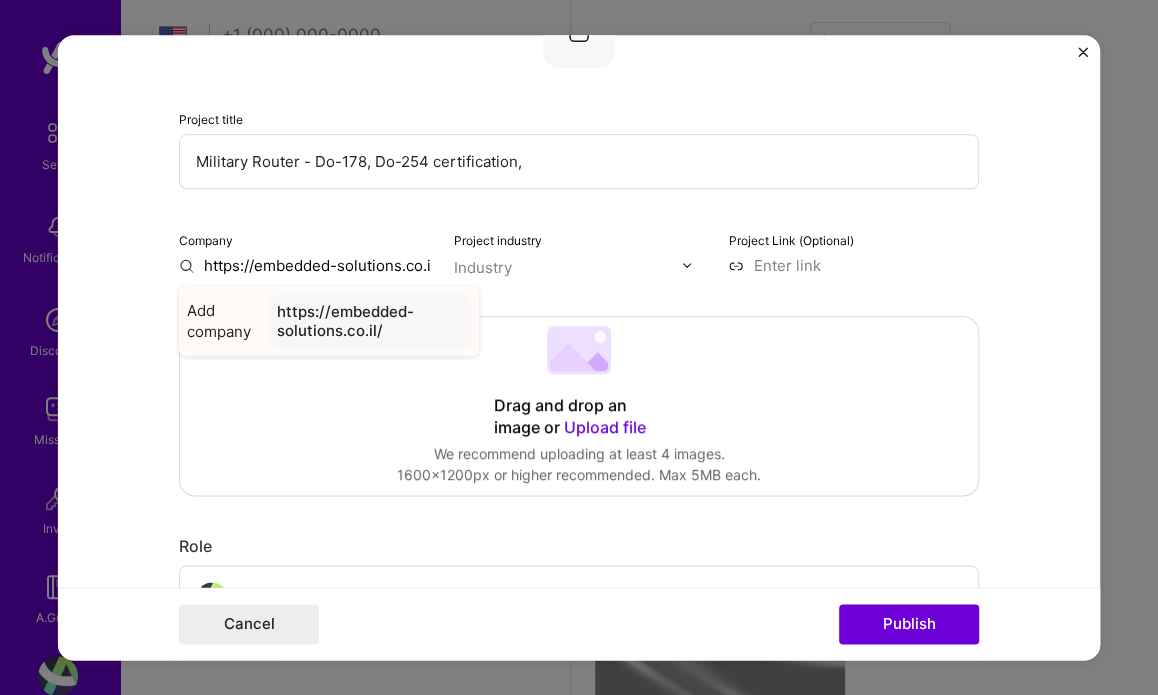 click on "https://embedded-solutions.co.il/" at bounding box center [370, 321] 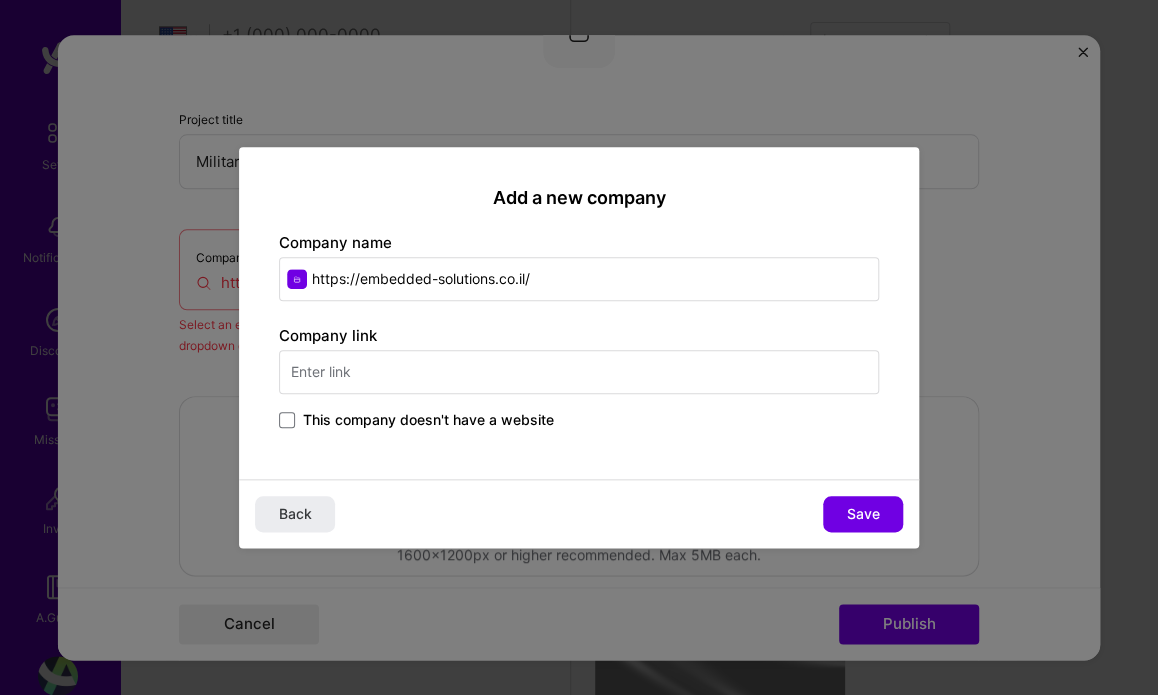 click at bounding box center (579, 372) 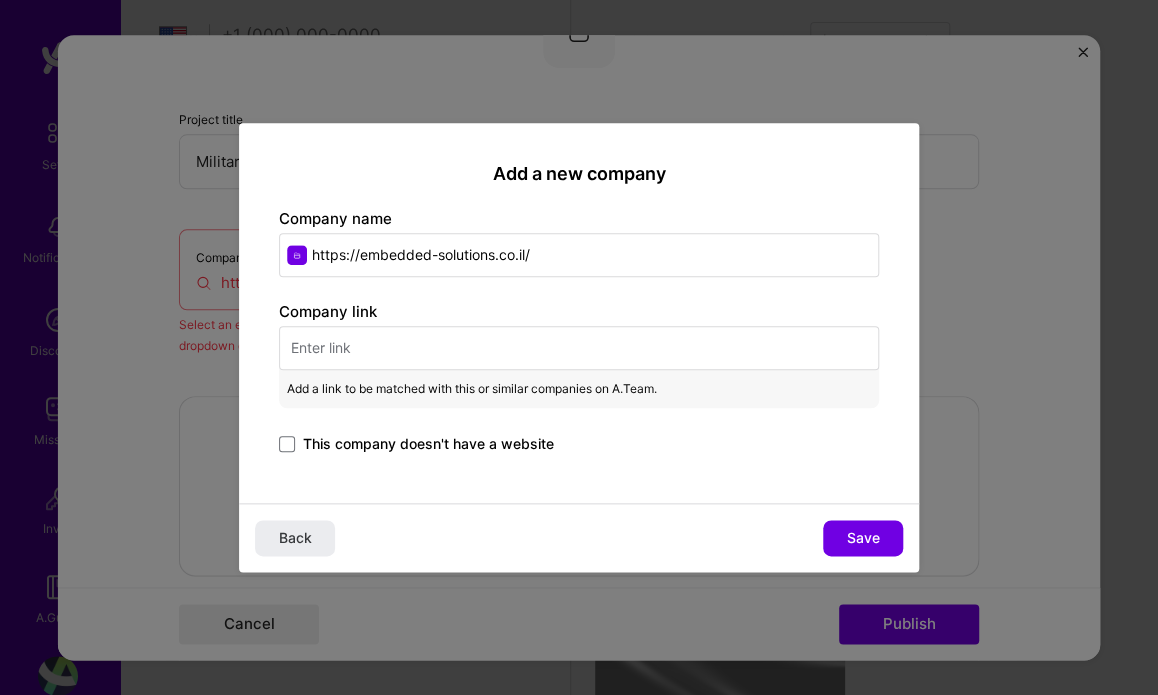 paste on "https://embedded-solutions.co.il/" 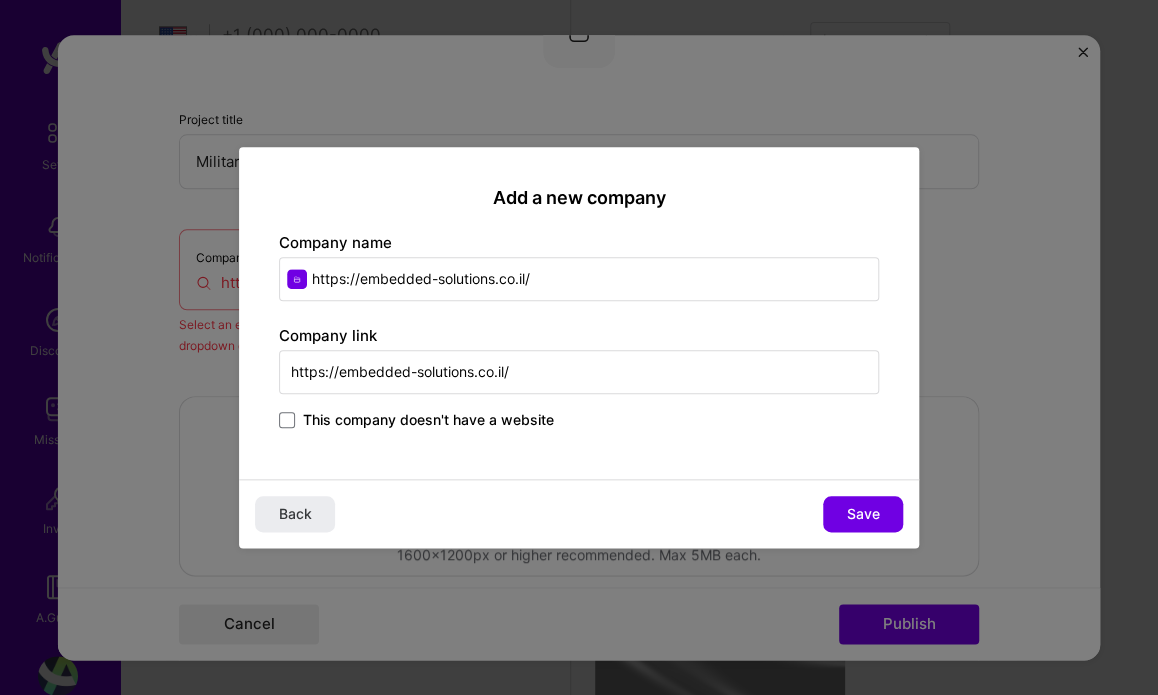 type on "https://embedded-solutions.co.il/" 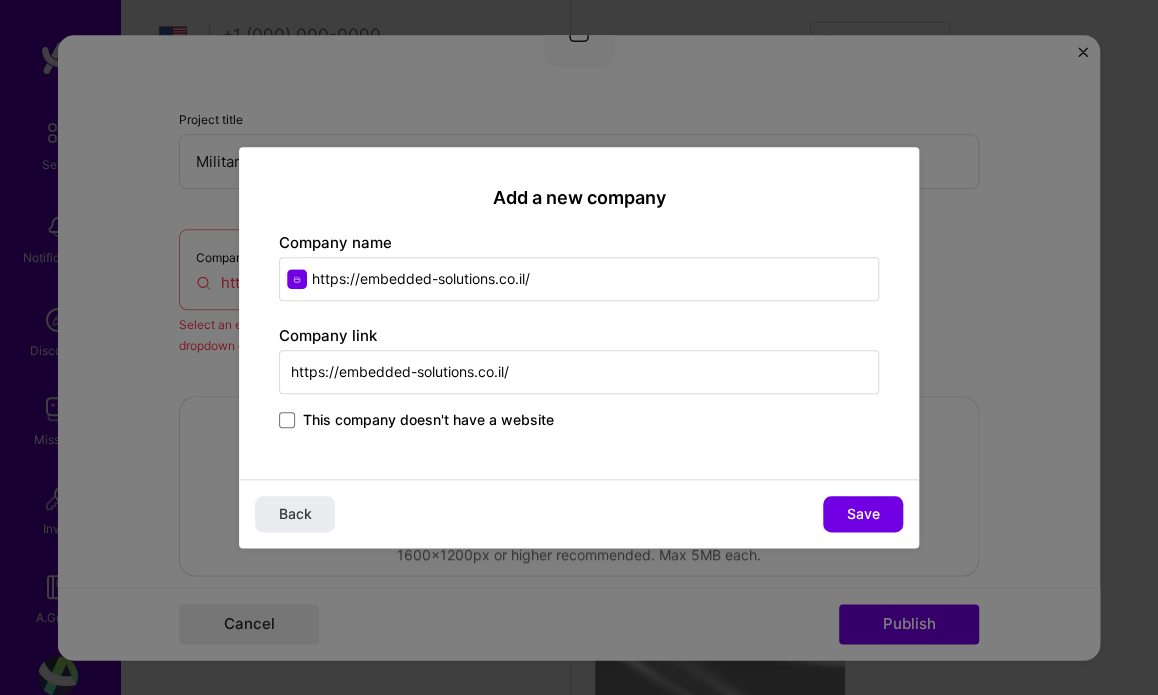 drag, startPoint x: 497, startPoint y: 279, endPoint x: 612, endPoint y: 287, distance: 115.27792 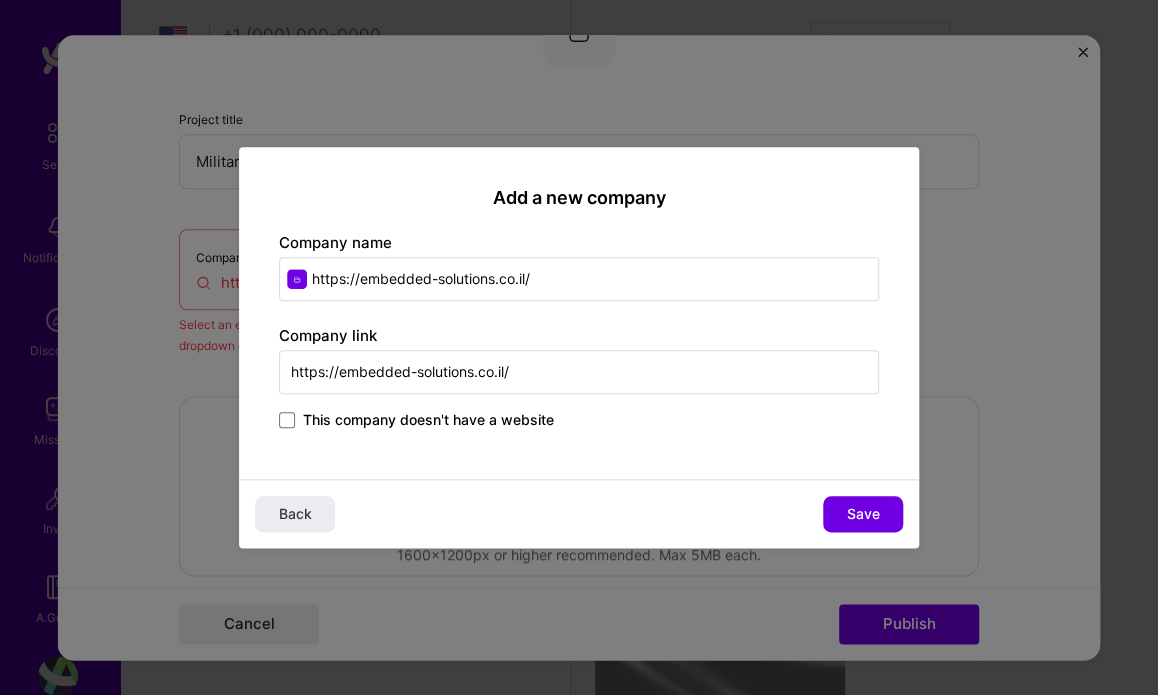 click on "https://embedded-solutions.co.il/" at bounding box center [579, 279] 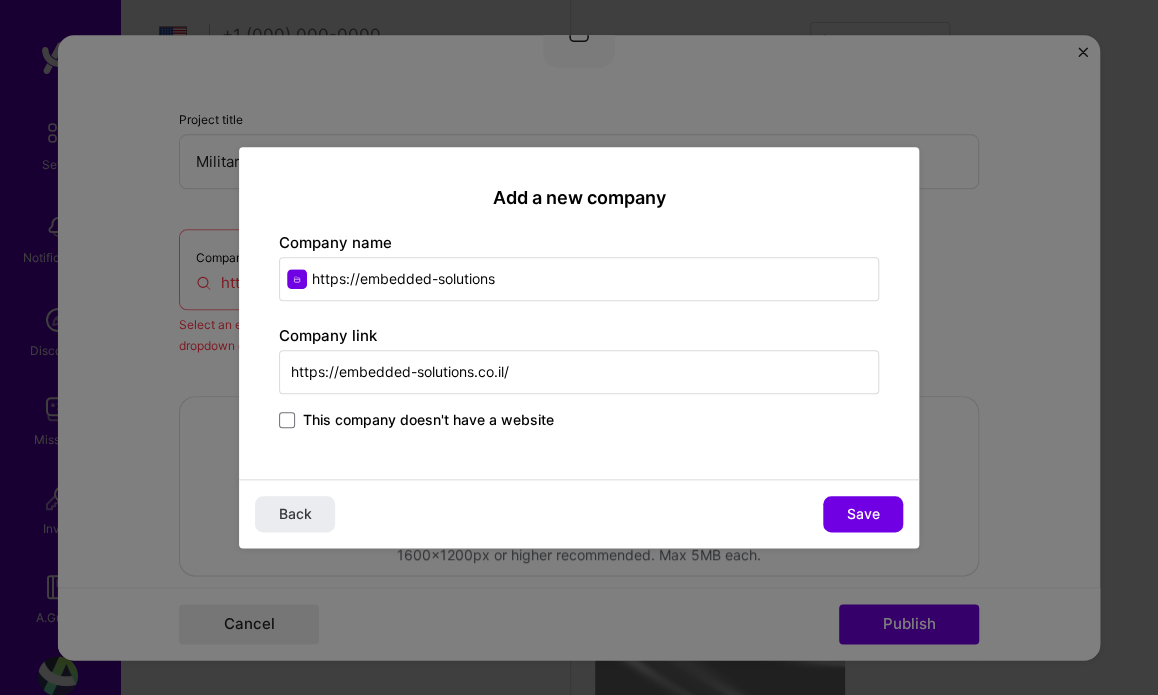 drag, startPoint x: 359, startPoint y: 278, endPoint x: 246, endPoint y: 280, distance: 113.0177 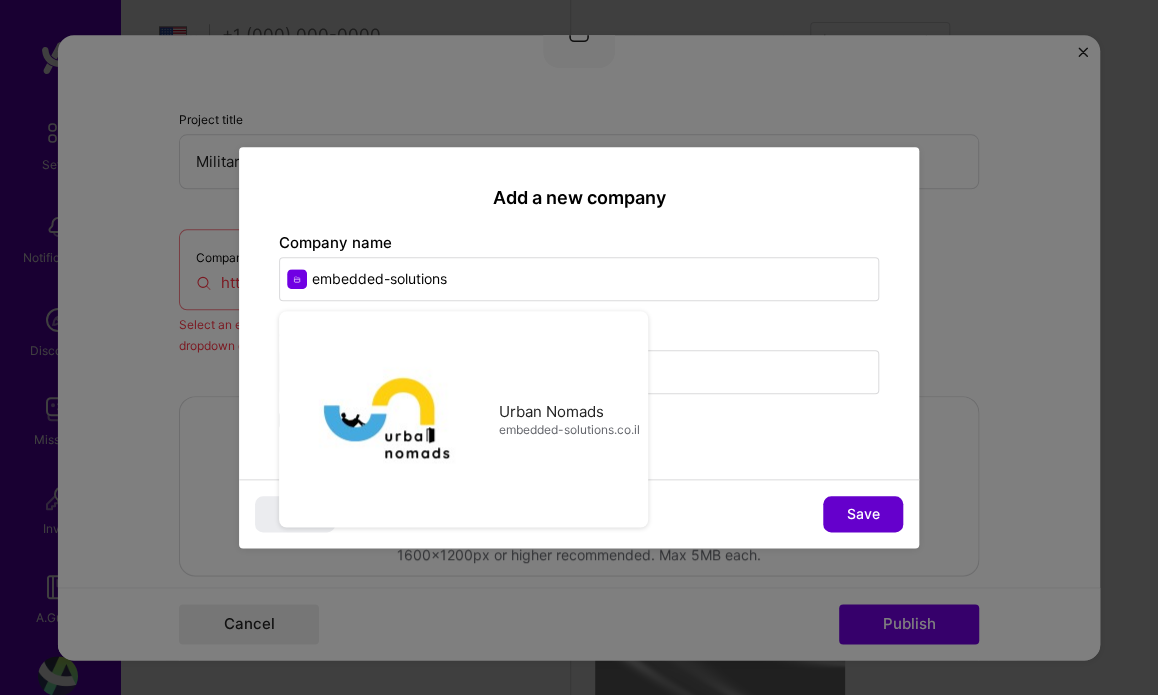 type on "embedded-solutions" 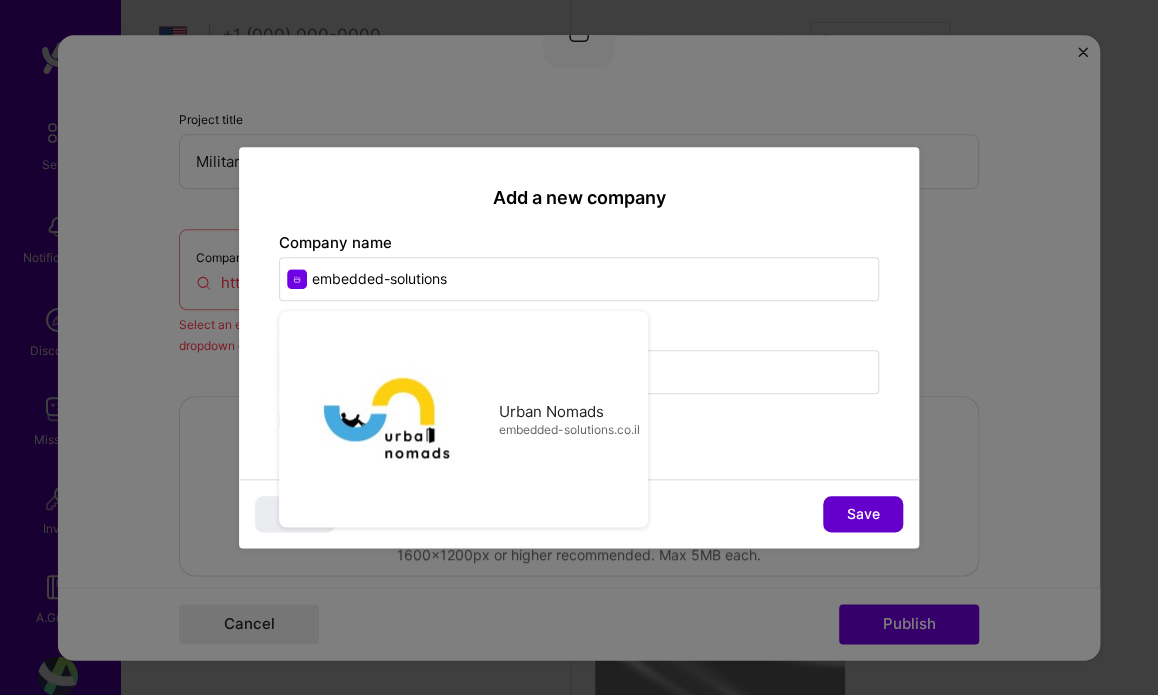 click on "Save" at bounding box center (863, 514) 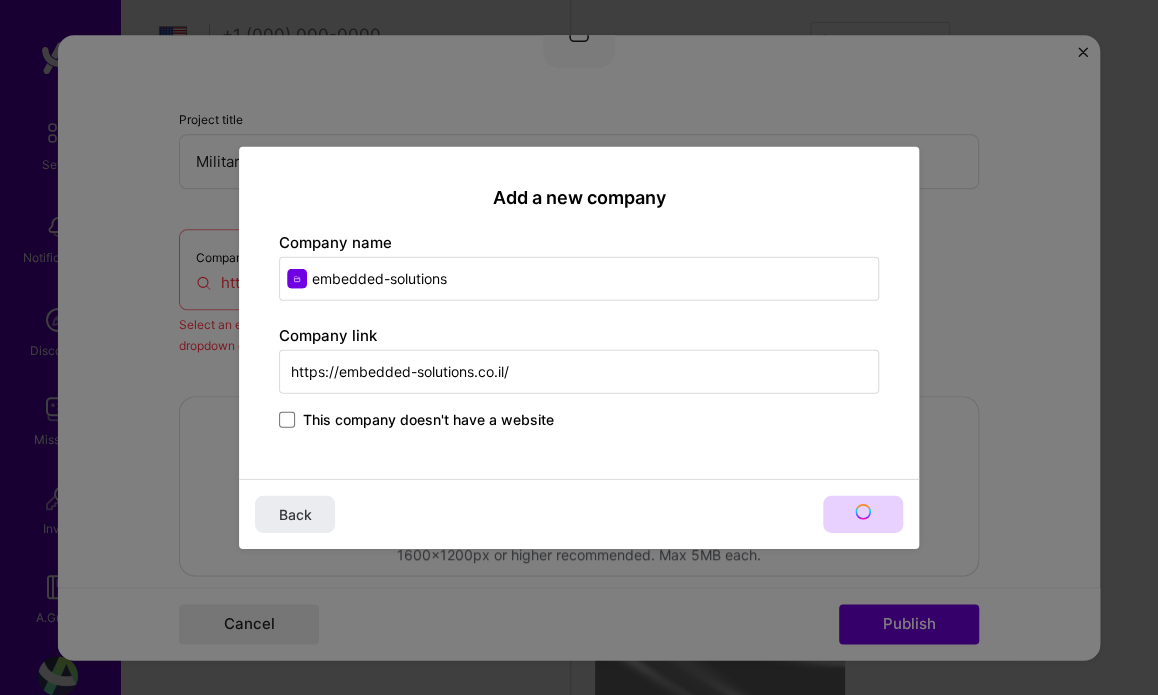 type on "embedded-solutions" 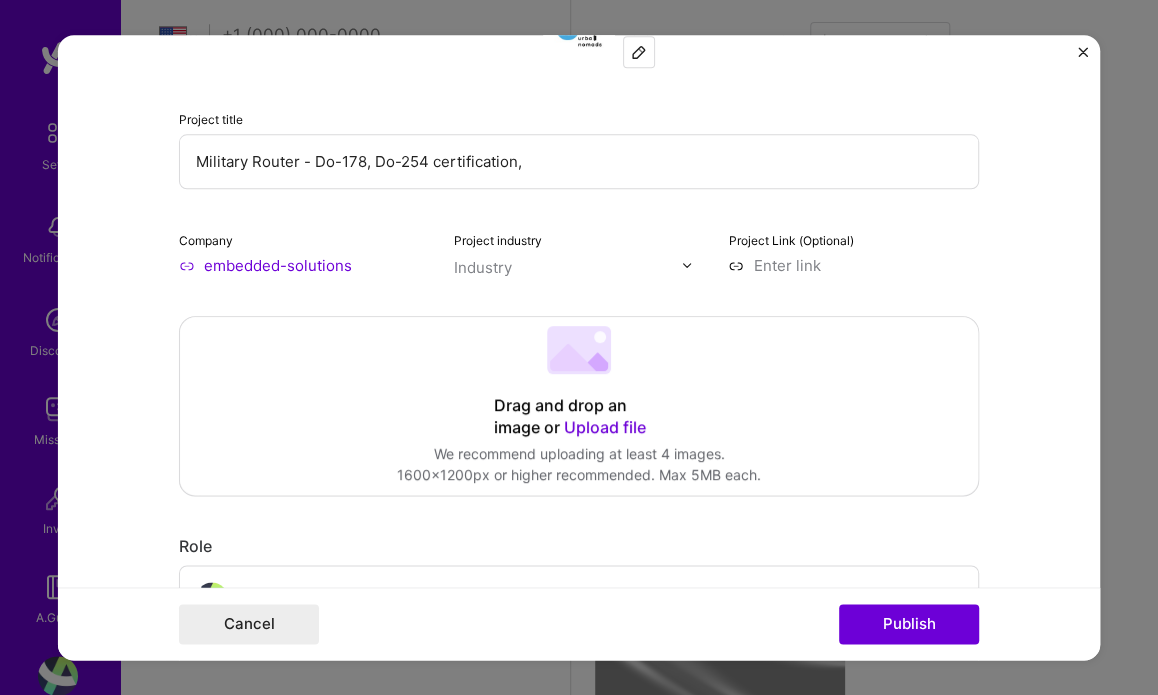 click on "Industry" at bounding box center (483, 267) 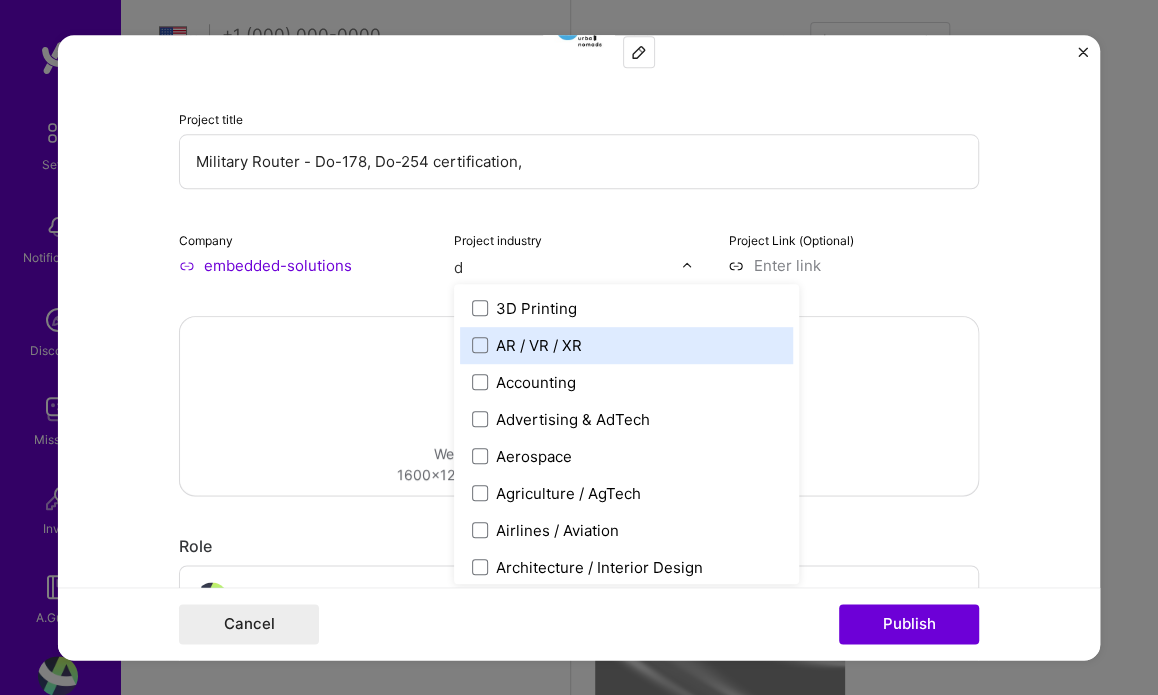 type on "de" 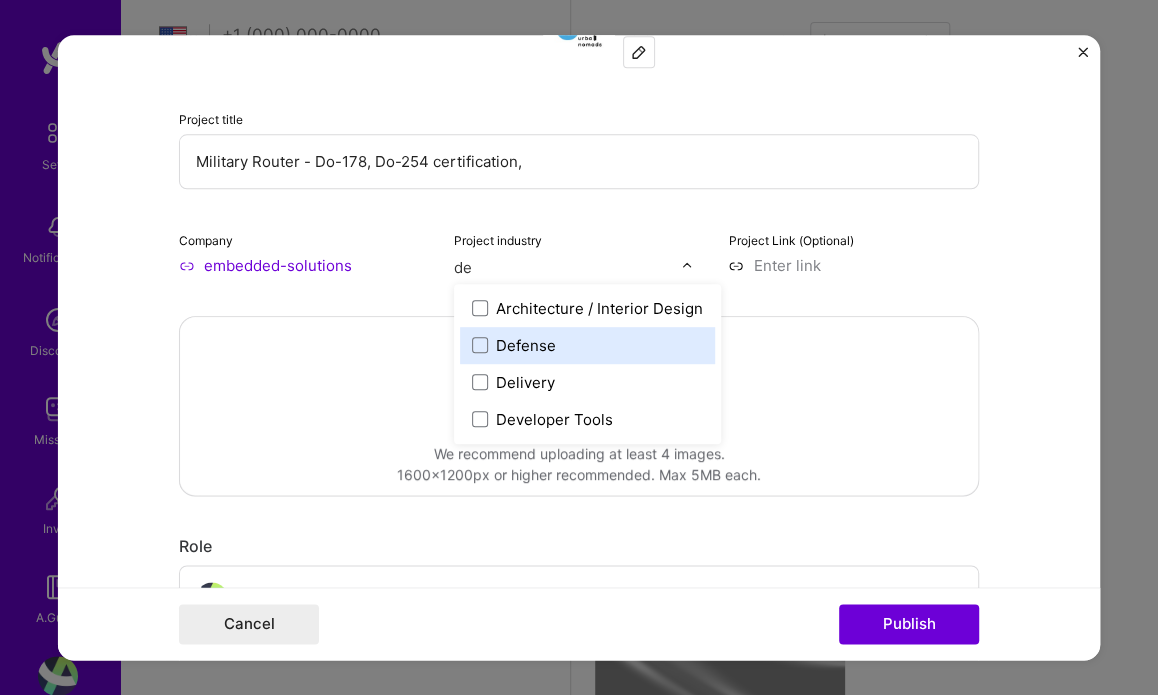 click on "Defense" at bounding box center (526, 345) 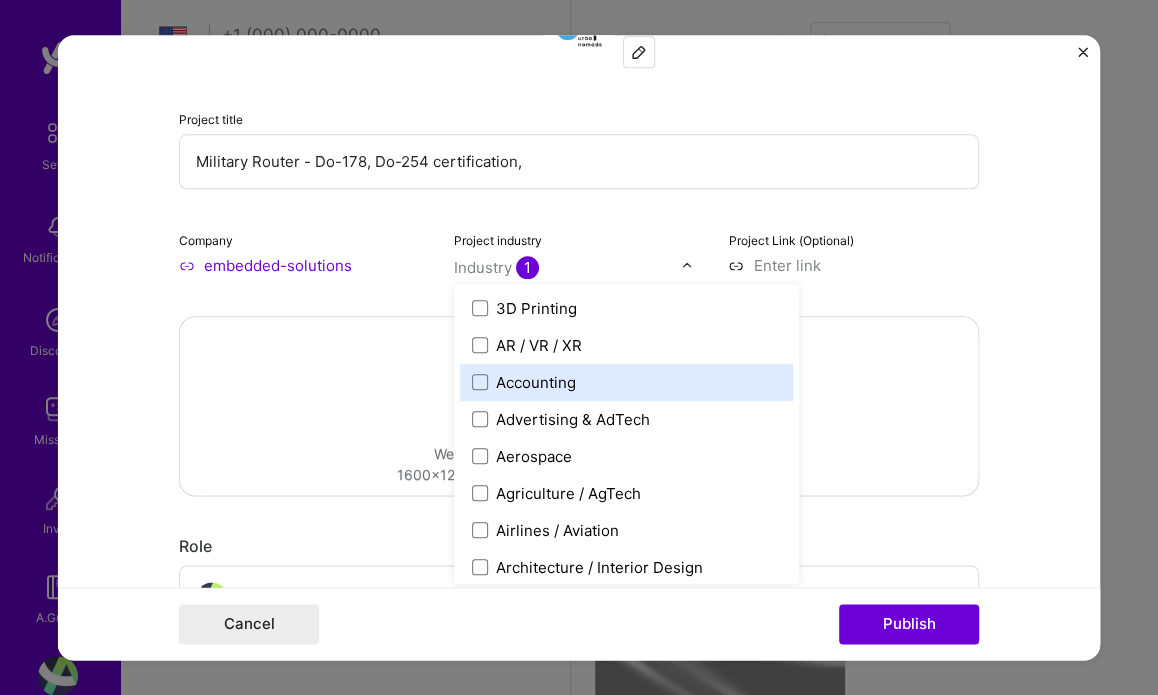 click on "This project is missing details. To be able to apply to missions with this project, you need to fill out the missing details. Project title Military Router - Do-178, Do-254 certification, Company [COMPANY]
Project industry option Defense, selected. option Accounting focused, 3 of 120. 120 results available. Use Up and Down to choose options, press Enter to select the currently focused option, press Escape to exit the menu, press Tab to select the option and exit the menu. Industry 1 3D Printing AR / VR / XR Accounting Advertising & AdTech Aerospace Agriculture / AgTech Airlines / Aviation Architecture / Interior Design Art & Museums Artifical Intelligence / Machine Learning Arts / Culture Augmented & Virtual Reality (AR/VR) Automotive Automotive & Self Driving Cars Aviation B2B B2B2C B2C BPA / RPA Banking Beauty Big Data BioTech Blockchain CMS CPG CRM Cannabis Charity & Nonprofit Circular Economy CivTech Climate Tech Cloud Services Coaching Community Tech Construction Consulting Crypto" at bounding box center (579, 348) 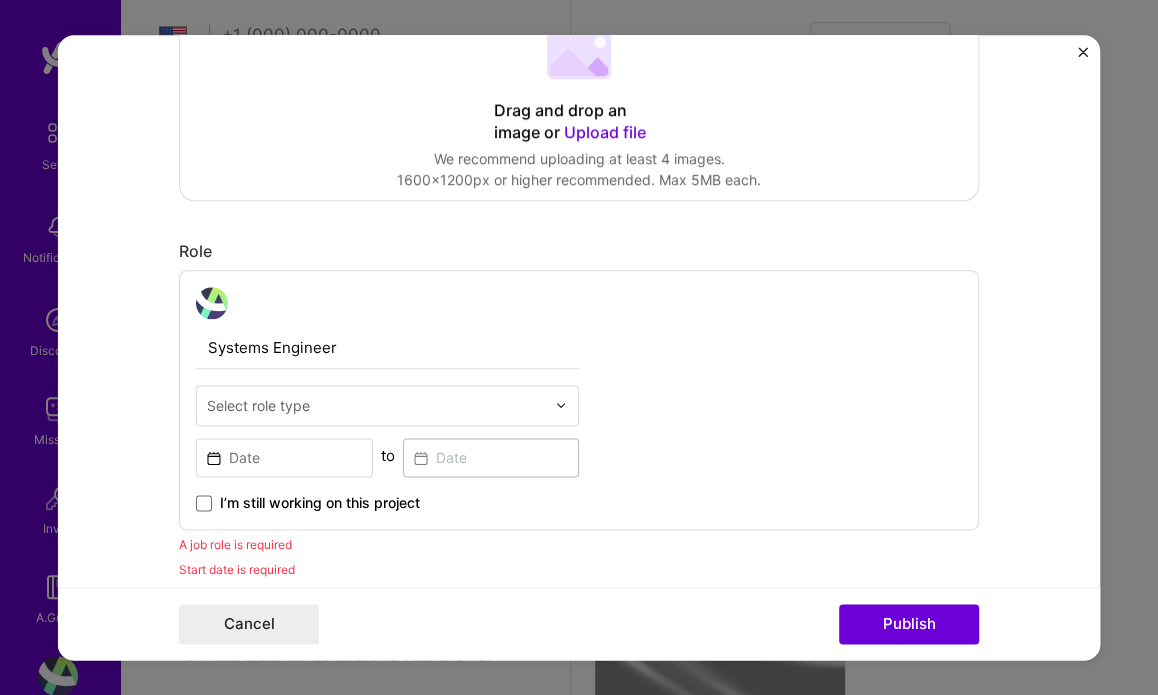 scroll, scrollTop: 557, scrollLeft: 0, axis: vertical 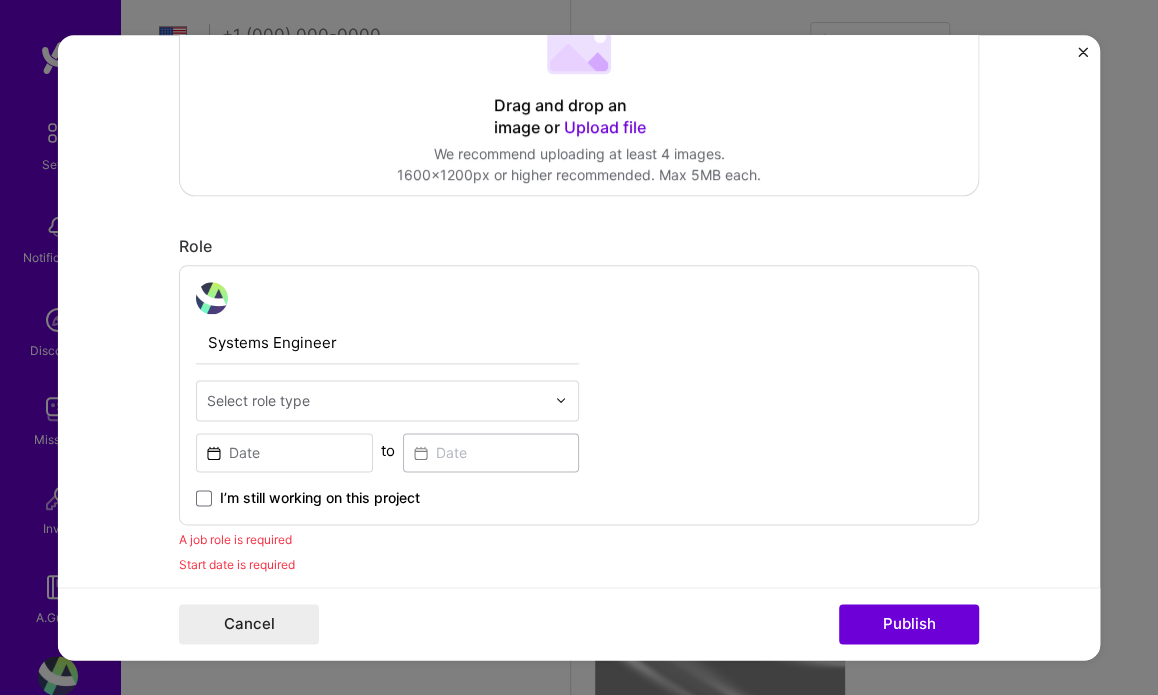 click at bounding box center [212, 298] 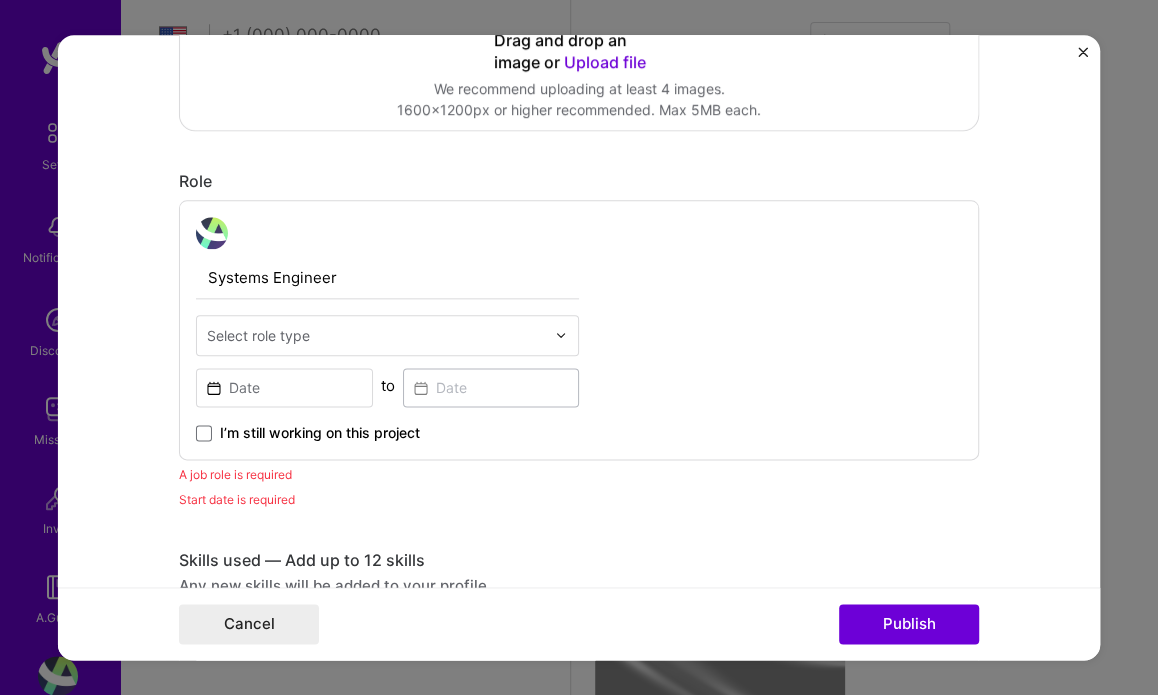 scroll, scrollTop: 657, scrollLeft: 0, axis: vertical 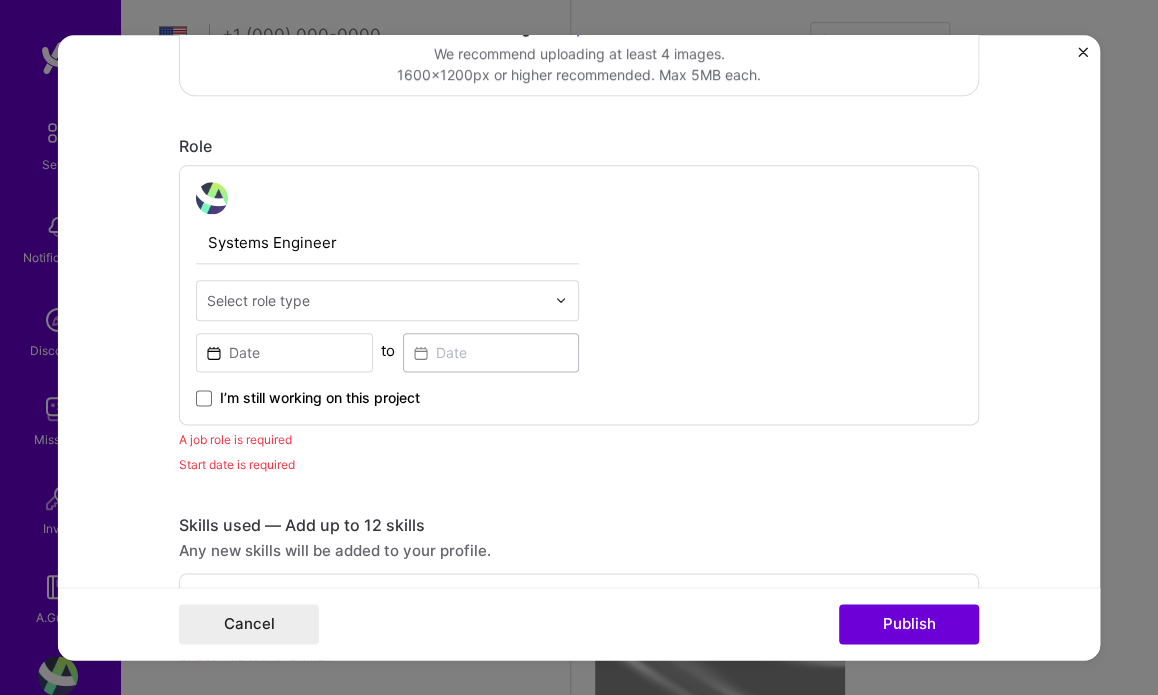 click at bounding box center [212, 198] 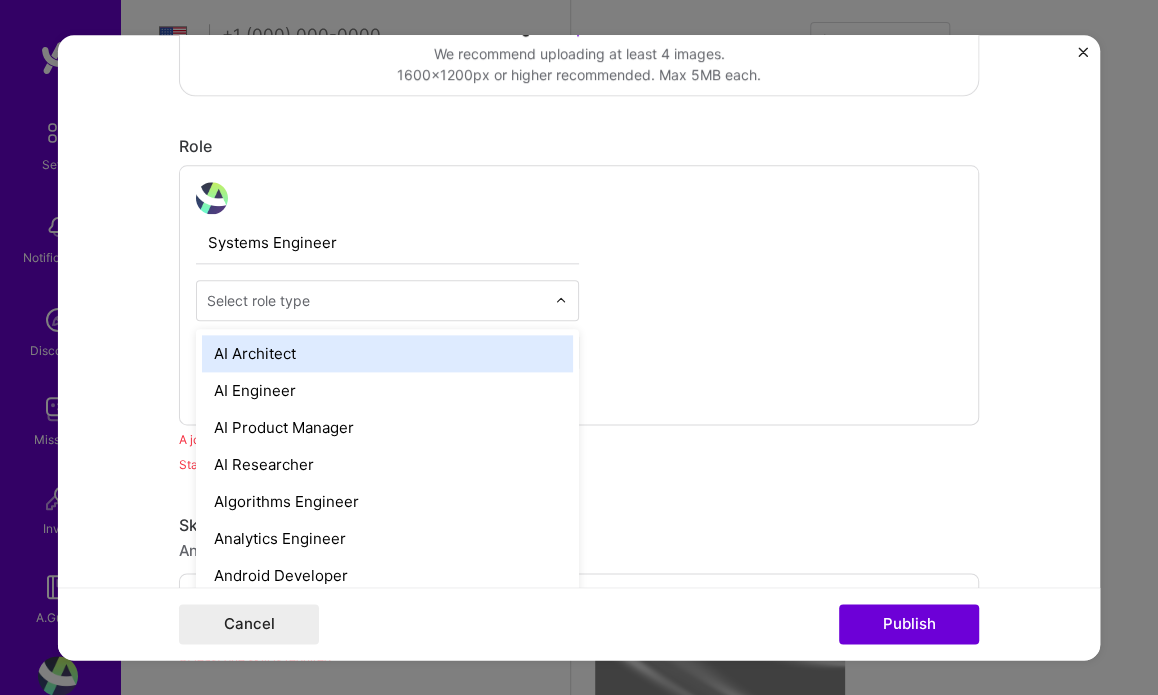 click on "Select role type" at bounding box center (258, 300) 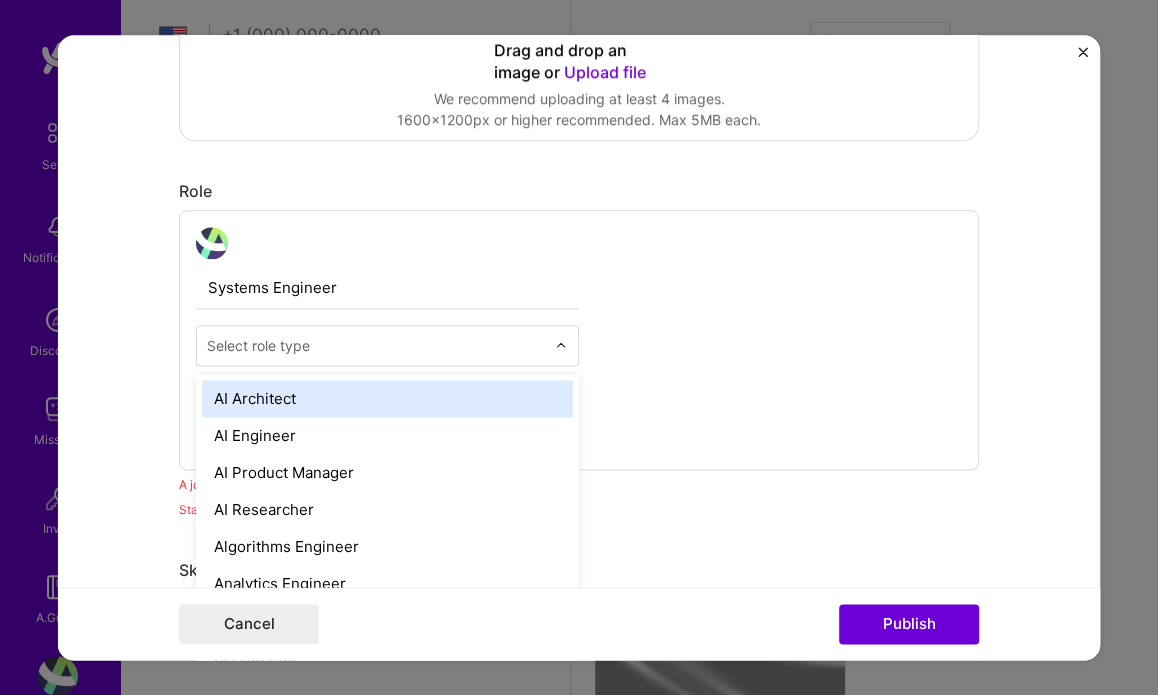 scroll, scrollTop: 700, scrollLeft: 0, axis: vertical 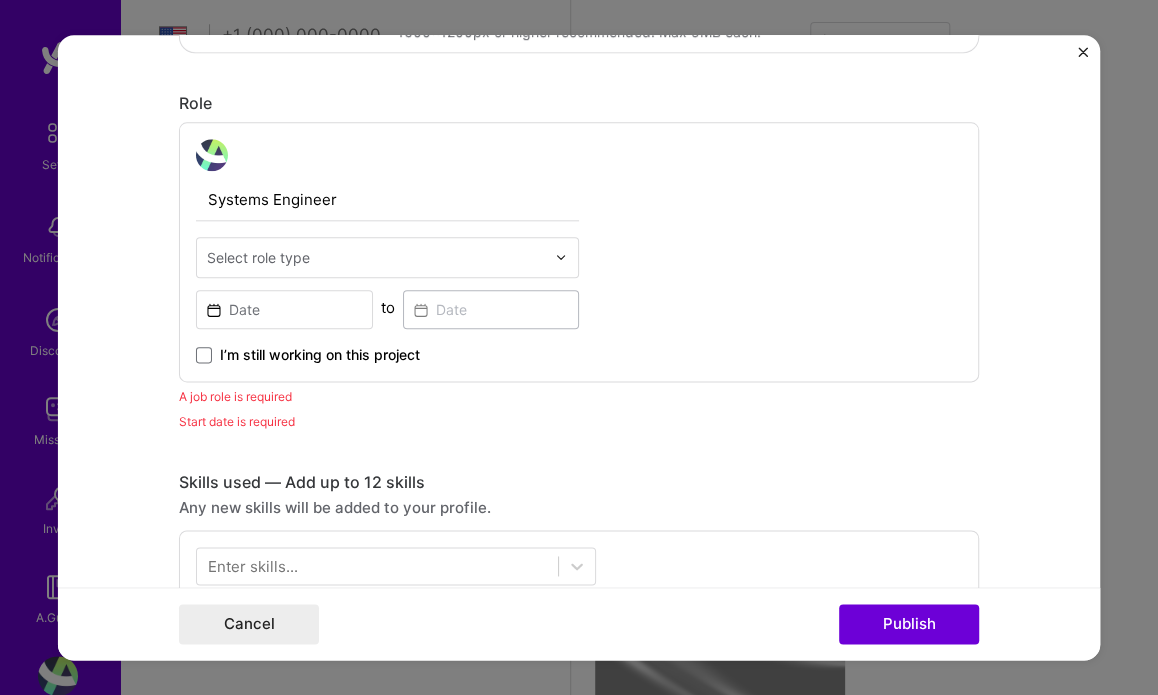 click on "Select role type" at bounding box center [258, 257] 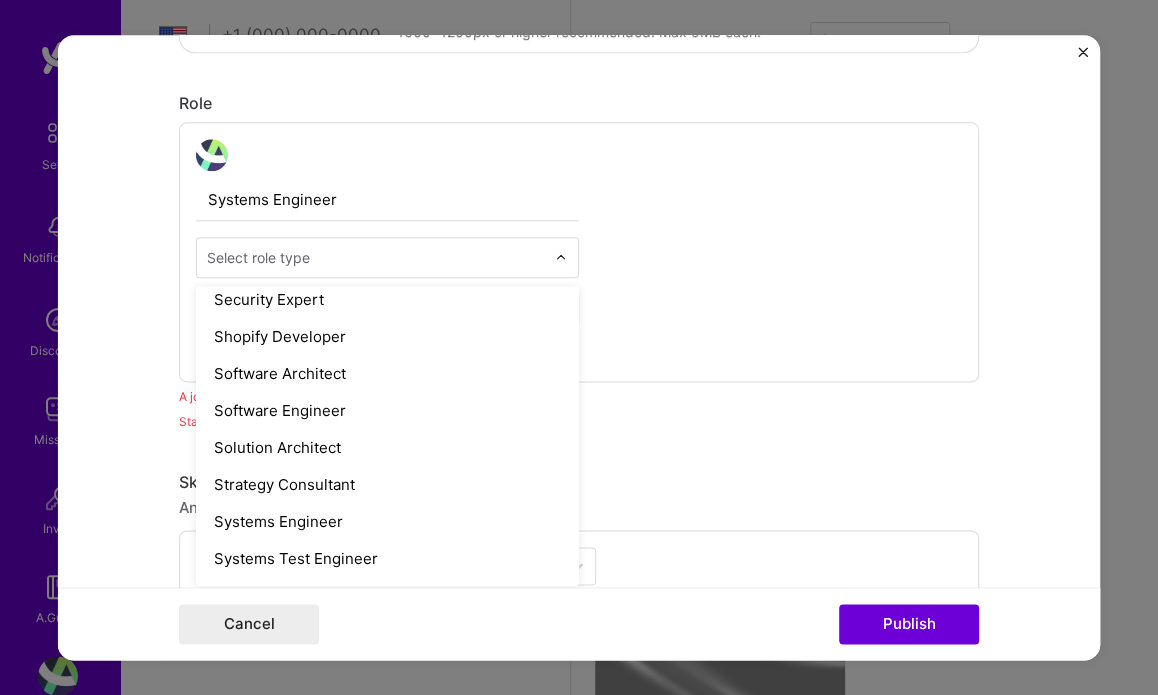 scroll, scrollTop: 2102, scrollLeft: 0, axis: vertical 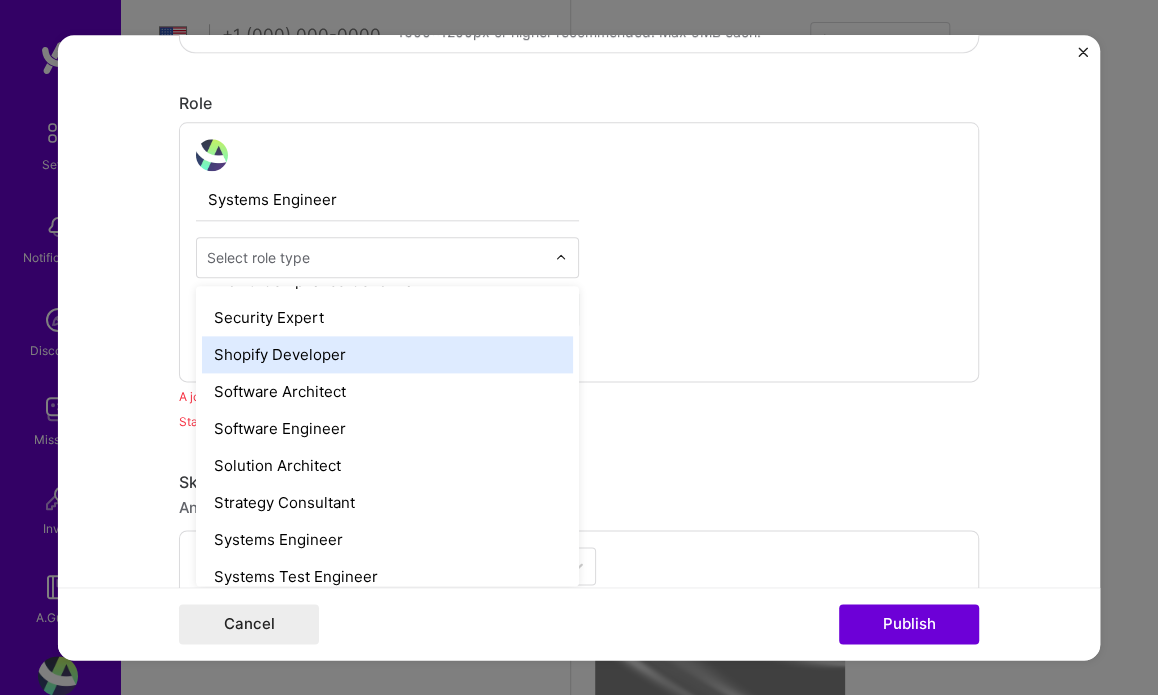 click on "Systems Engineer option Shopify Developer focused, 59 of 70. 70 results available. Use Up and Down to choose options, press Enter to select the currently focused option, press Escape to exit the menu, press Tab to select the option and exit the menu. Select role type AI Architect AI Engineer AI Product Manager AI Researcher Algorithms Engineer Analytics Engineer Android Developer Art Director Automation Developer Back-End Developer Blockchain Developer Brand Designer Brand Expert Business Development Chief Technology Officer (CTO) Chief of Staff Cloud Expert Community Manager Content Writer" at bounding box center [579, 252] 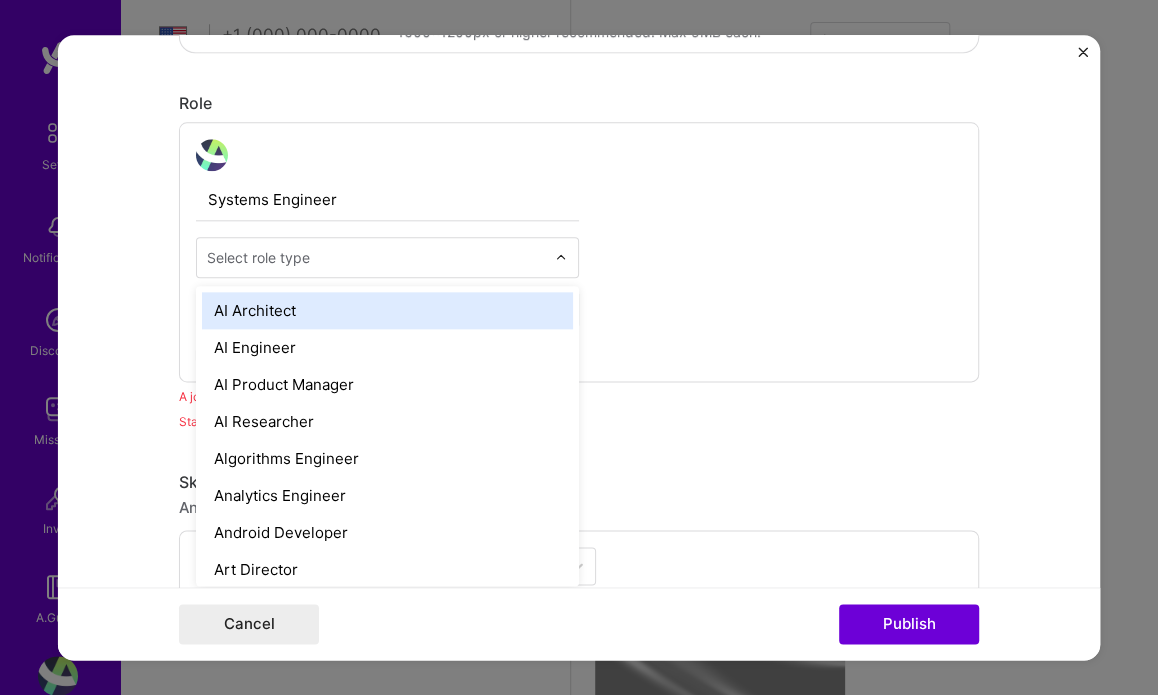 click on "Select role type" at bounding box center (376, 257) 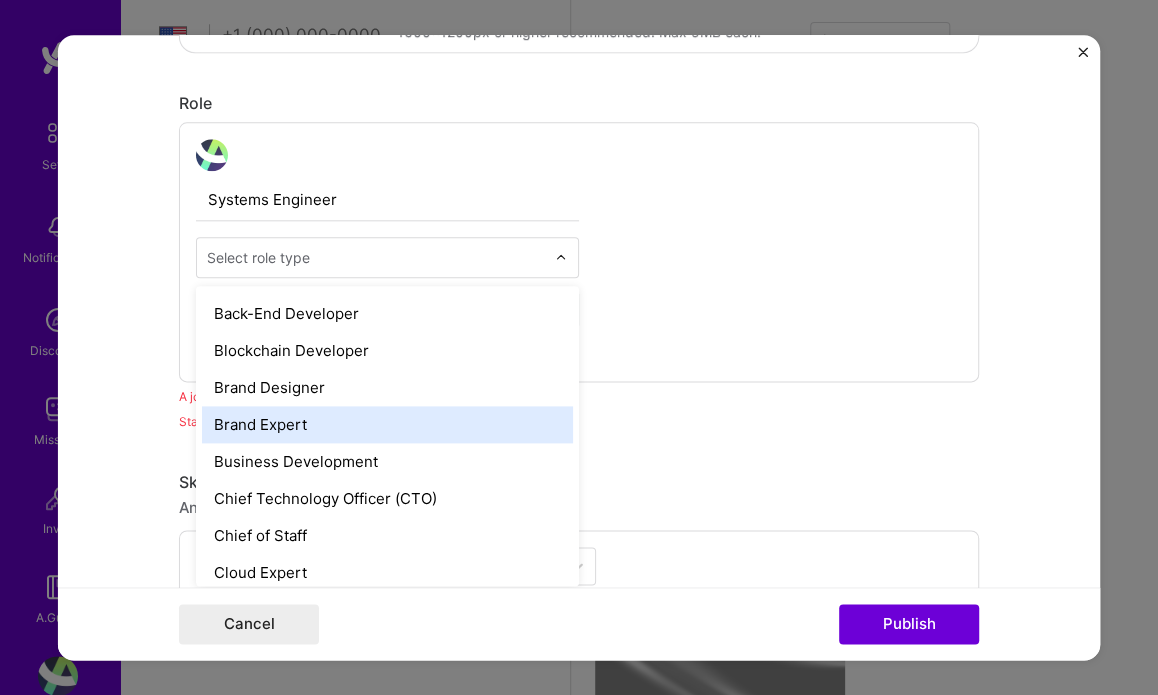scroll, scrollTop: 400, scrollLeft: 0, axis: vertical 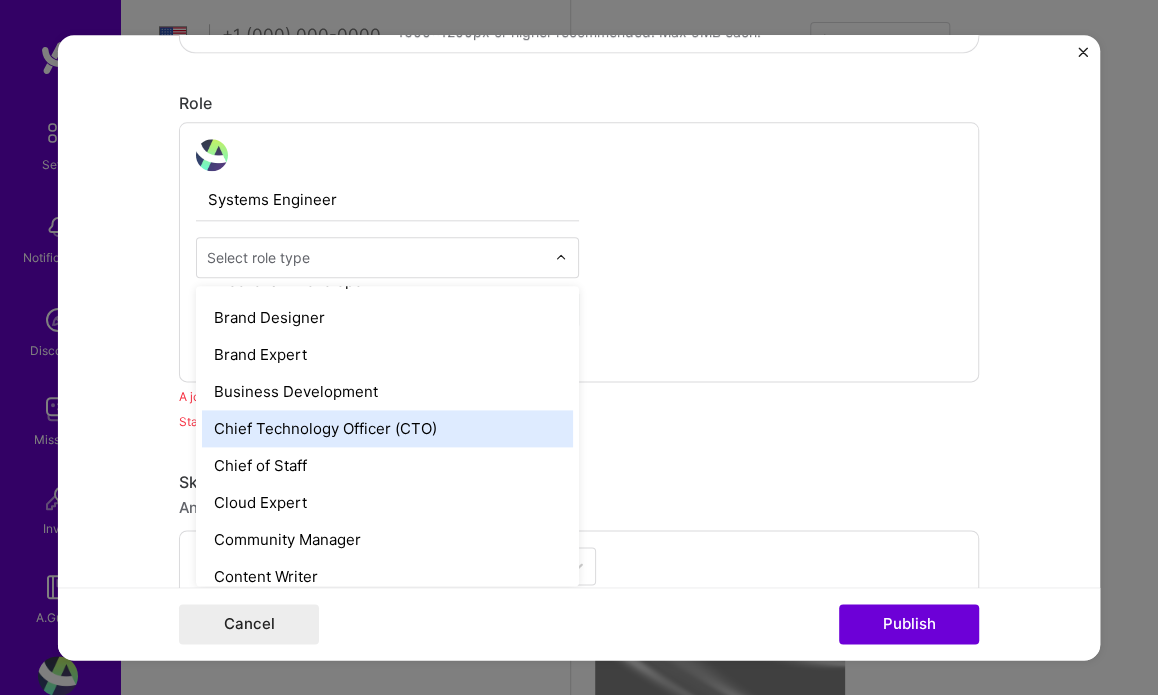 click on "Chief Technology Officer (CTO)" at bounding box center (387, 428) 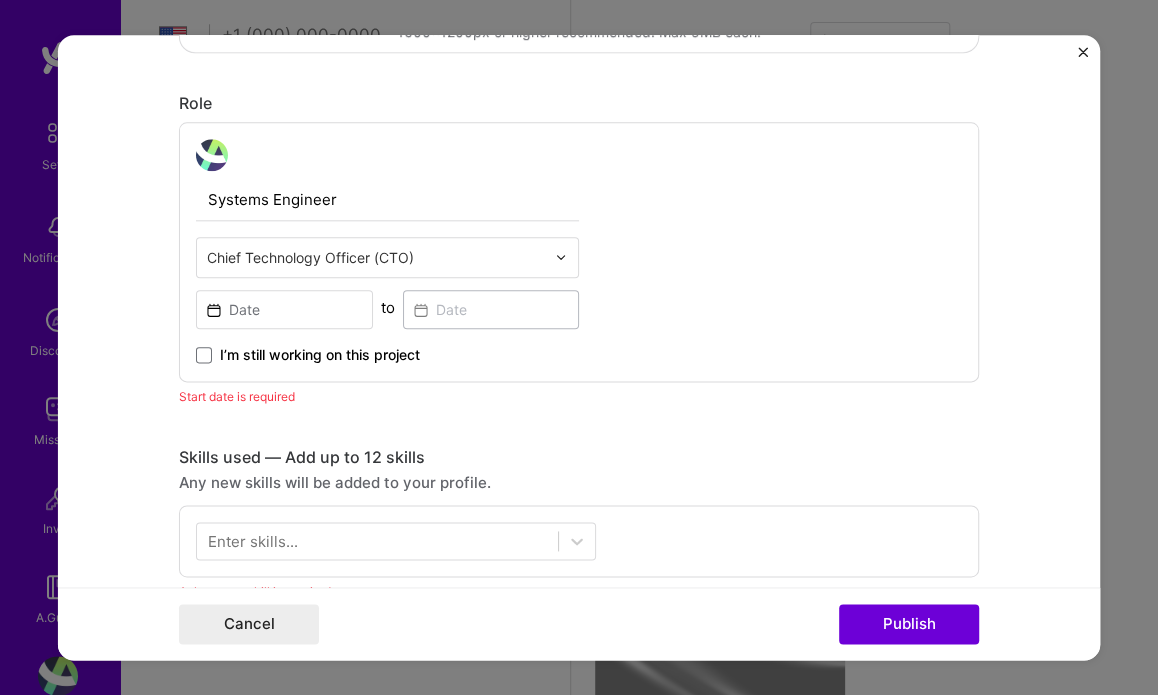 click at bounding box center (376, 257) 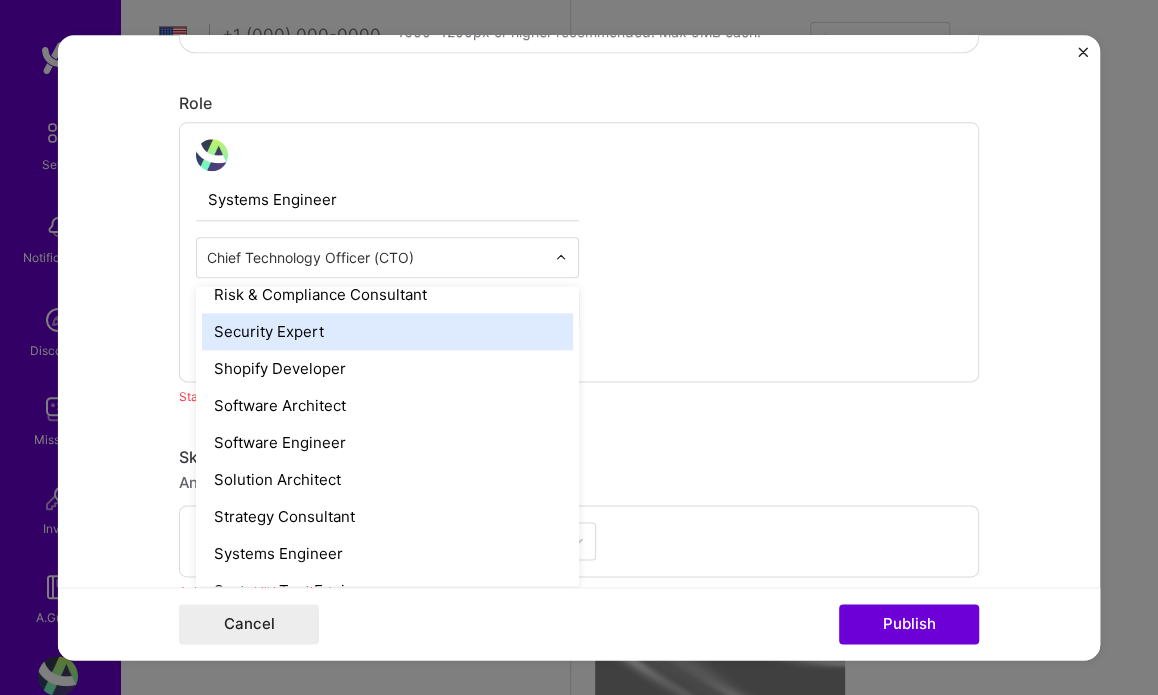 scroll, scrollTop: 2100, scrollLeft: 0, axis: vertical 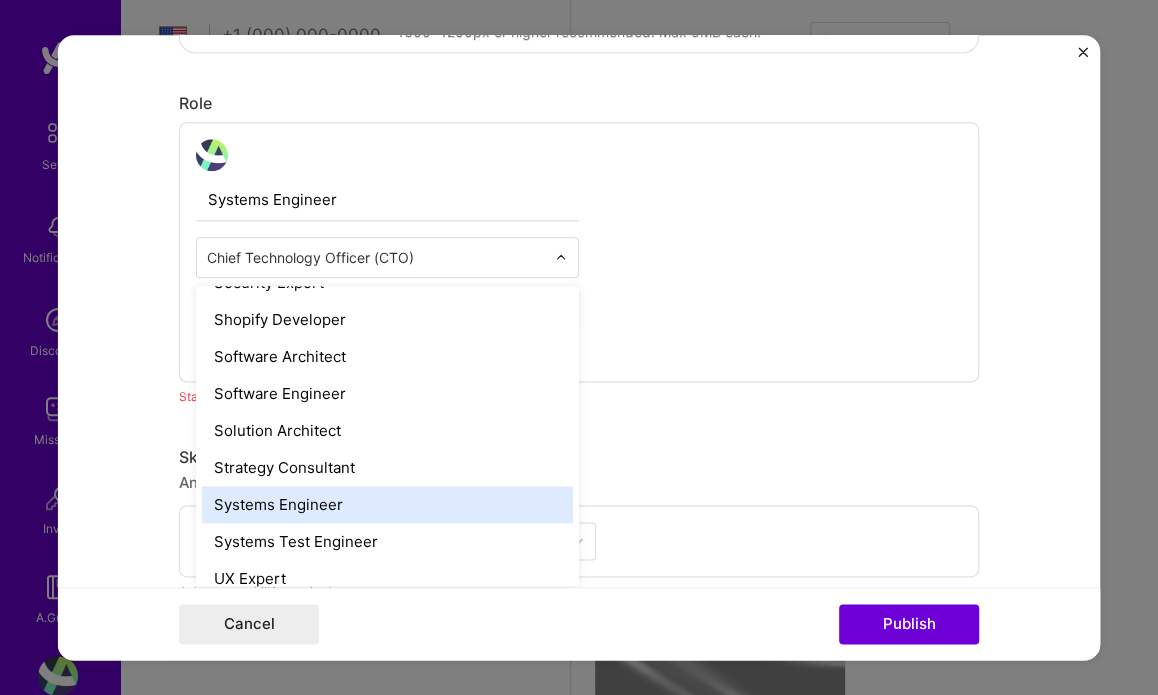 click on "Systems Engineer" at bounding box center [387, 504] 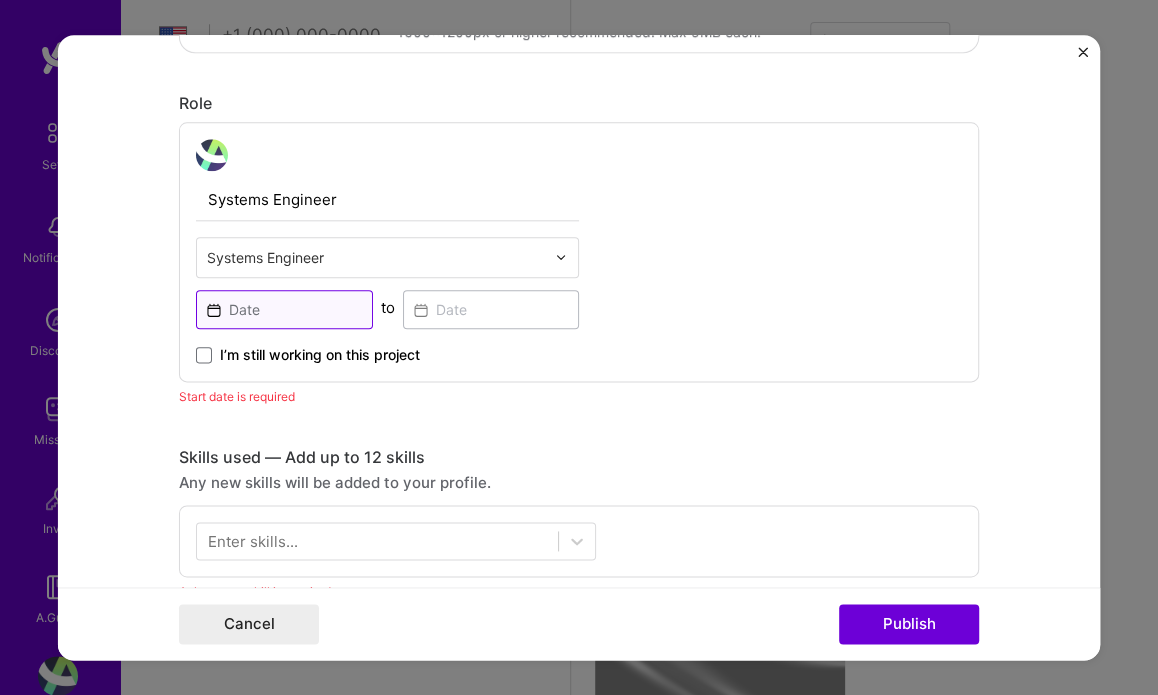 click at bounding box center (284, 309) 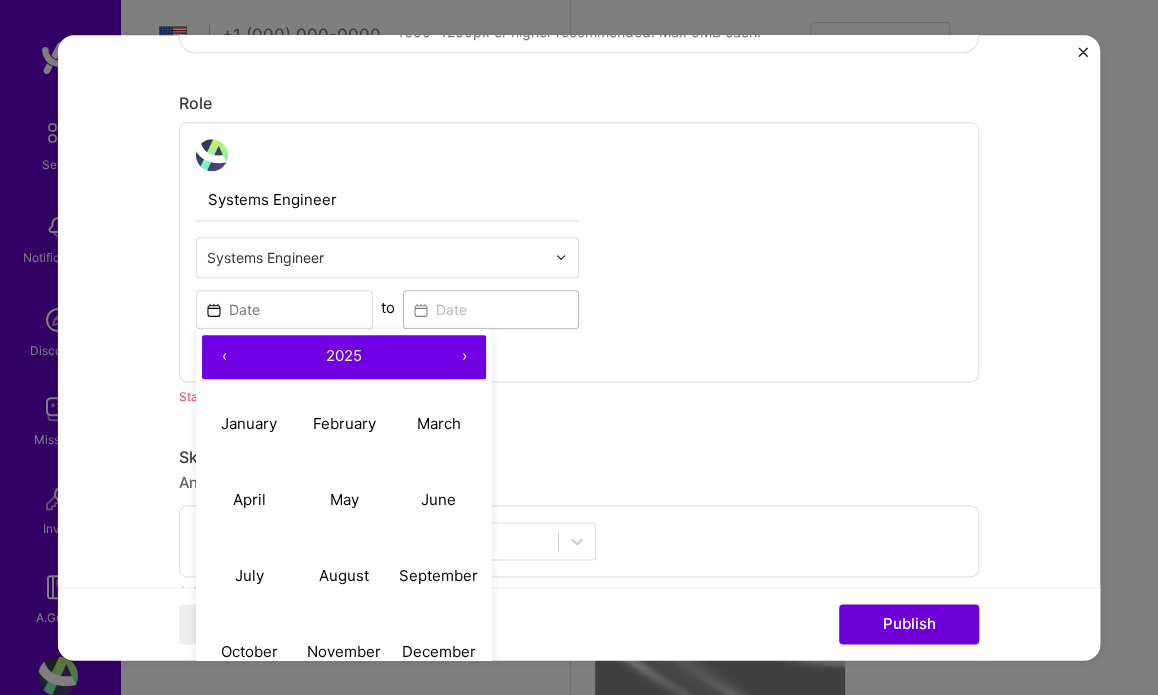 click on "›" at bounding box center (464, 357) 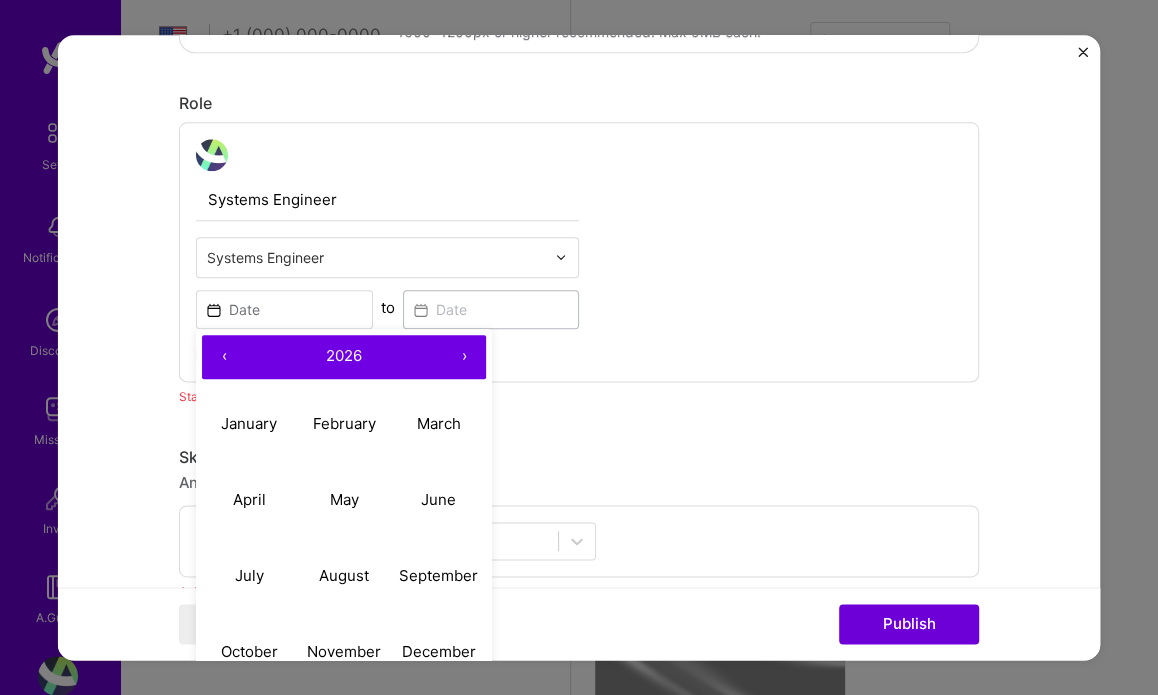 click on "›" at bounding box center (464, 357) 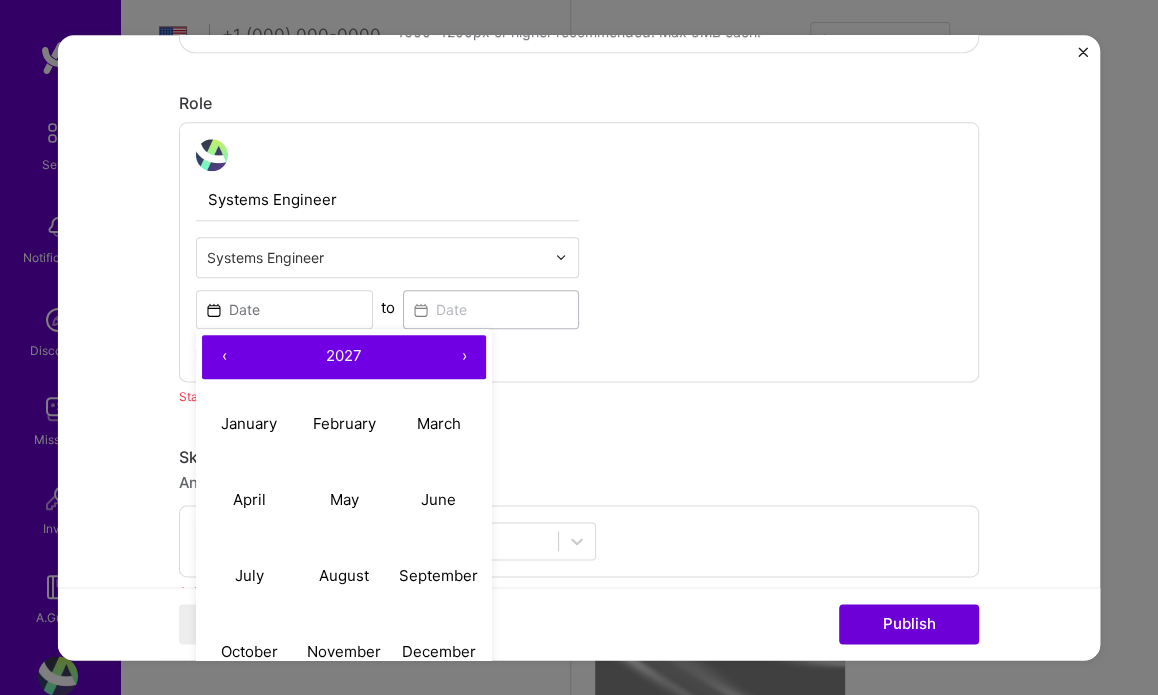 click on "›" at bounding box center [464, 357] 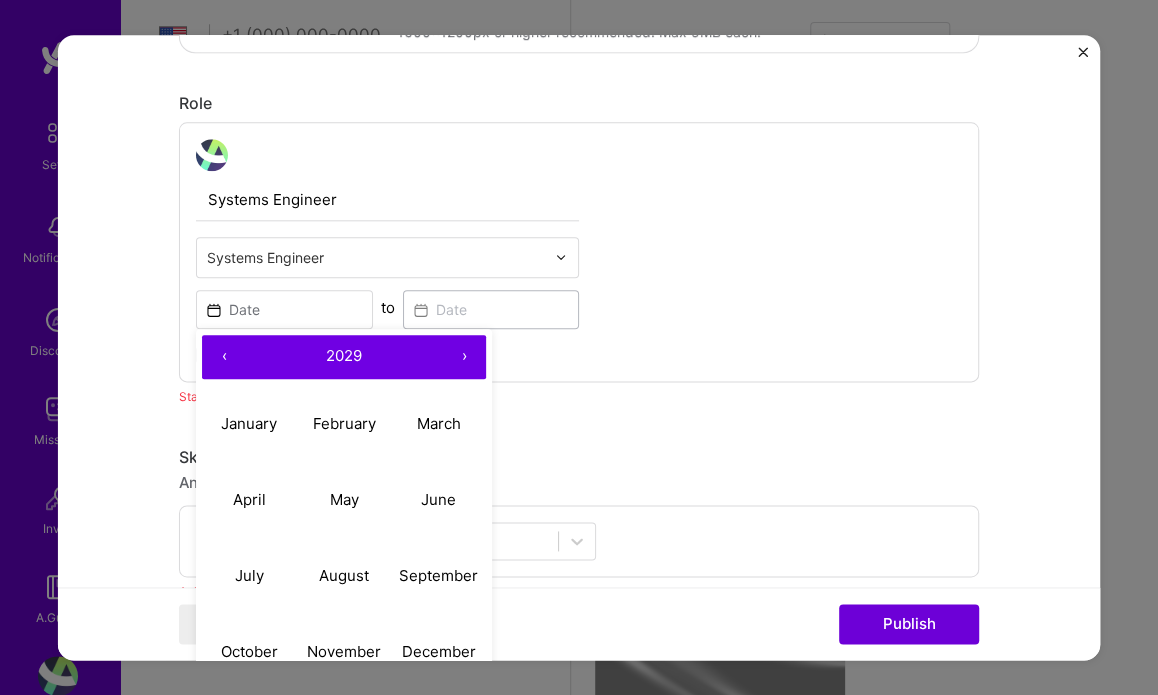 click on "›" at bounding box center (464, 357) 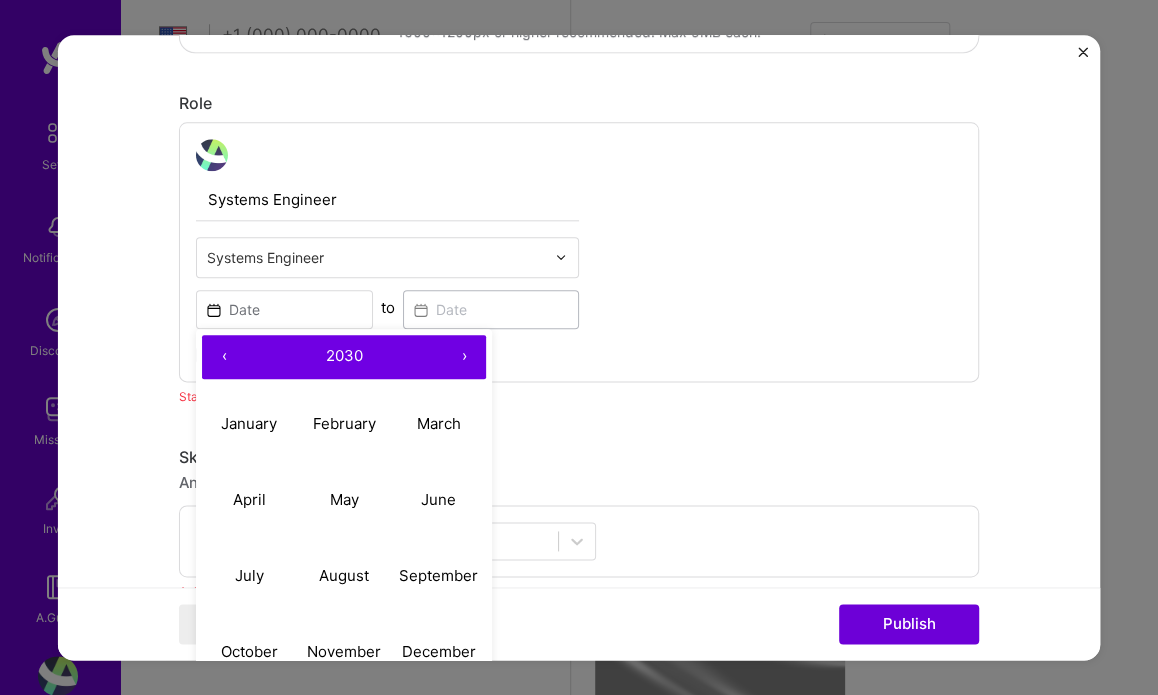 click on "‹" at bounding box center (224, 357) 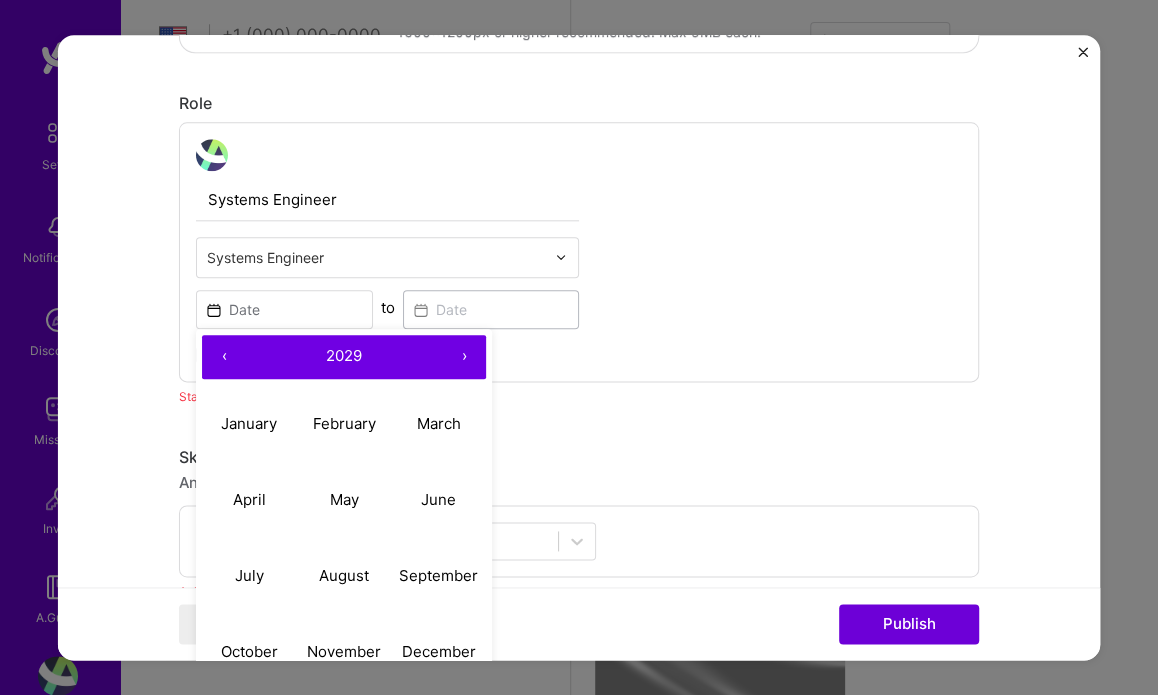 click on "‹" at bounding box center [224, 357] 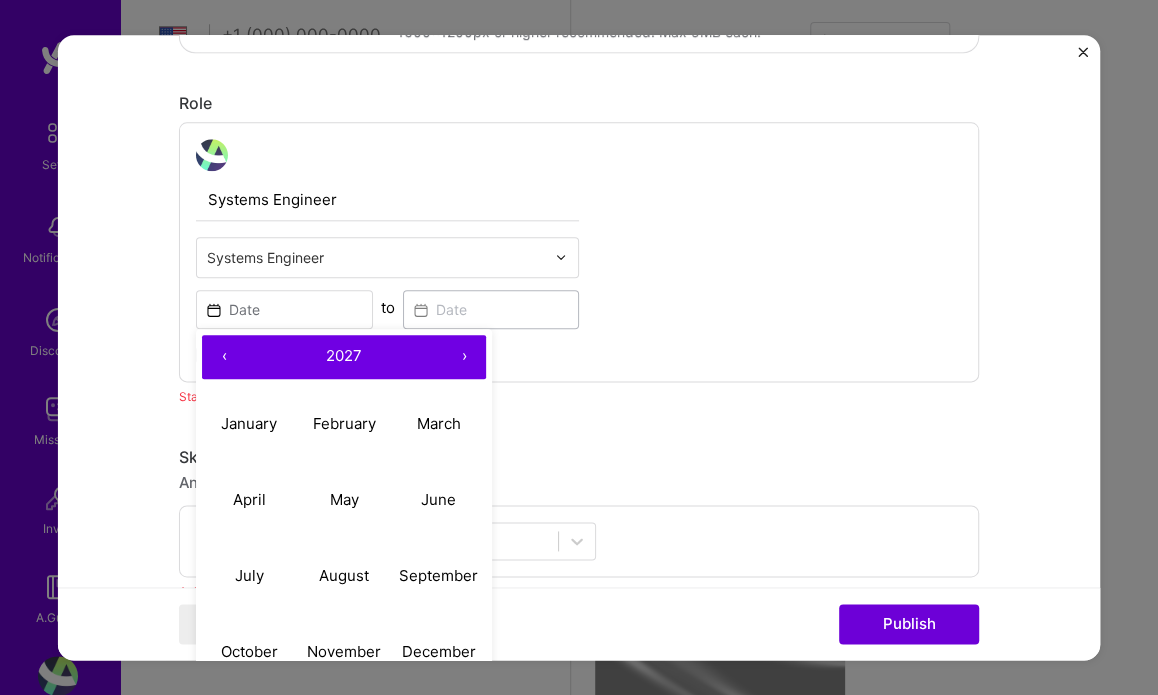click on "‹" at bounding box center (224, 357) 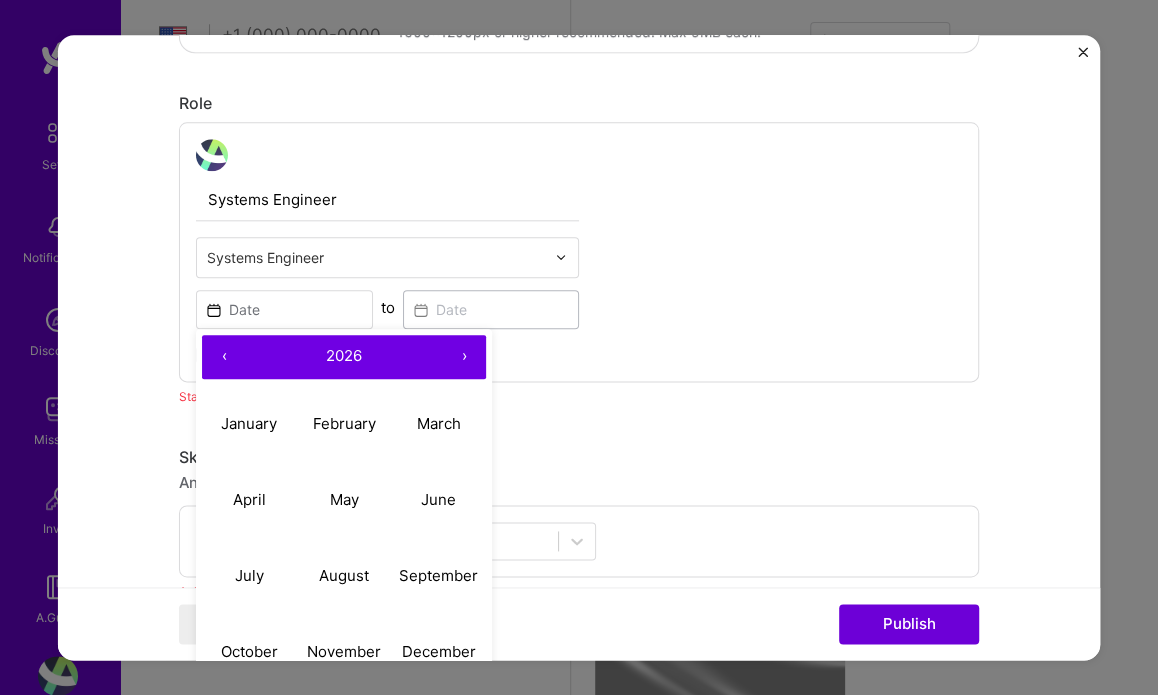 click on "‹" at bounding box center (224, 357) 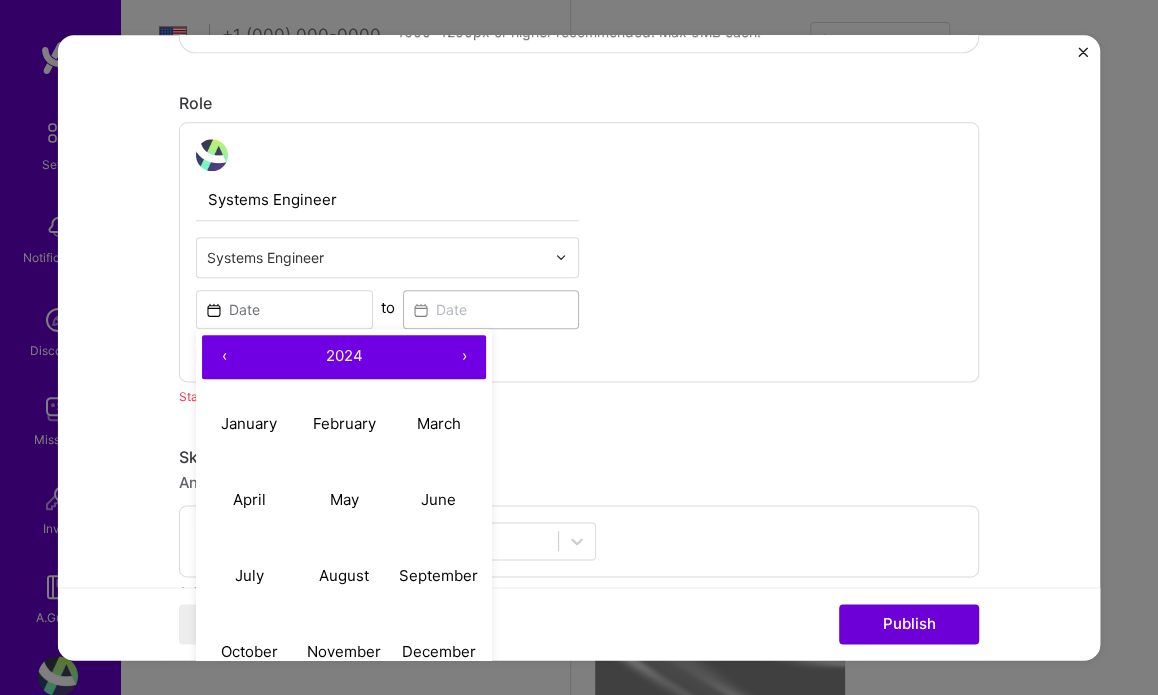 click on "‹" at bounding box center (224, 357) 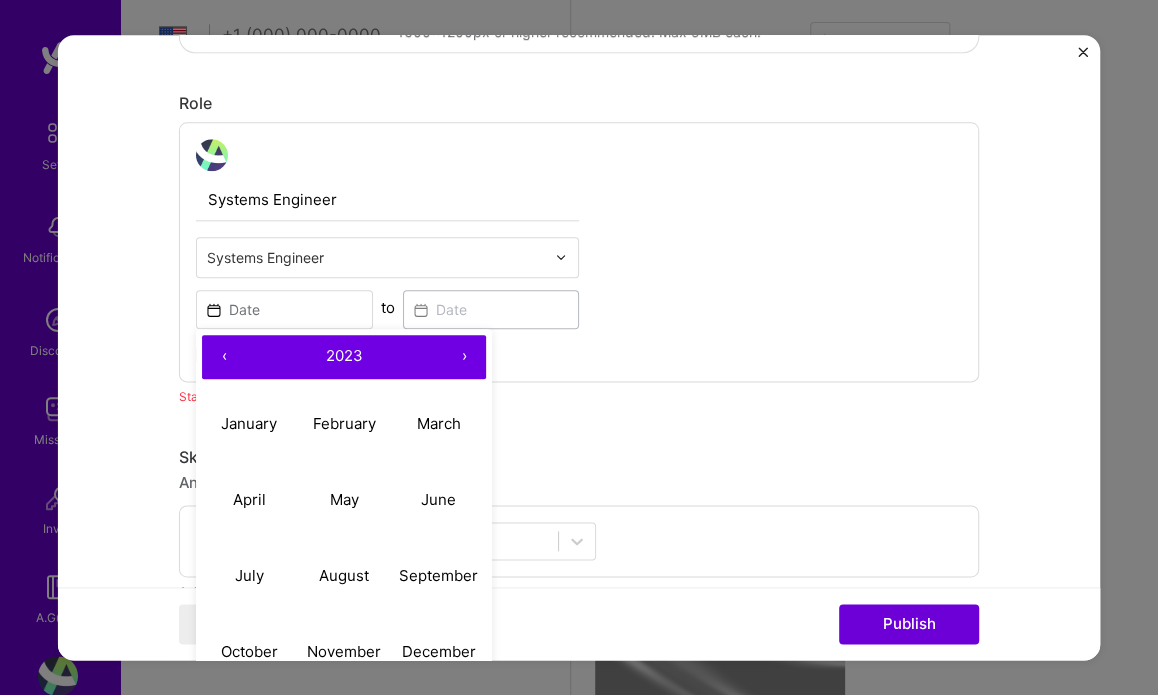 click on "‹" at bounding box center [224, 357] 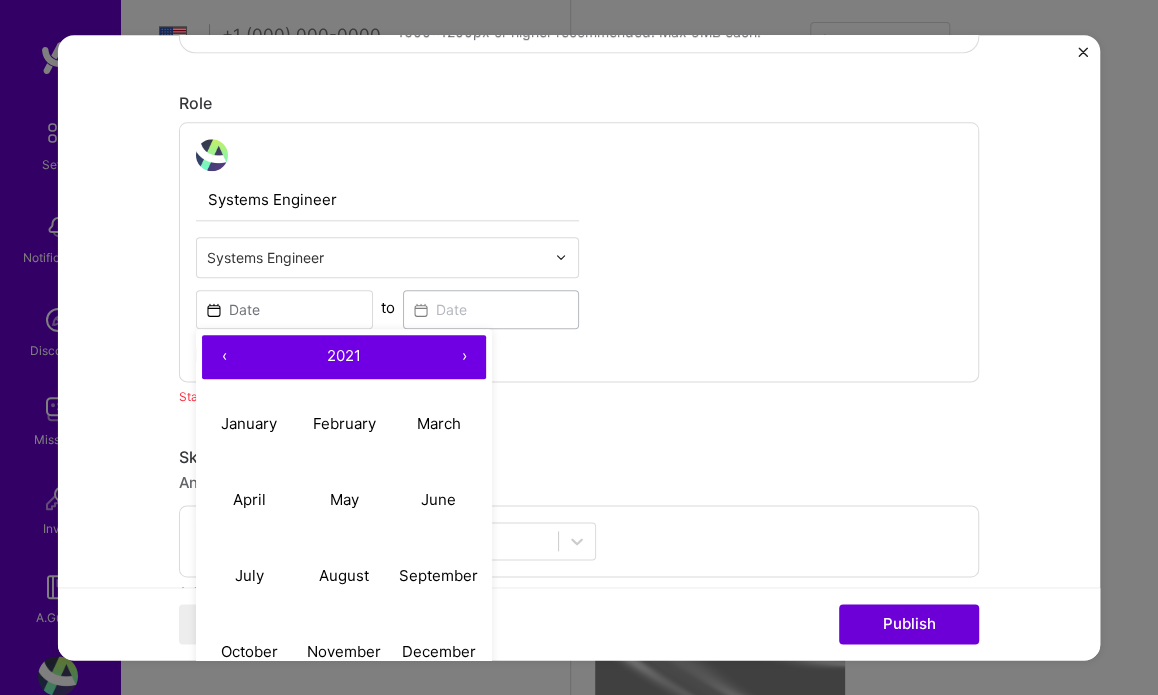 click on "‹" at bounding box center (224, 357) 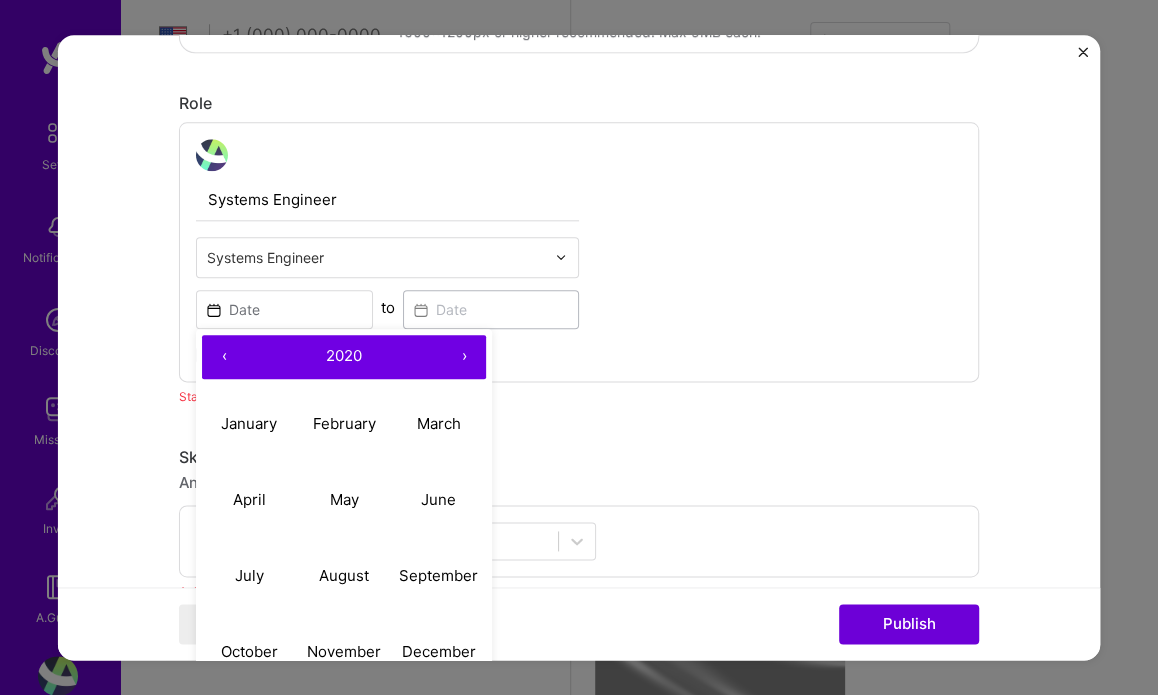 click on "‹" at bounding box center [224, 357] 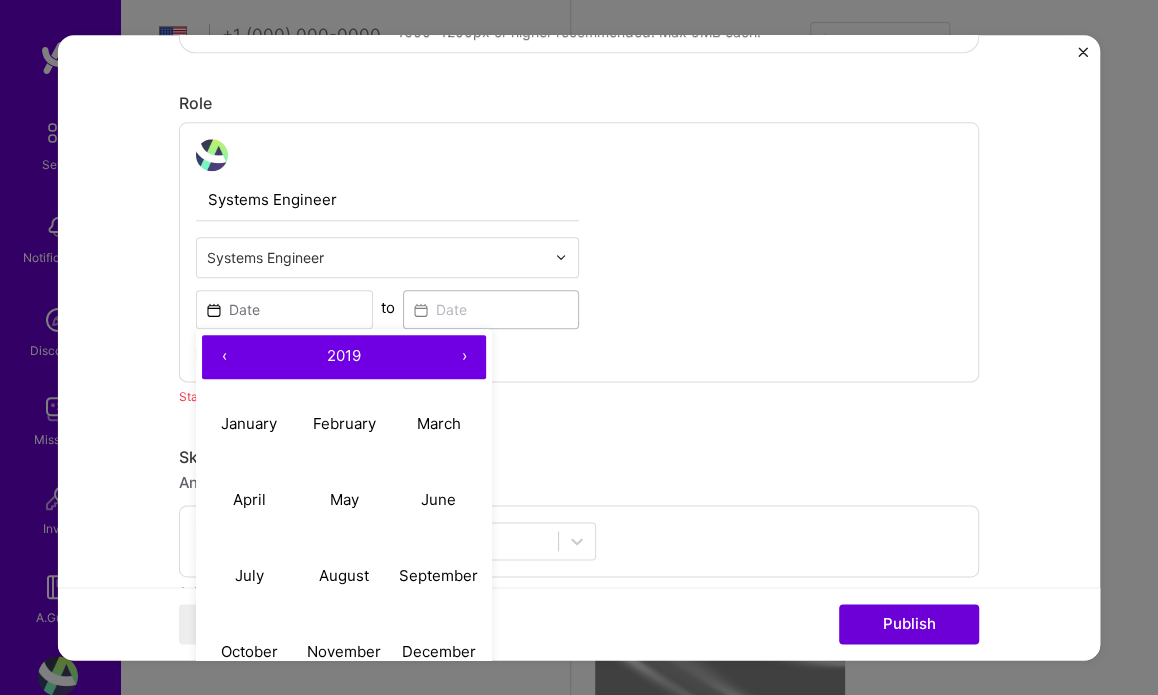 click on "‹" at bounding box center (224, 357) 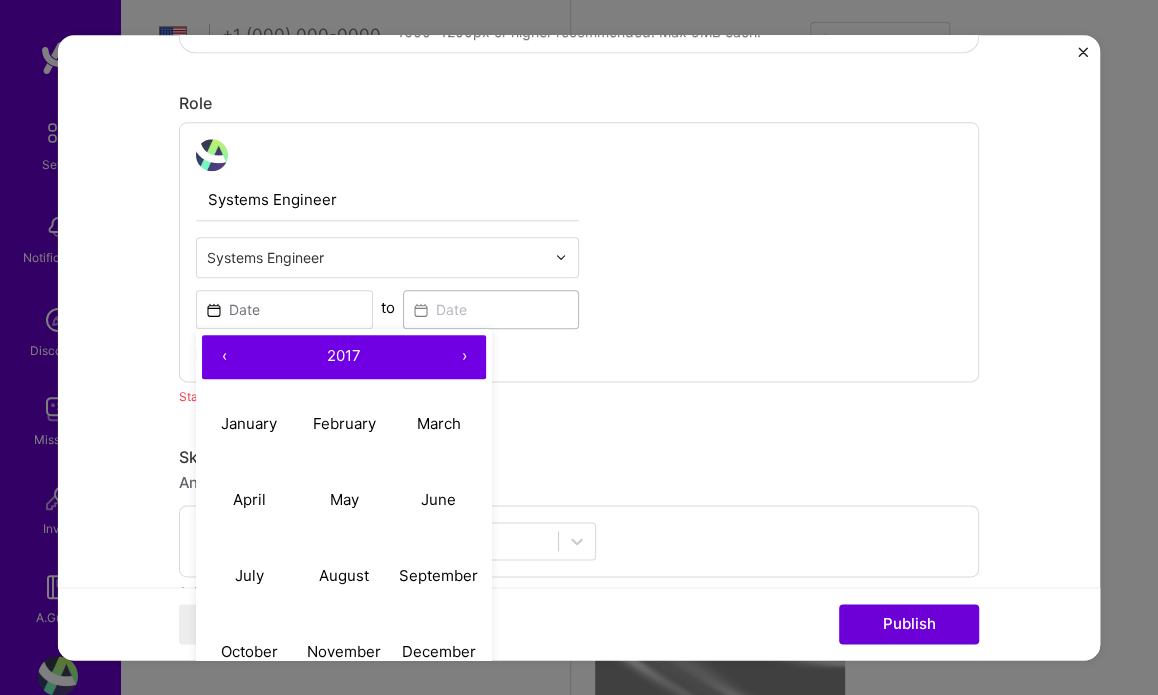 click on "‹" at bounding box center [224, 357] 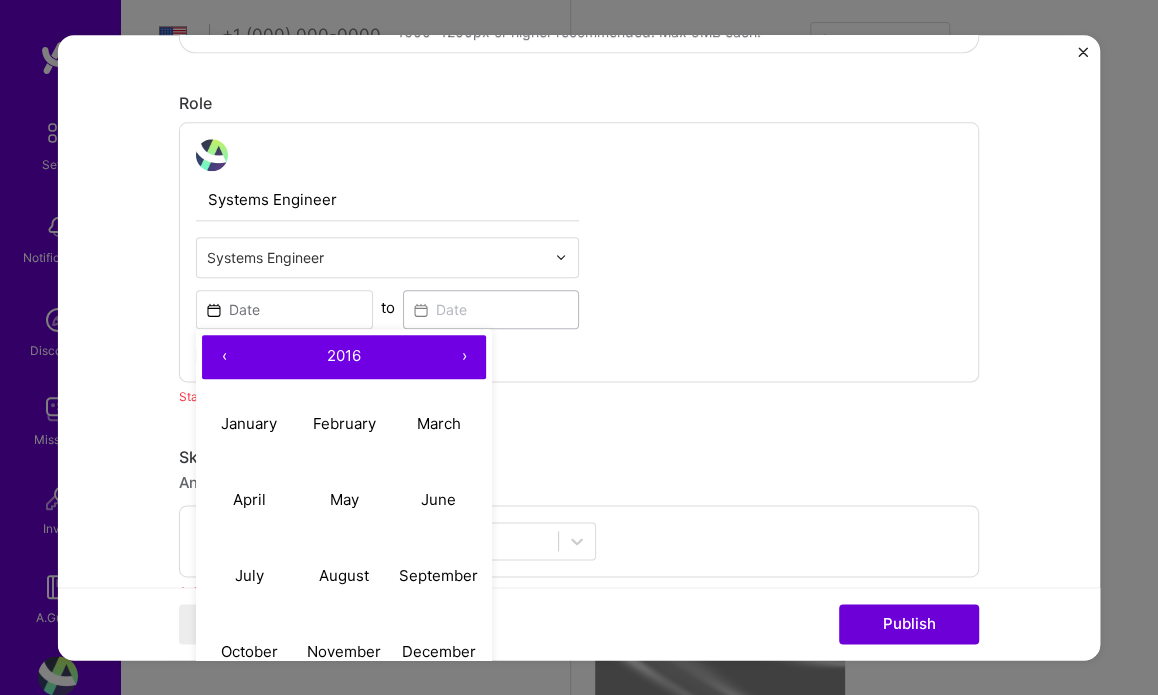 click on "‹" at bounding box center (224, 357) 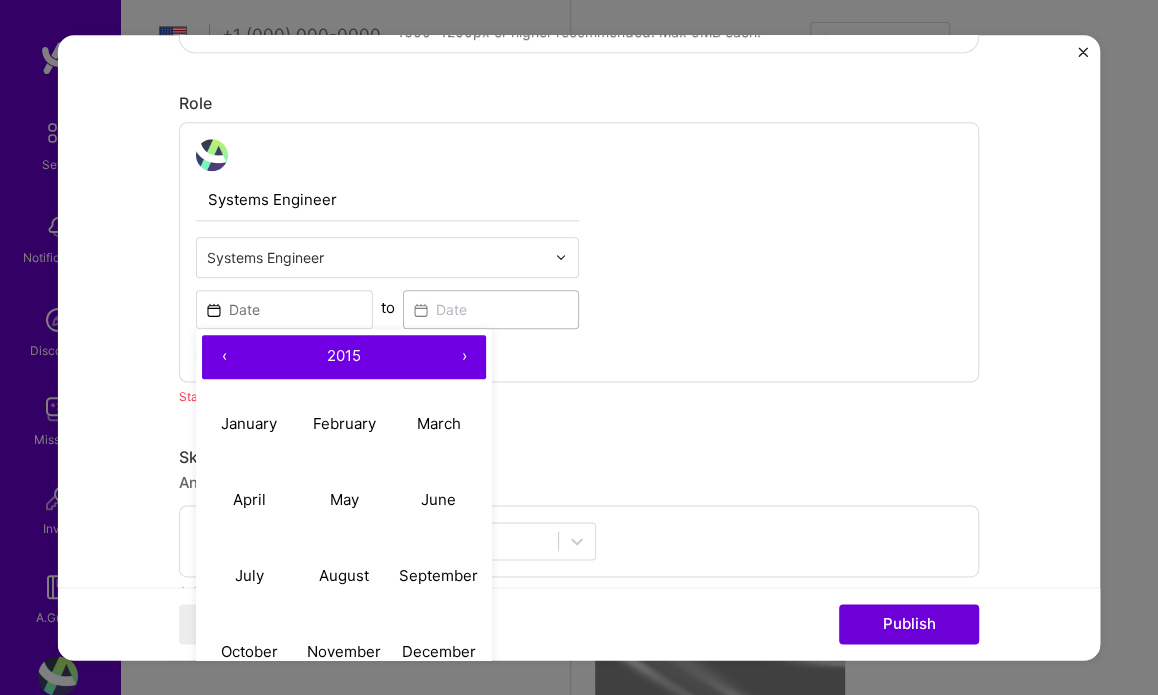 click on "‹" at bounding box center [224, 357] 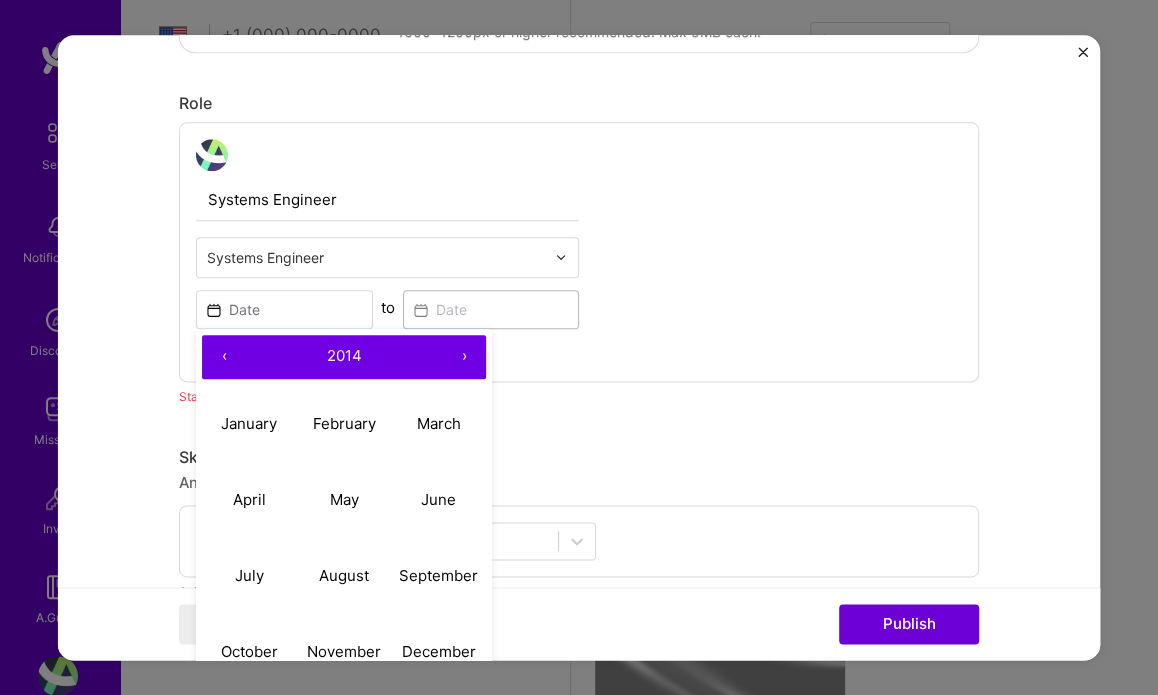 click on "‹" at bounding box center (224, 357) 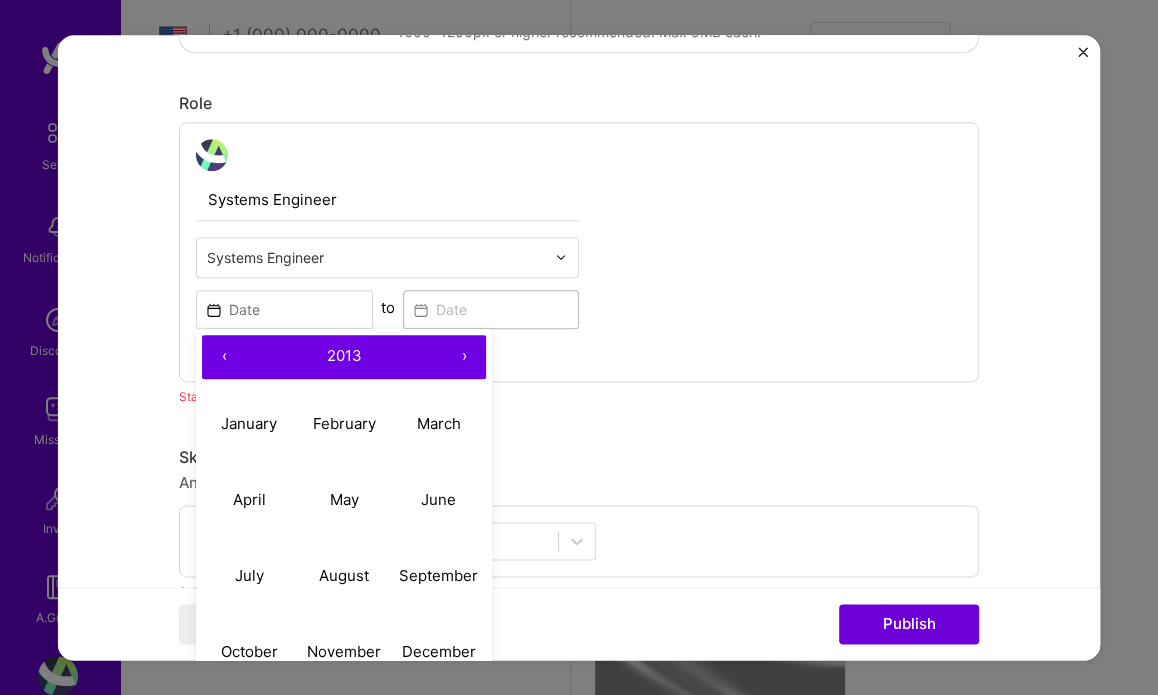 click on "‹" at bounding box center (224, 357) 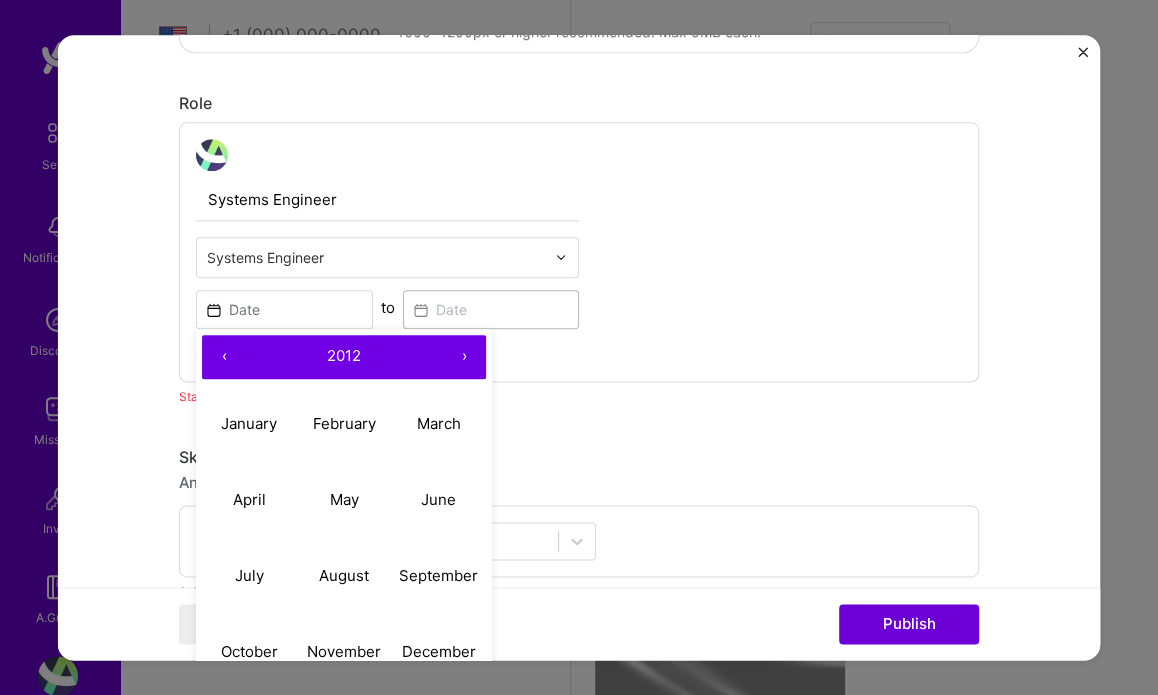 click on "‹" at bounding box center [224, 357] 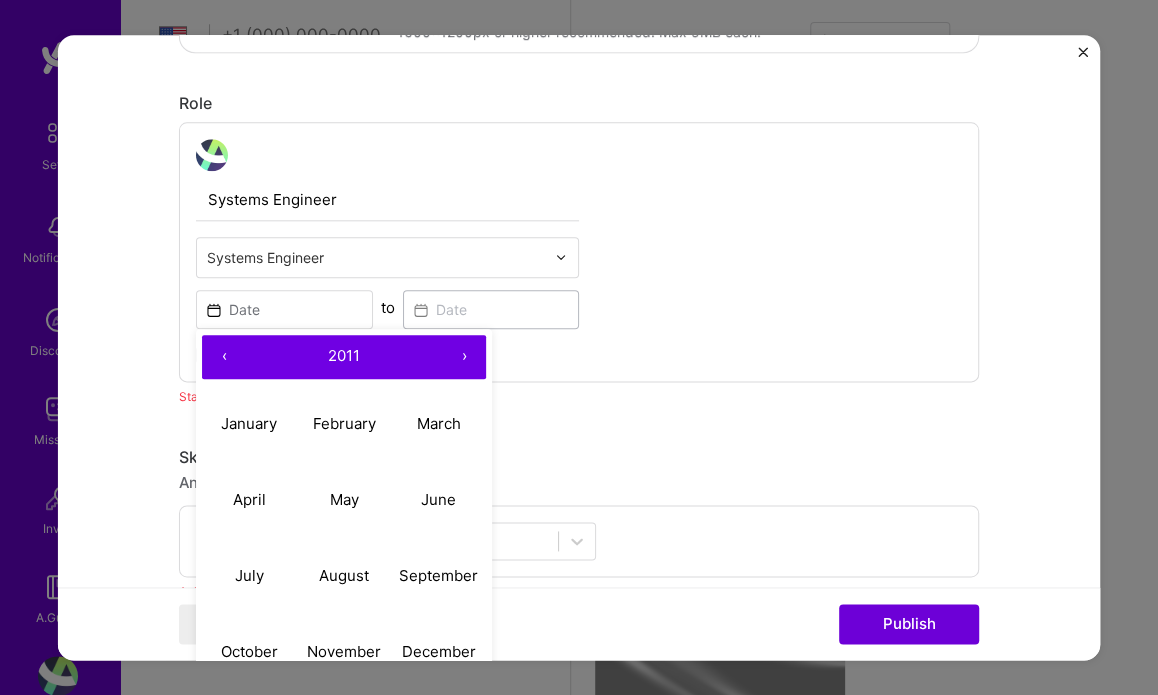 click on "‹" at bounding box center [224, 357] 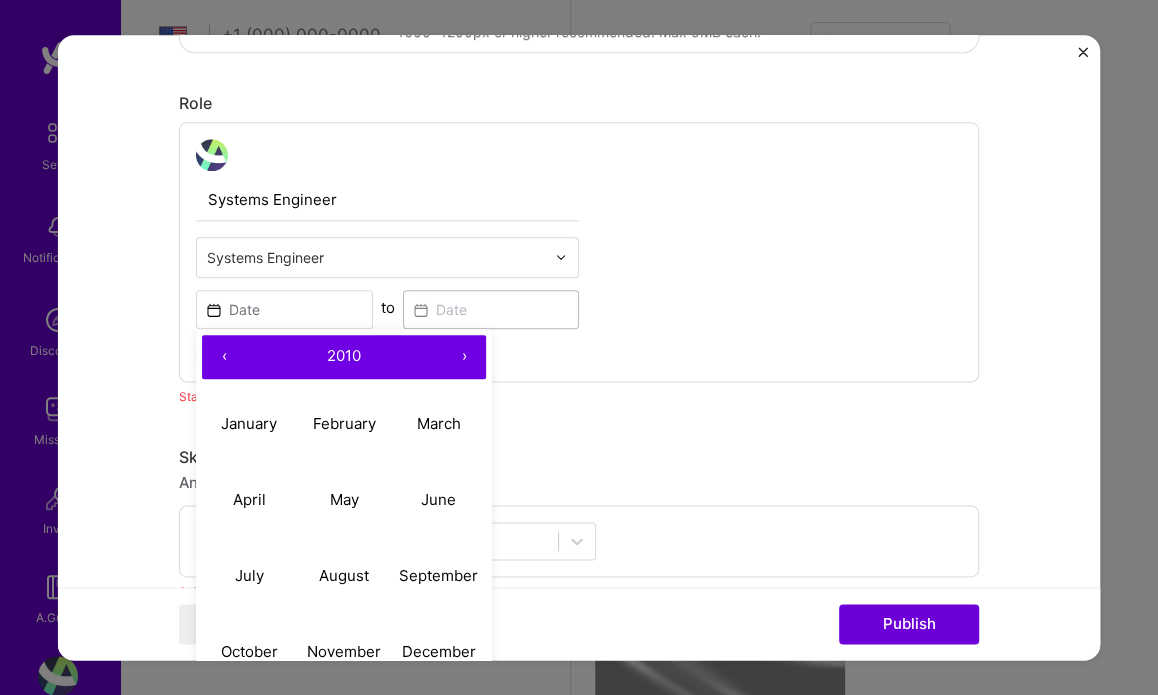 click on "‹" at bounding box center [224, 357] 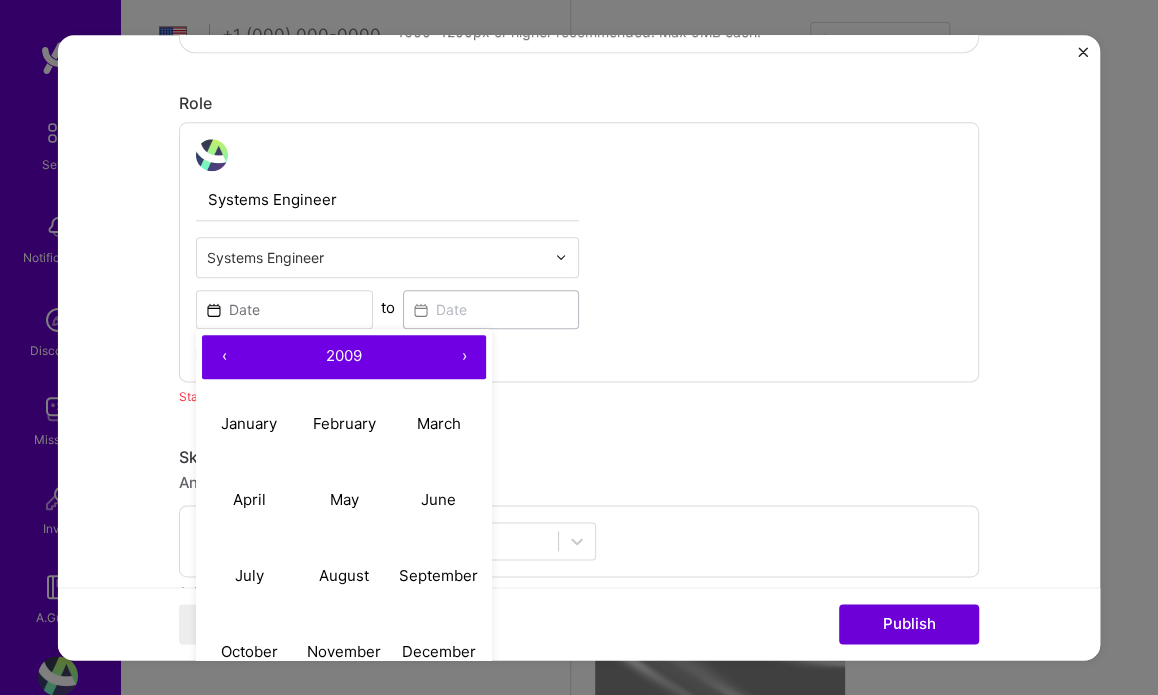 click on "‹" at bounding box center [224, 357] 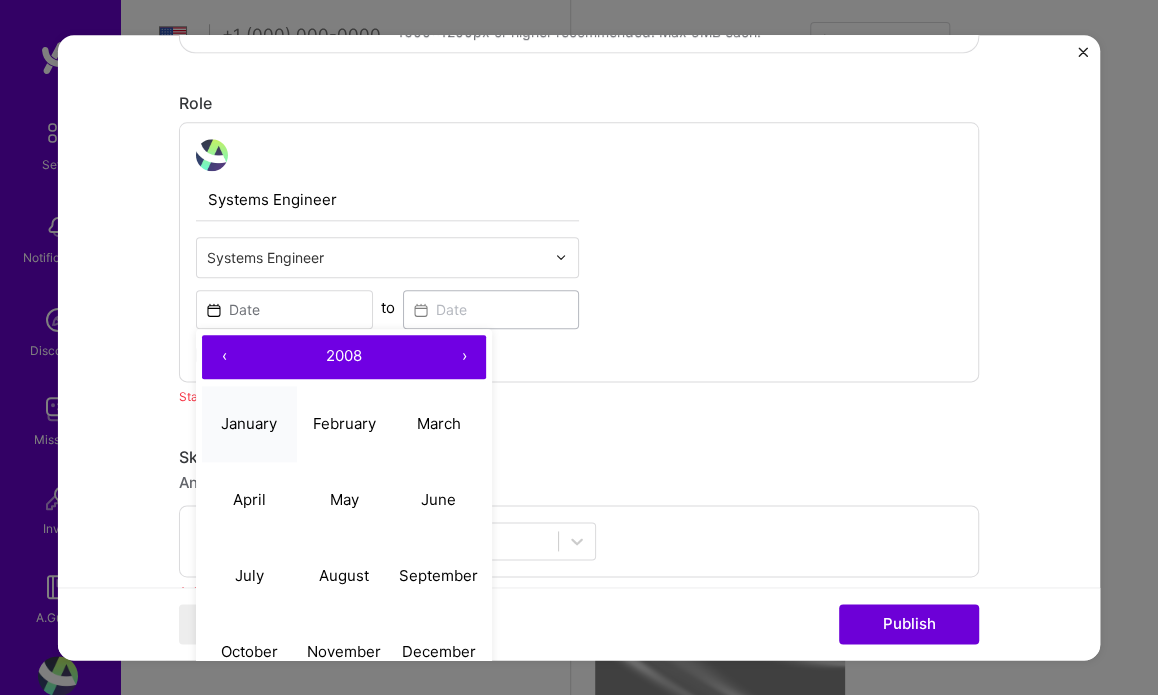 click on "January" at bounding box center [249, 423] 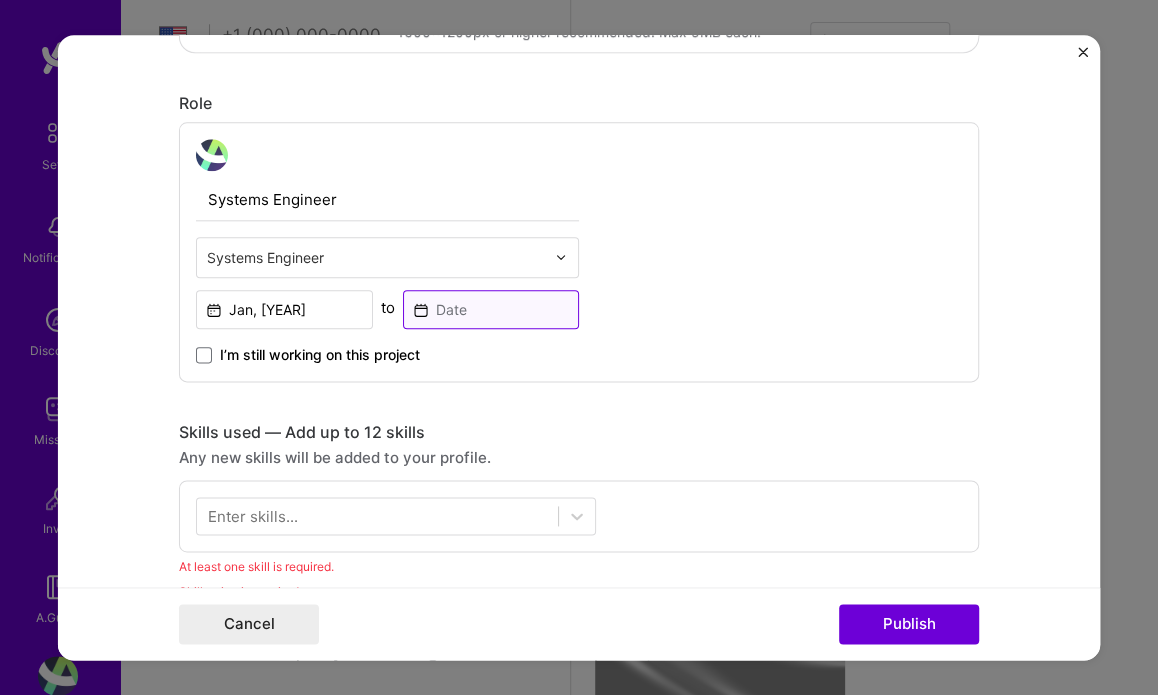 click at bounding box center [491, 309] 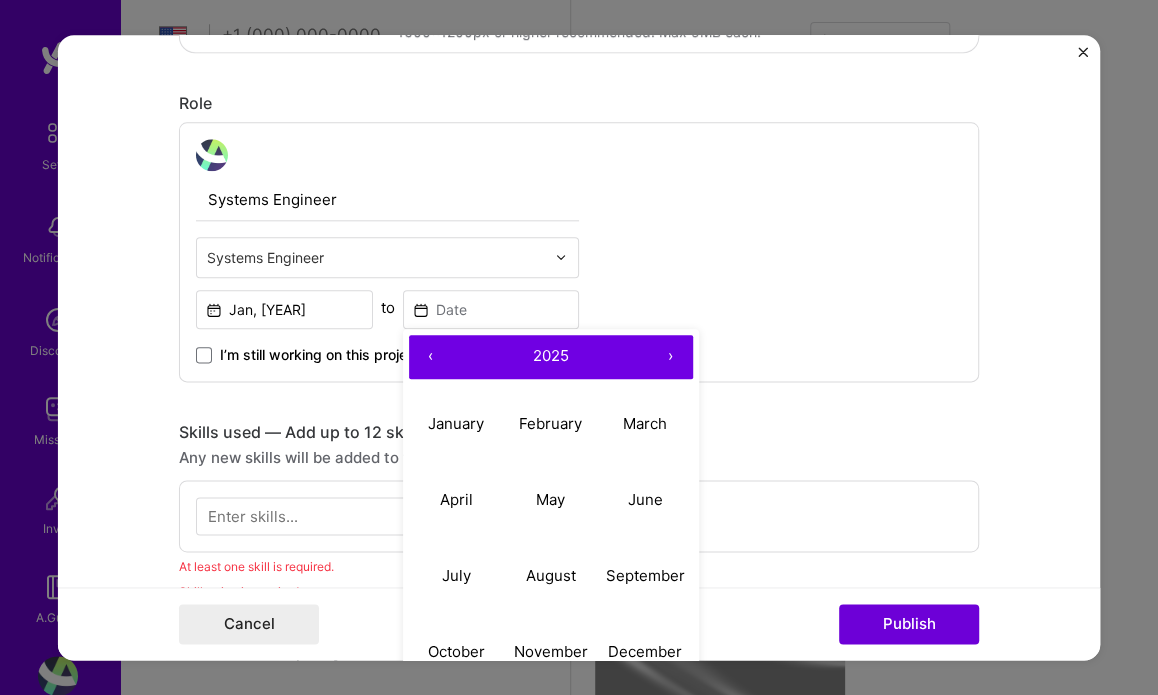 click on "‹" at bounding box center (431, 357) 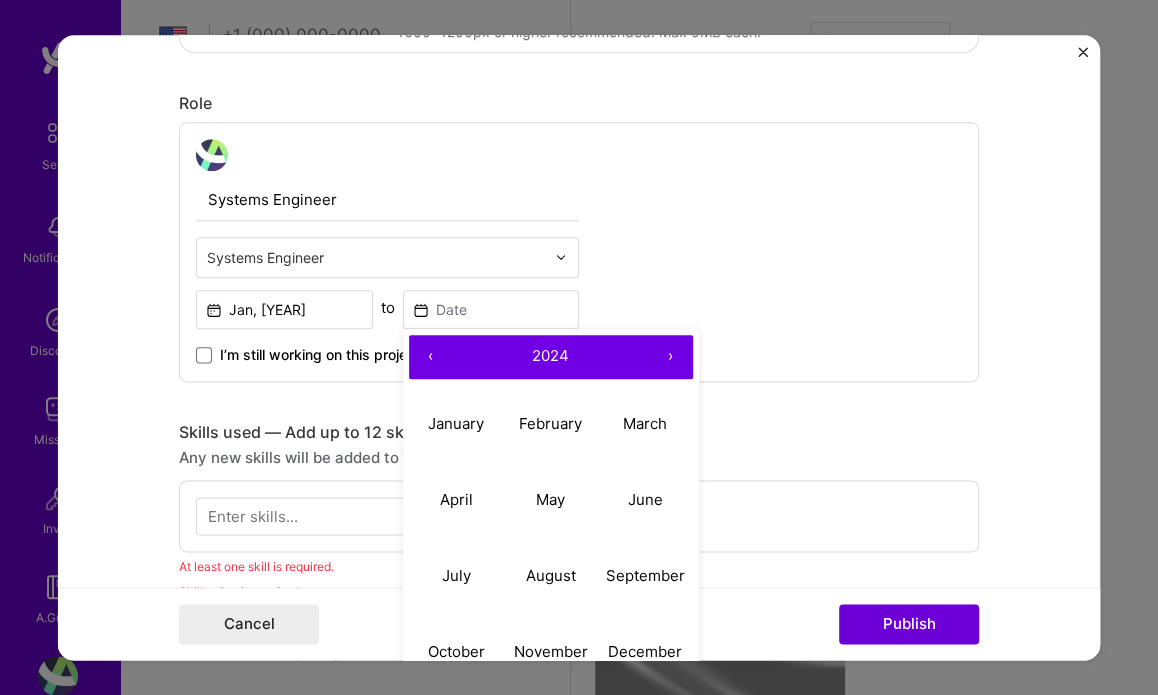 click on "‹" at bounding box center [431, 357] 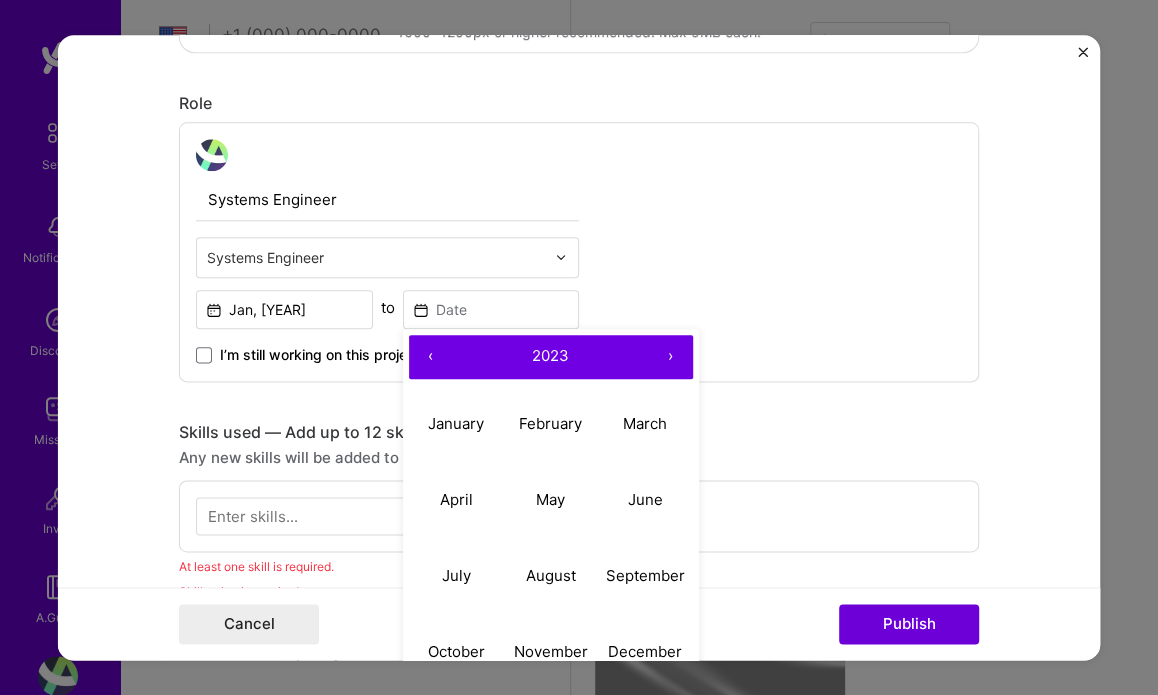 click on "‹" at bounding box center (431, 357) 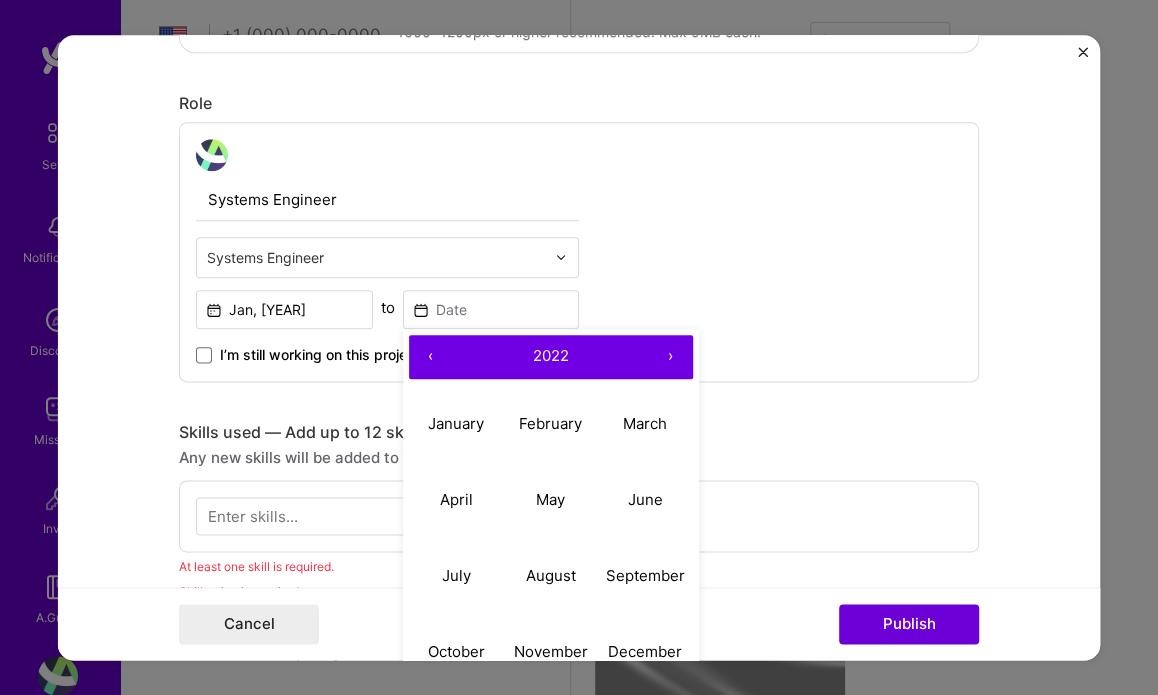 click on "‹" at bounding box center (431, 357) 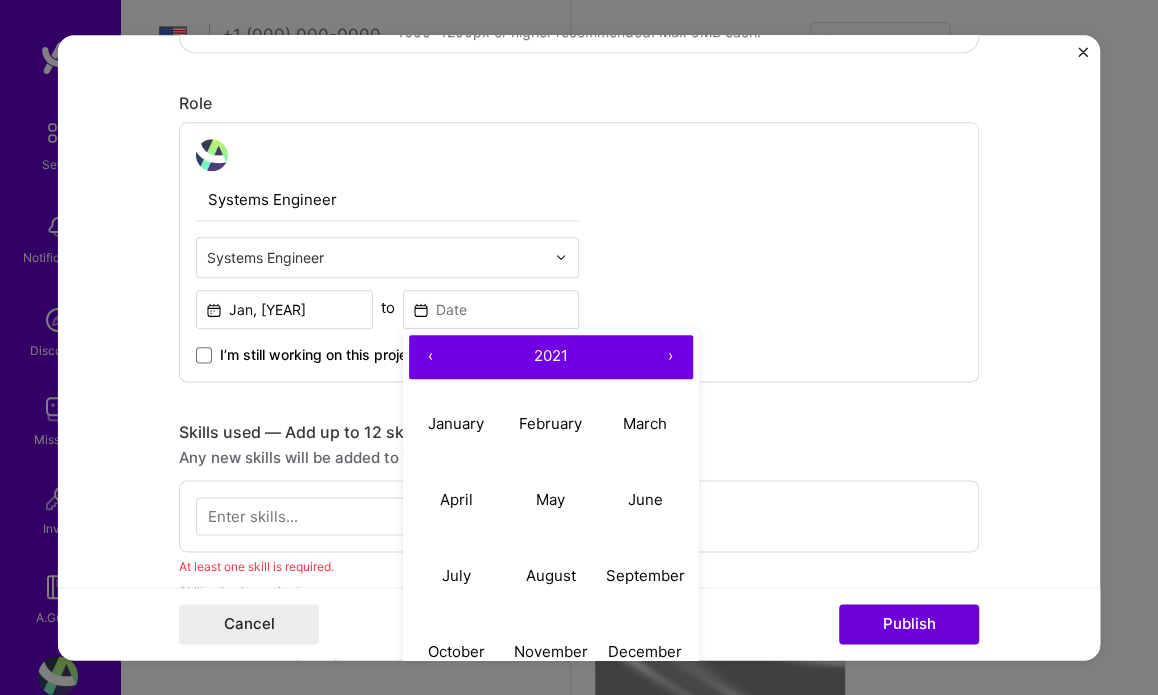 click on "‹" at bounding box center [431, 357] 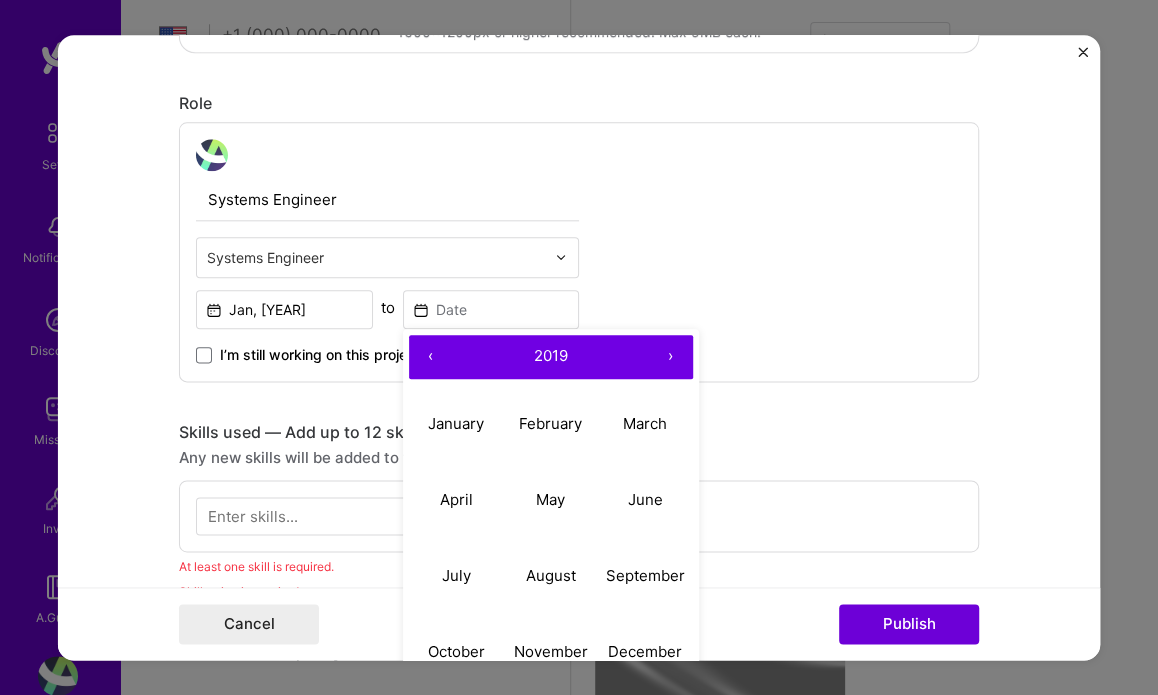 click on "‹" at bounding box center [431, 357] 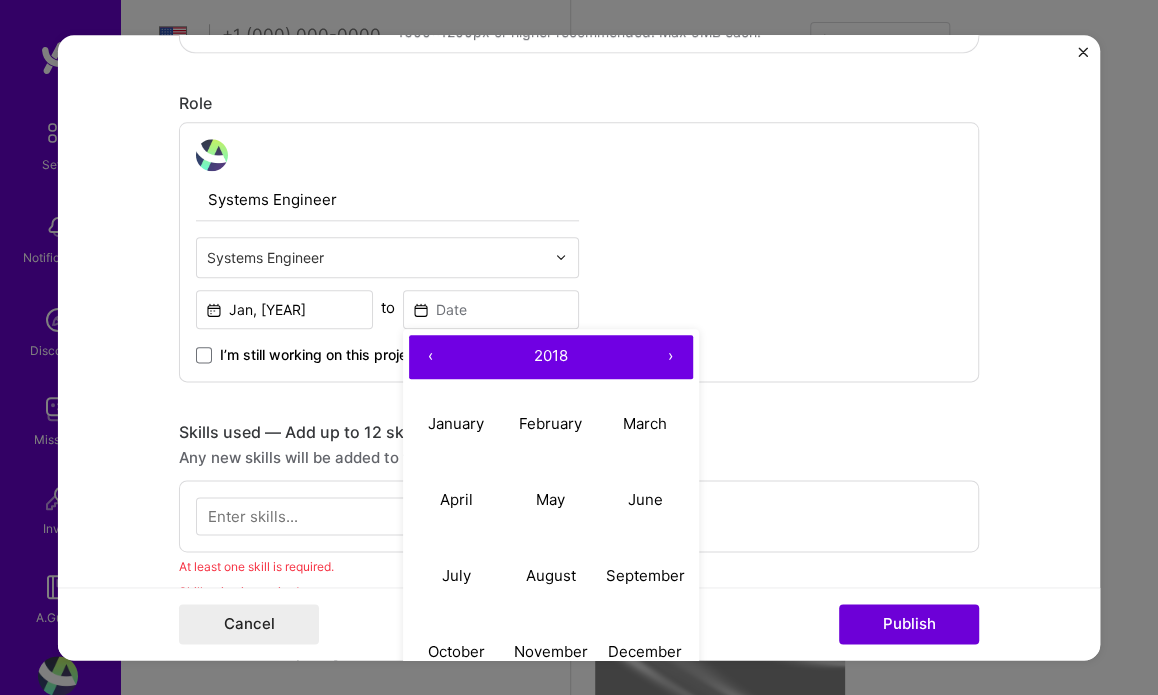 click on "‹" at bounding box center [431, 357] 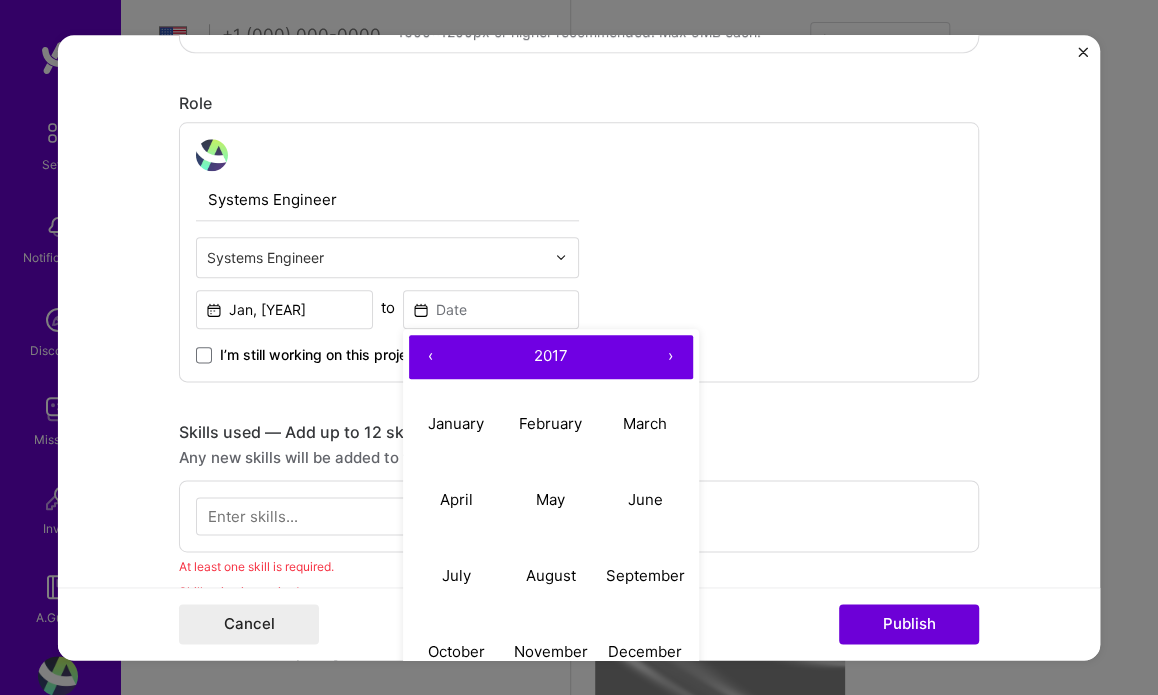 click on "‹" at bounding box center (431, 357) 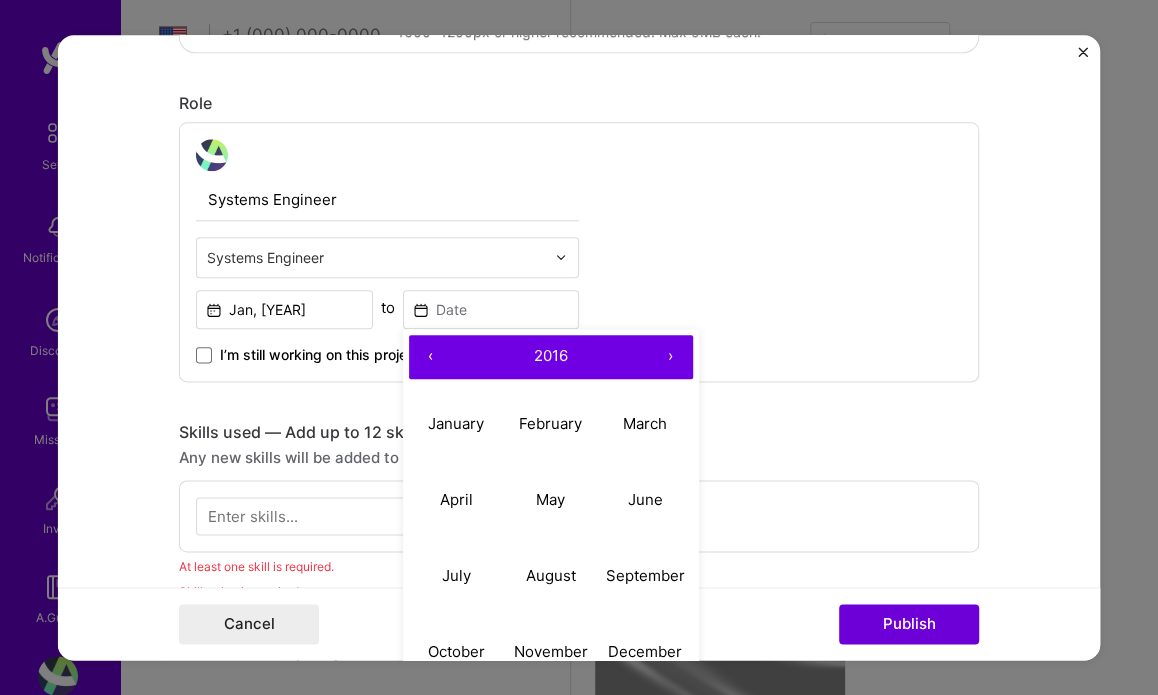 click on "‹" at bounding box center [431, 357] 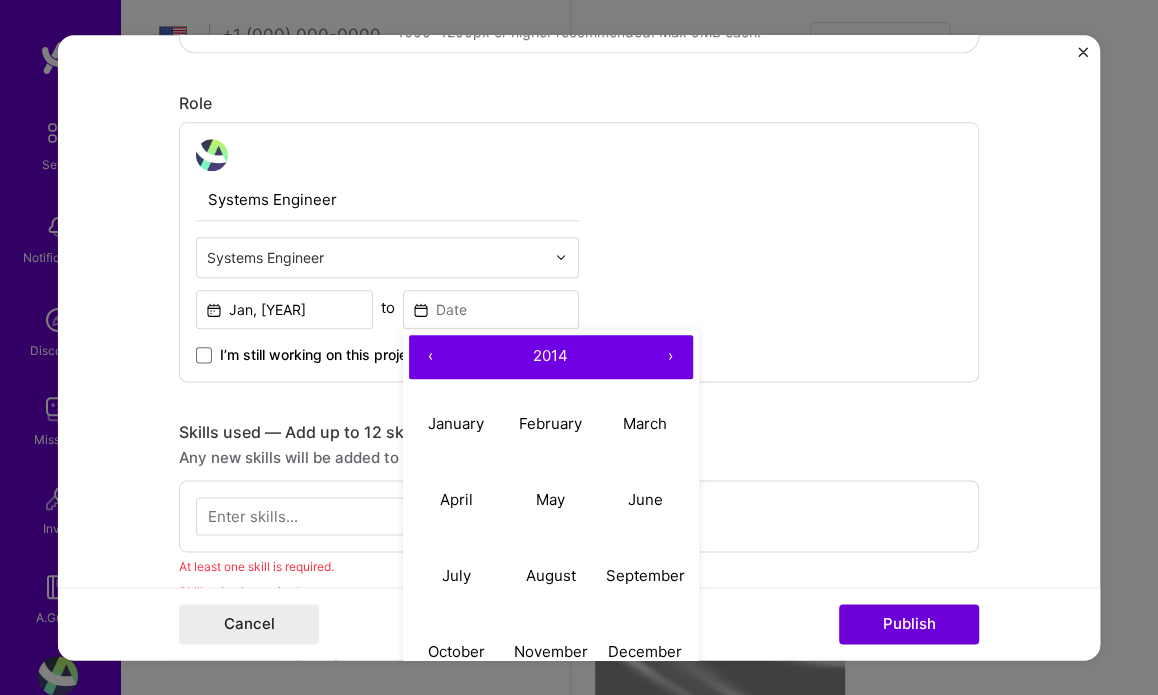click on "‹" at bounding box center (431, 357) 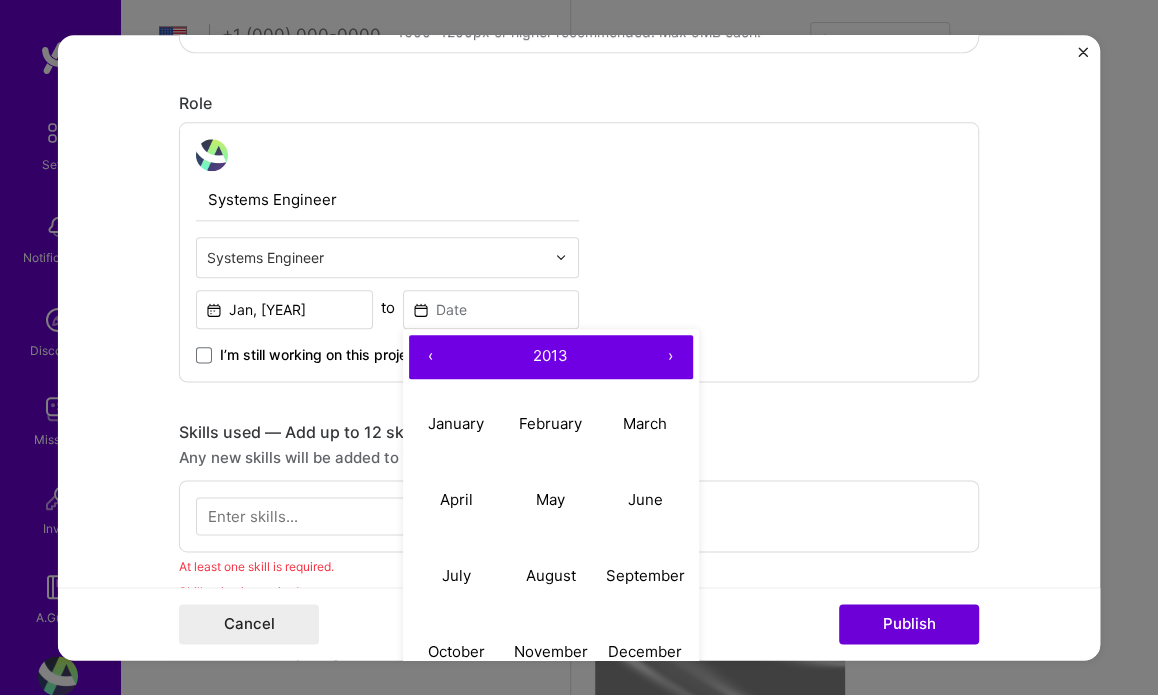 click on "‹" at bounding box center [431, 357] 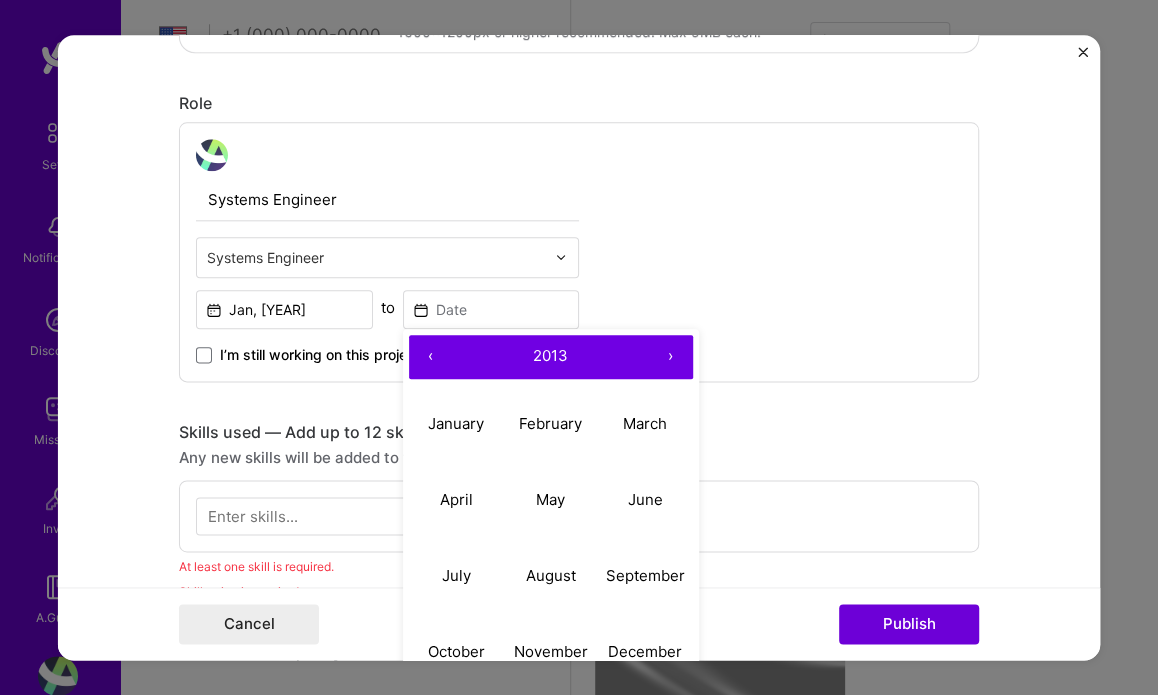click on "‹" at bounding box center [431, 357] 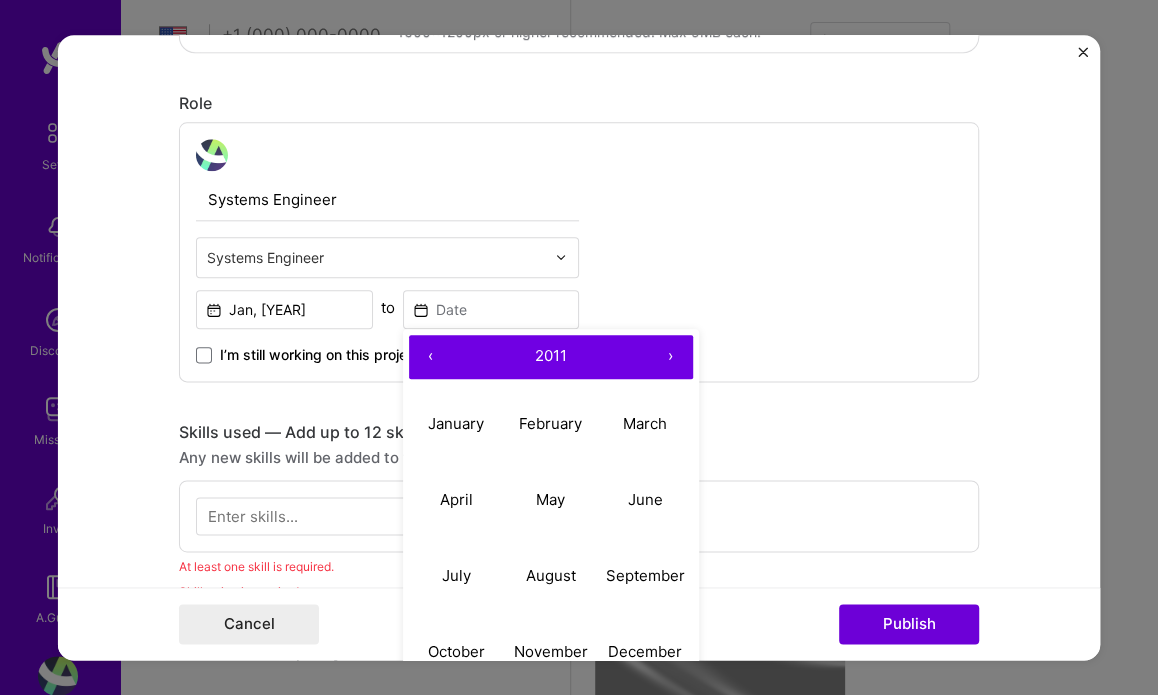 click on "‹" at bounding box center [431, 357] 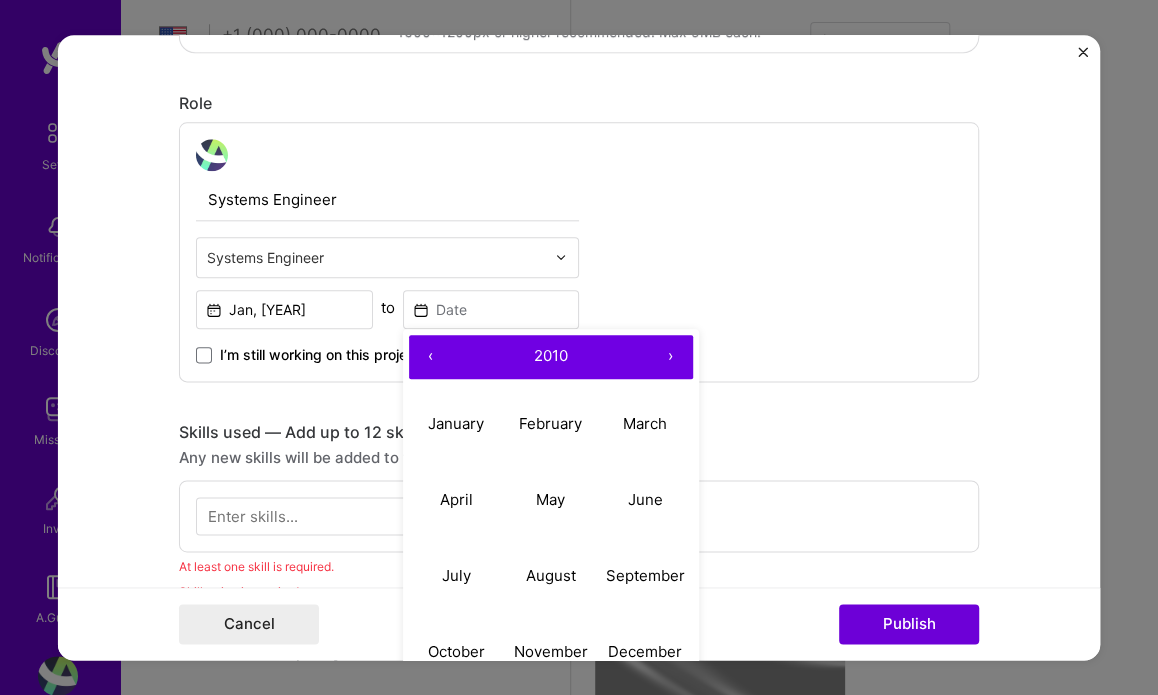 click on "›" at bounding box center (671, 357) 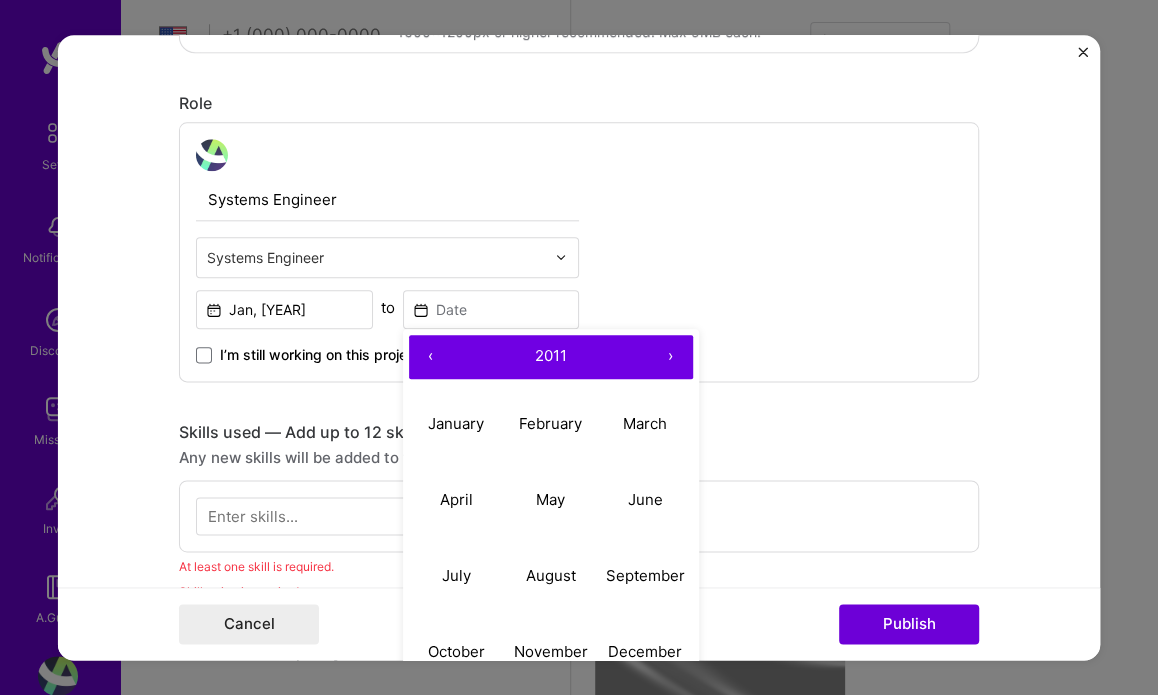 click on "›" at bounding box center [671, 357] 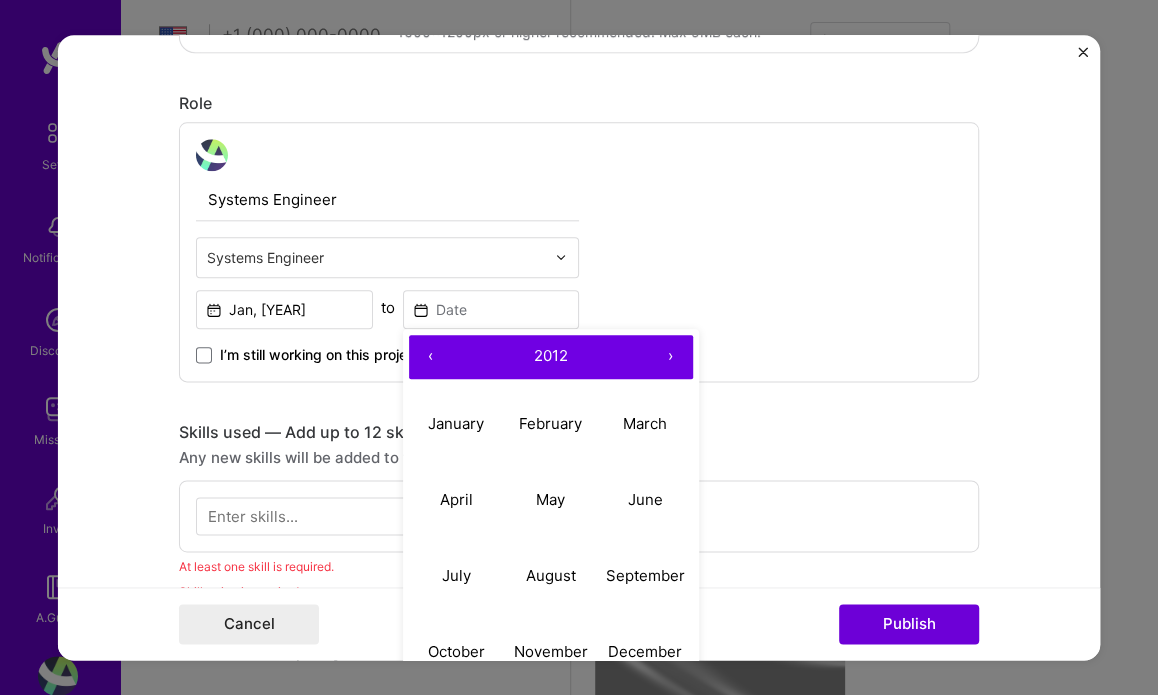 click on "2012" at bounding box center [551, 355] 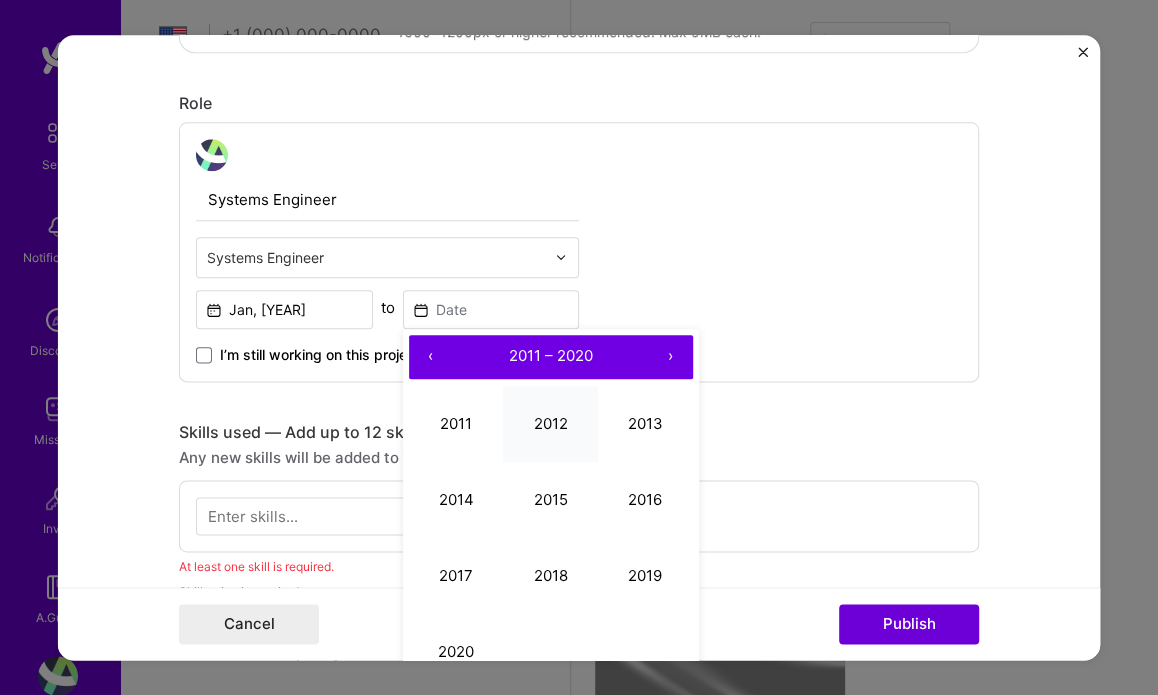 click on "2012" at bounding box center [550, 424] 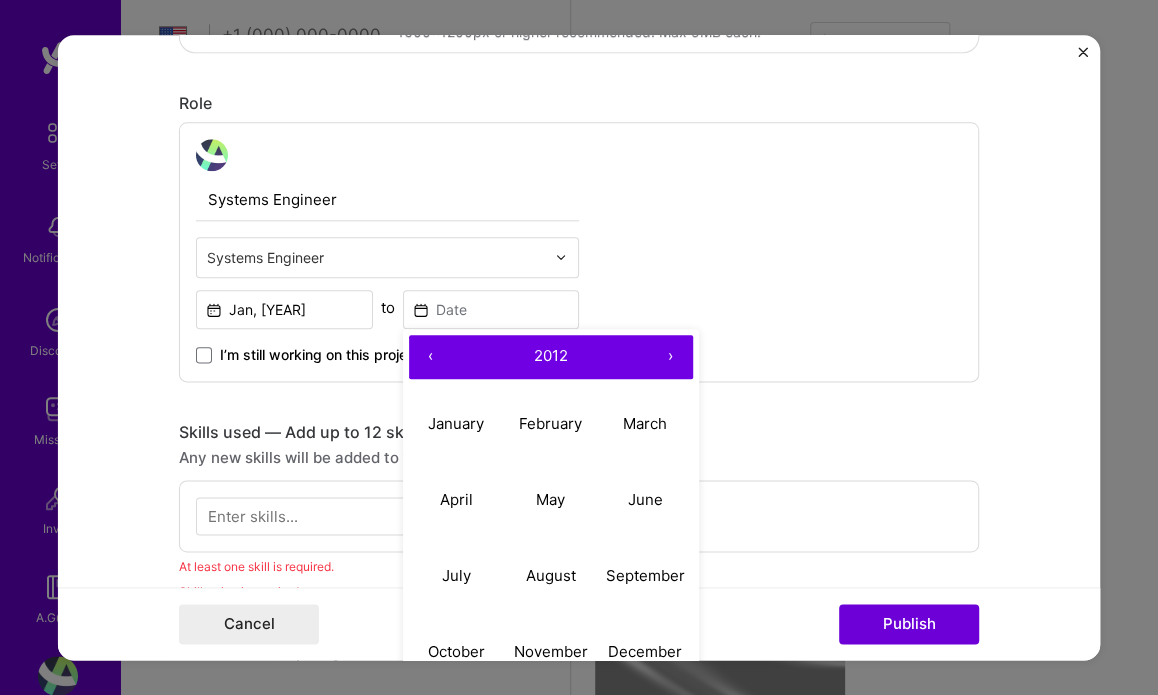 click on "Systems Engineer Systems Engineer Jan, 2008
to
‹ 2012 › January February March April May June July August September October November December I’m still working on this project" at bounding box center [579, 252] 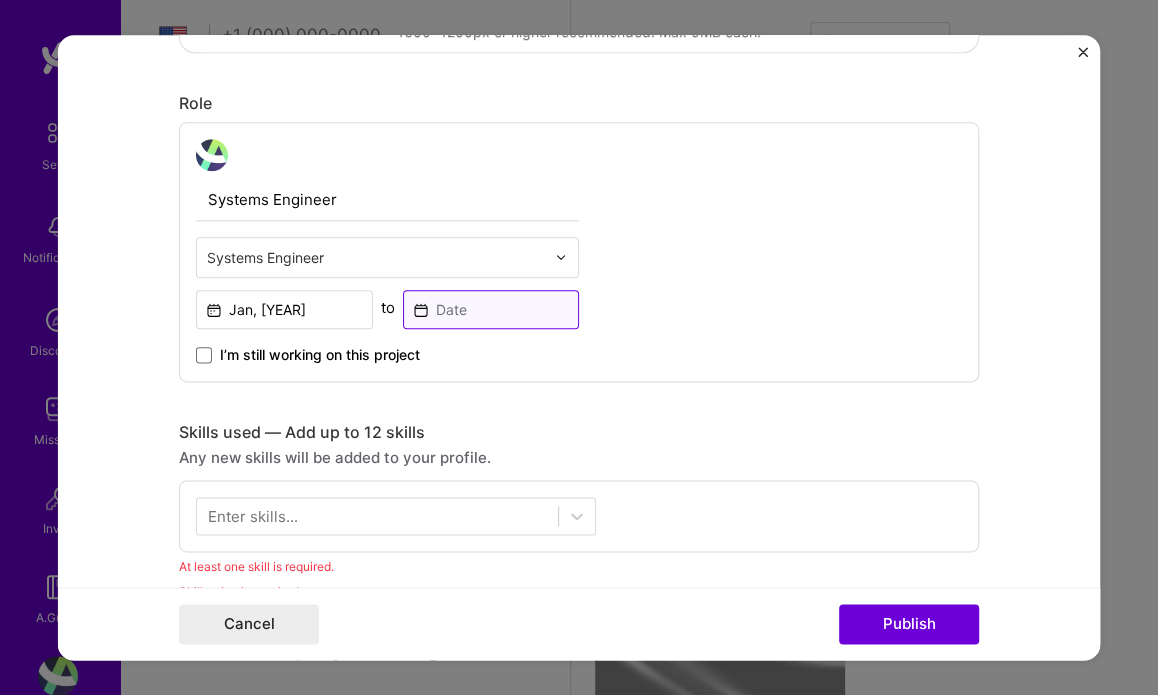 click at bounding box center [491, 309] 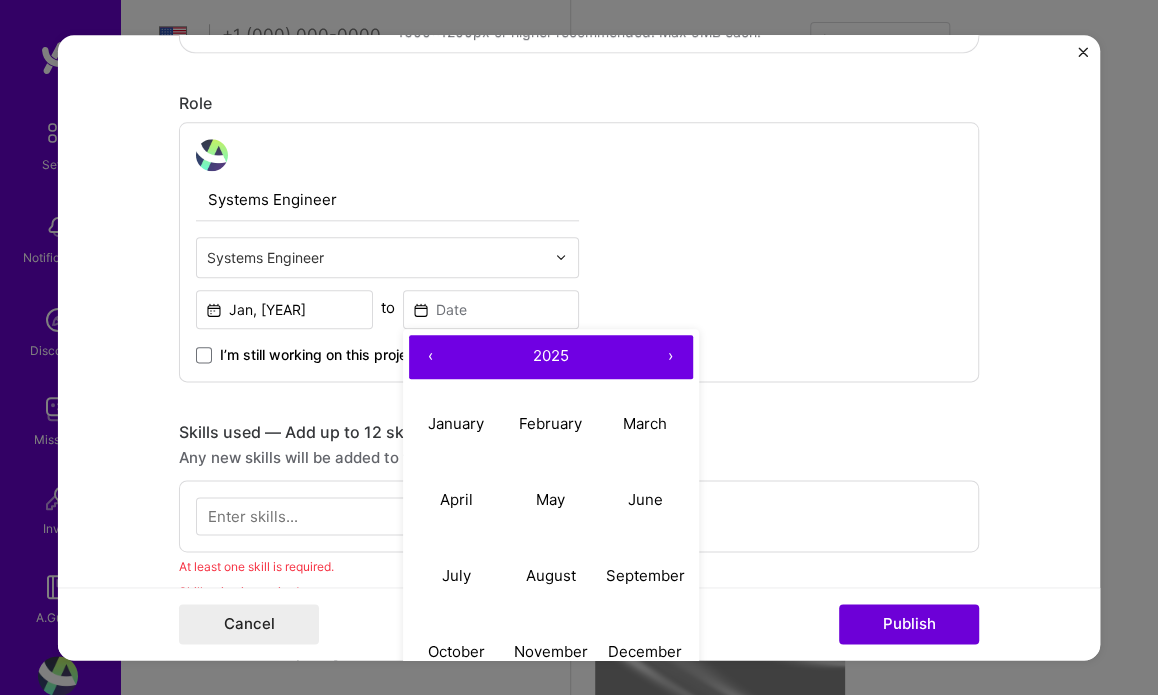 click on "‹" at bounding box center (431, 357) 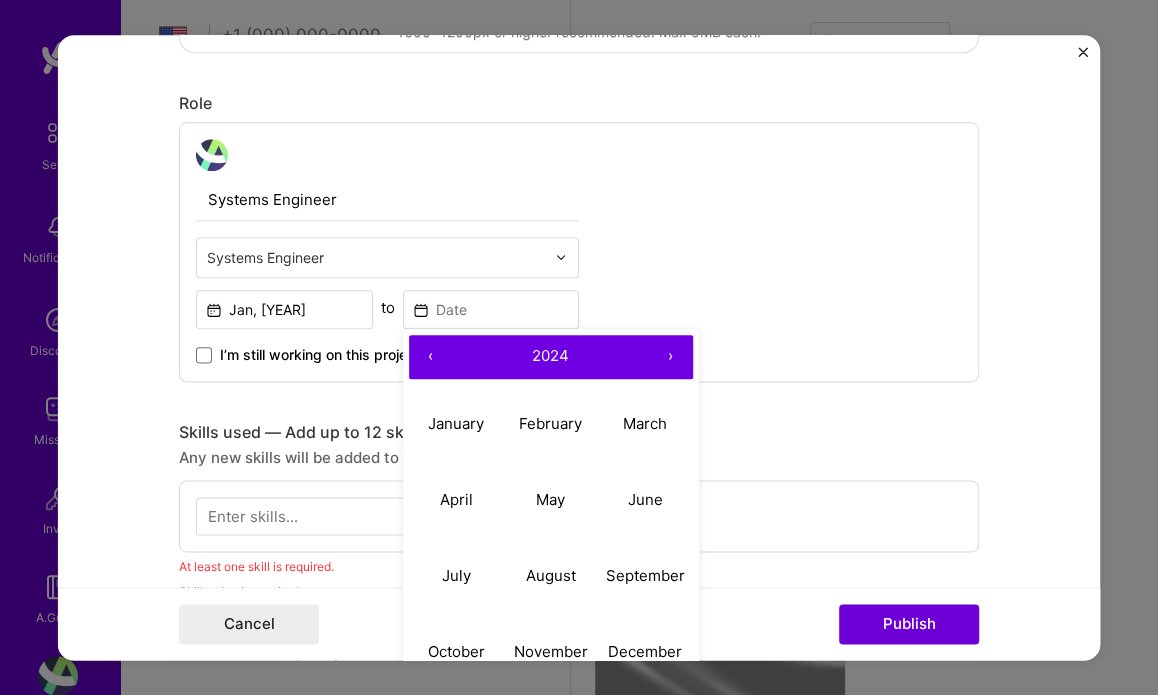 click on "‹" at bounding box center [431, 357] 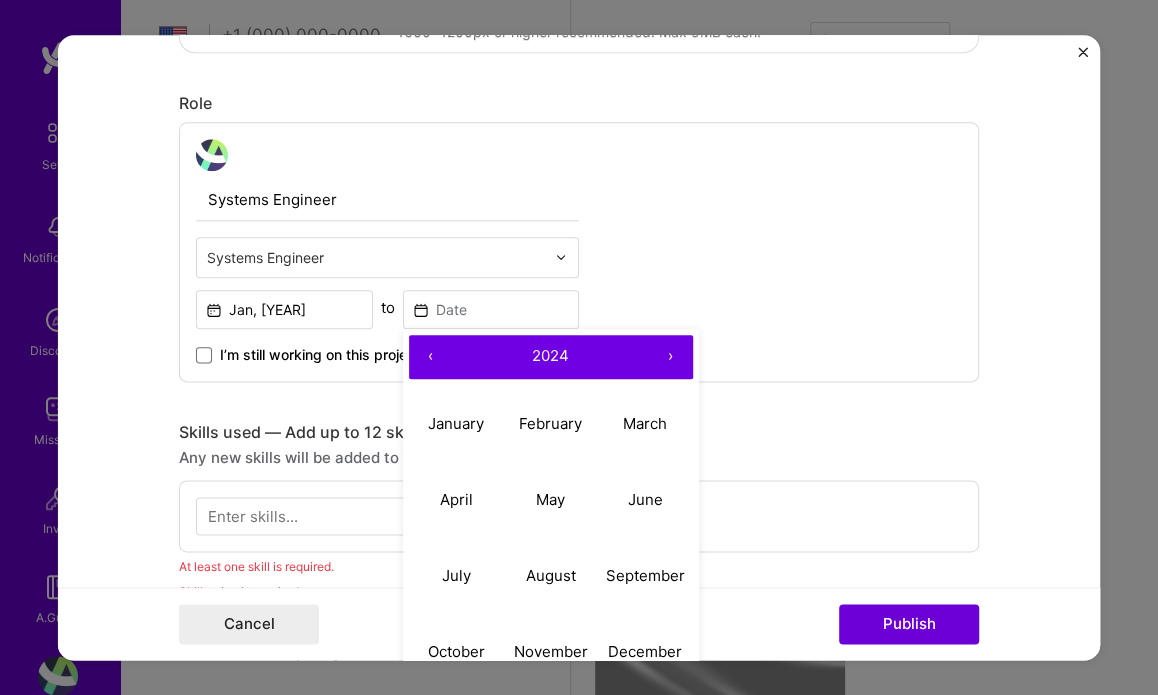 click on "‹" at bounding box center [431, 357] 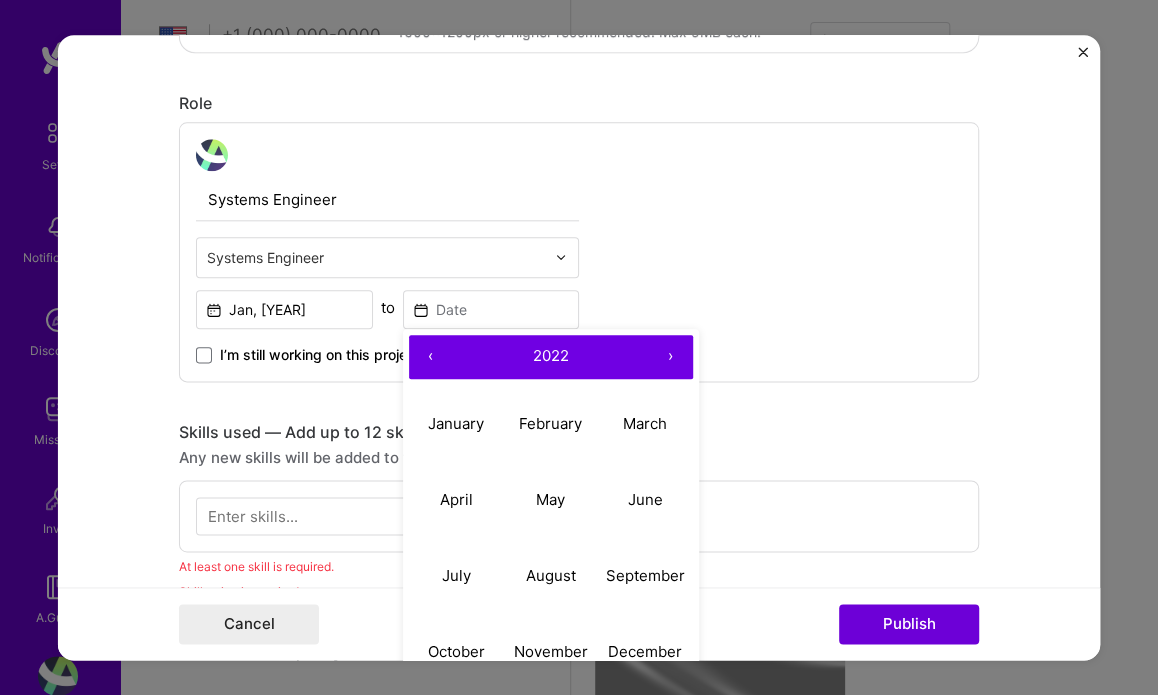 click on "‹" at bounding box center (431, 357) 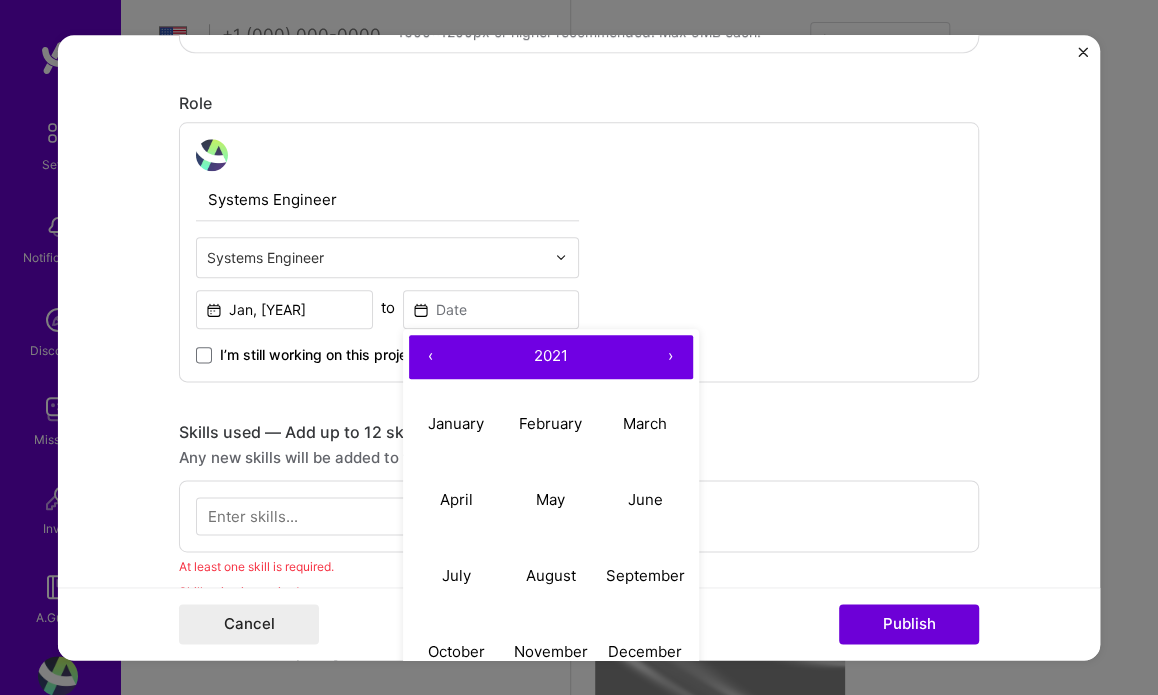 click on "‹" at bounding box center (431, 357) 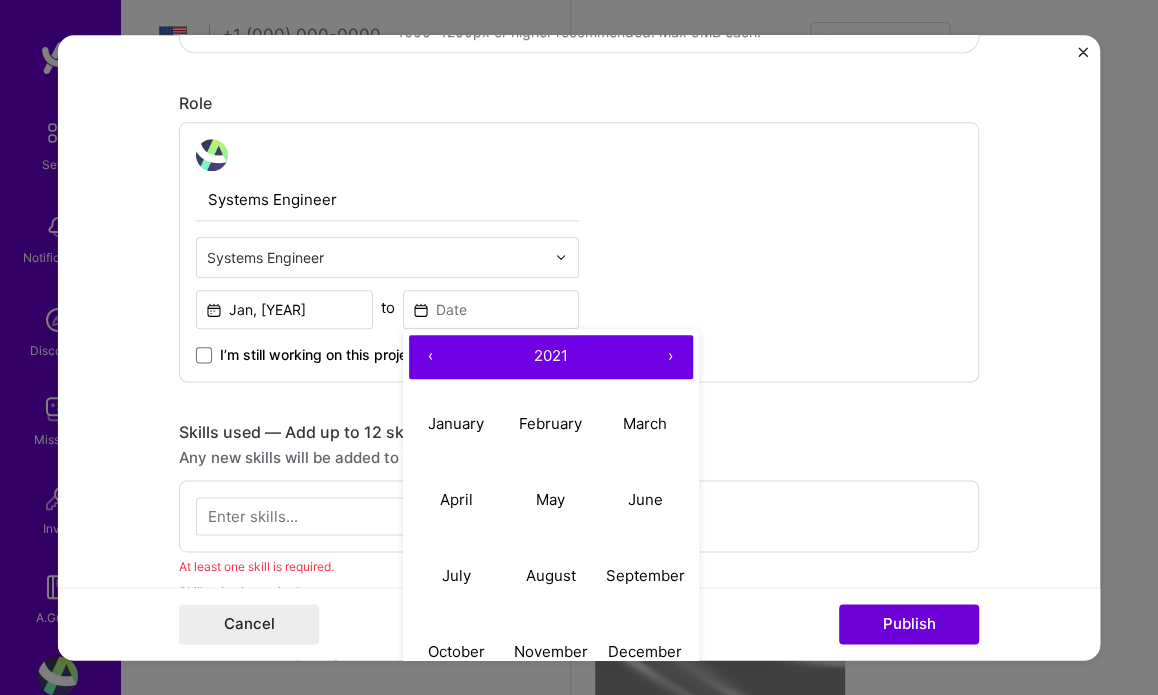 click on "‹" at bounding box center (431, 357) 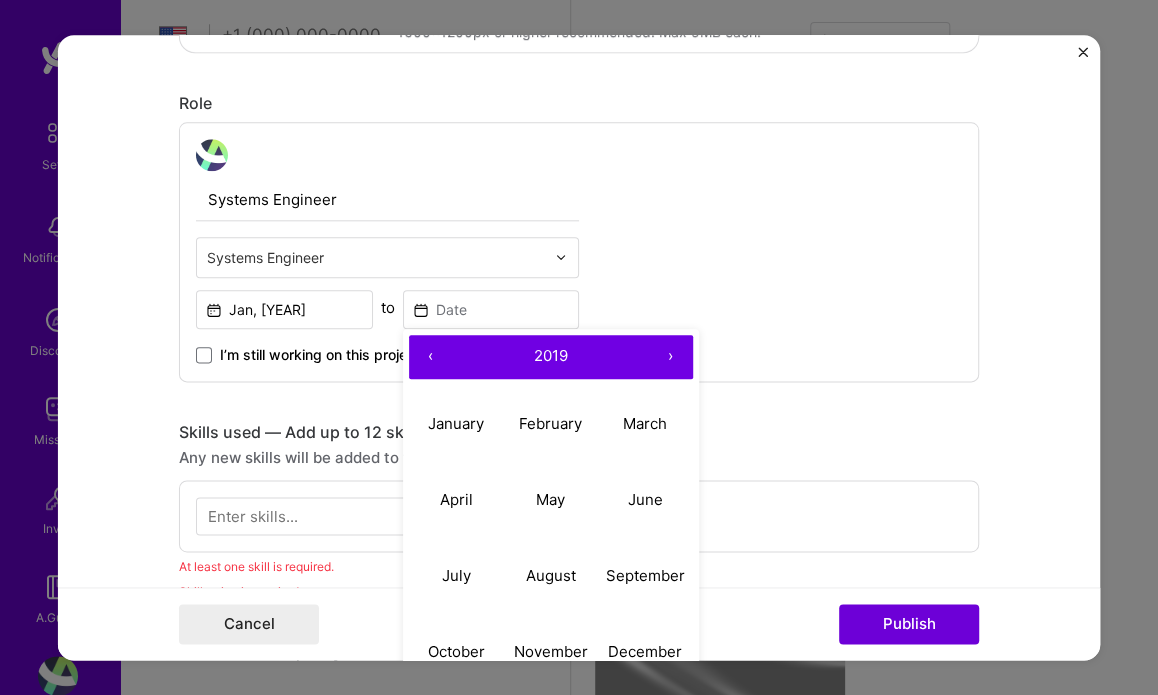 click on "‹" at bounding box center (431, 357) 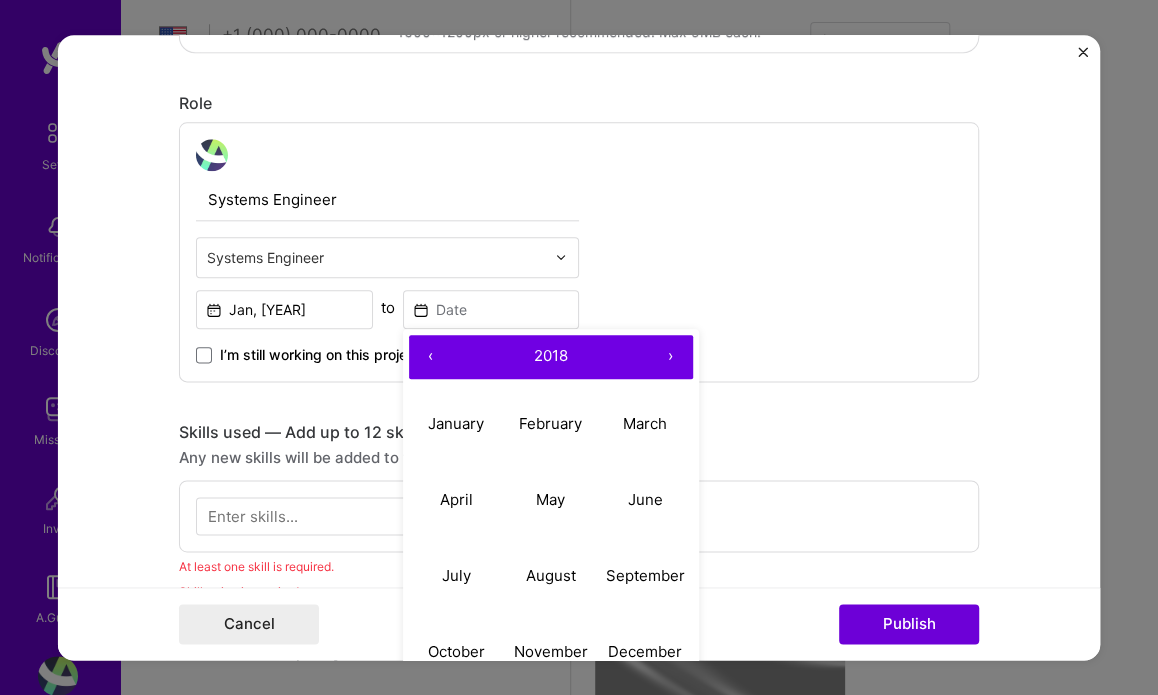 click on "‹" at bounding box center [431, 357] 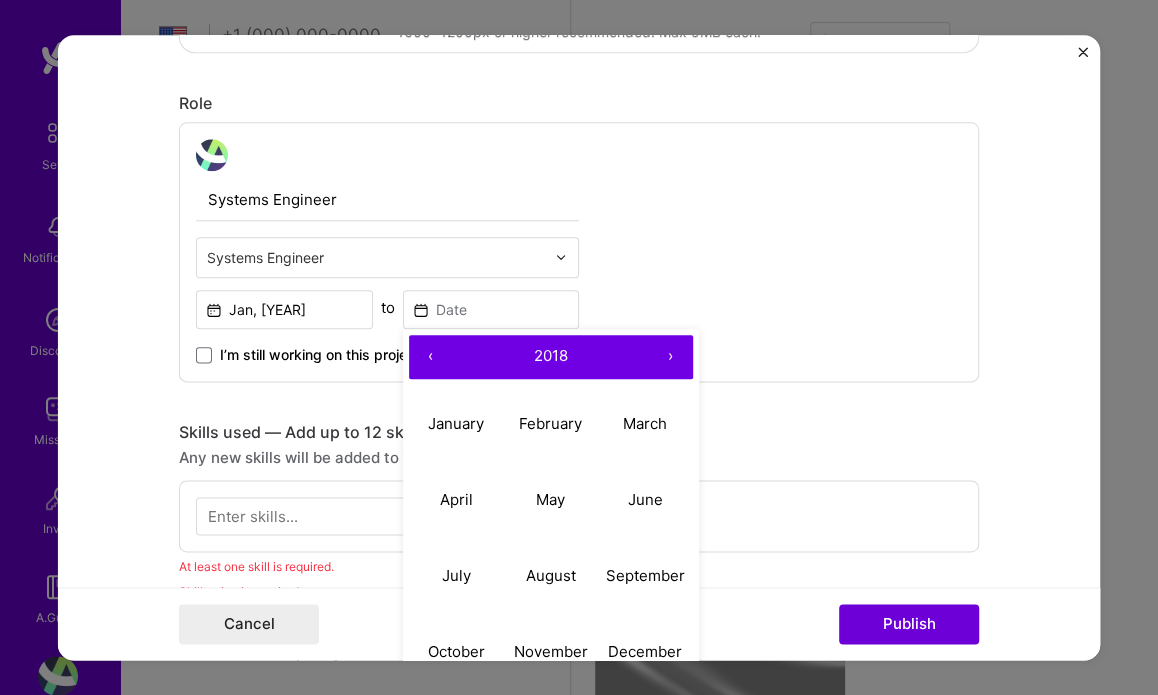 click on "‹" at bounding box center [431, 357] 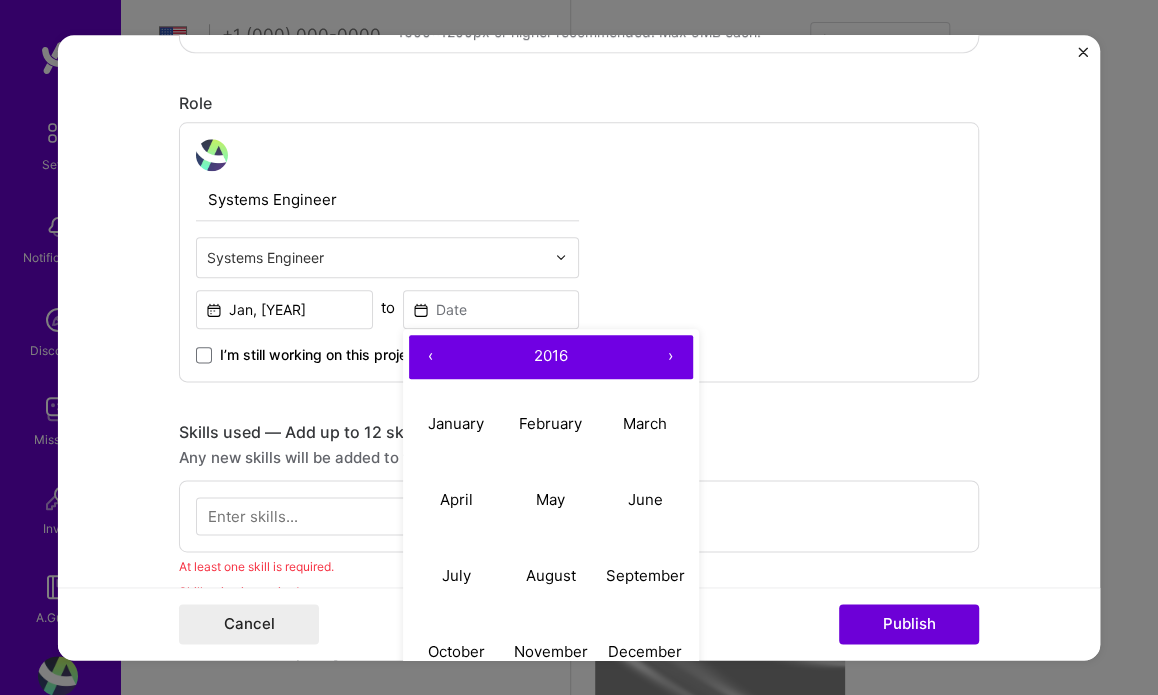 click on "‹" at bounding box center (431, 357) 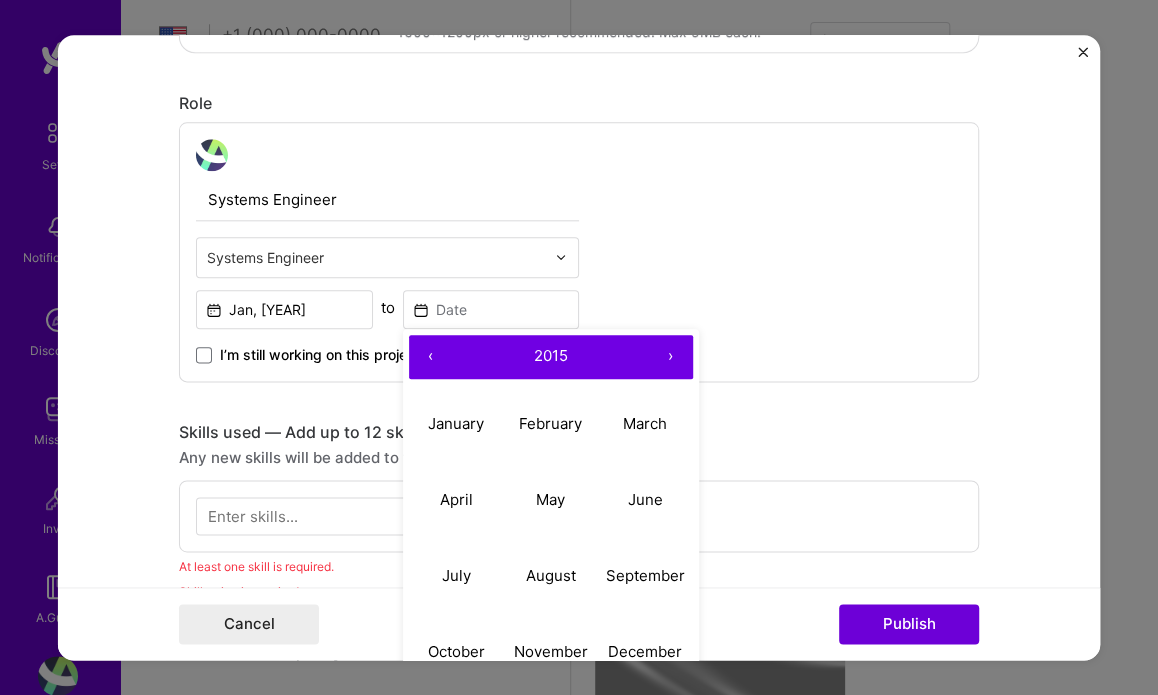 click on "‹" at bounding box center [431, 357] 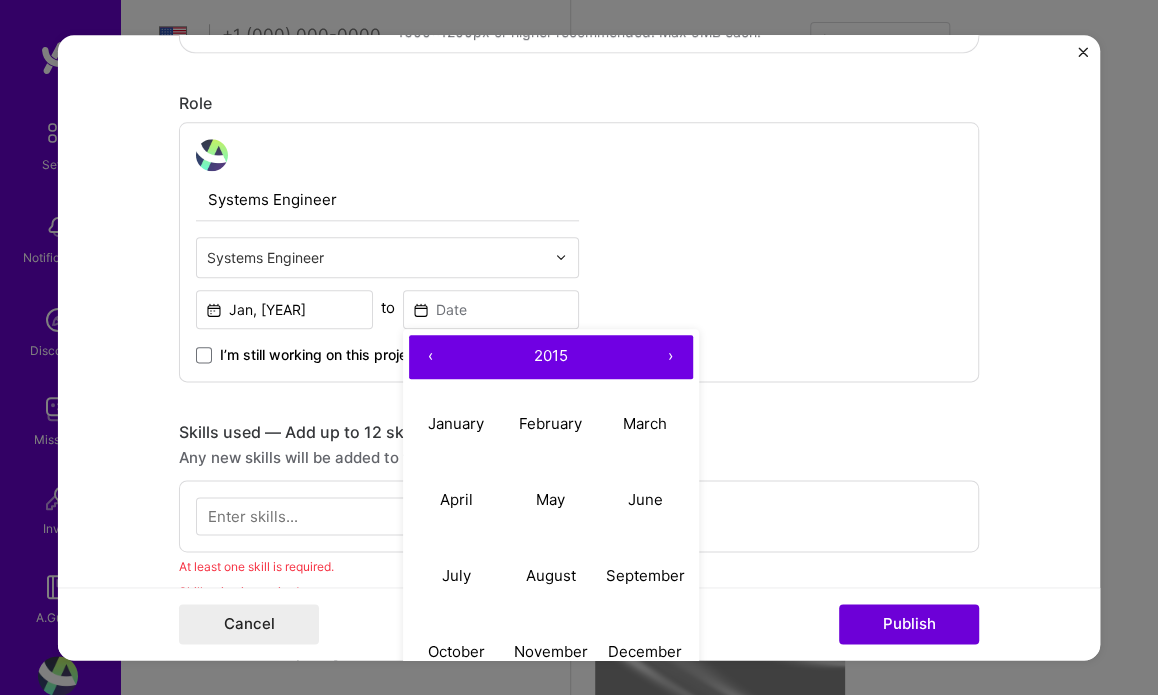 click on "‹" at bounding box center (431, 357) 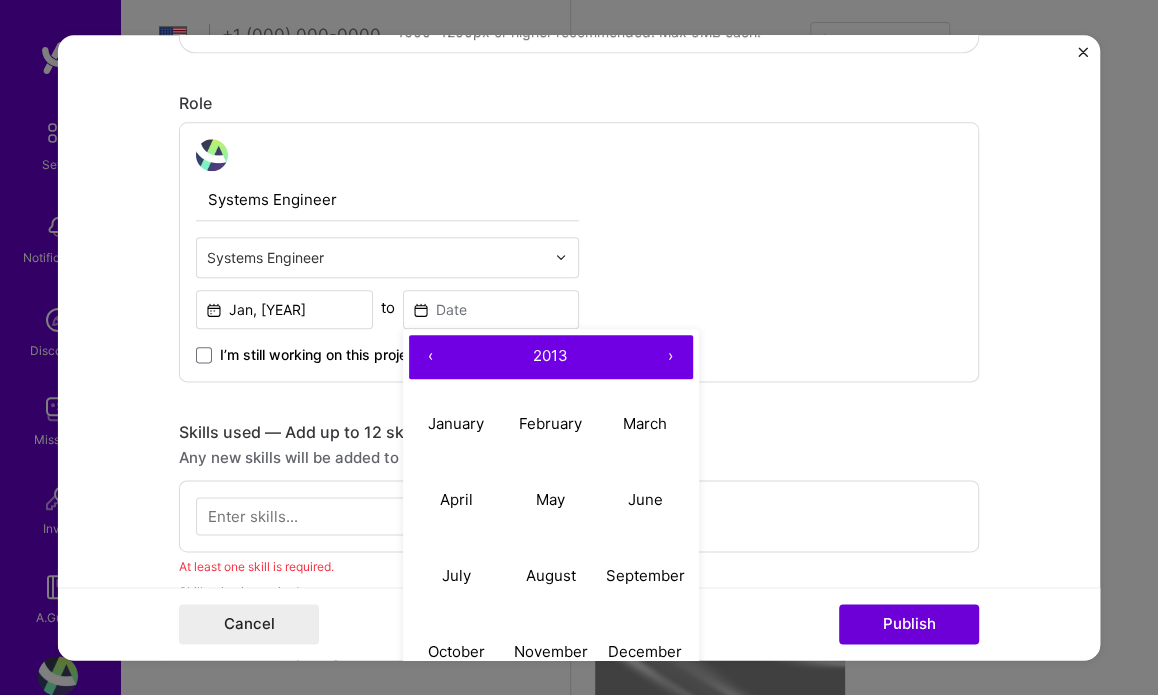 click on "‹" at bounding box center [431, 357] 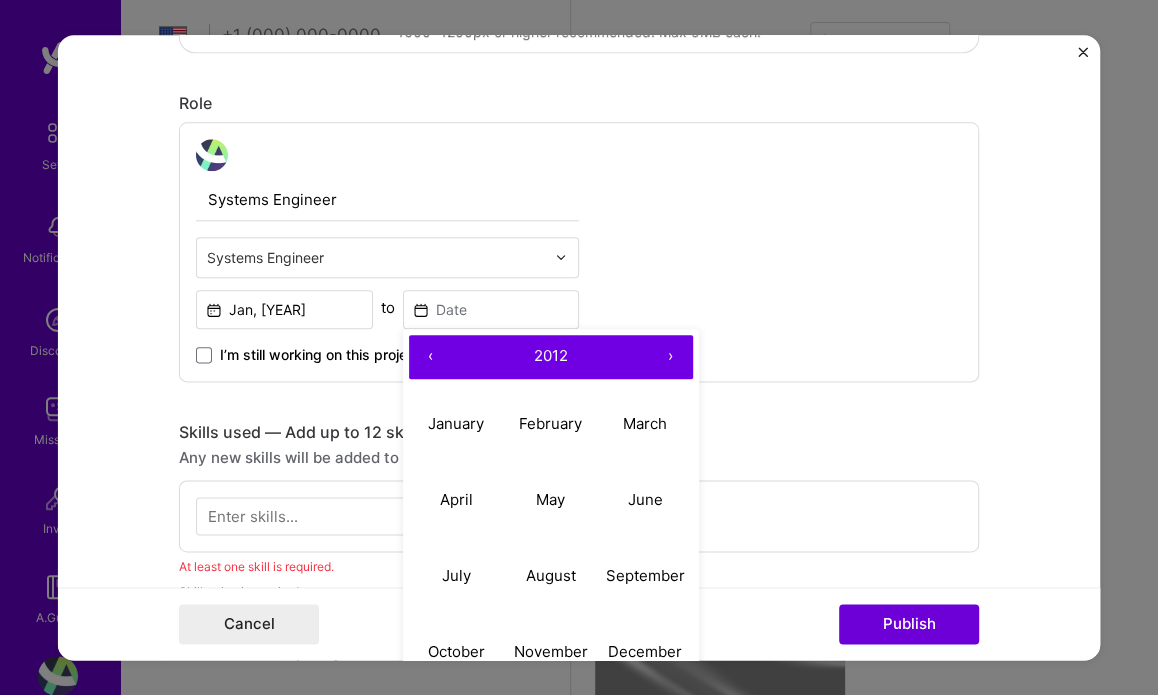 click on "‹" at bounding box center (431, 357) 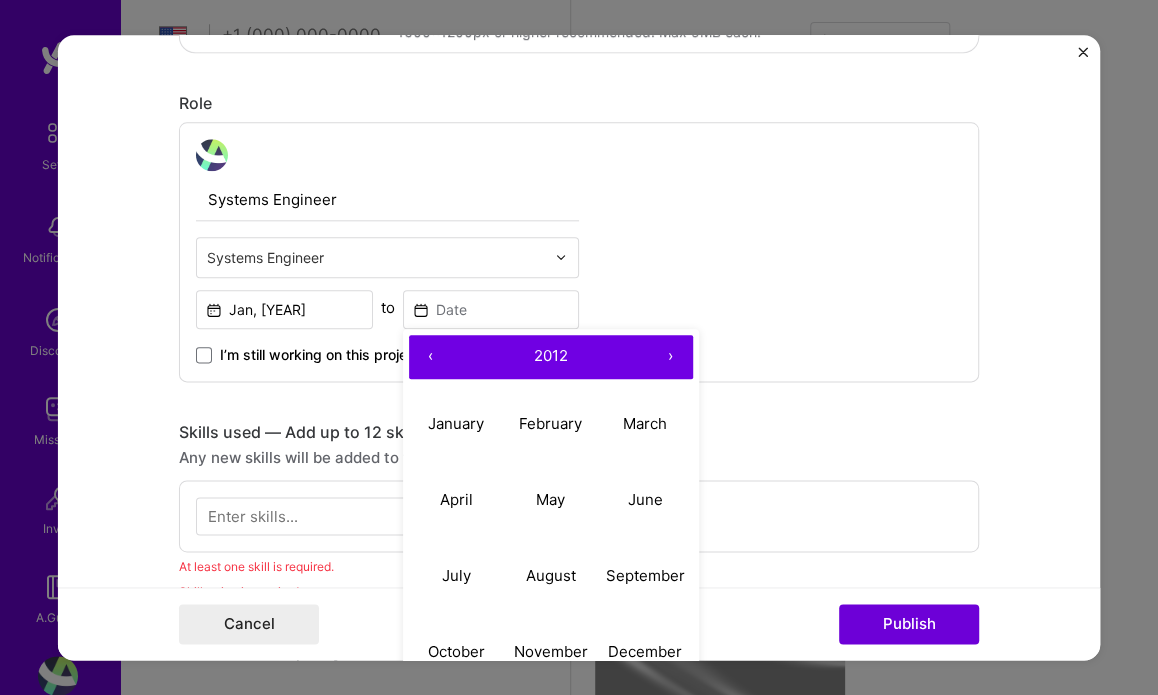 click on "‹" at bounding box center (431, 357) 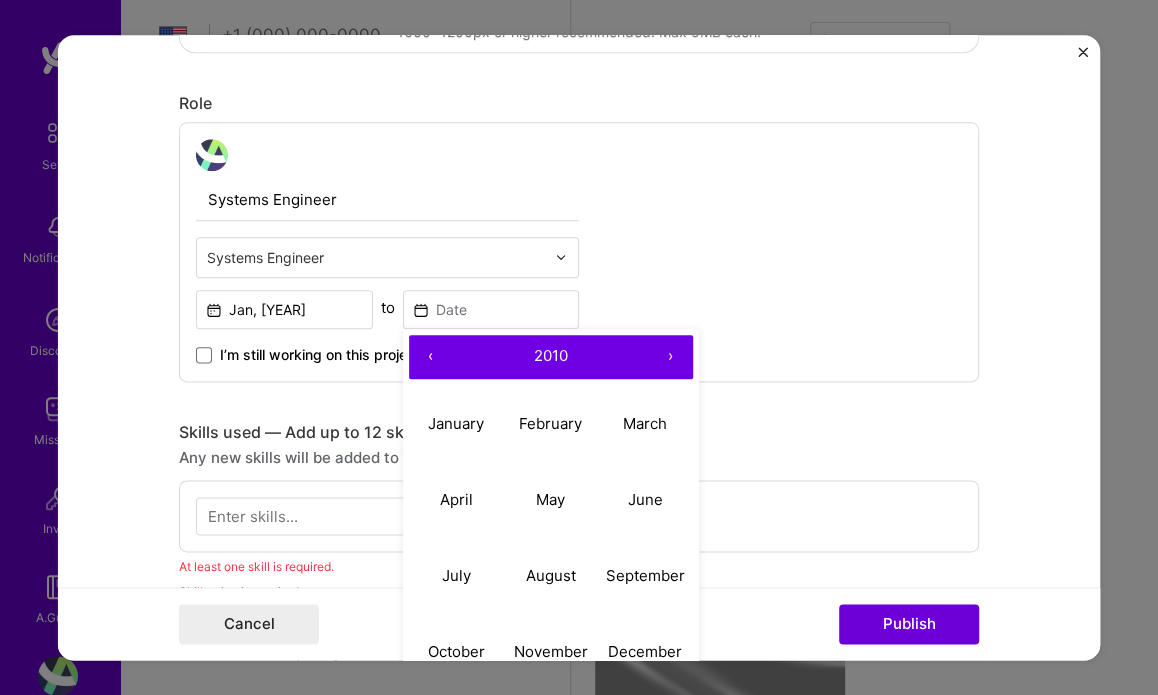 click on "‹" at bounding box center [431, 357] 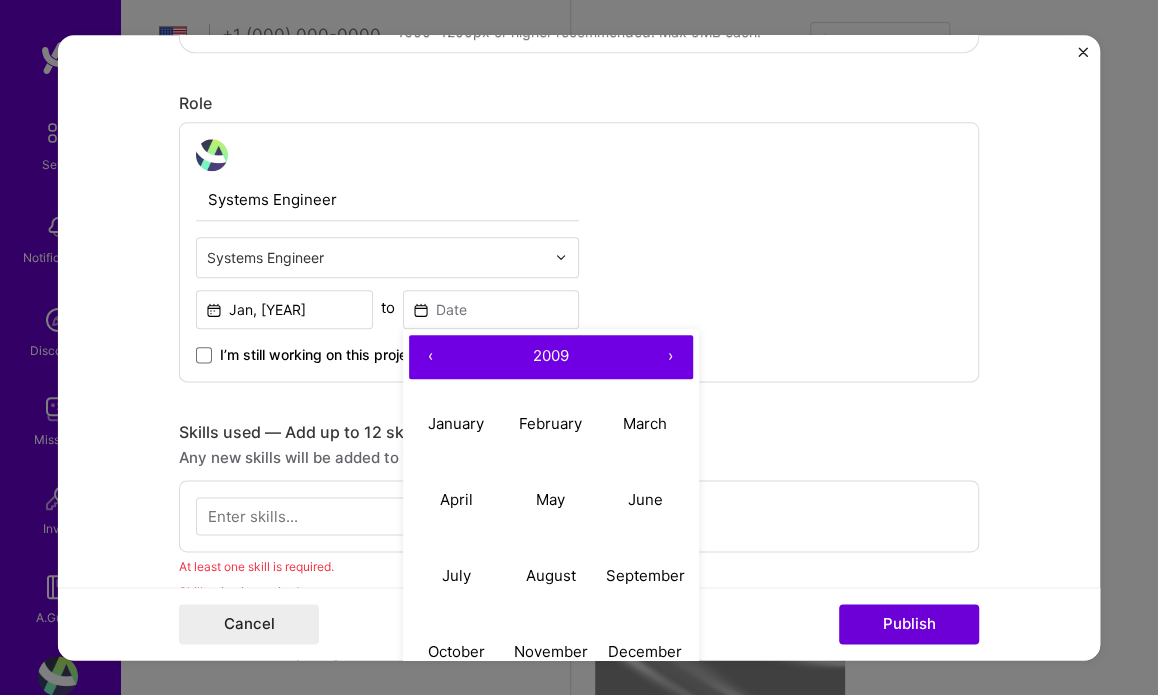 click on "›" at bounding box center [671, 357] 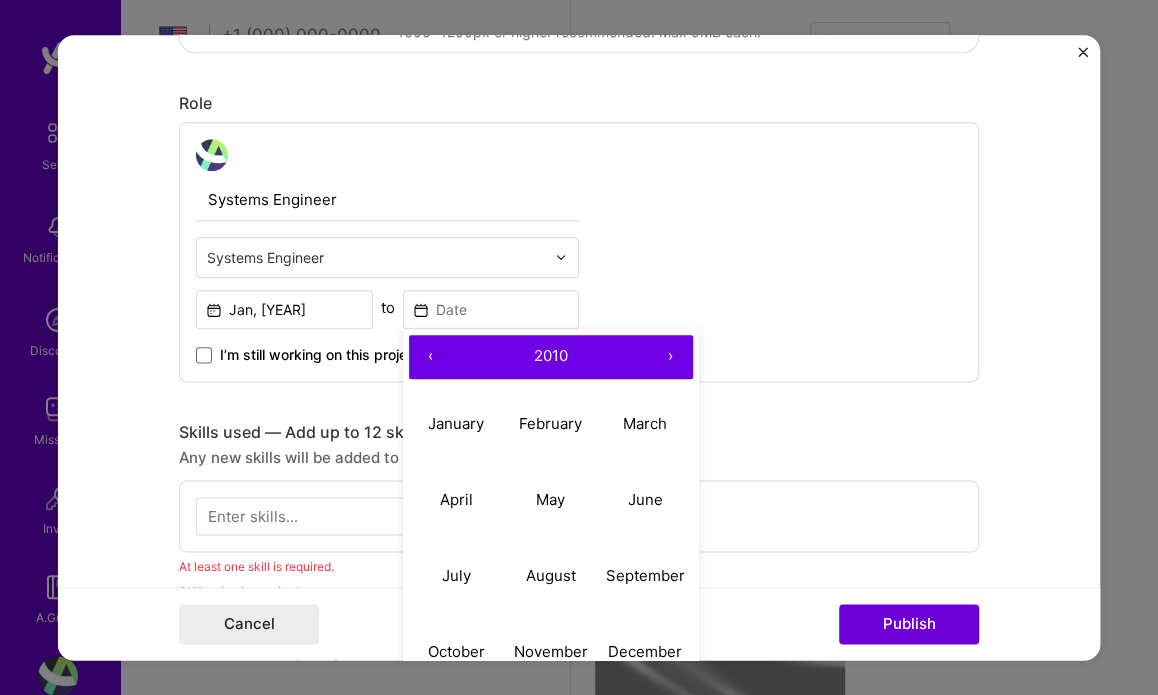 click on "›" at bounding box center (671, 357) 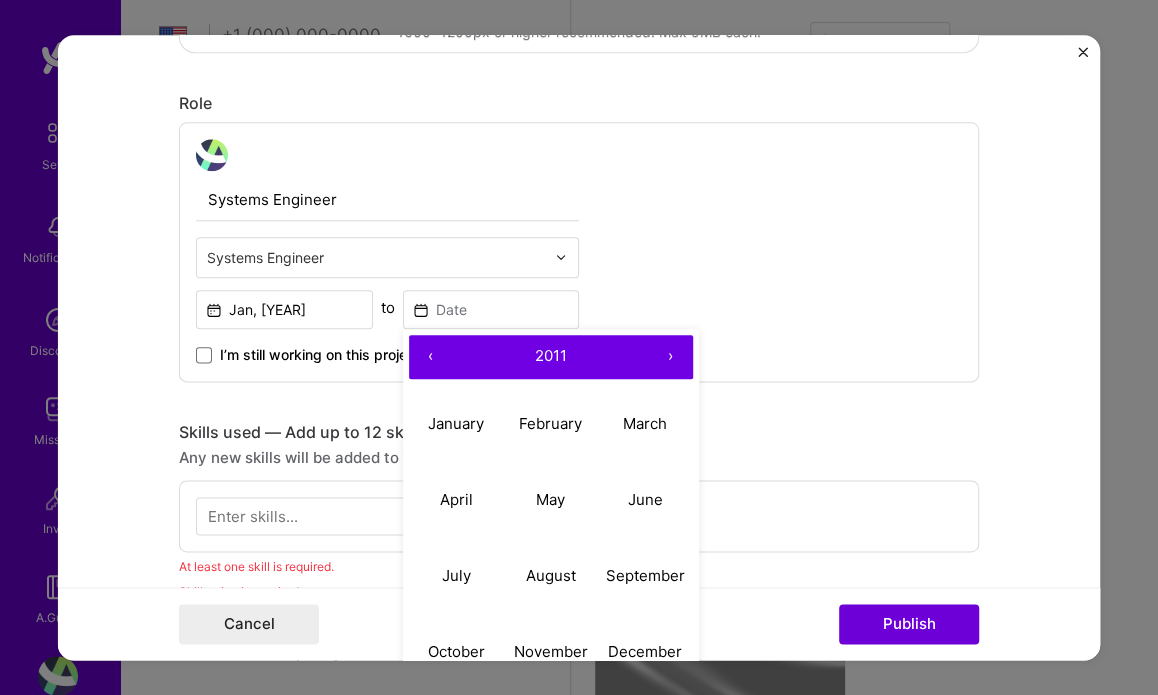 click on "›" at bounding box center (671, 357) 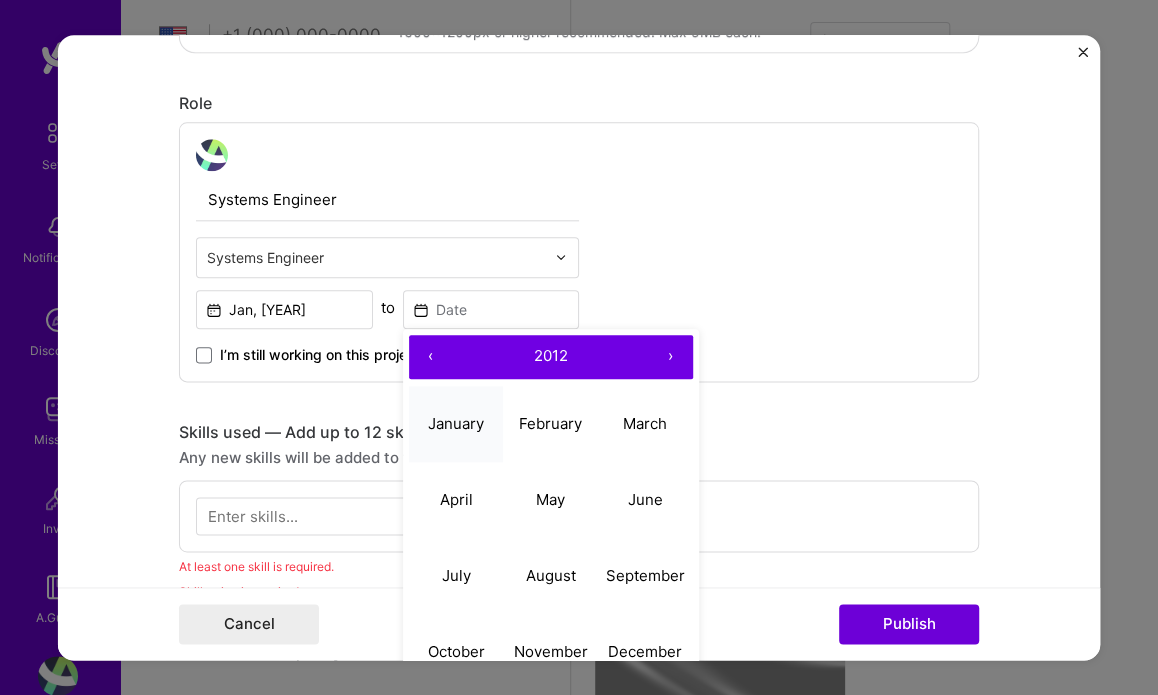 click on "January" at bounding box center (456, 423) 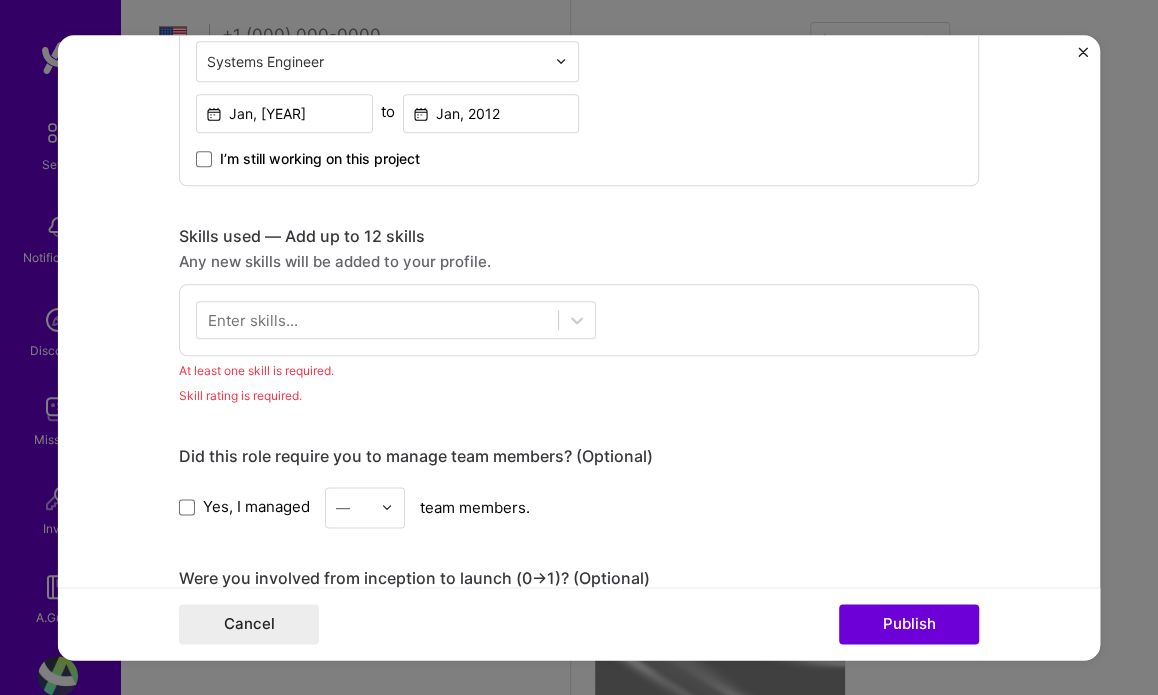 scroll, scrollTop: 900, scrollLeft: 0, axis: vertical 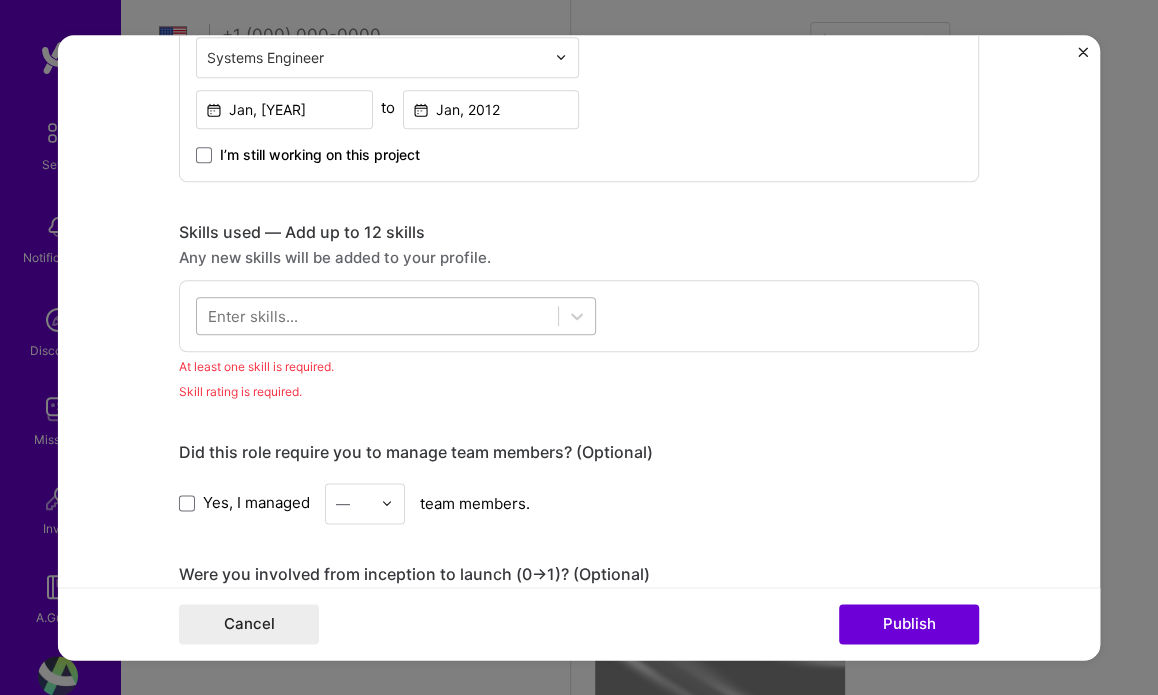 click at bounding box center [377, 315] 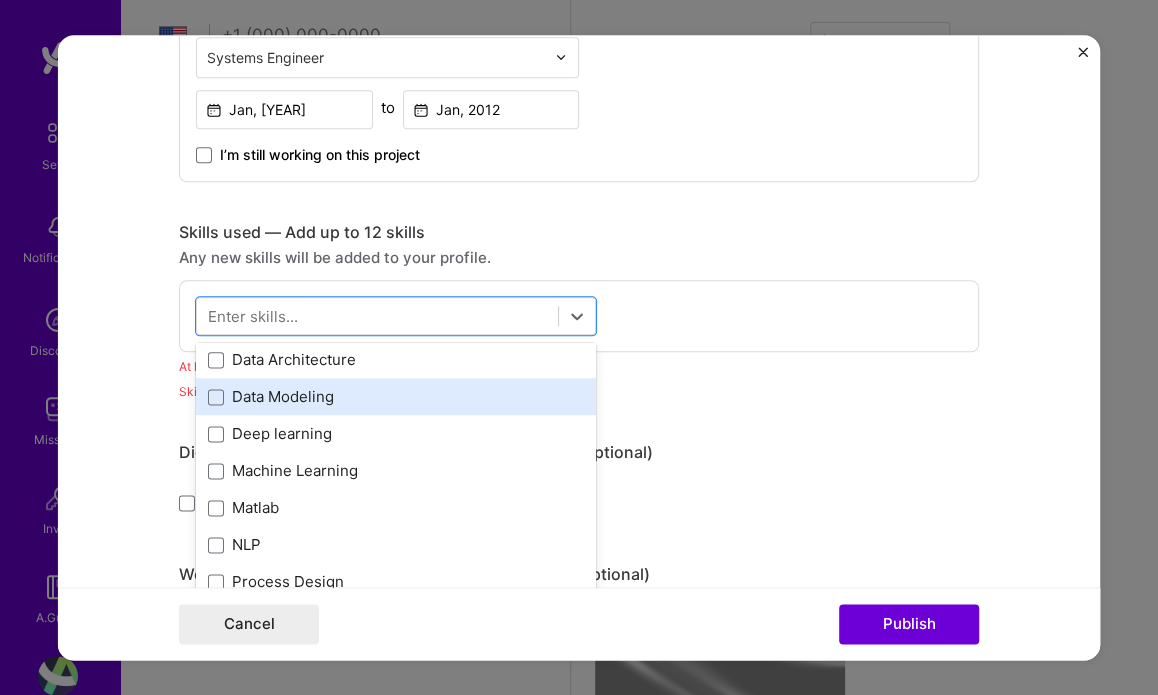 scroll, scrollTop: 100, scrollLeft: 0, axis: vertical 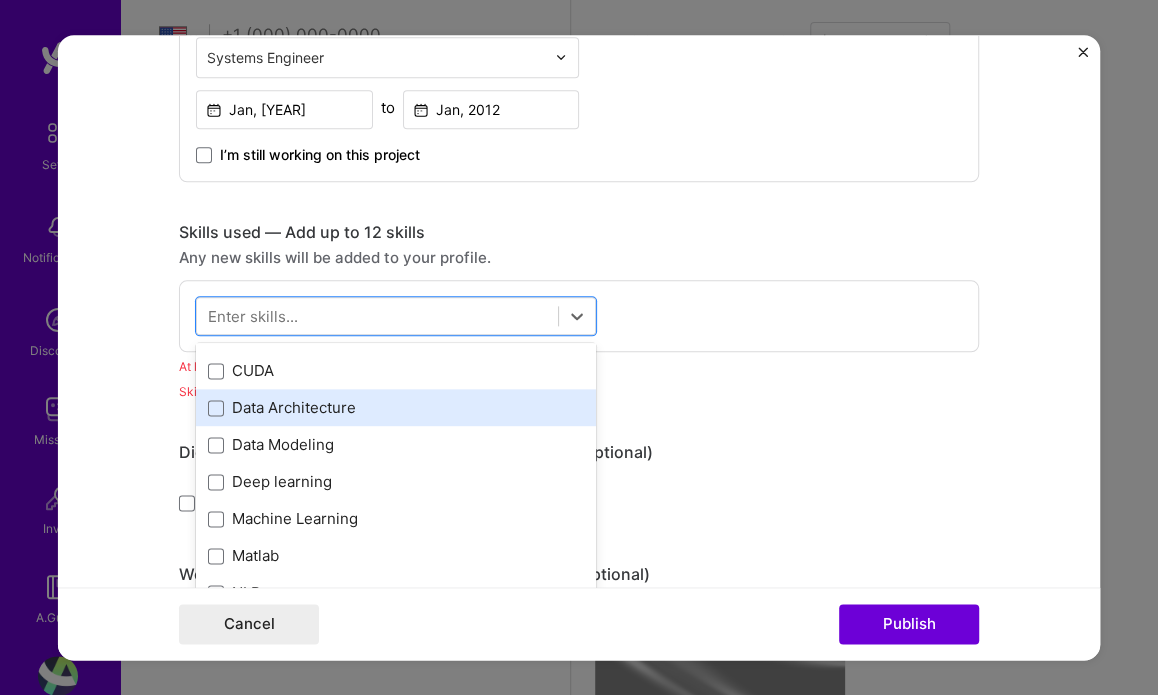 click on "Data Architecture" at bounding box center [396, 408] 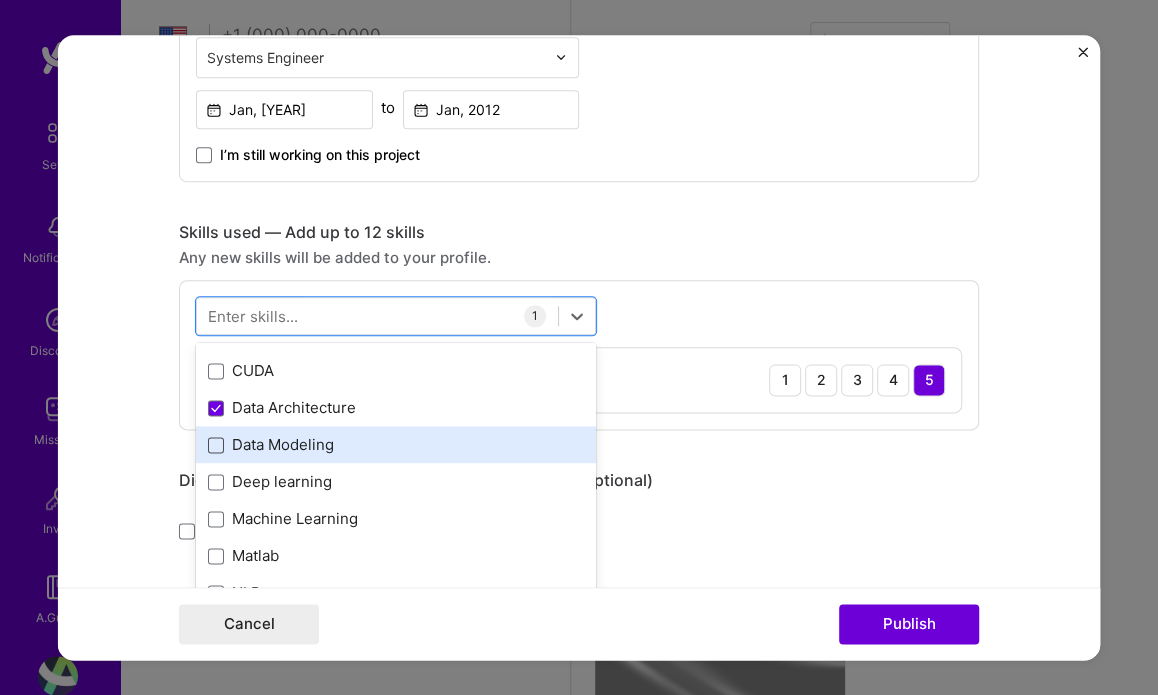 click at bounding box center [216, 445] 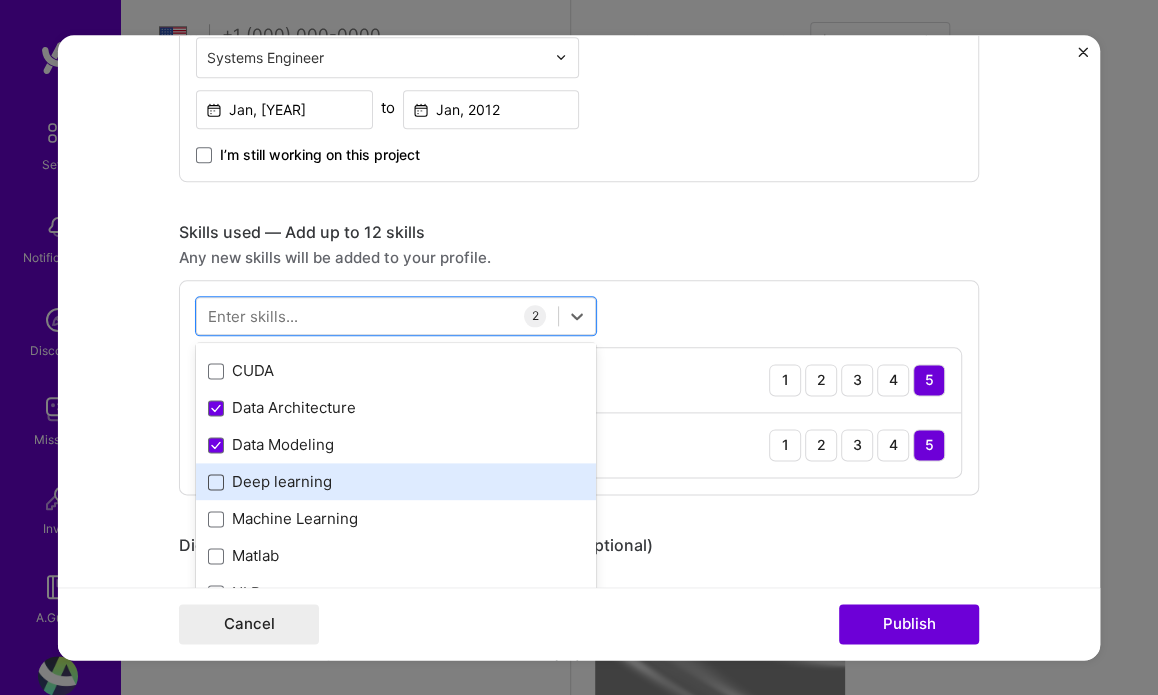 click at bounding box center [216, 482] 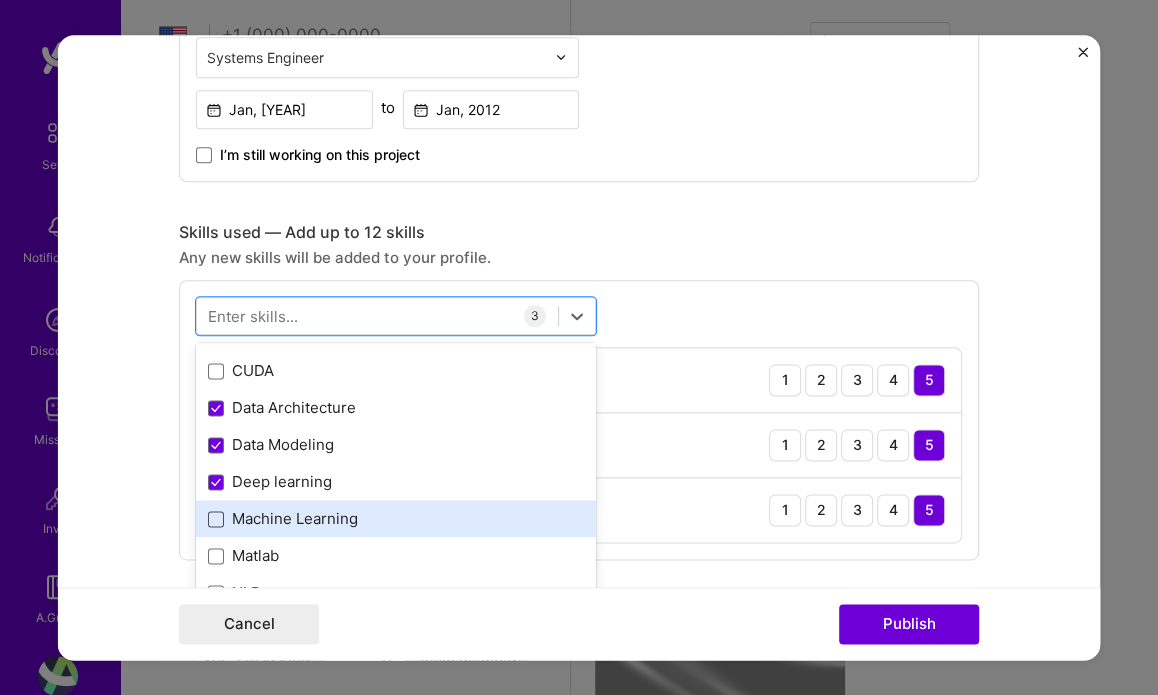 click at bounding box center (216, 519) 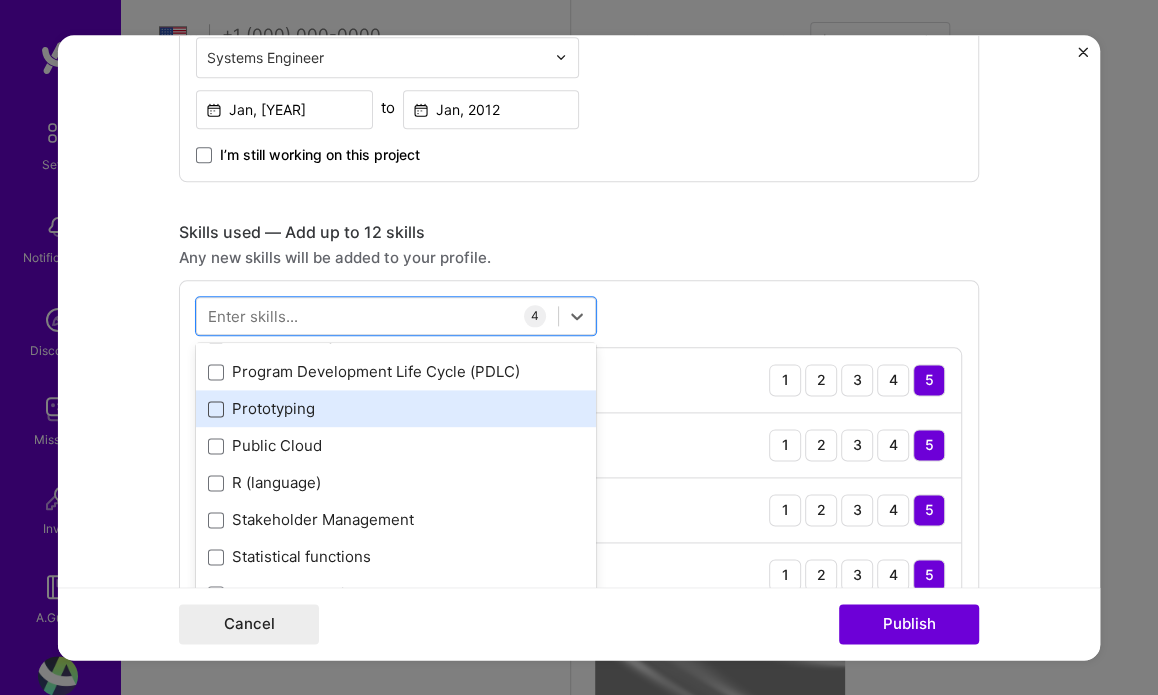scroll, scrollTop: 500, scrollLeft: 0, axis: vertical 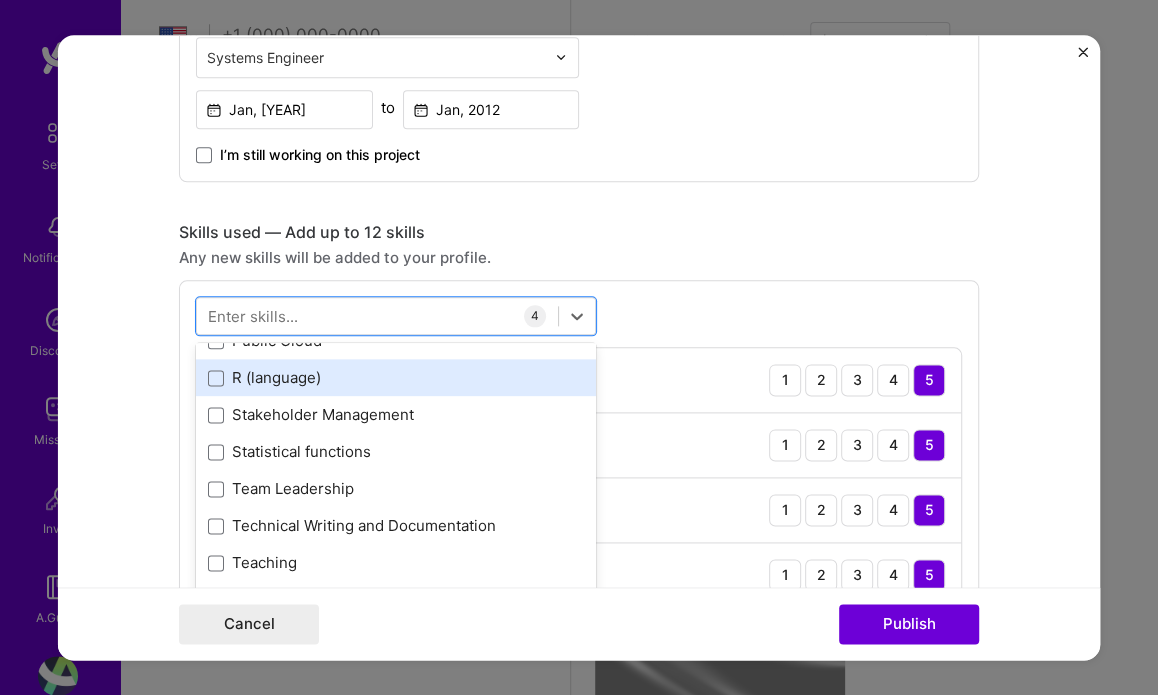 click at bounding box center [216, 378] 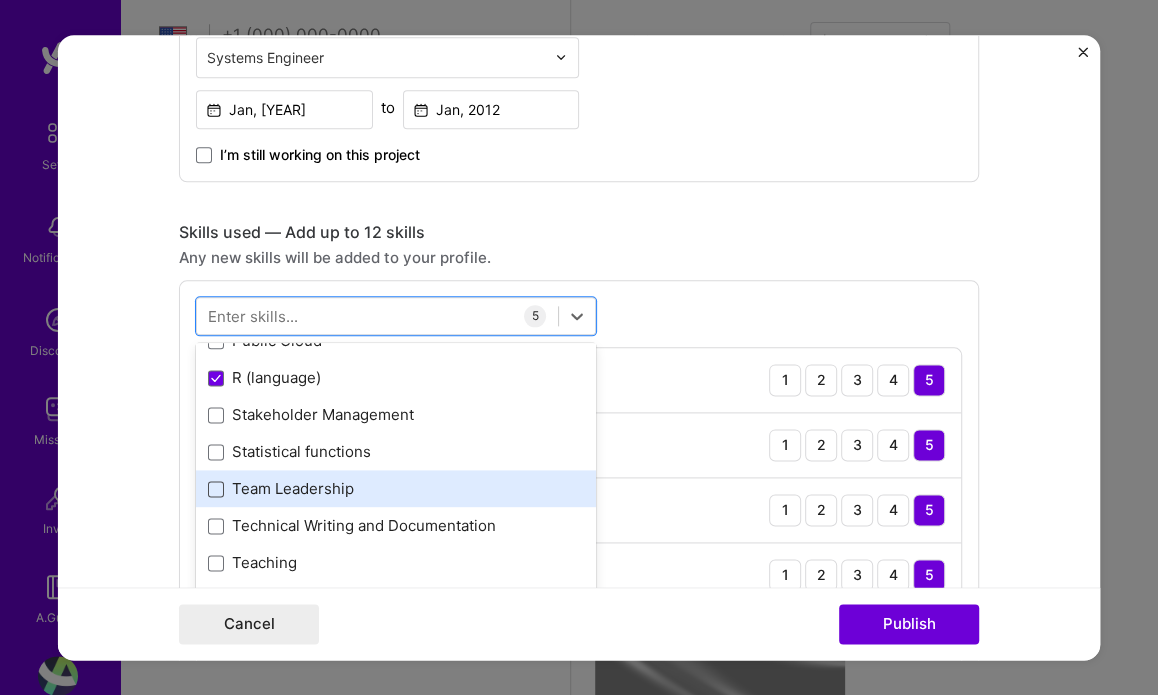 click at bounding box center [216, 489] 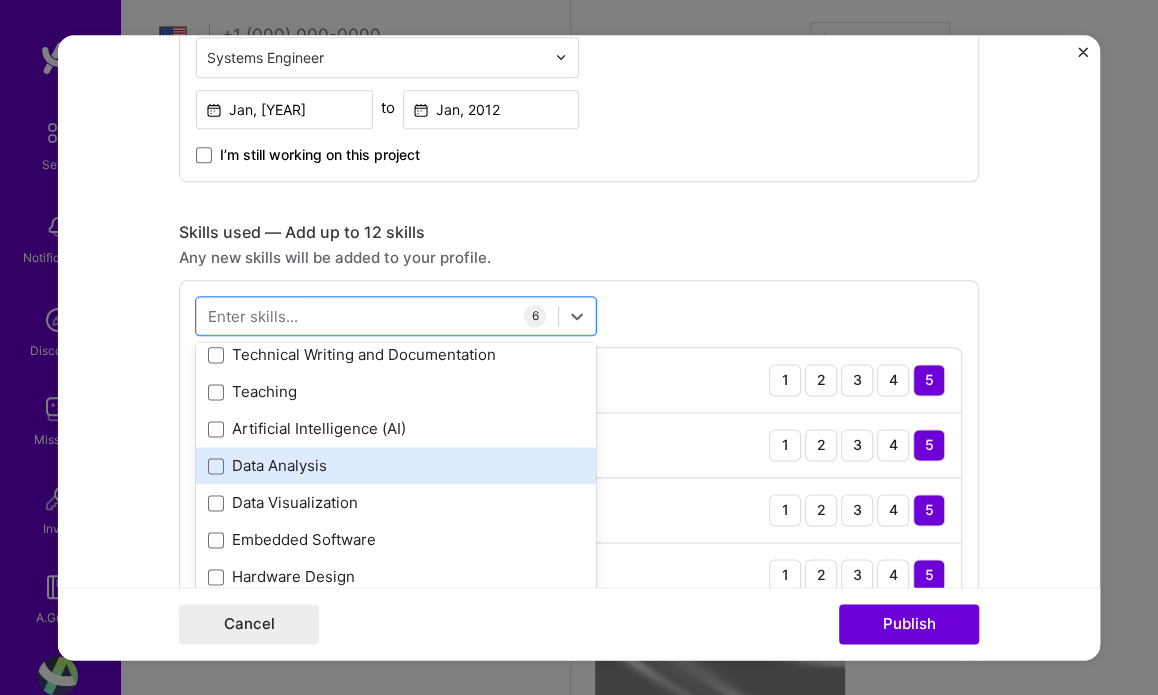 scroll, scrollTop: 800, scrollLeft: 0, axis: vertical 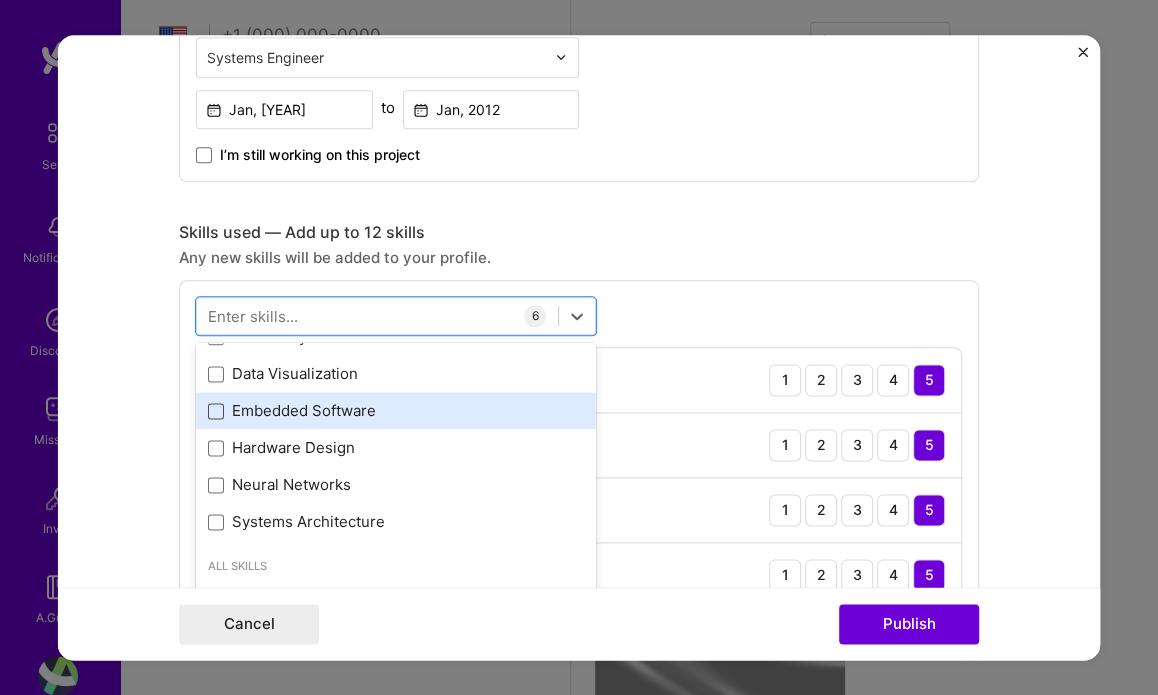 click at bounding box center (216, 411) 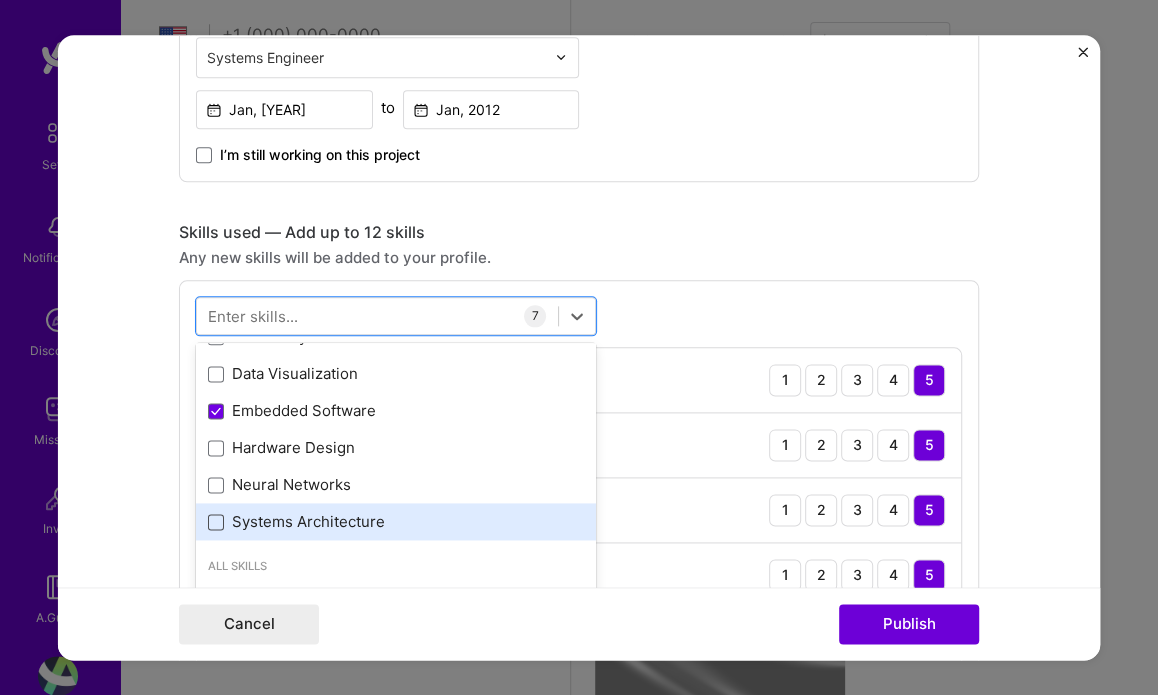 click at bounding box center [216, 522] 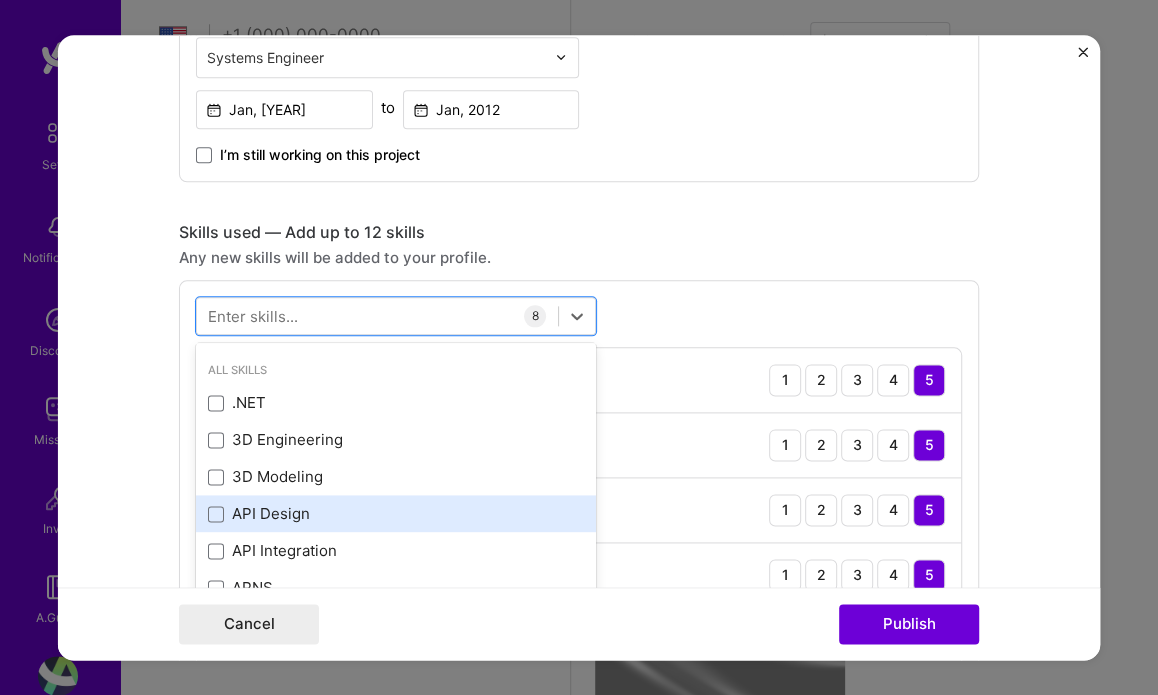 scroll, scrollTop: 1000, scrollLeft: 0, axis: vertical 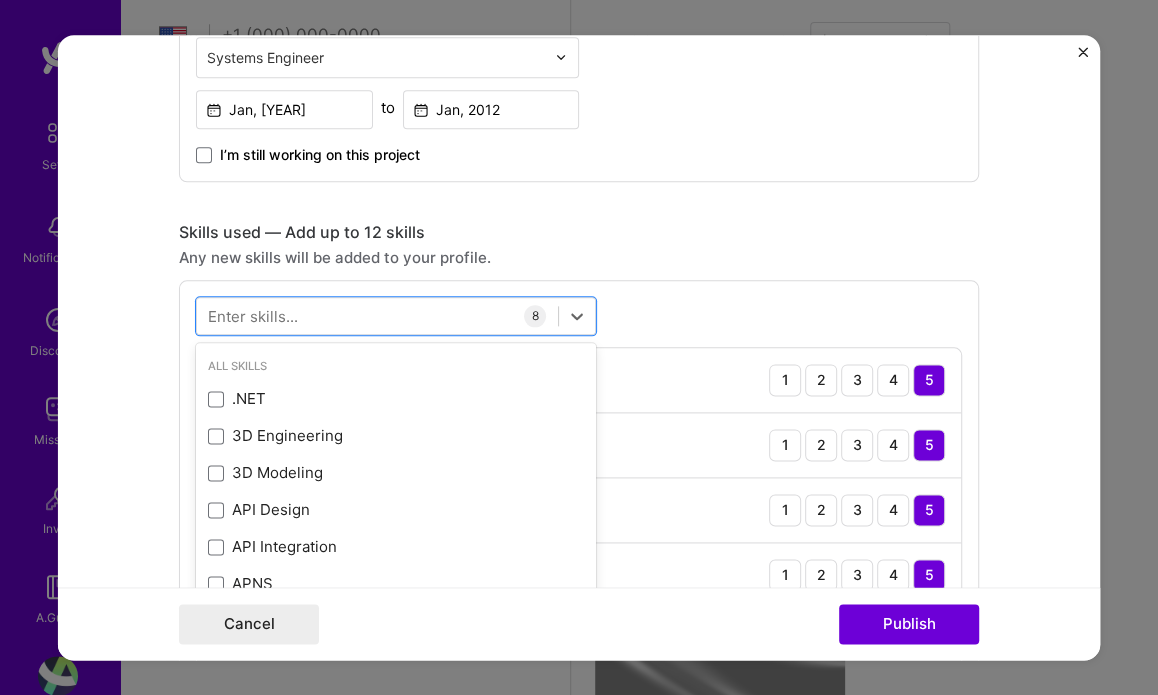 click on "This project is missing details. To be able to apply to missions with this project, you need to fill out the missing details. Project title Military Router - Do-178, Do-254 certification, Company embedded-solutions
Project industry Industry 1 Project Link (Optional)
Drag and drop an image or   Upload file Upload file We recommend uploading at least 4 images. 1600x1200px or higher recommended. Max 5MB each. Role Systems Engineer Systems Engineer [MONTH], [YEAR]
to [MONTH], [YEAR]
I’m still working on this project Skills used — Add up to 12 skills Any new skills will be added to your profile. option Systems Architecture, selected. option 3D Modeling focused, 0 of 2. 378 results available. Use Up and Down to choose options, press Enter to select the currently focused option, press Escape to exit the menu, press Tab to select the option and exit the menu. Your Skills Agile Algorithm Design CUDA" at bounding box center (579, 348) 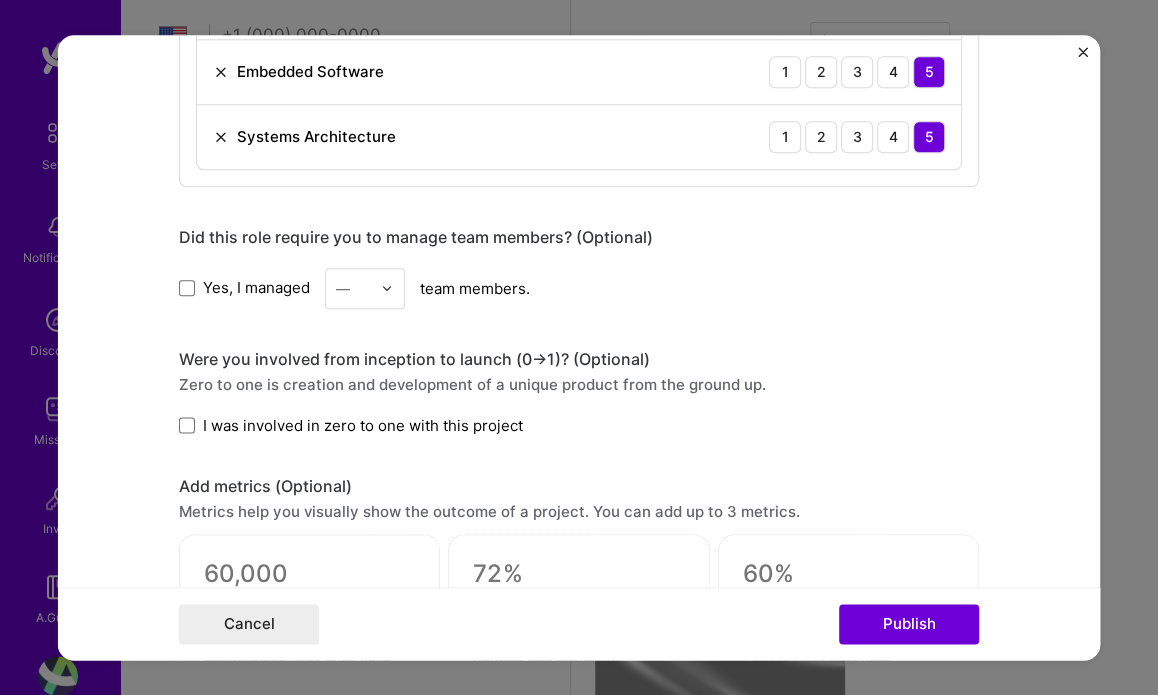 scroll, scrollTop: 1600, scrollLeft: 0, axis: vertical 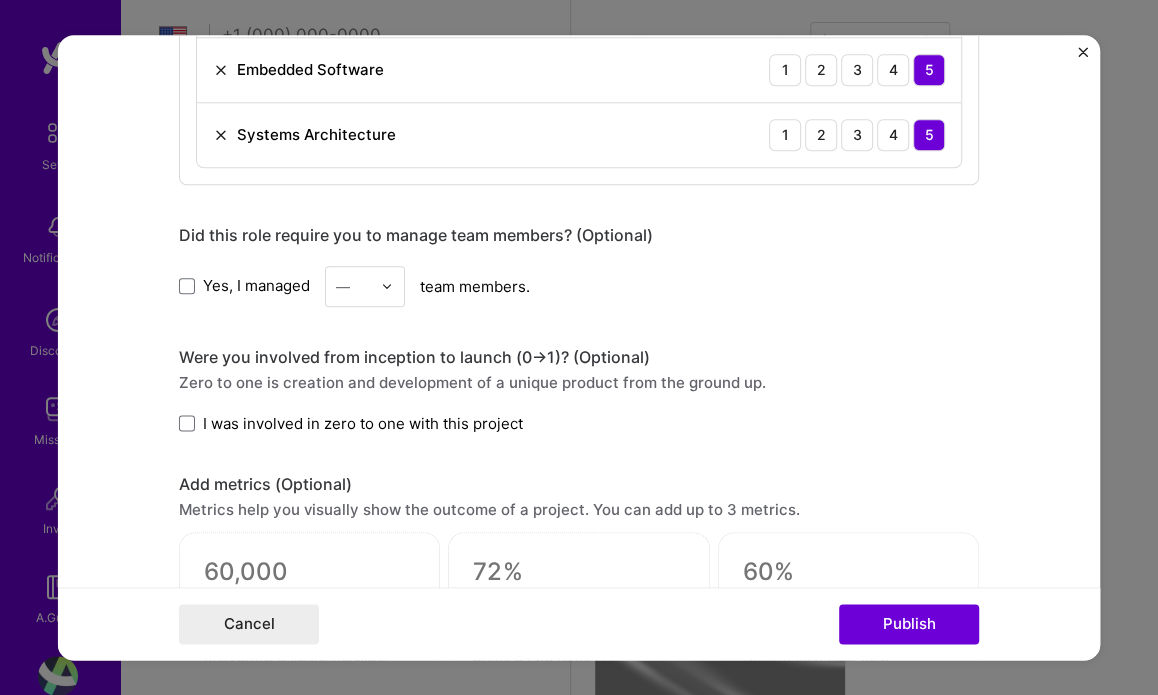 click at bounding box center (353, 286) 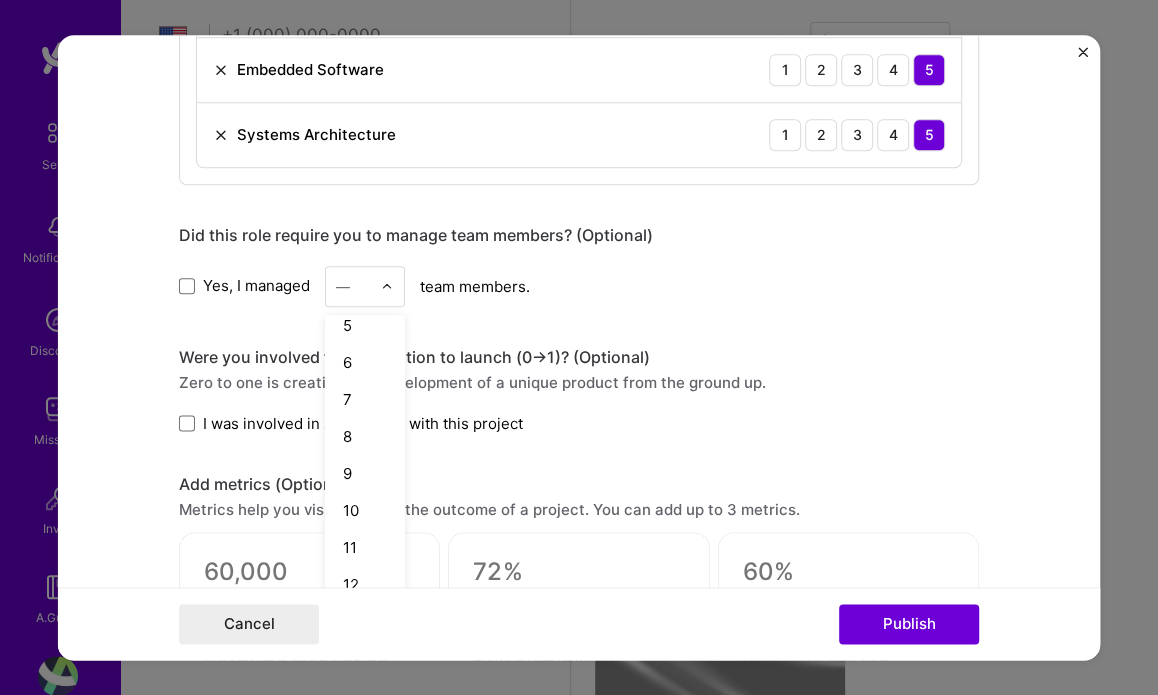 scroll, scrollTop: 300, scrollLeft: 0, axis: vertical 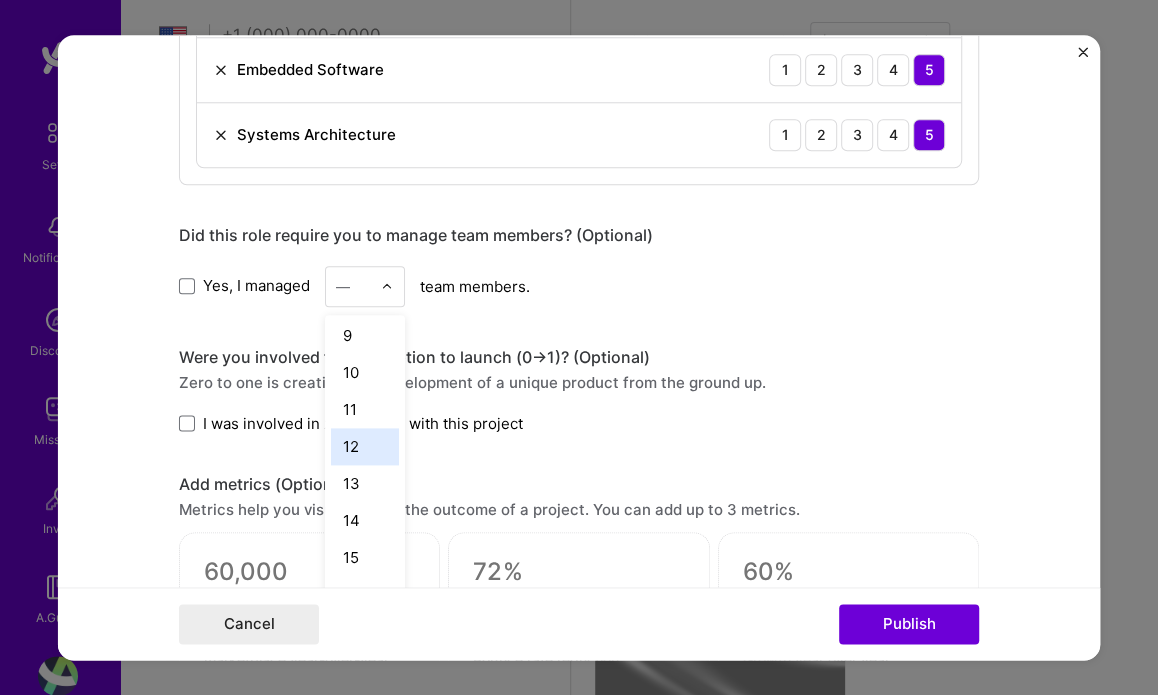 click on "12" at bounding box center (365, 446) 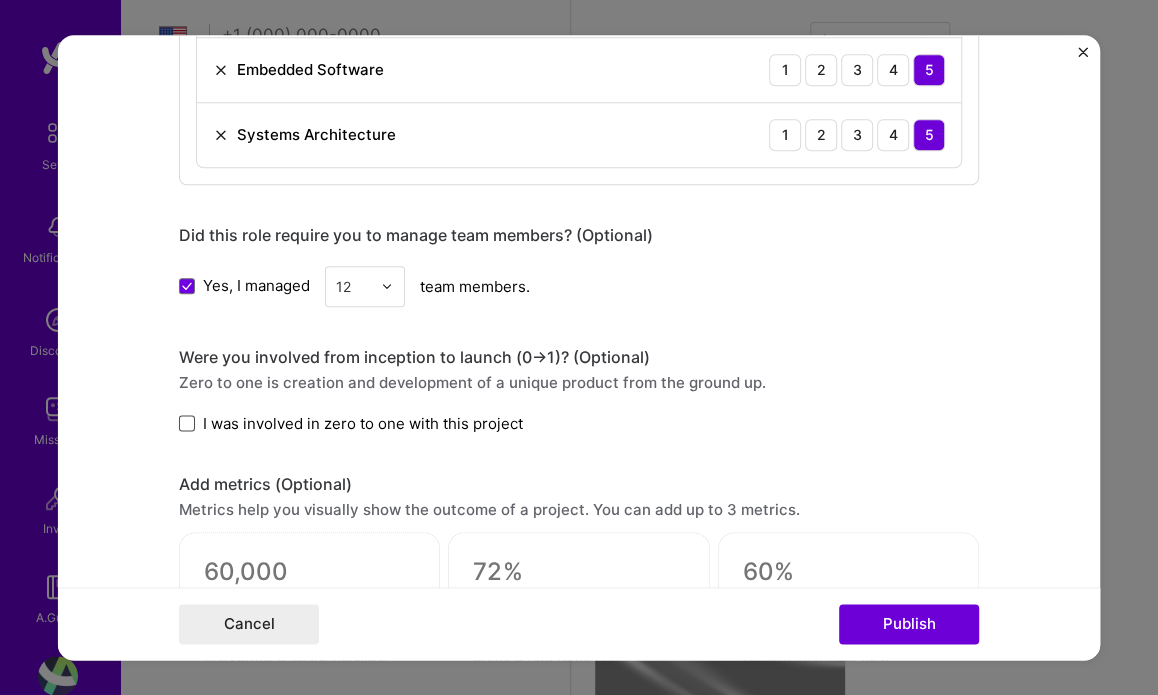click at bounding box center (187, 423) 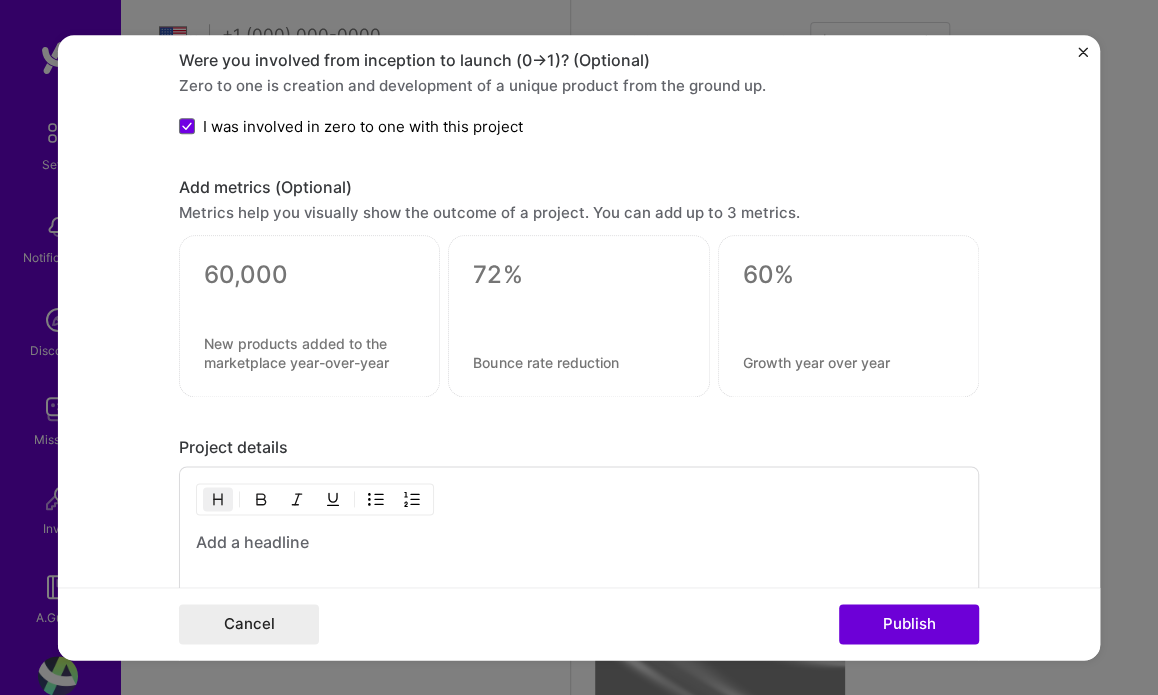 scroll, scrollTop: 1900, scrollLeft: 0, axis: vertical 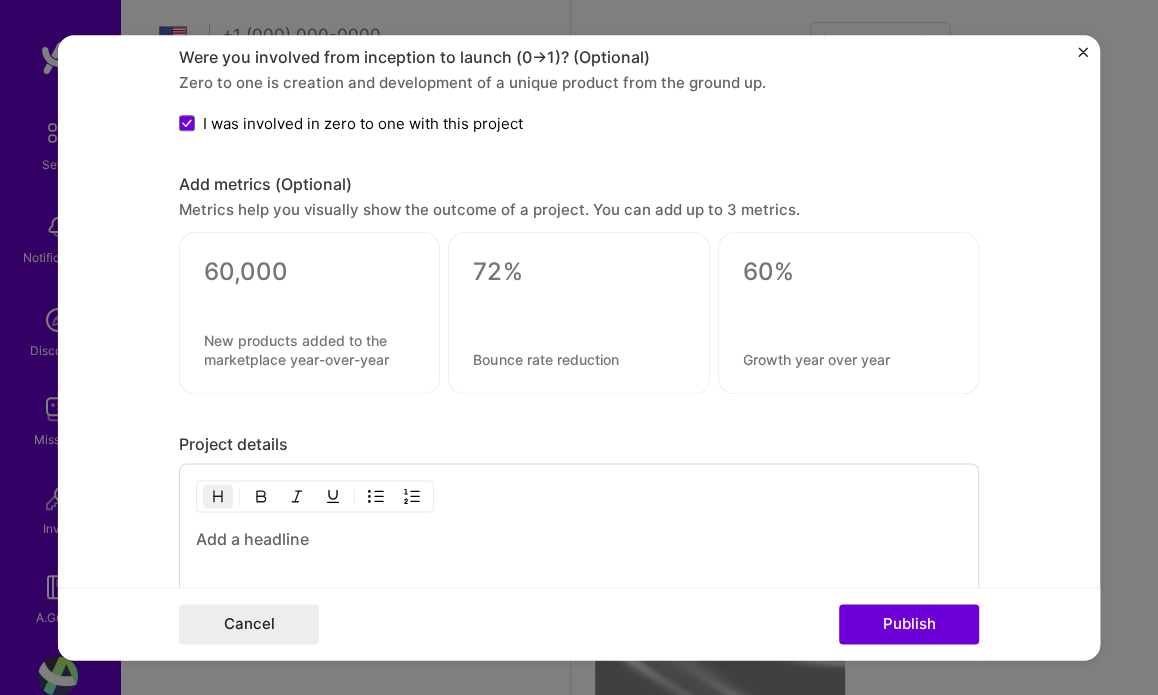 click at bounding box center (309, 350) 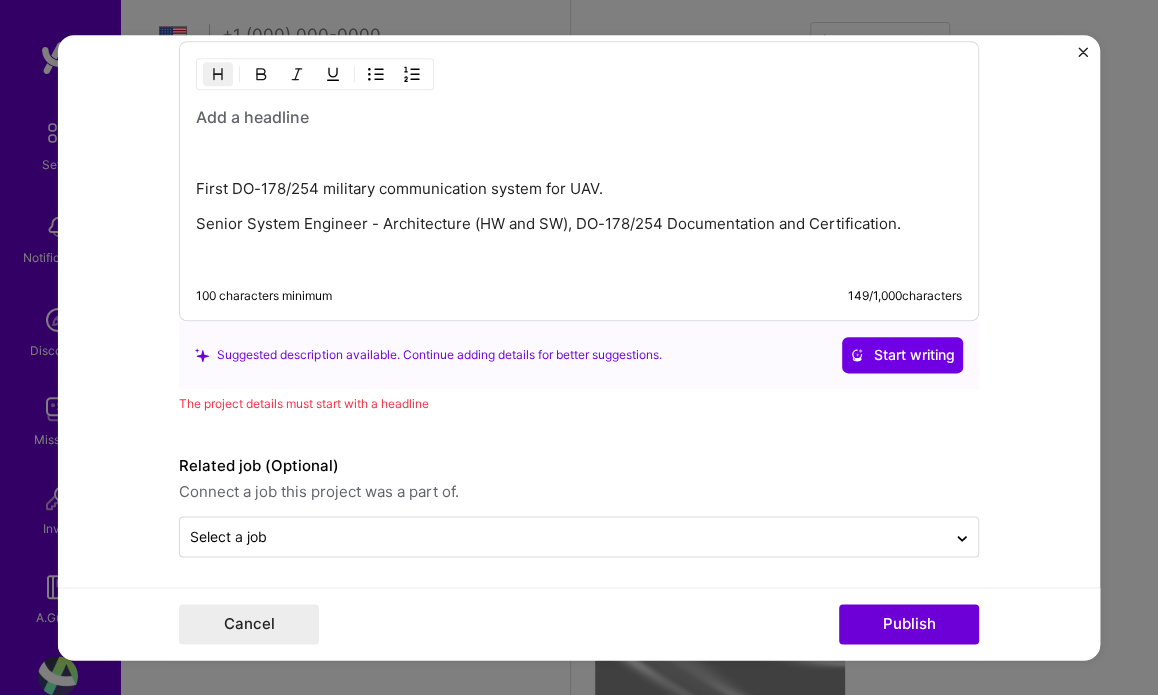 scroll, scrollTop: 2122, scrollLeft: 0, axis: vertical 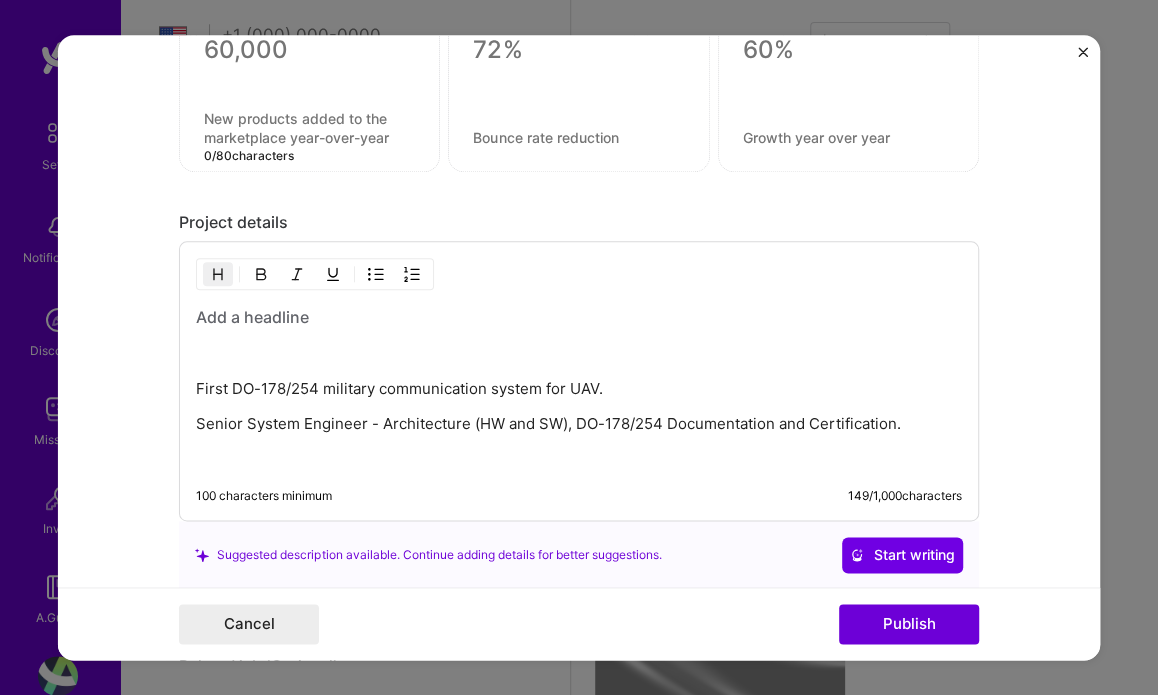 click at bounding box center [579, 317] 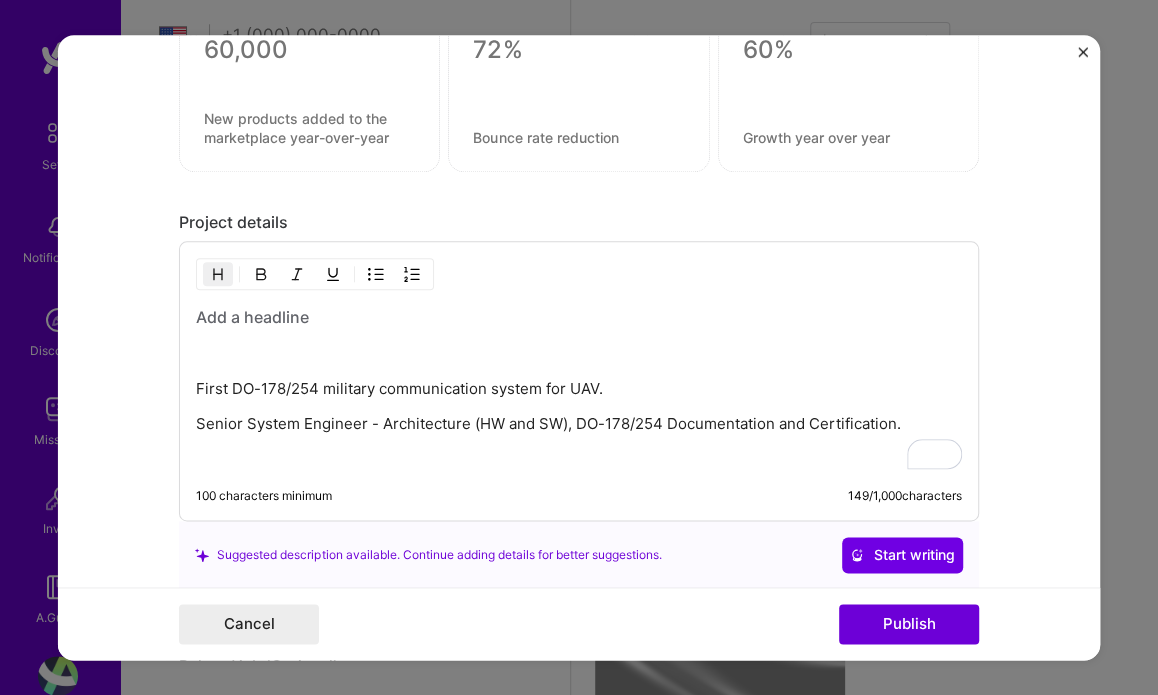 scroll, scrollTop: 2122, scrollLeft: 0, axis: vertical 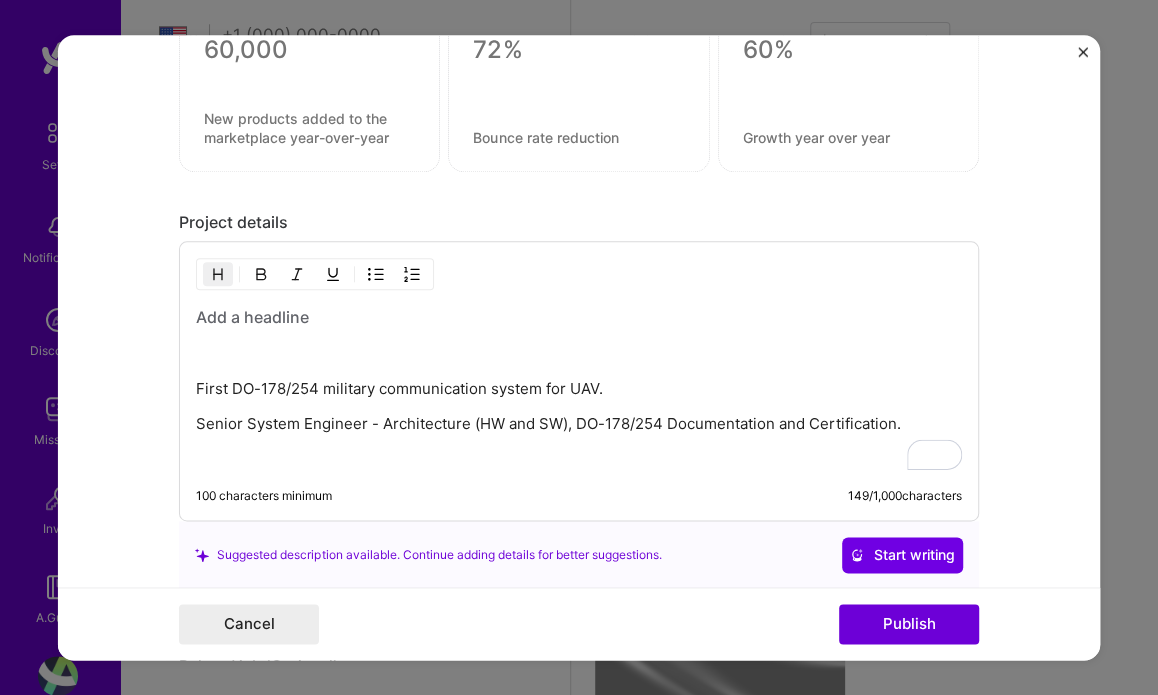 type 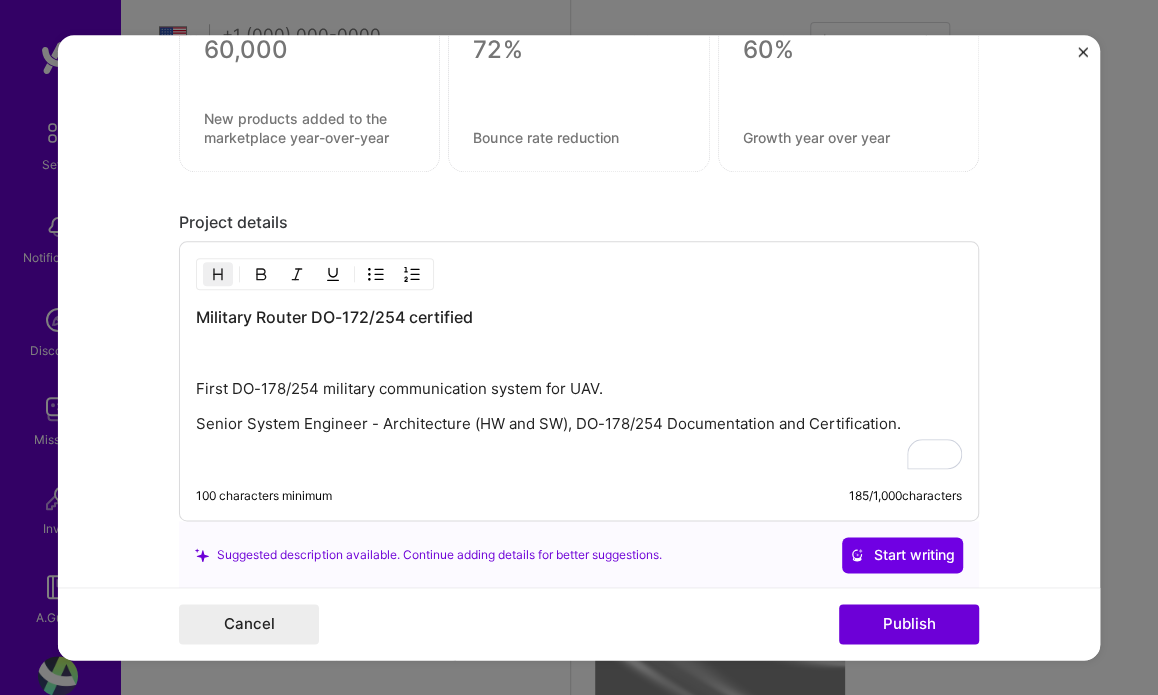 scroll, scrollTop: 2296, scrollLeft: 0, axis: vertical 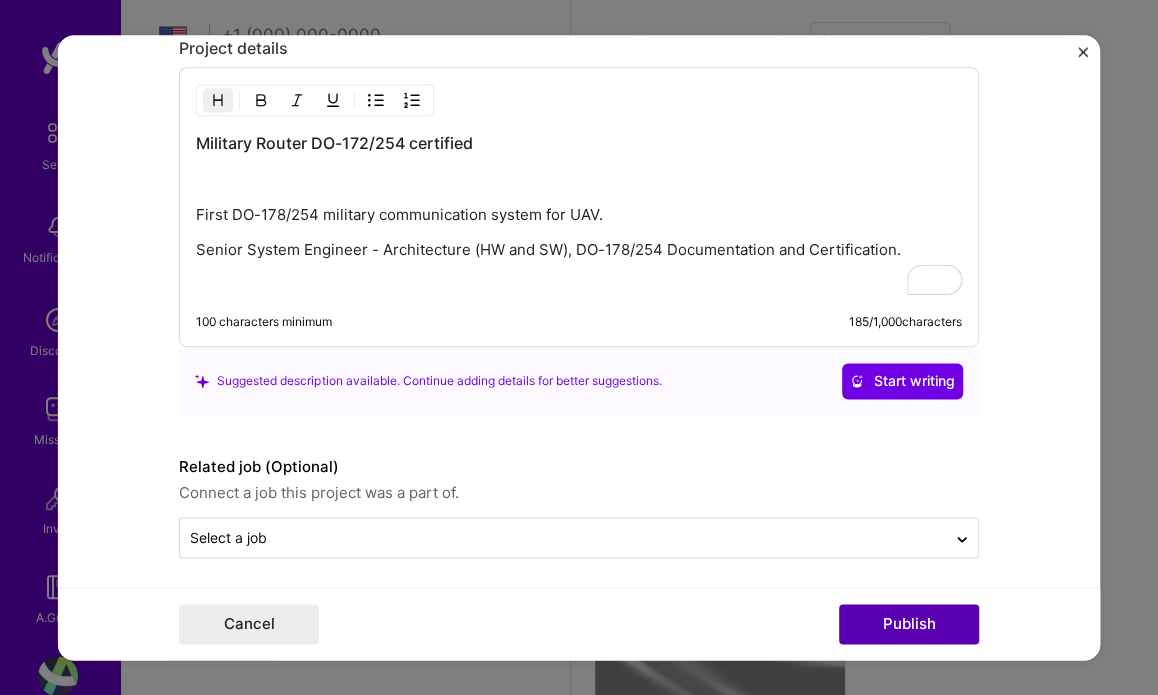 click on "Publish" at bounding box center [909, 624] 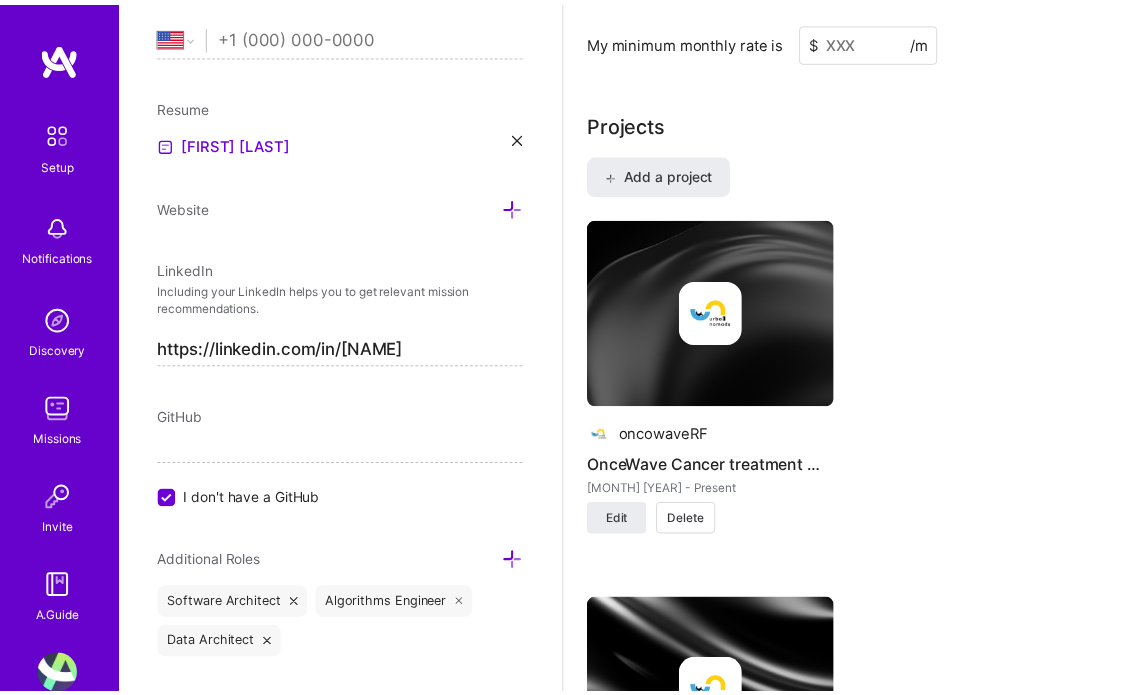 scroll, scrollTop: 1834, scrollLeft: 0, axis: vertical 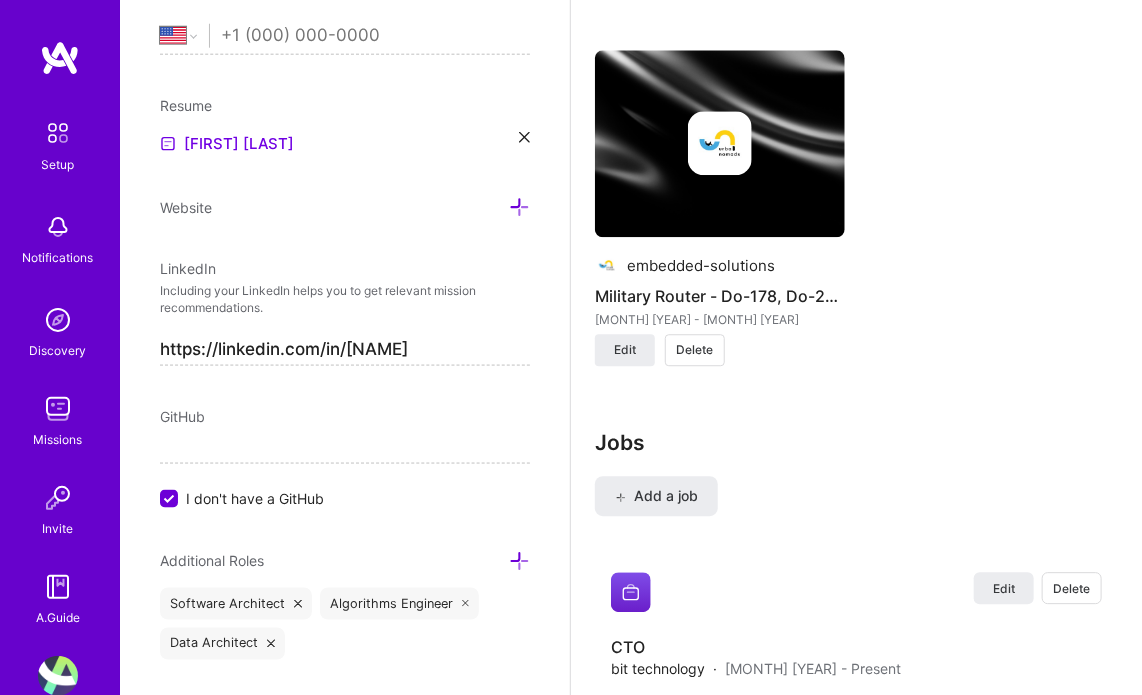 click on "Your profile is under review Thanks for requesting to join A.Team. We review each builder individually so it can take up to few weeks to hear back from us. No further action is required from you but you're free to modify or add to your profile while you wait. About me What you write here will be shared with companies. Enter at least  100  characters. 0/1,000 Create a comprehensive bio. Start writing Availability I am available from Select... Right Now Future Date Not Available for 40 h/week Note on availability   Optional Tell us about any special circumstances, like being able to ramp up hours, or adjust your usual availability. If you're engaged on another project, mention it and include your expected end date. Rate Learn about rates Hourly Rate What is hourly rate? This model involves payment for each hour worked, with the total hours varying based on the company's needs. It allows for a flexible schedule but results in fluctuating income, reflecting the actual hours worked in each pay period. Benefits   $" at bounding box center [856, 478] 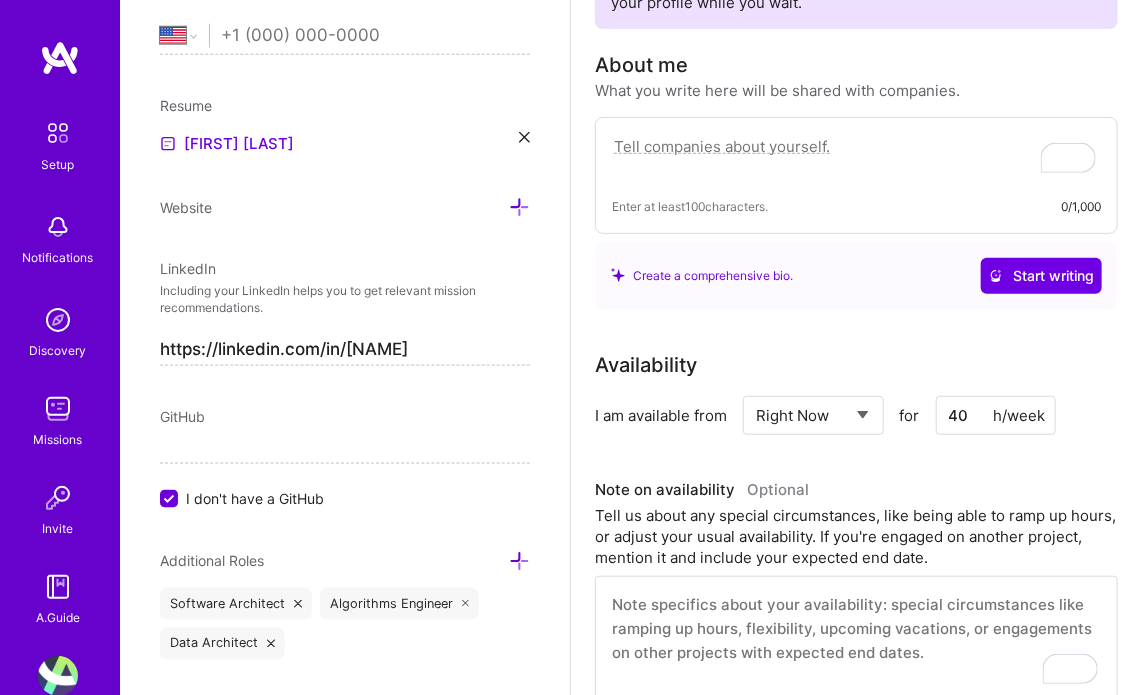 scroll, scrollTop: 0, scrollLeft: 0, axis: both 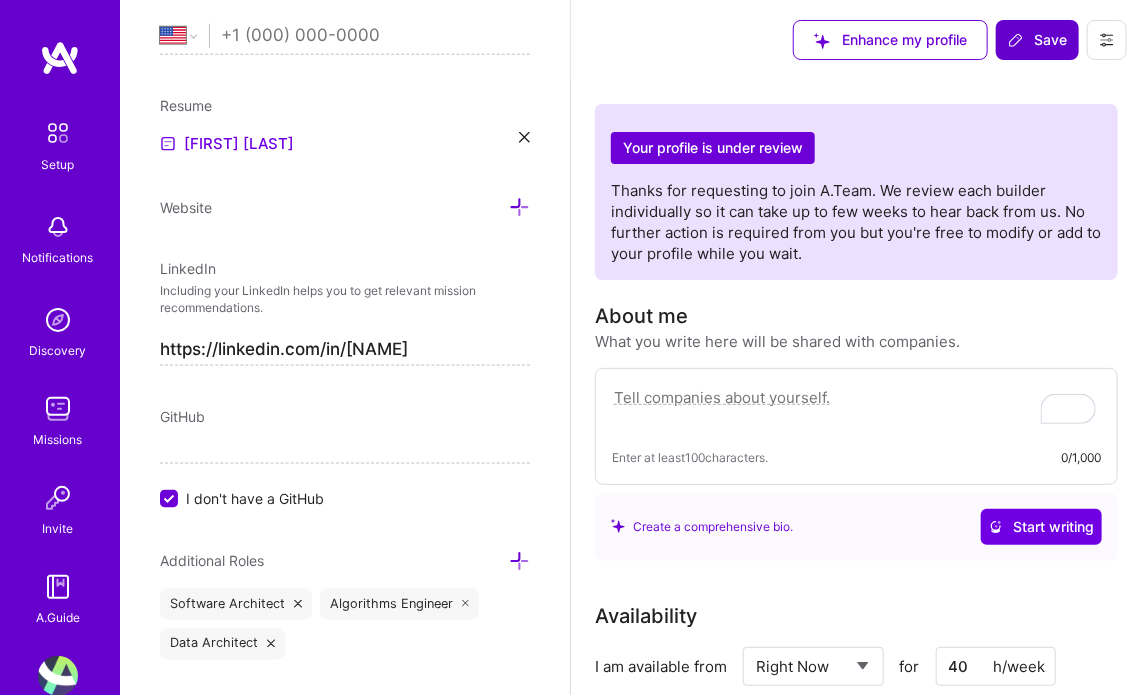 click on "Save" at bounding box center (1037, 40) 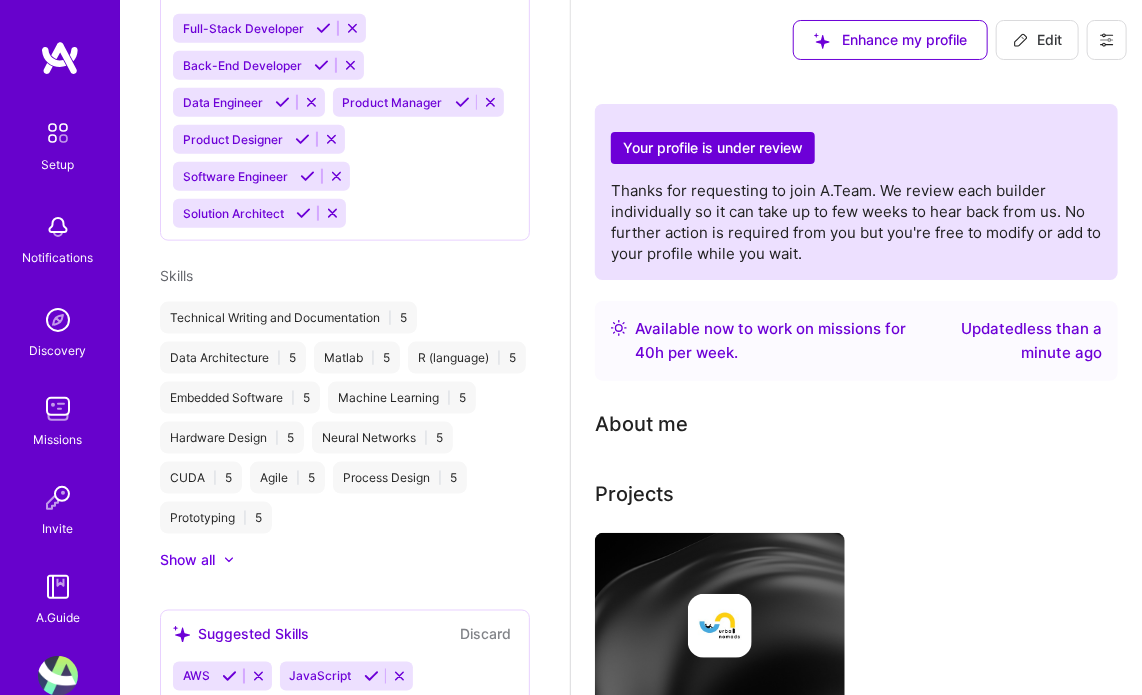 scroll, scrollTop: 419, scrollLeft: 0, axis: vertical 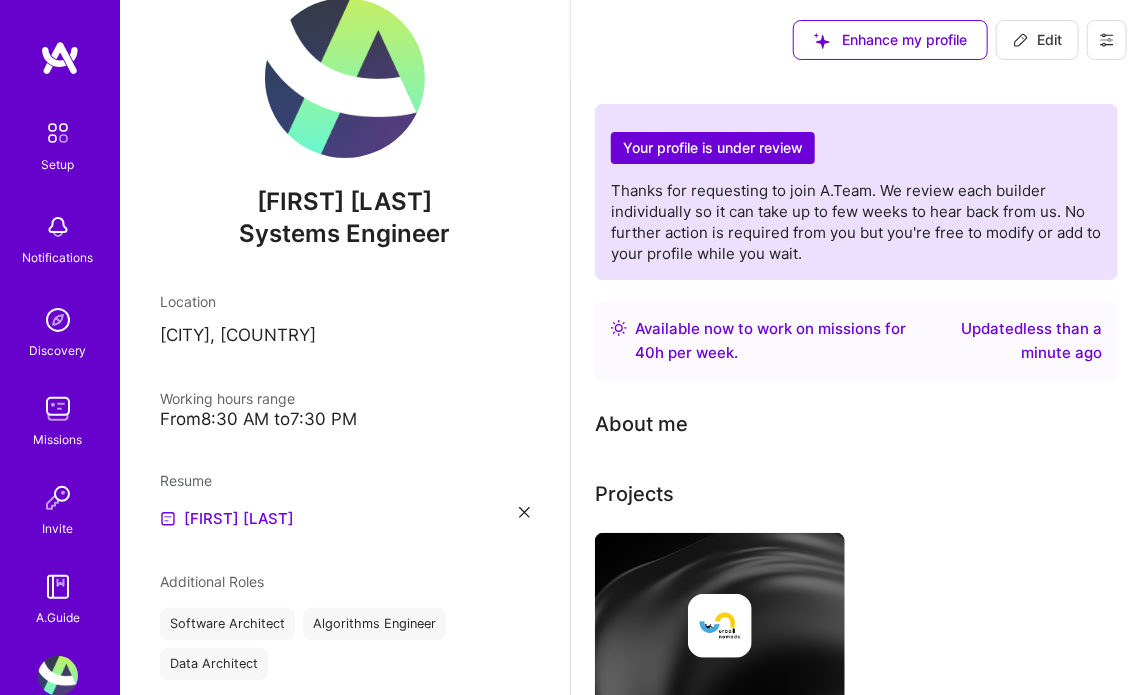click at bounding box center (58, 133) 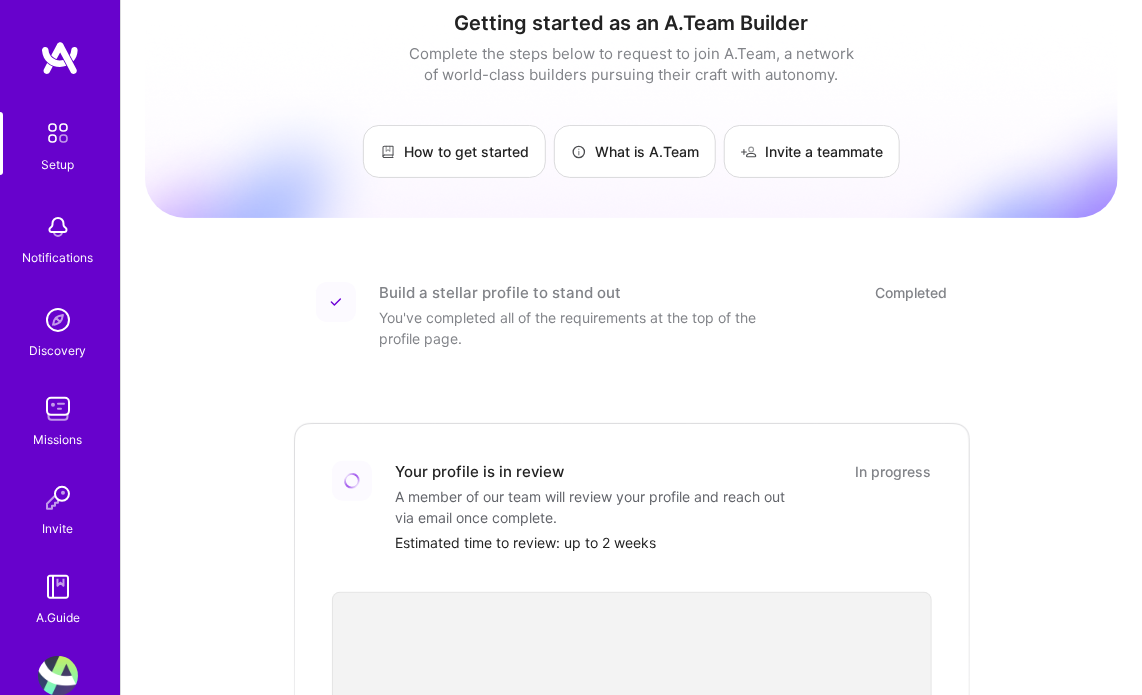 scroll, scrollTop: 0, scrollLeft: 0, axis: both 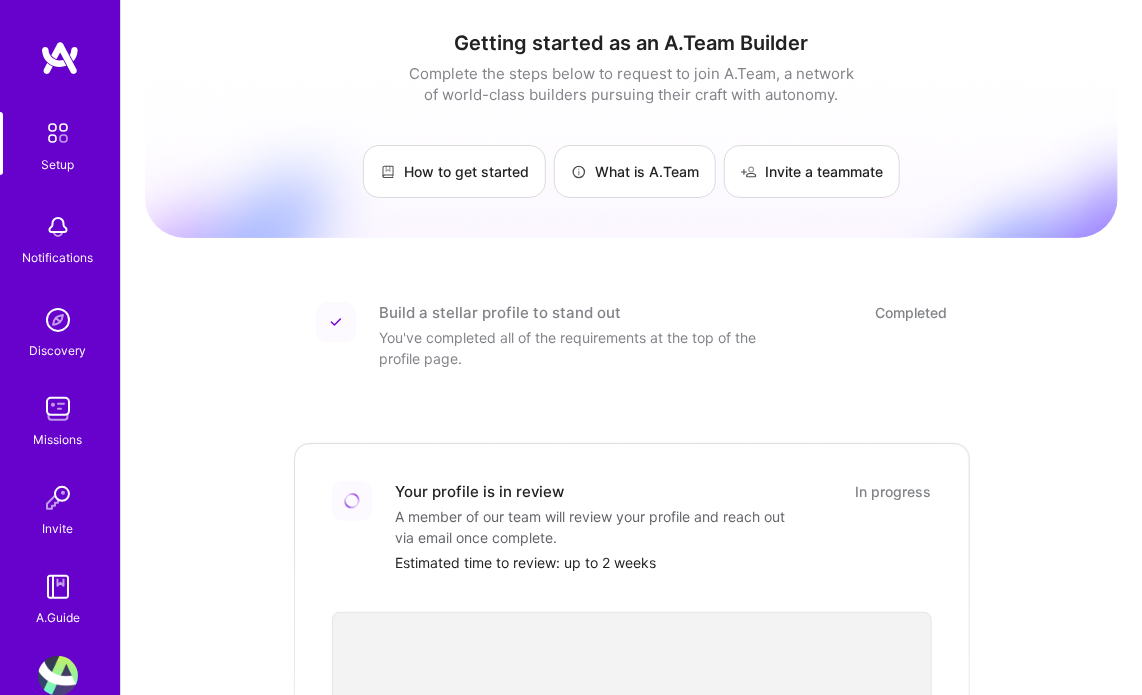 click at bounding box center [58, 320] 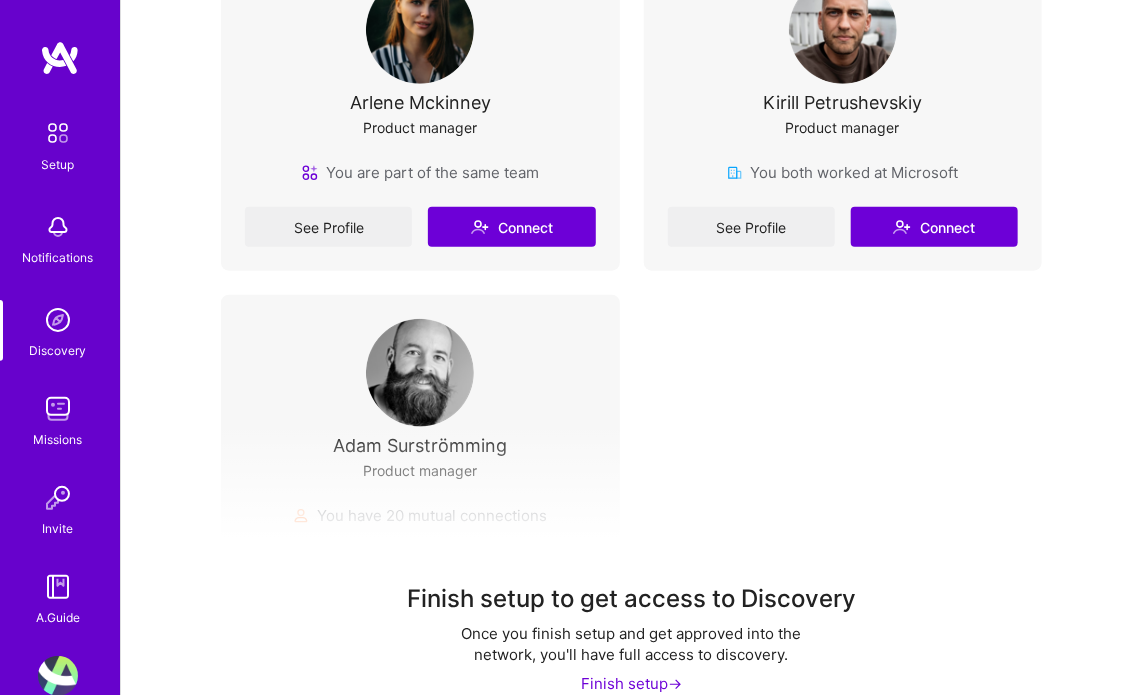 scroll, scrollTop: 718, scrollLeft: 0, axis: vertical 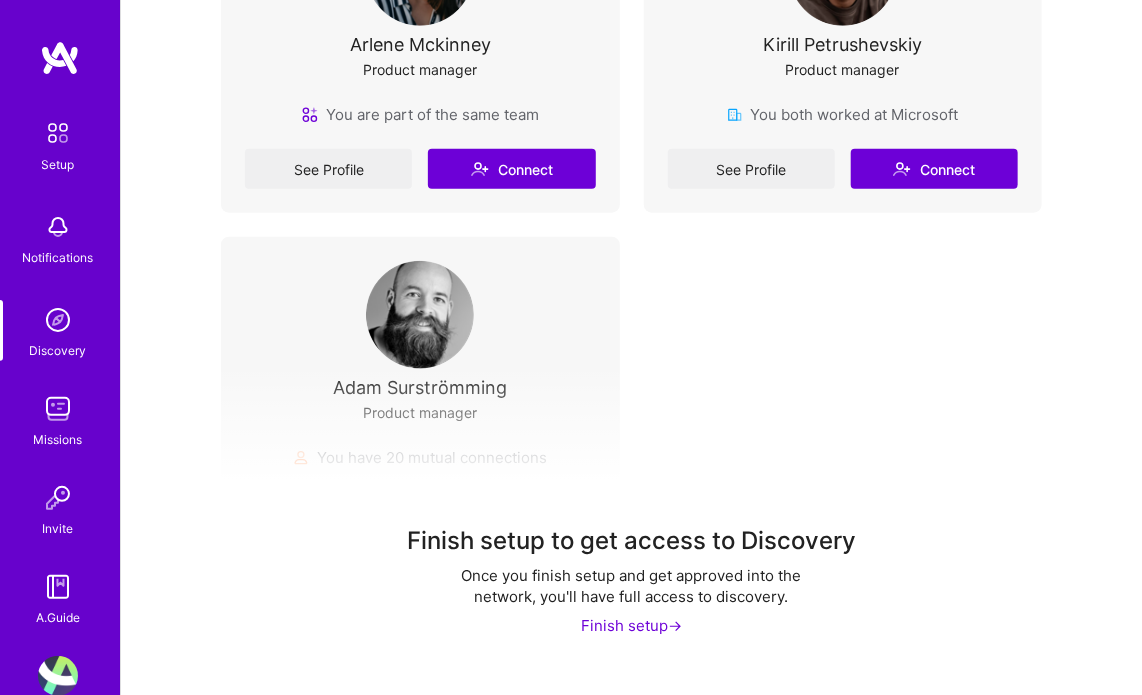 click on "Finish setup  ->" at bounding box center [631, 625] 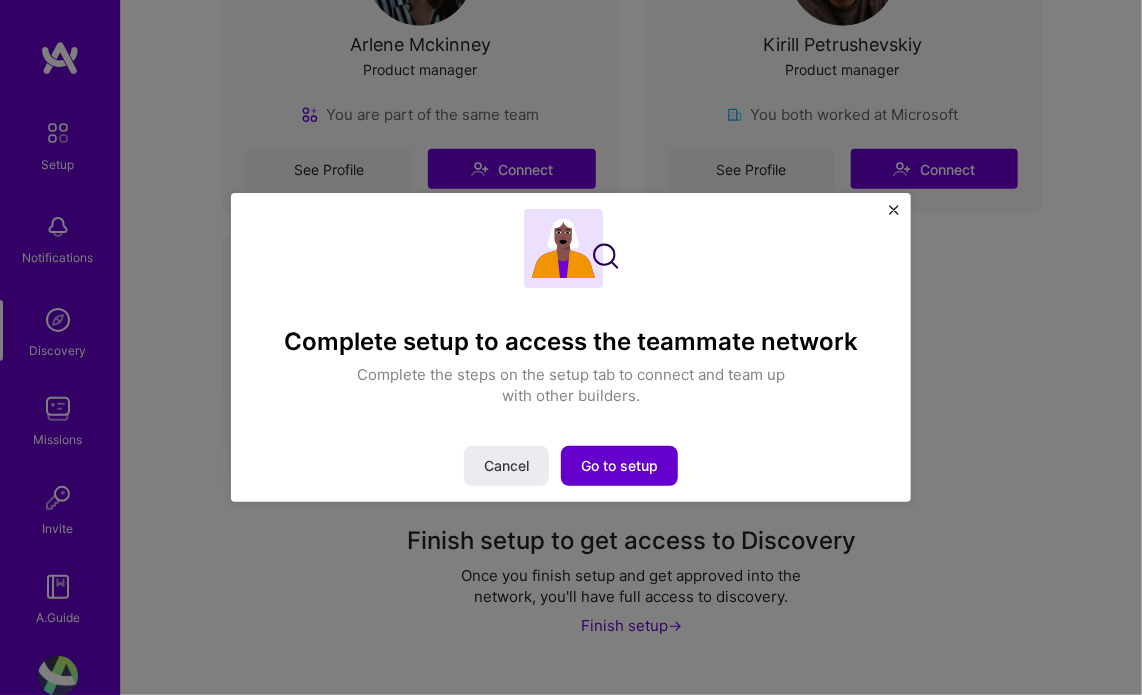 click on "Go to setup" at bounding box center [619, 466] 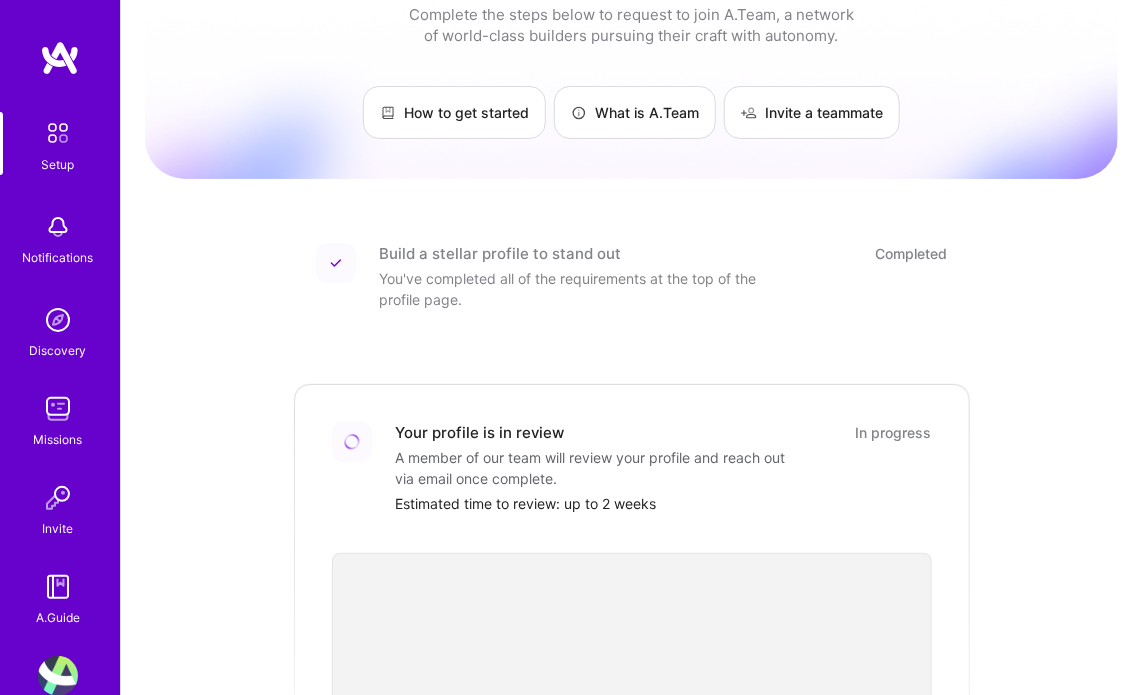 scroll, scrollTop: 0, scrollLeft: 0, axis: both 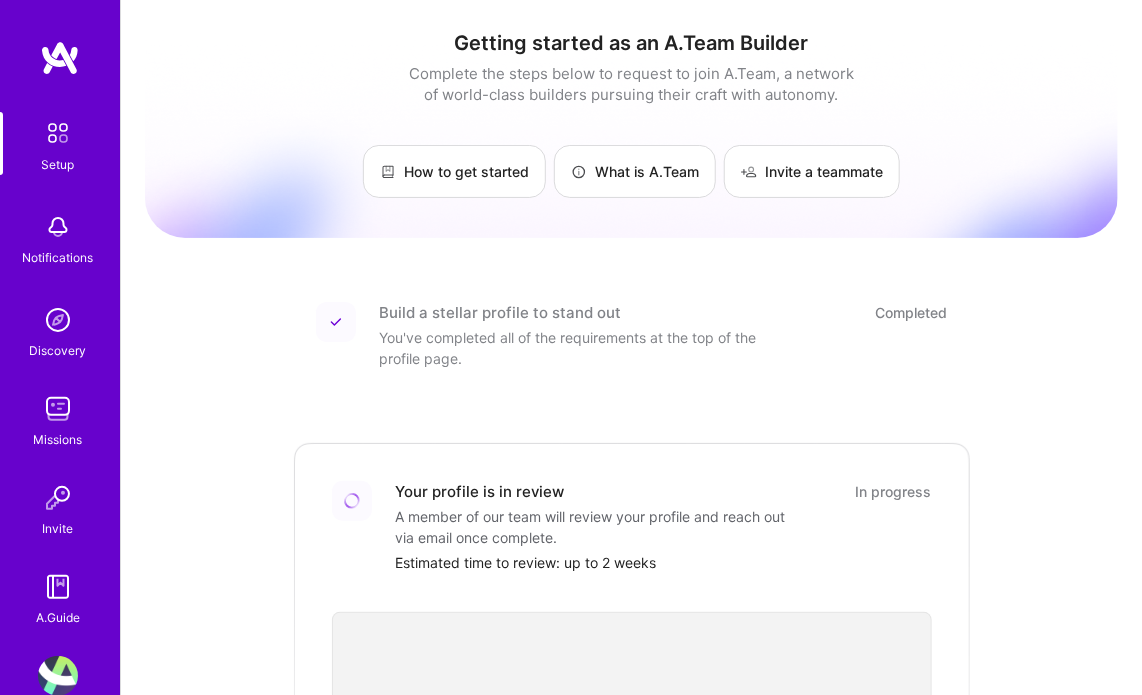 click at bounding box center [58, 320] 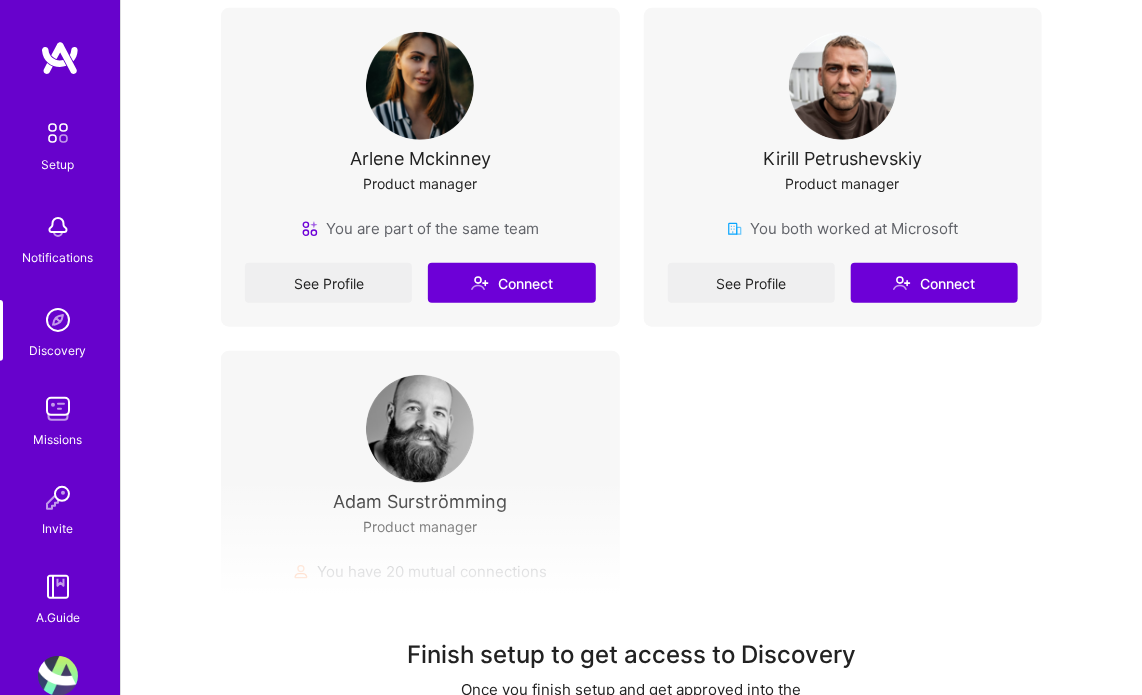 scroll, scrollTop: 718, scrollLeft: 0, axis: vertical 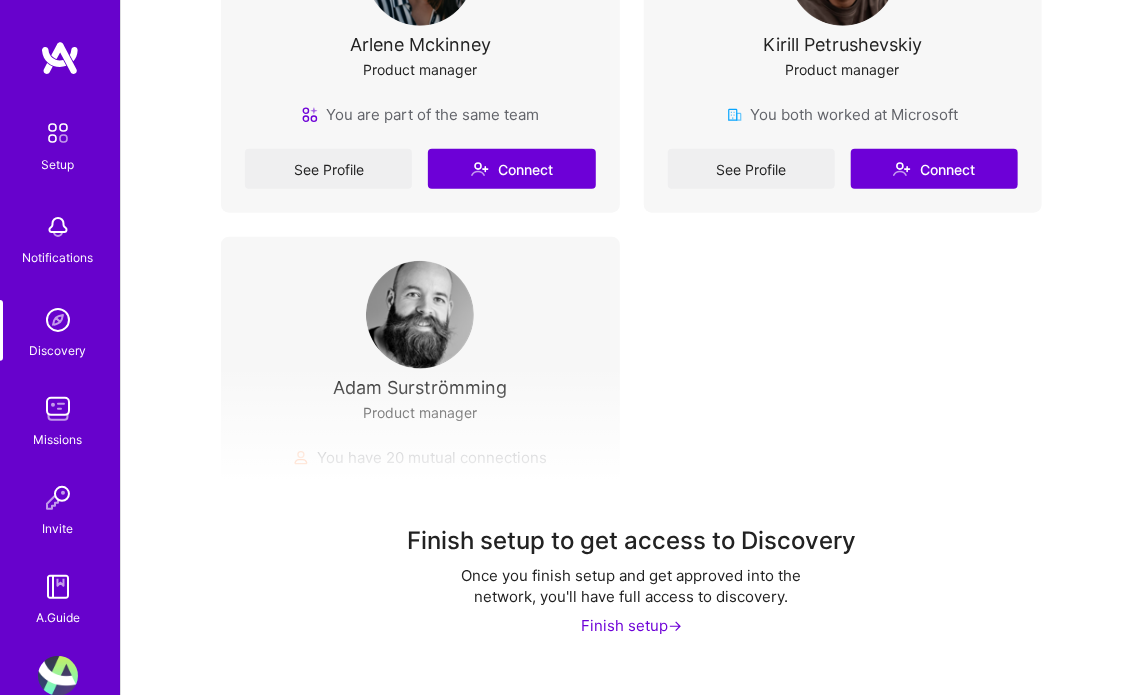 click on "Finish setup  ->" at bounding box center (631, 625) 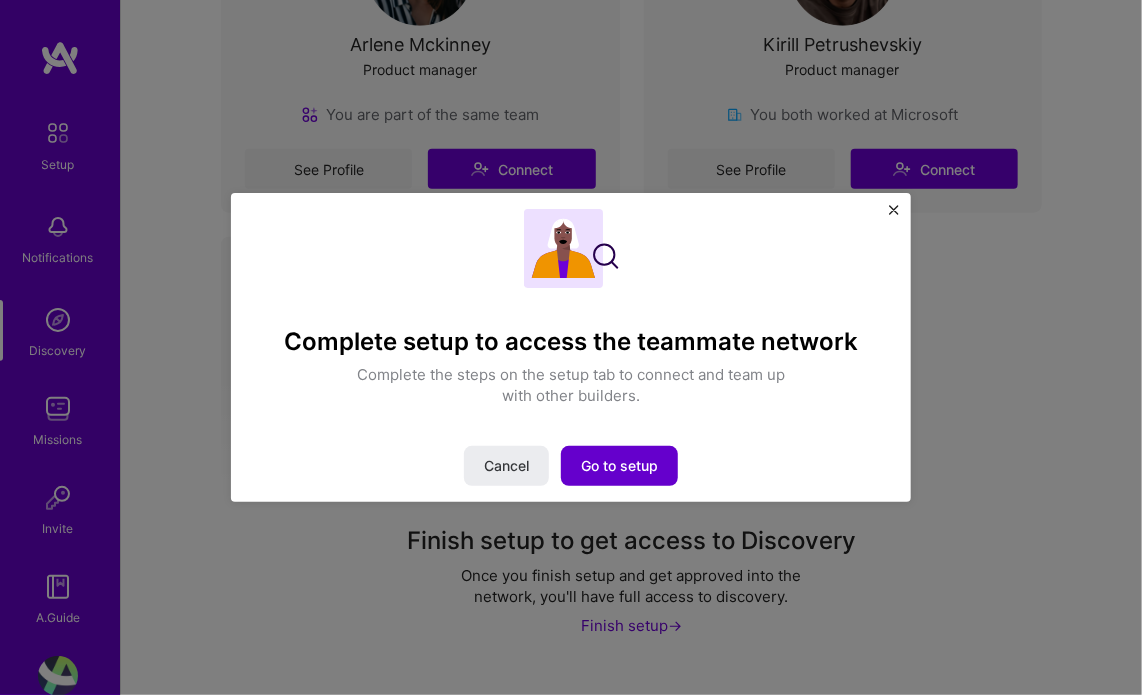 click on "Go to setup" at bounding box center [619, 466] 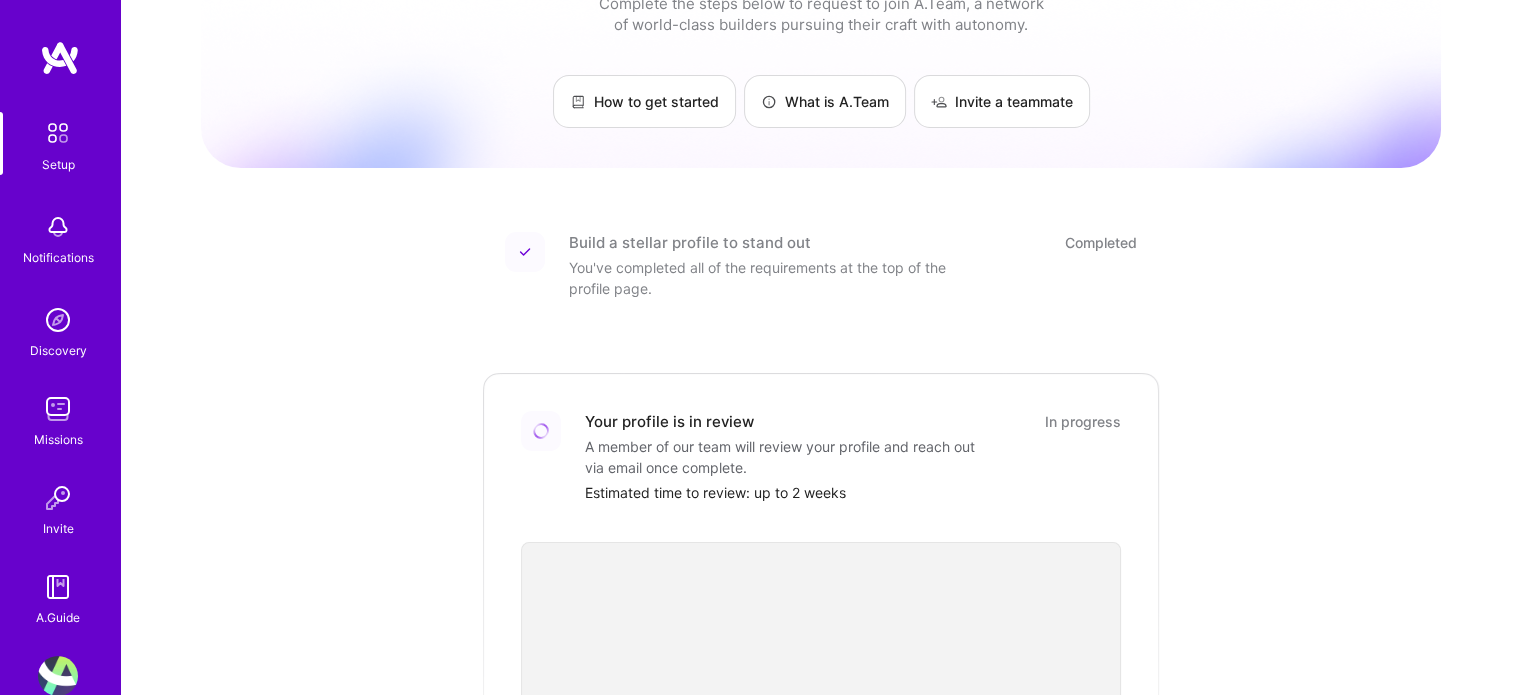 scroll, scrollTop: 200, scrollLeft: 0, axis: vertical 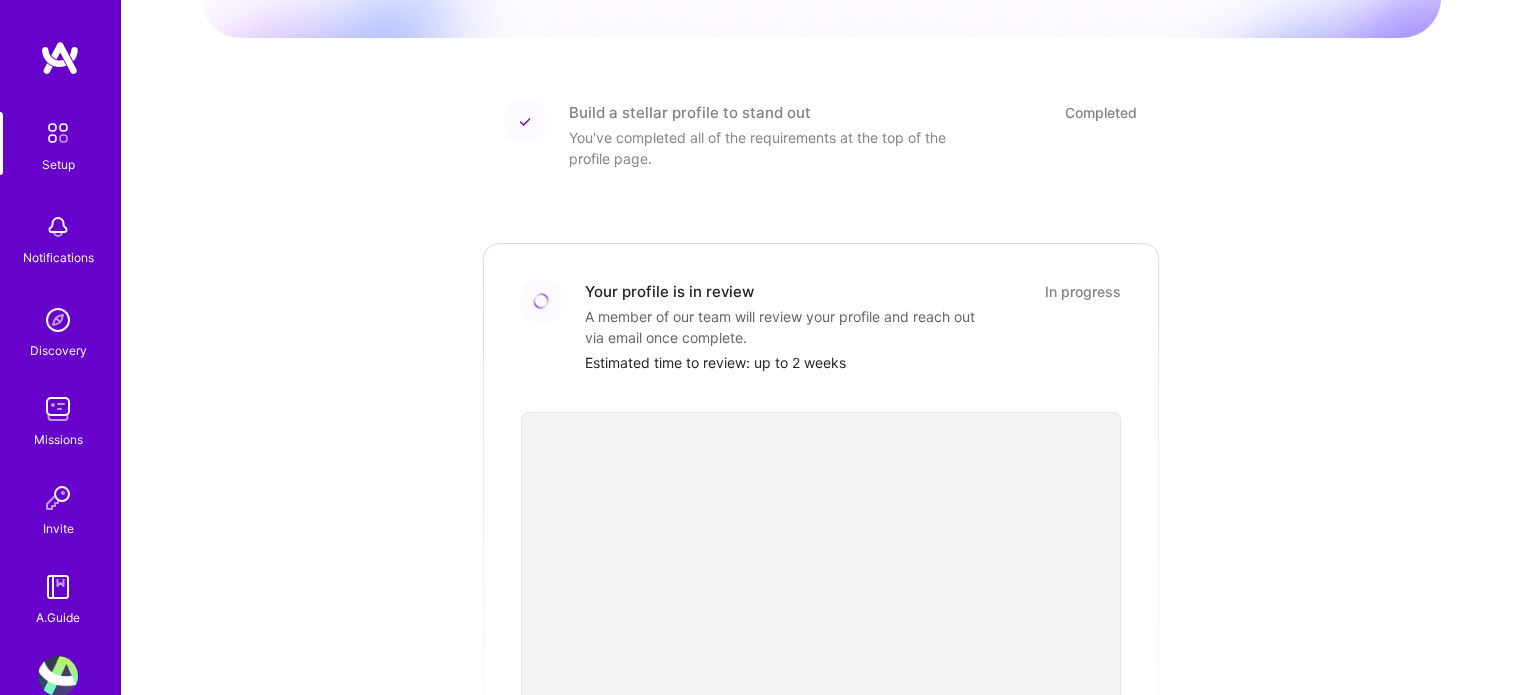 click at bounding box center [58, 409] 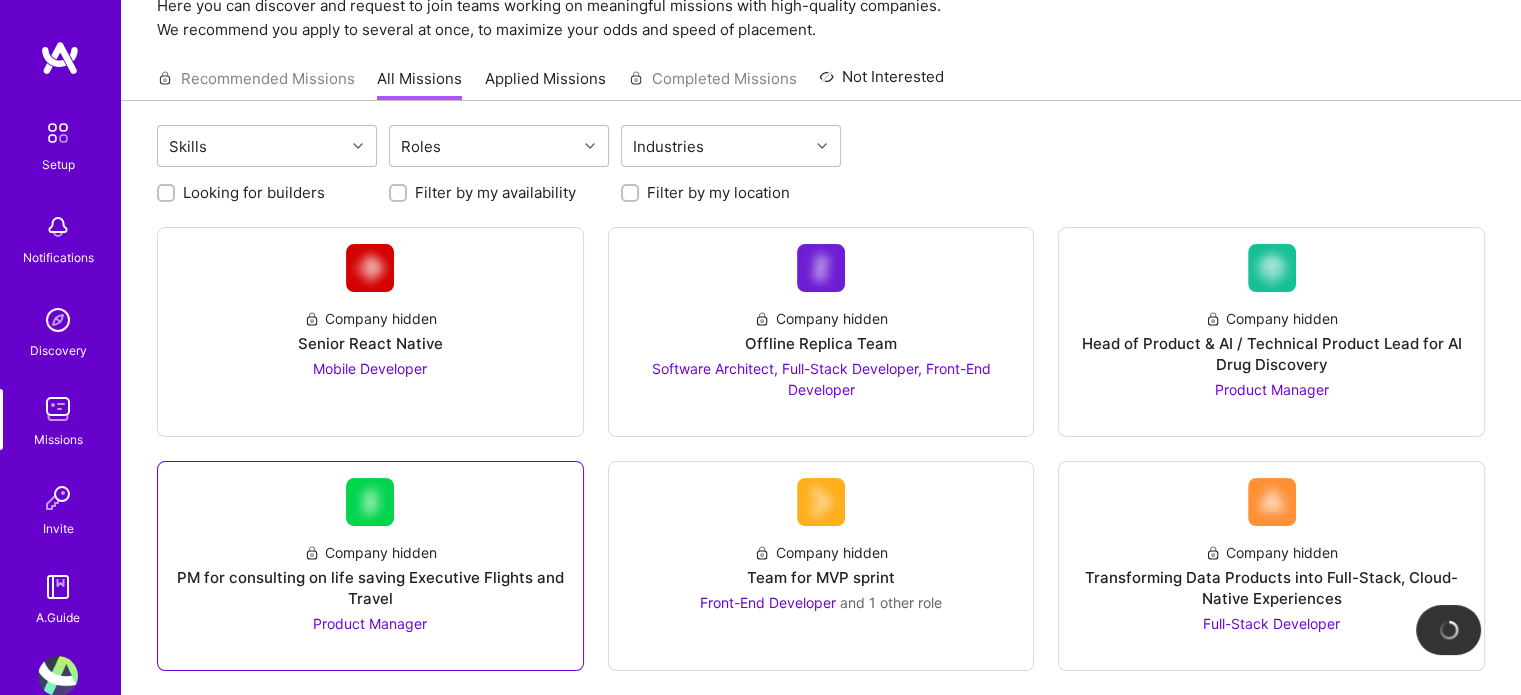 scroll, scrollTop: 200, scrollLeft: 0, axis: vertical 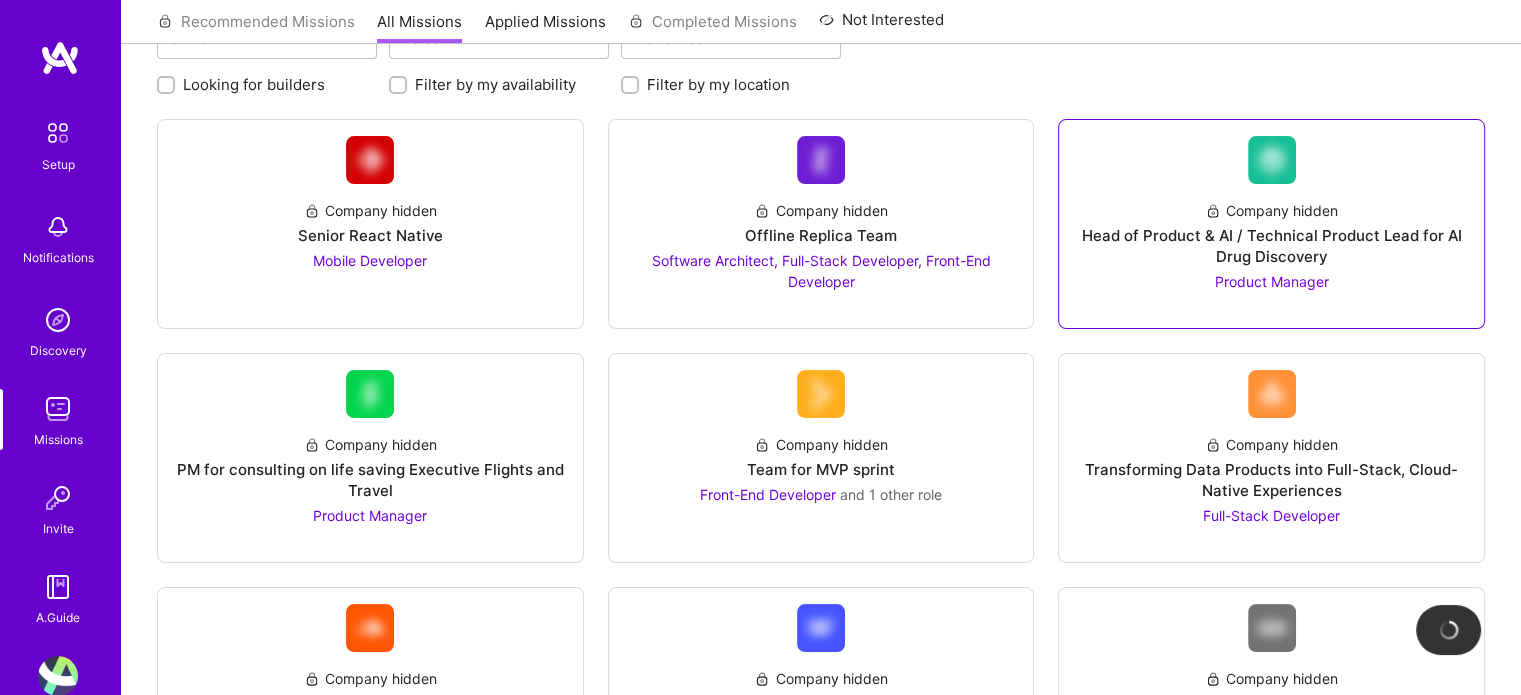 click on "Head of Product & AI / Technical Product Lead for AI Drug Discovery" at bounding box center [1271, 246] 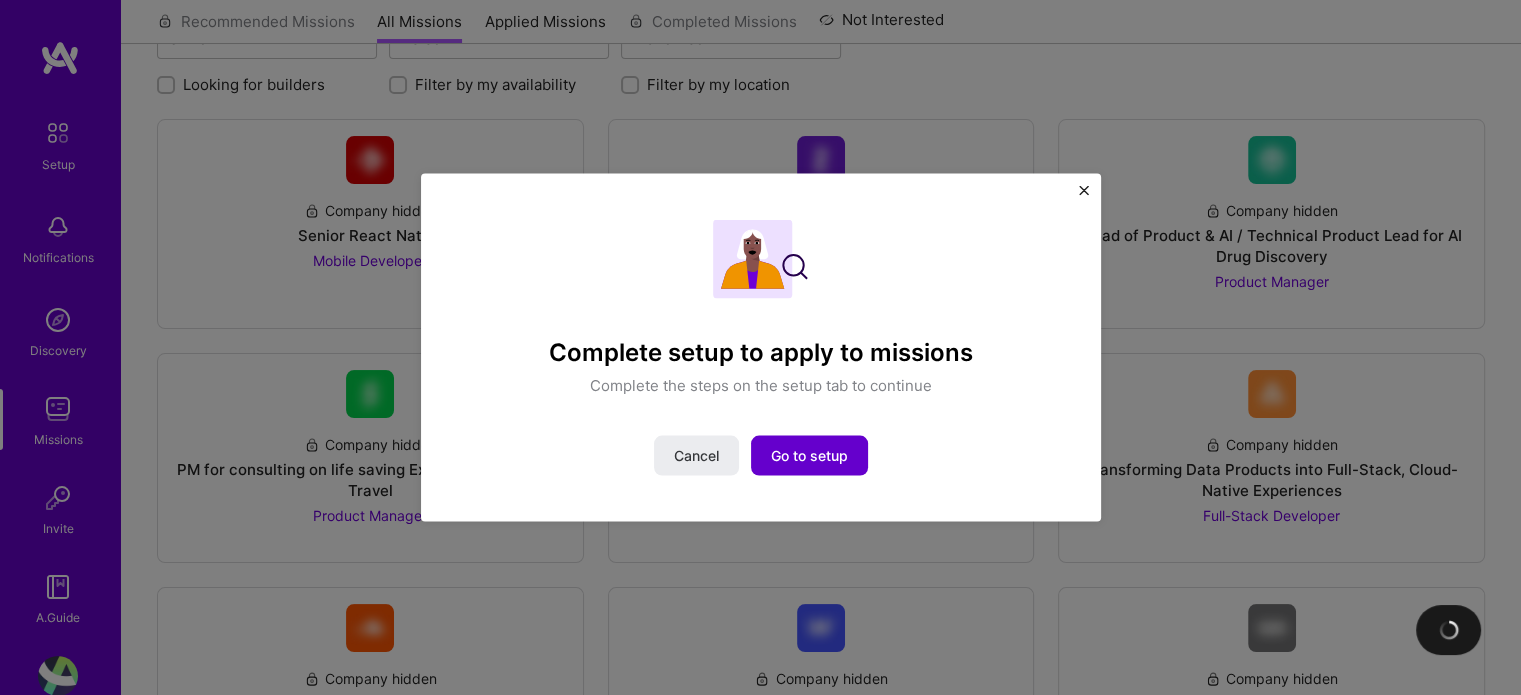 click on "Go to setup" at bounding box center [809, 456] 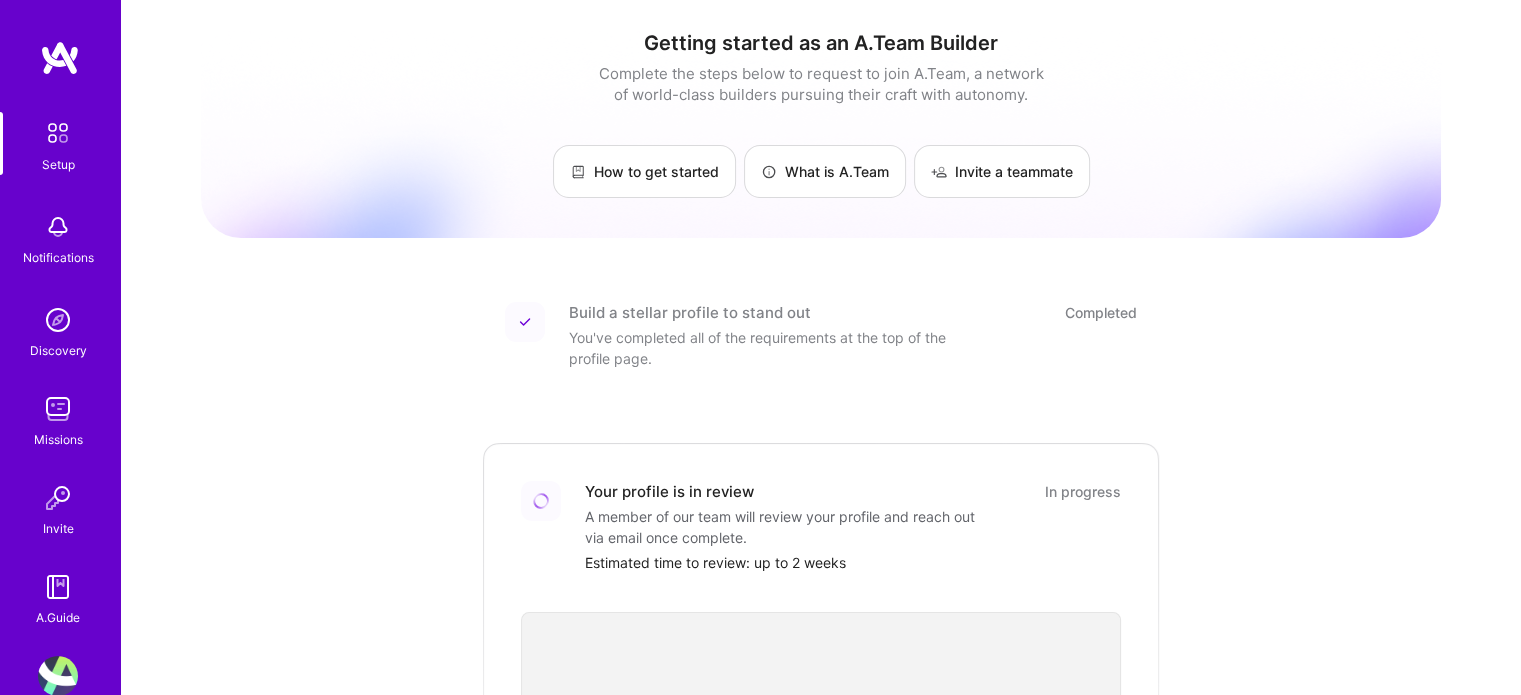 scroll, scrollTop: 300, scrollLeft: 0, axis: vertical 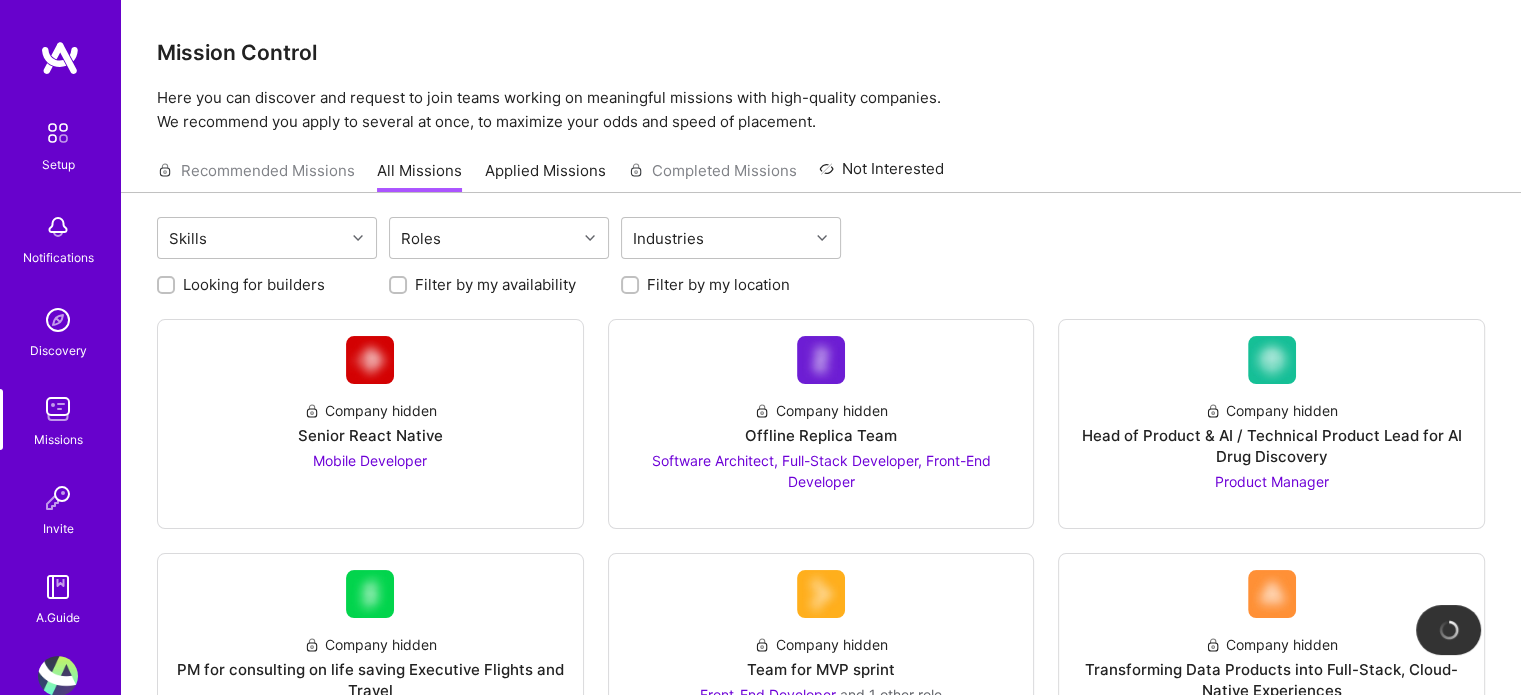 click on "Applied Missions" at bounding box center (545, 176) 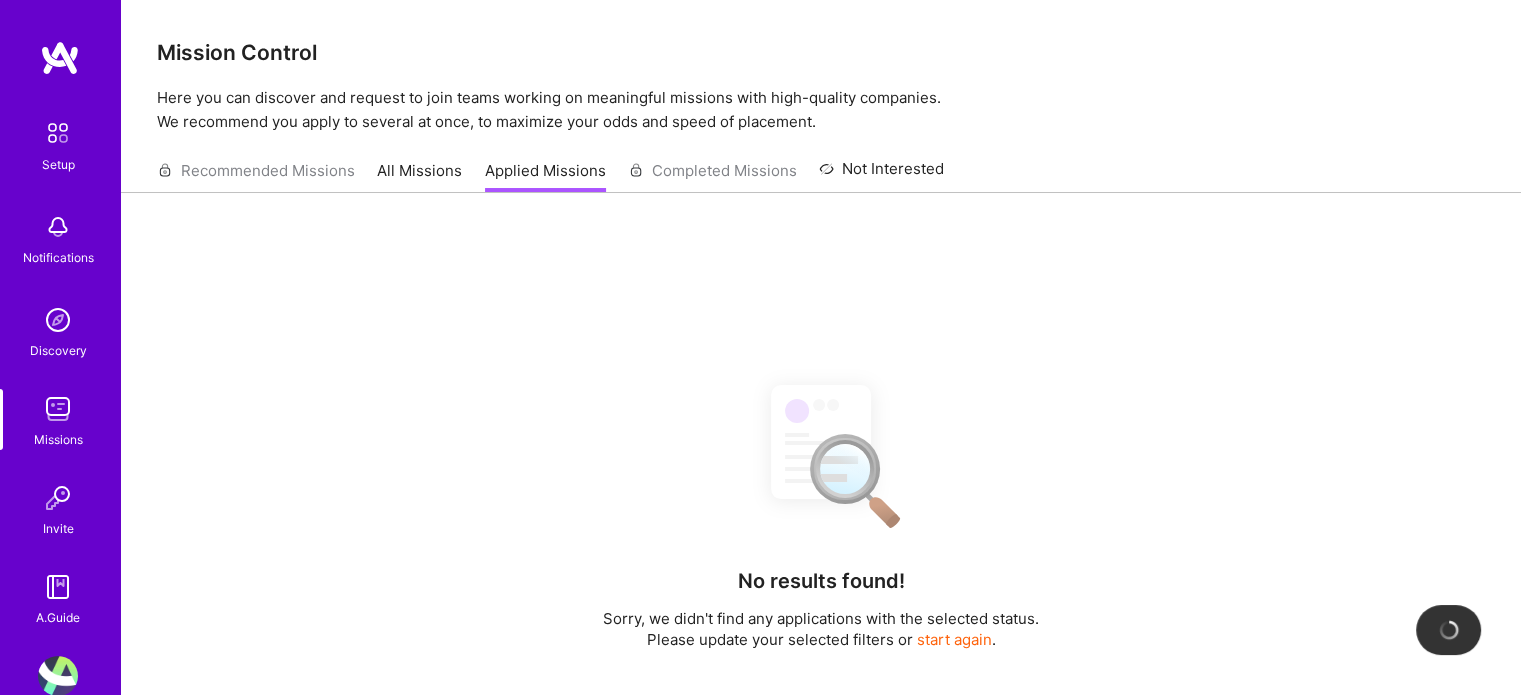 click on "All Missions" at bounding box center [419, 176] 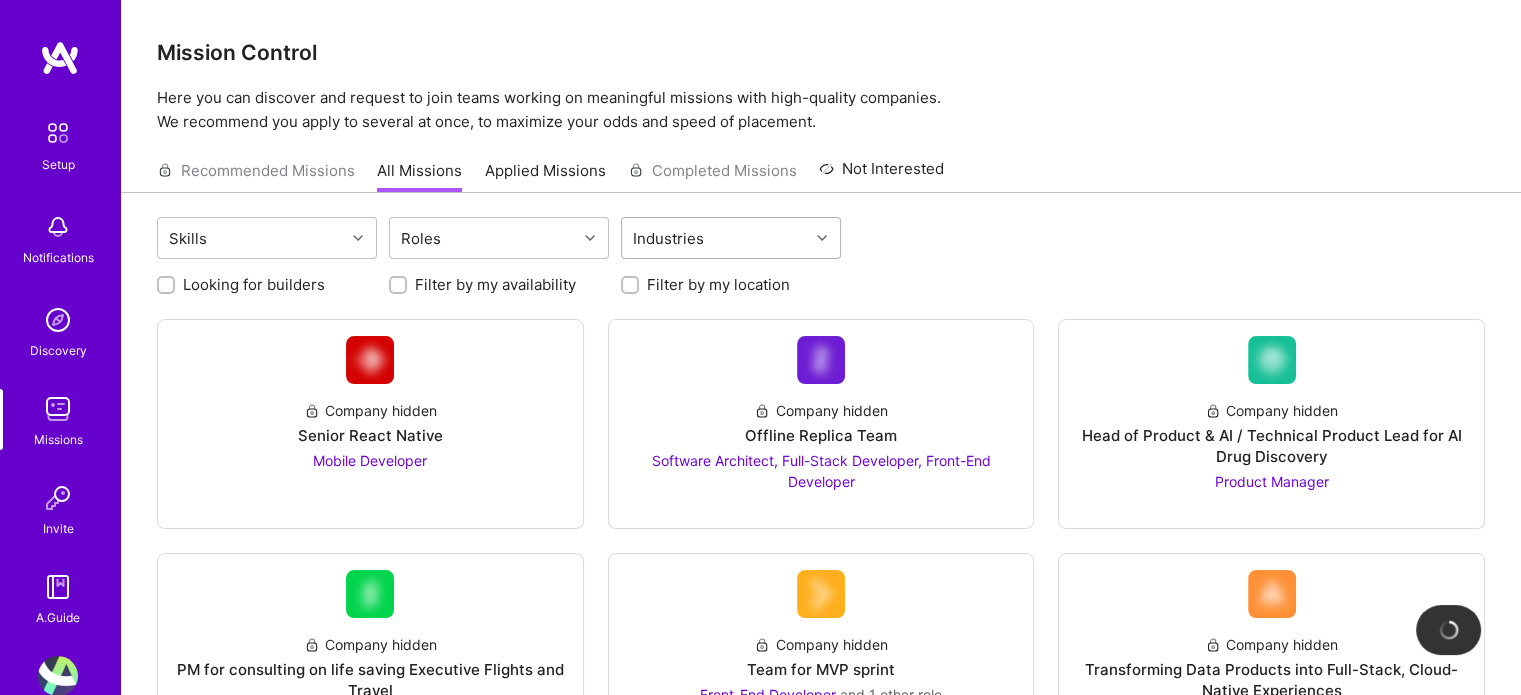 click on "Industries" at bounding box center (715, 238) 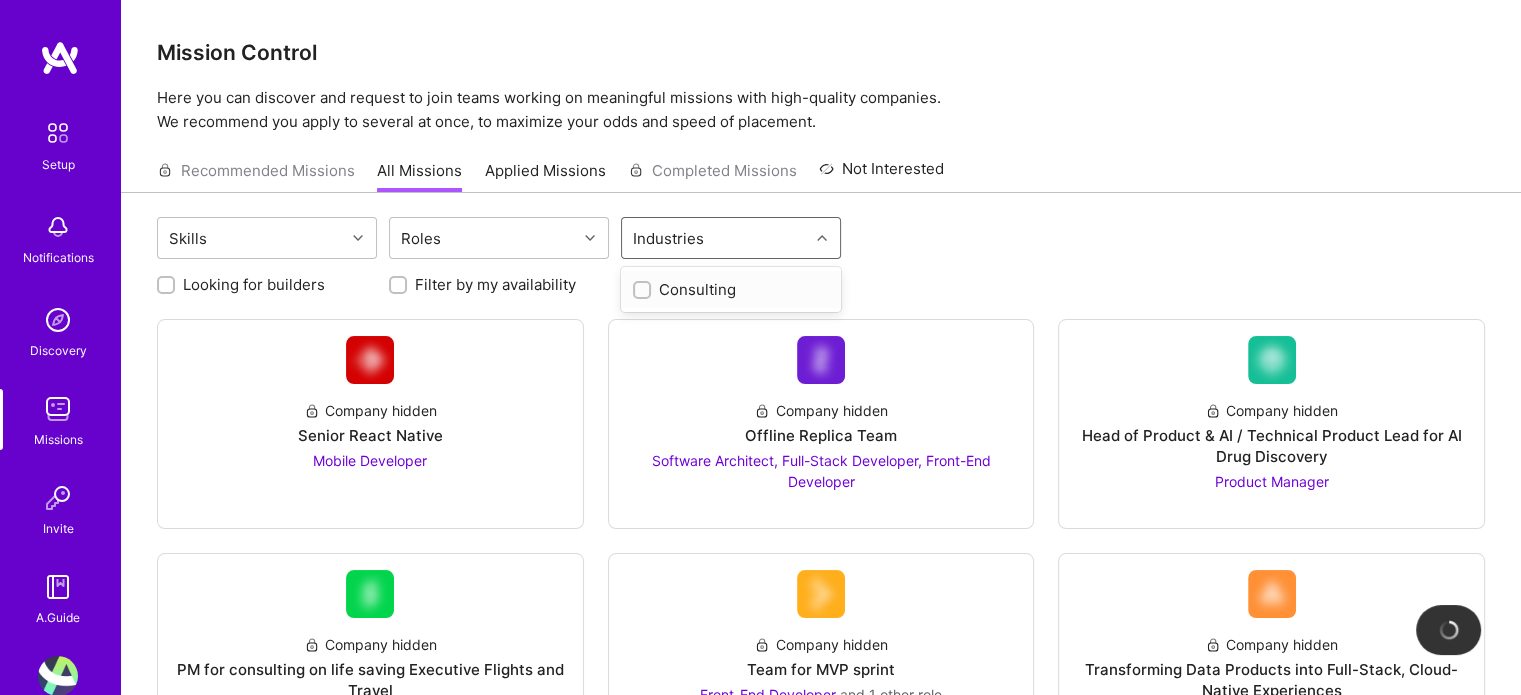 click on "Consulting" at bounding box center (731, 289) 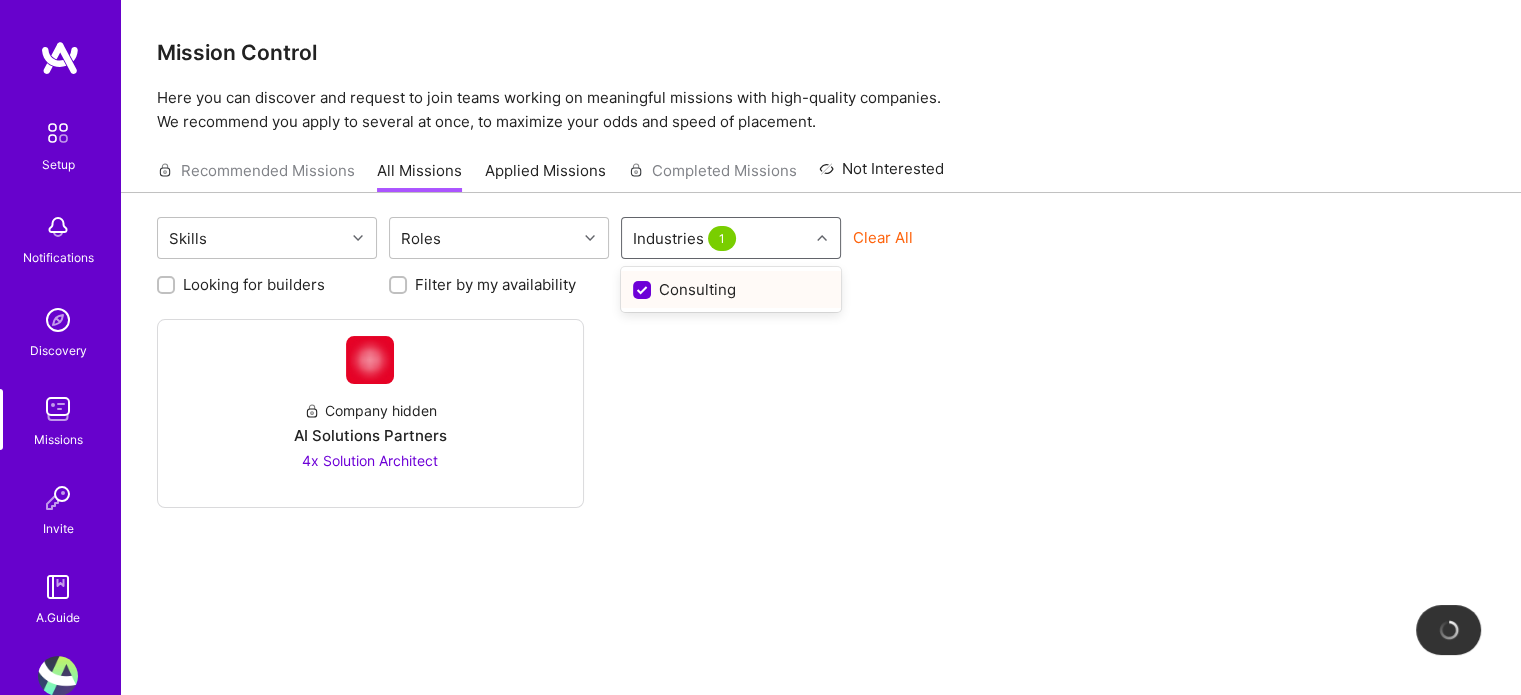 click on "Consulting" at bounding box center (731, 289) 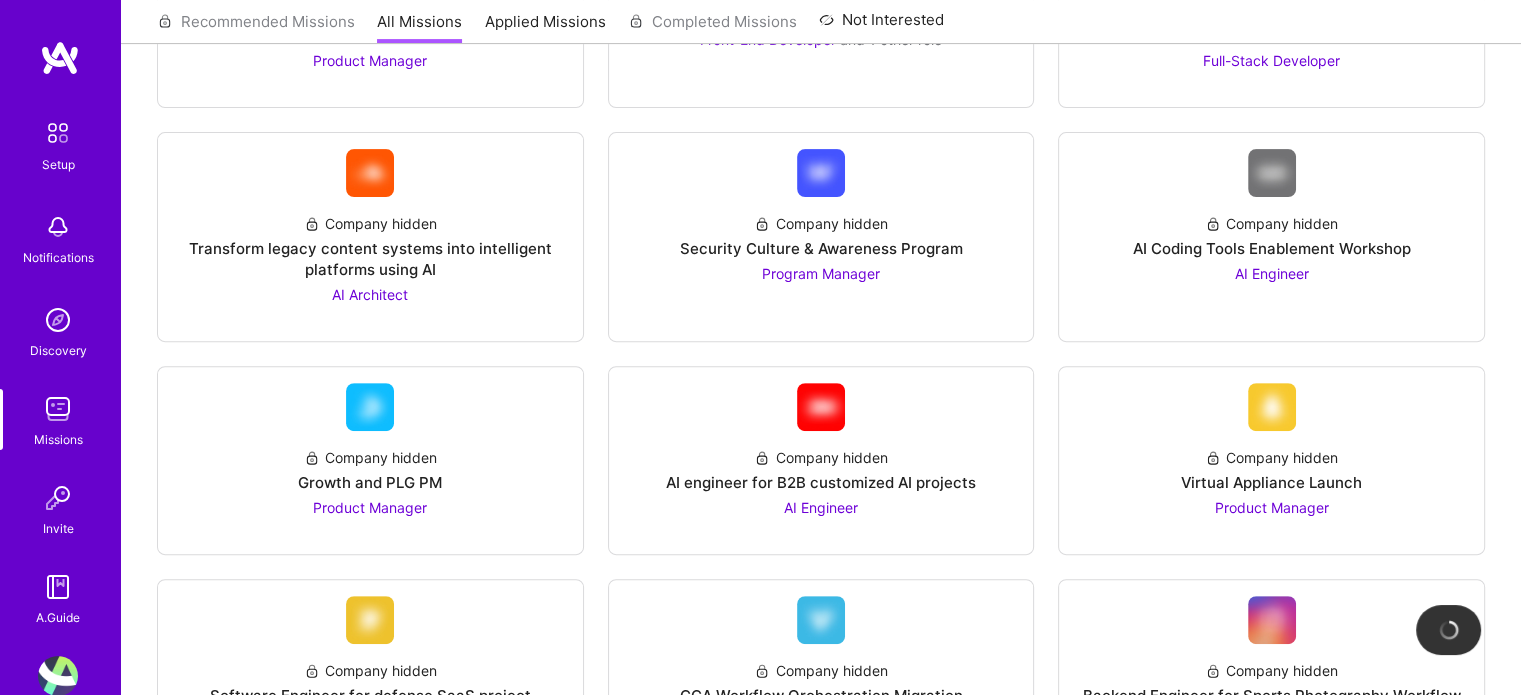 scroll, scrollTop: 0, scrollLeft: 0, axis: both 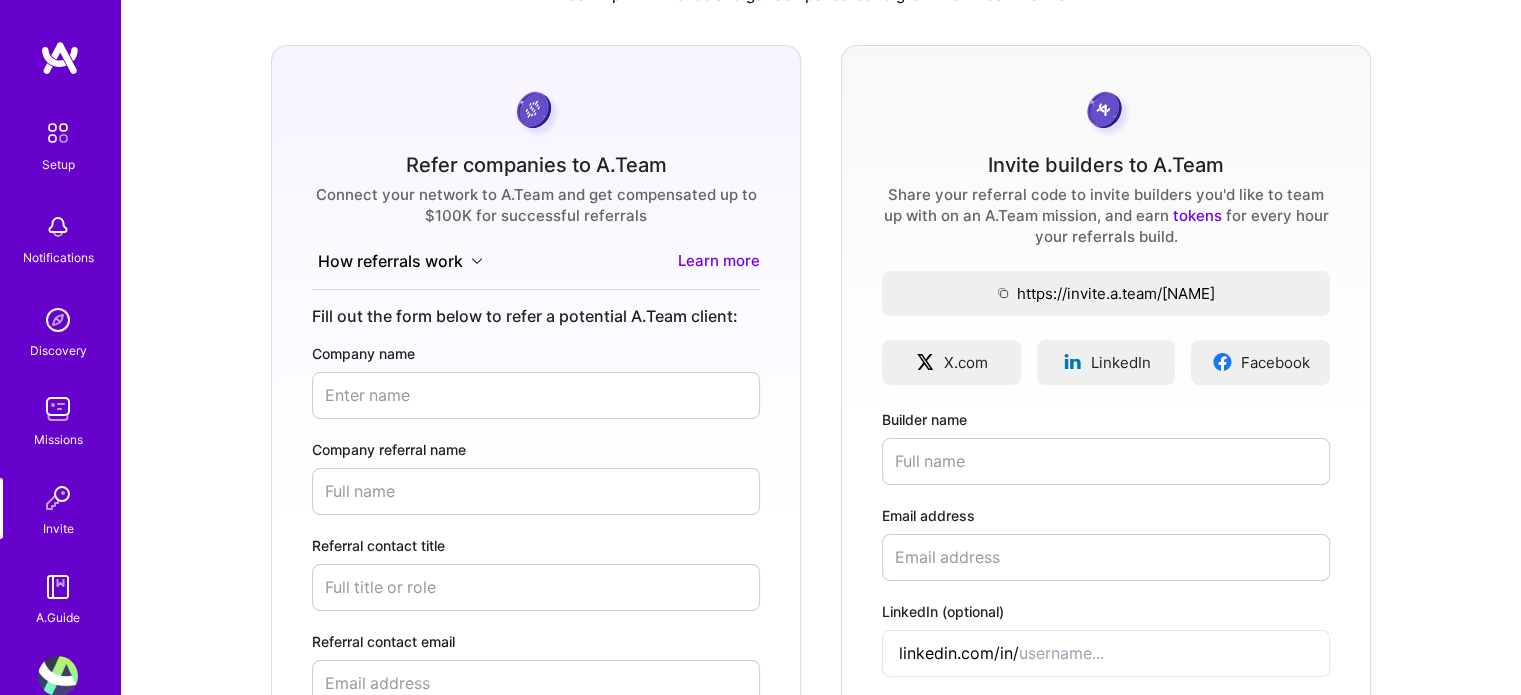 click on "Company name" at bounding box center (536, 395) 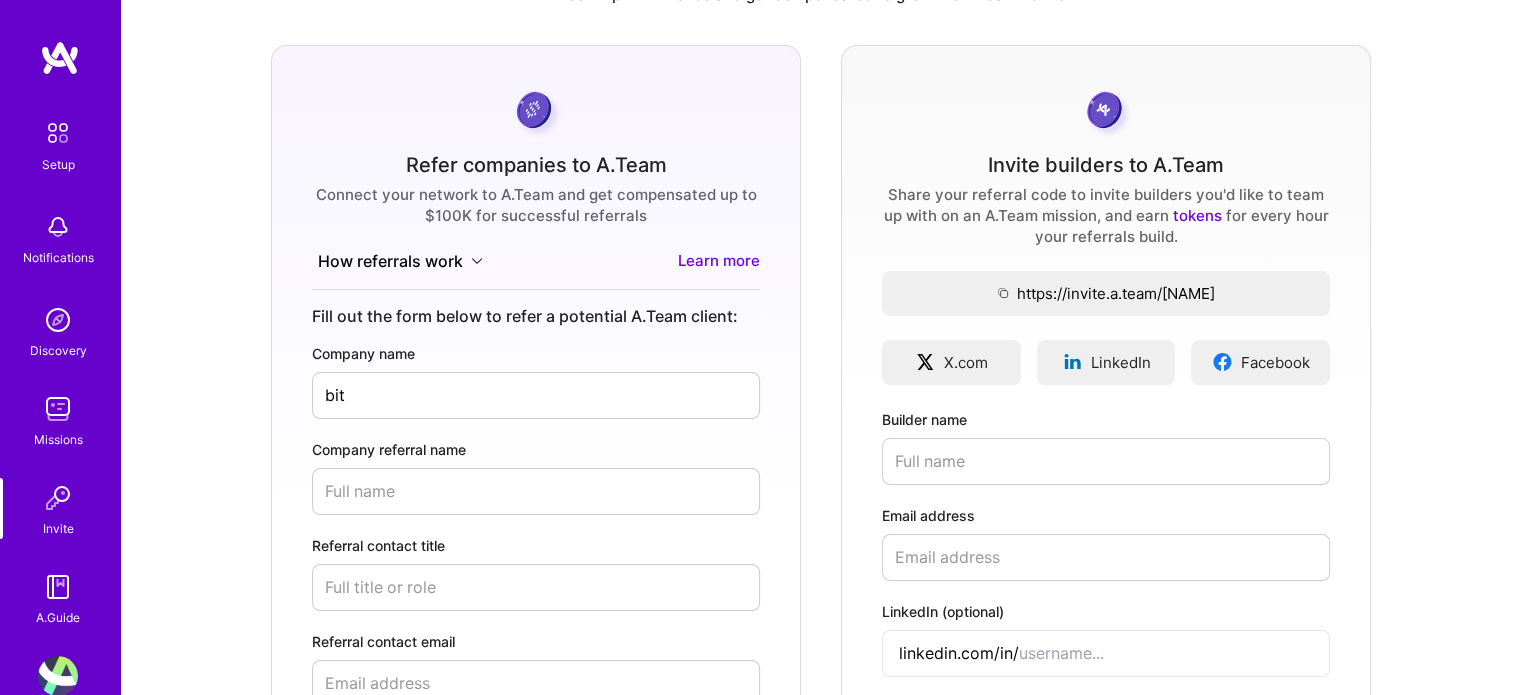 type on "bit" 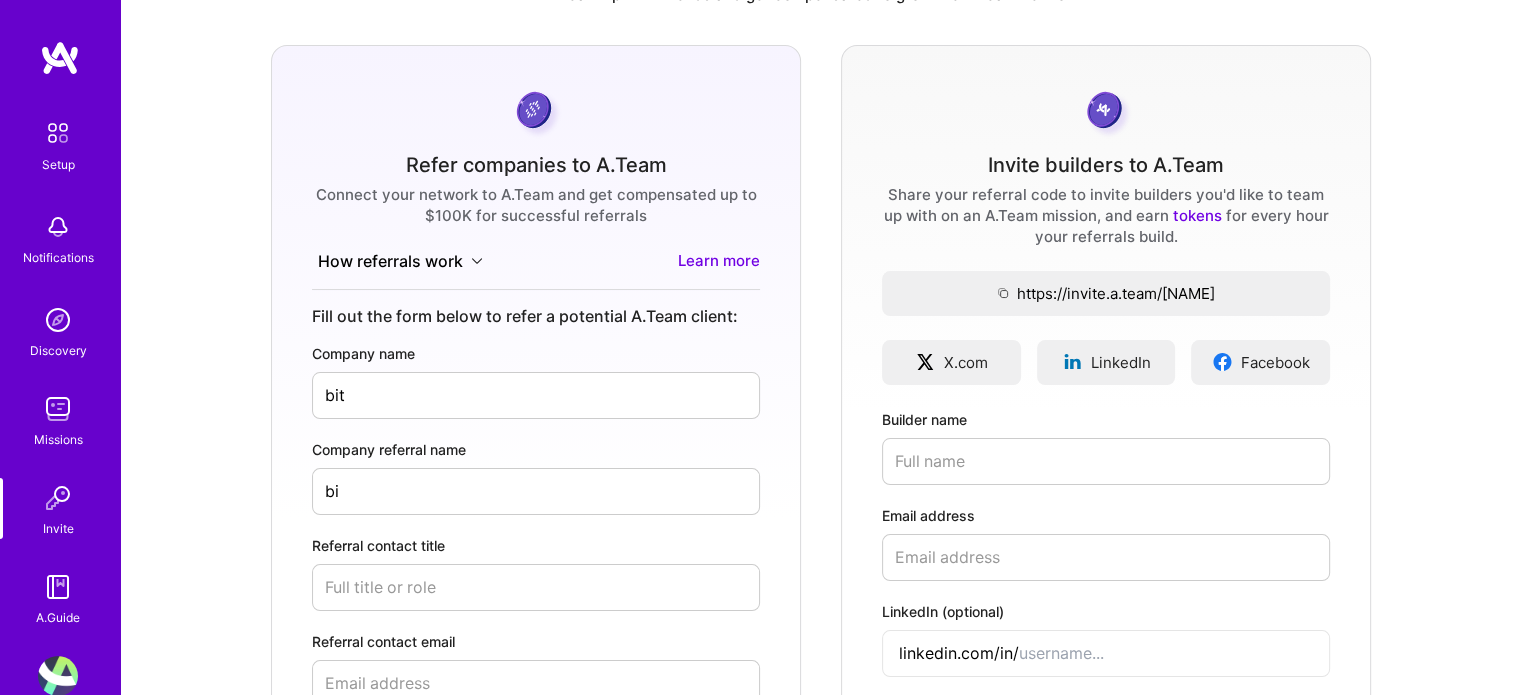 type on "b" 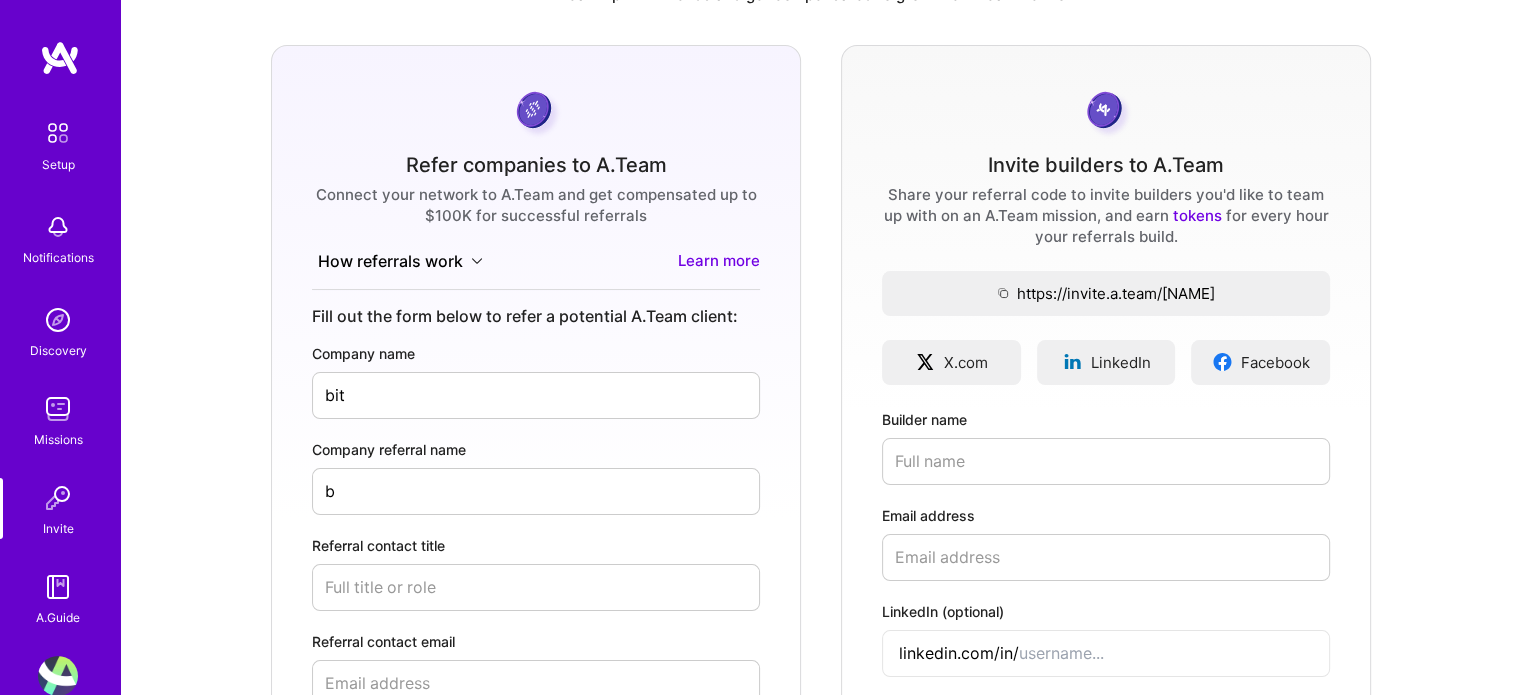 type 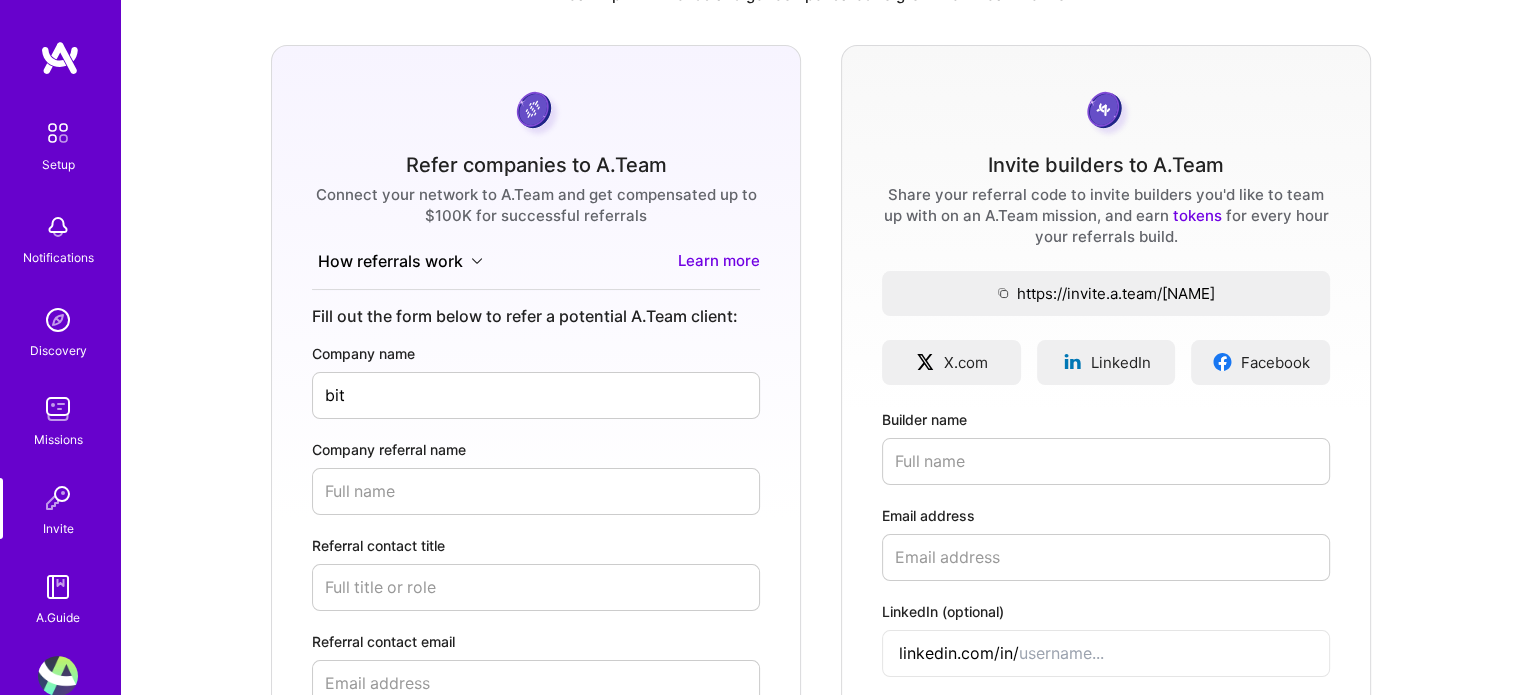 click on "bit" at bounding box center (536, 395) 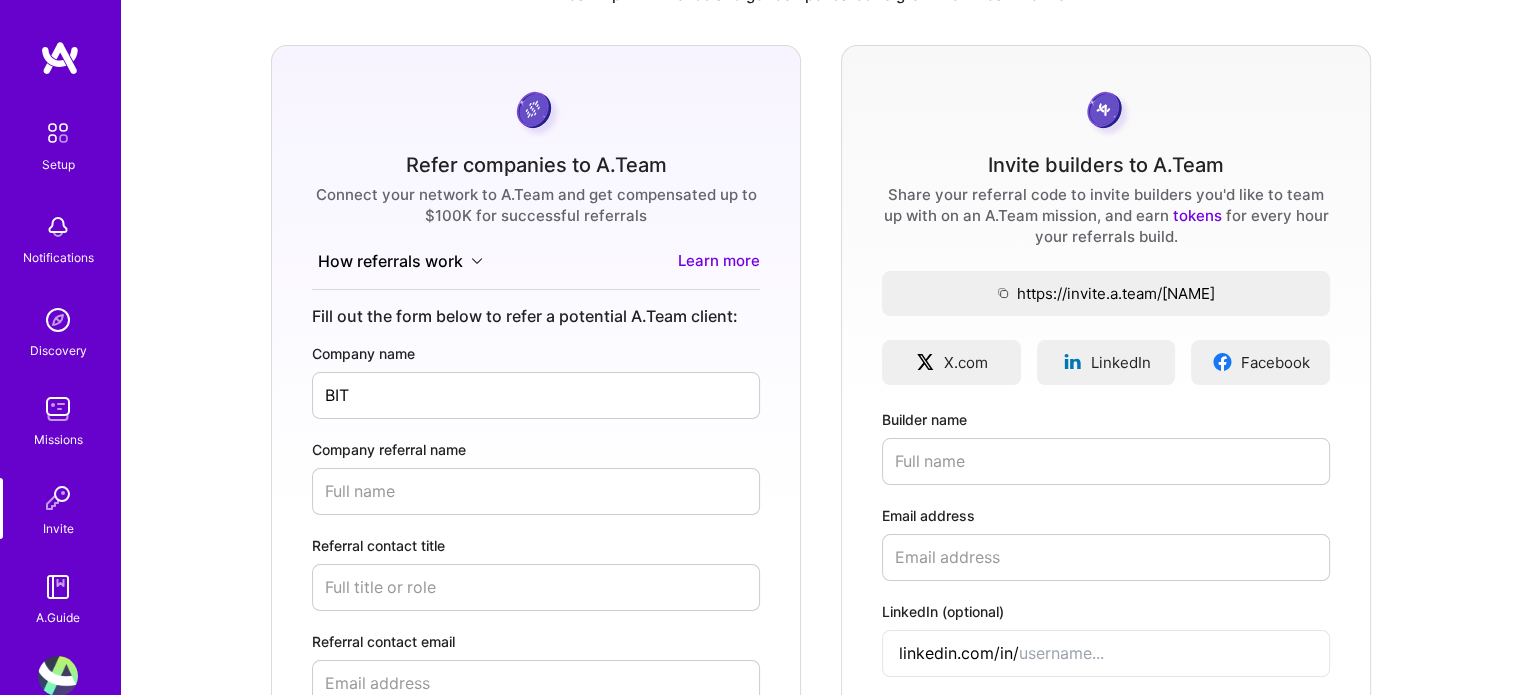 type on "BIT" 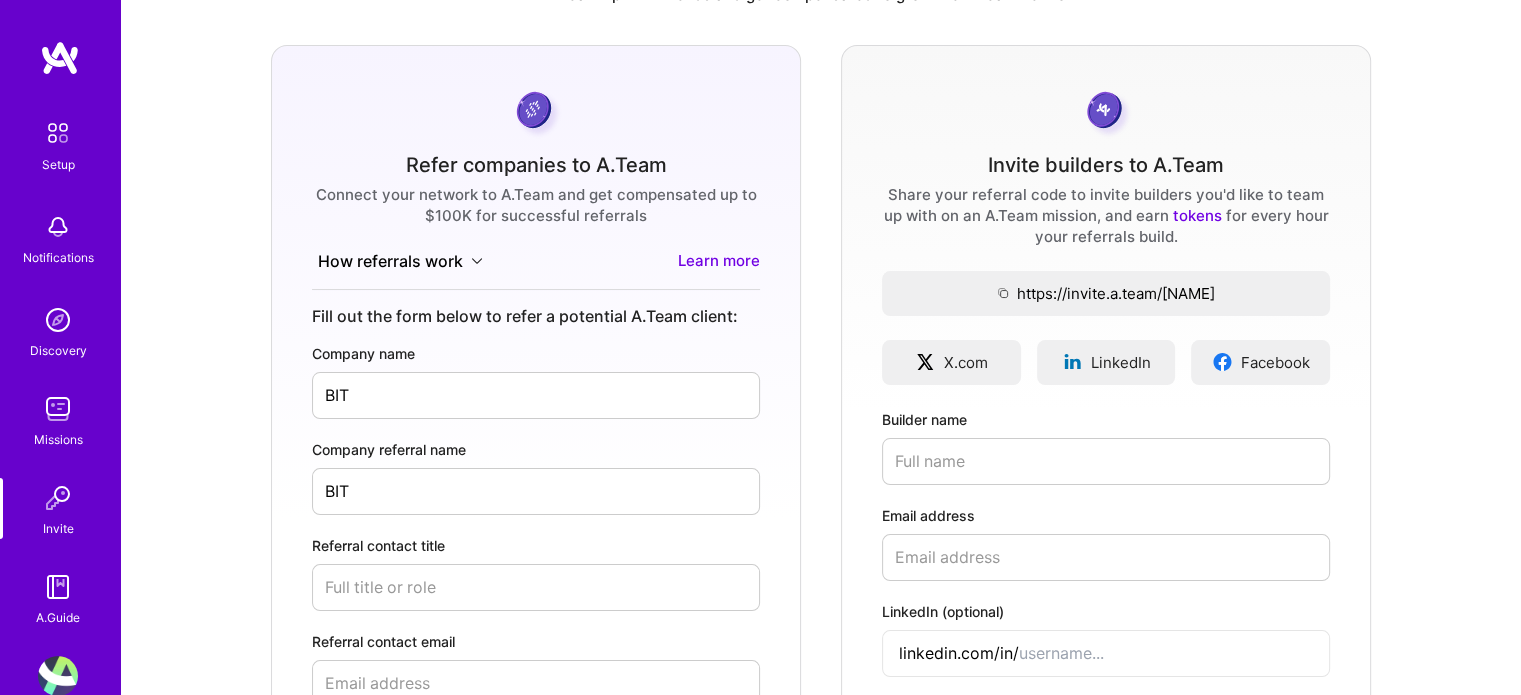 type on "BIT" 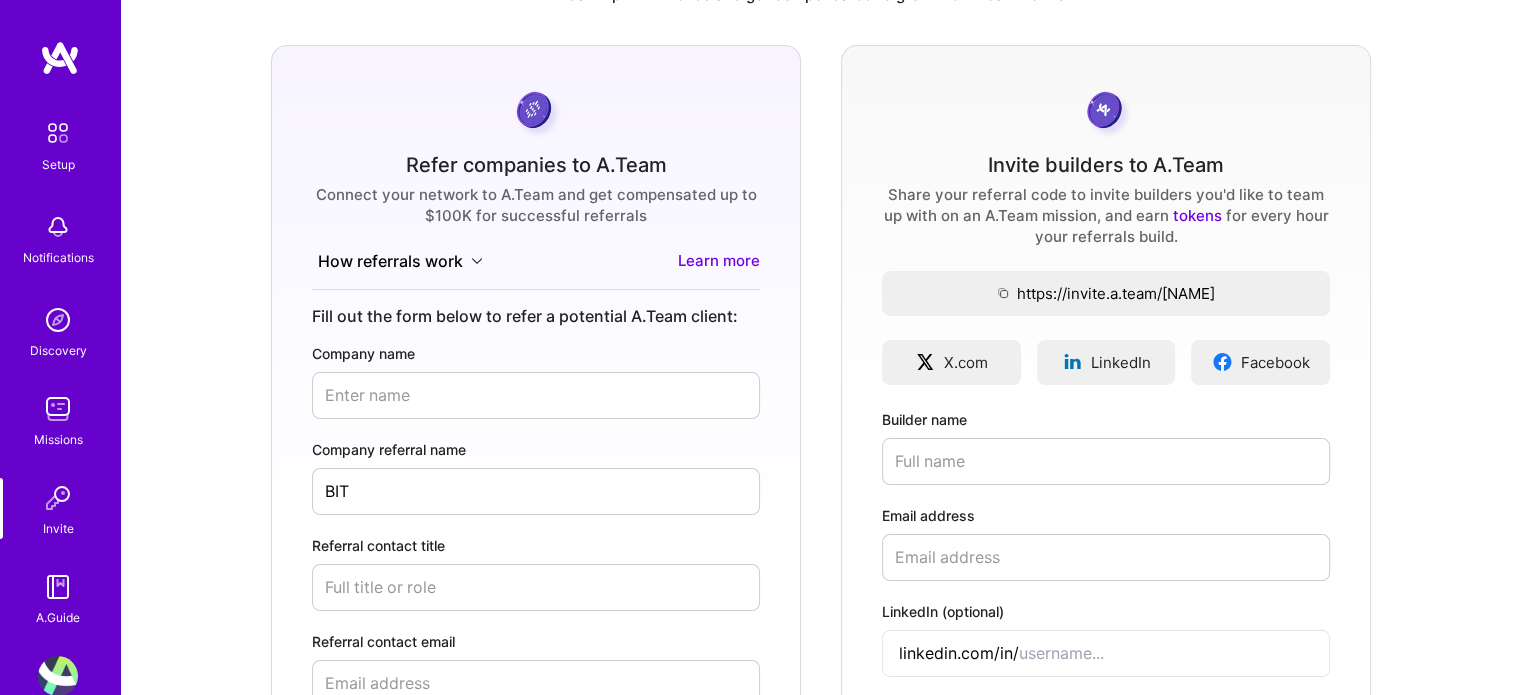 type 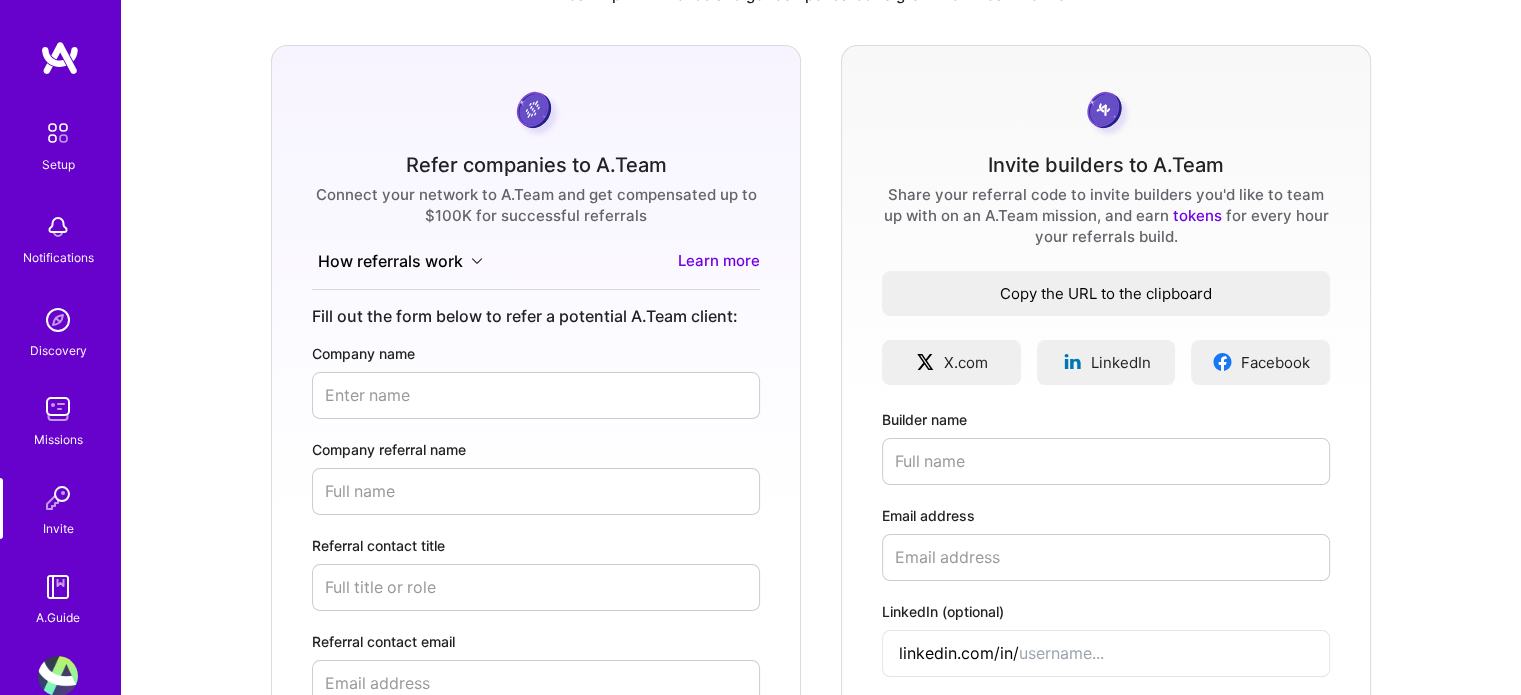 type 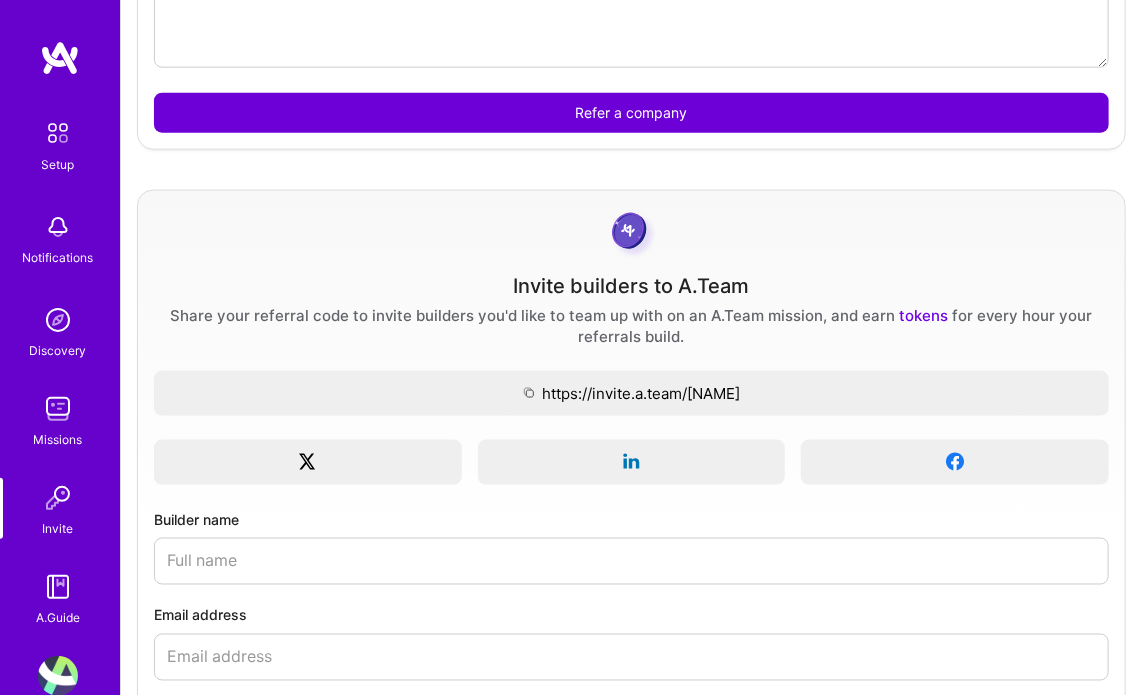 scroll, scrollTop: 192, scrollLeft: 0, axis: vertical 